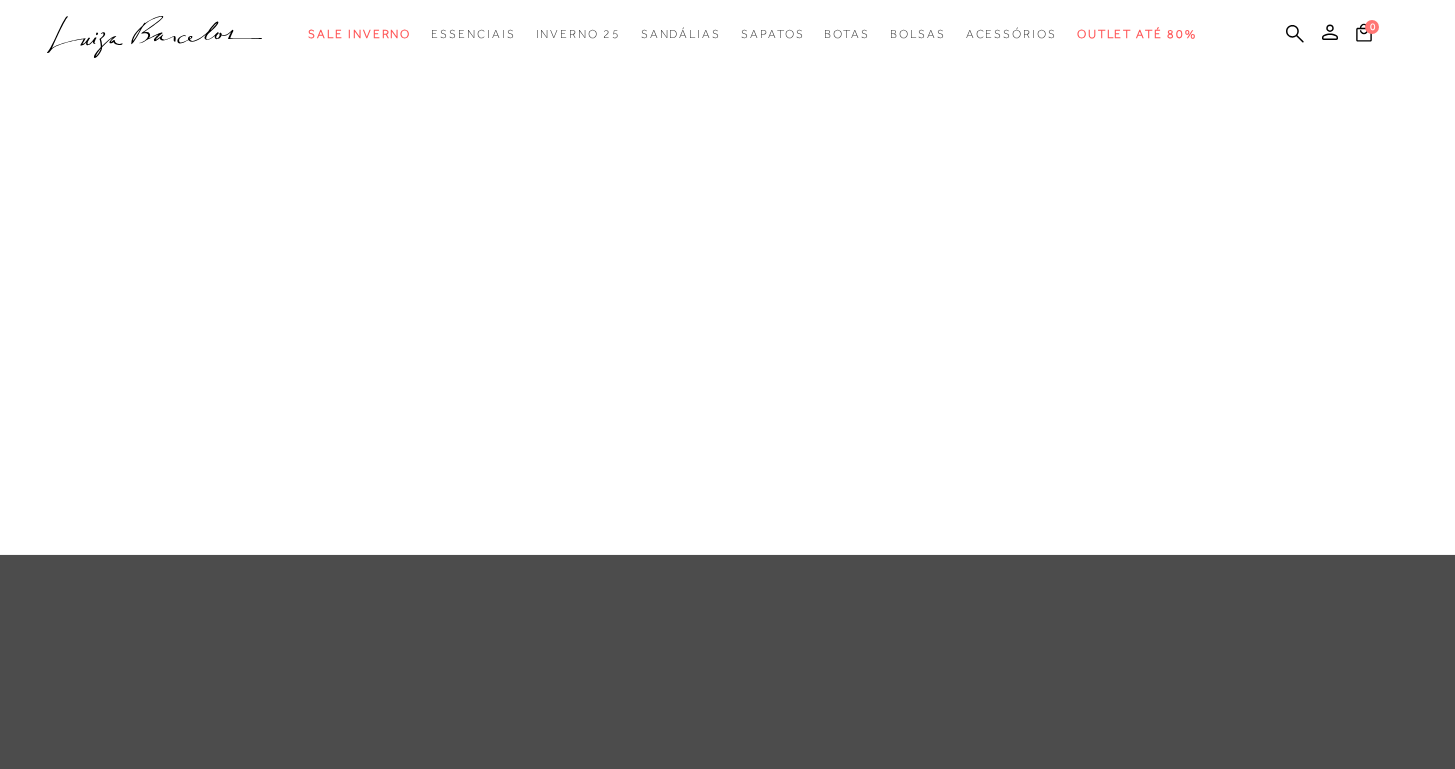 scroll, scrollTop: 0, scrollLeft: 0, axis: both 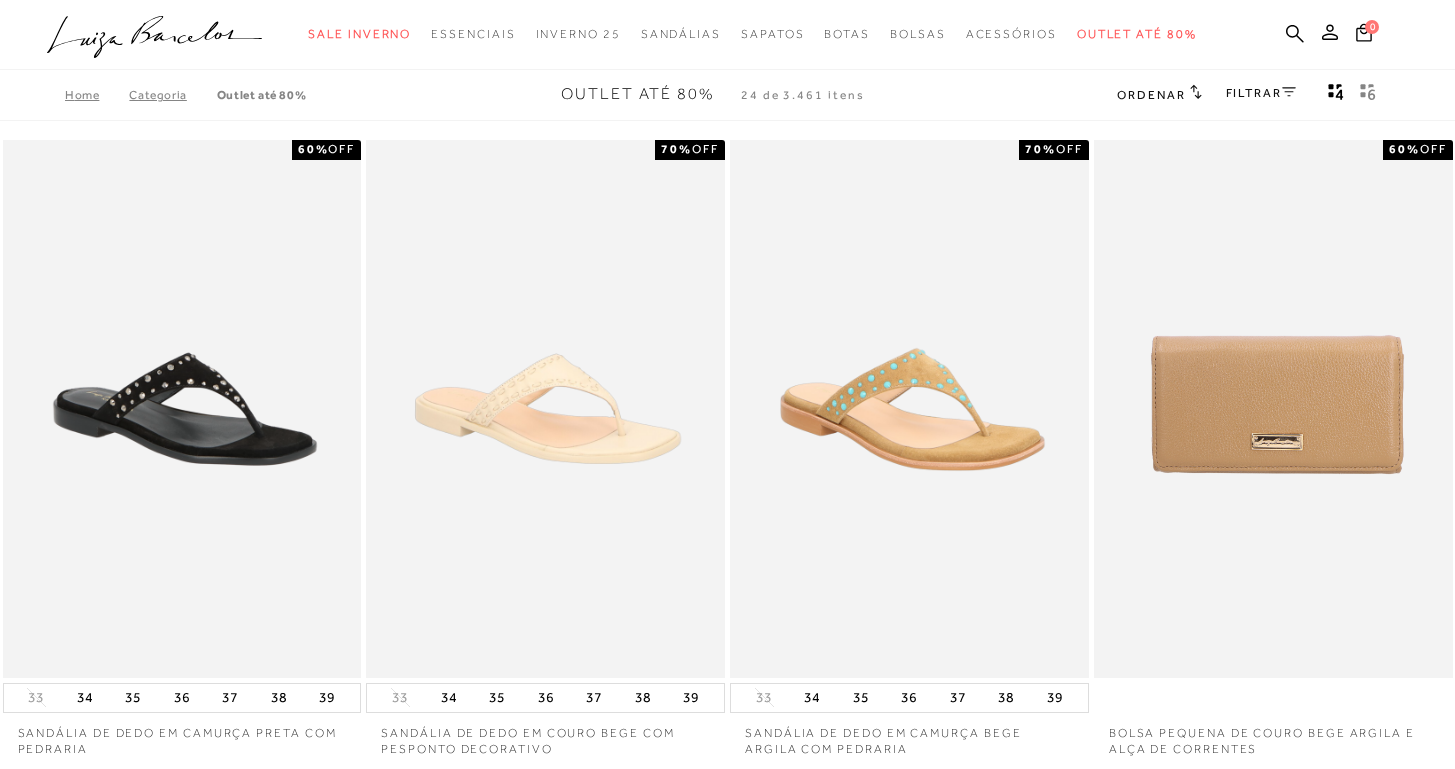click on "Ordenar" at bounding box center [1151, 95] 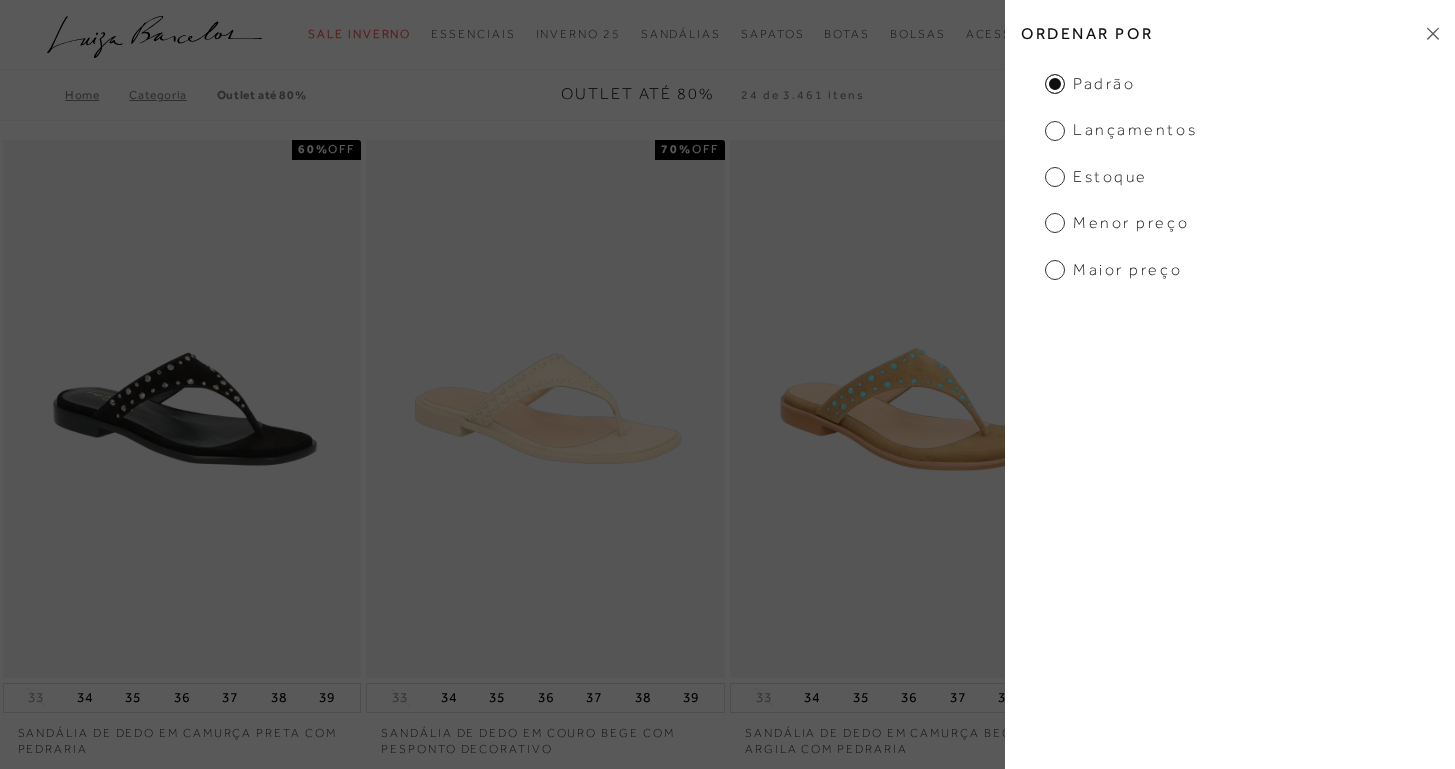click on "Menor preço" at bounding box center [1117, 223] 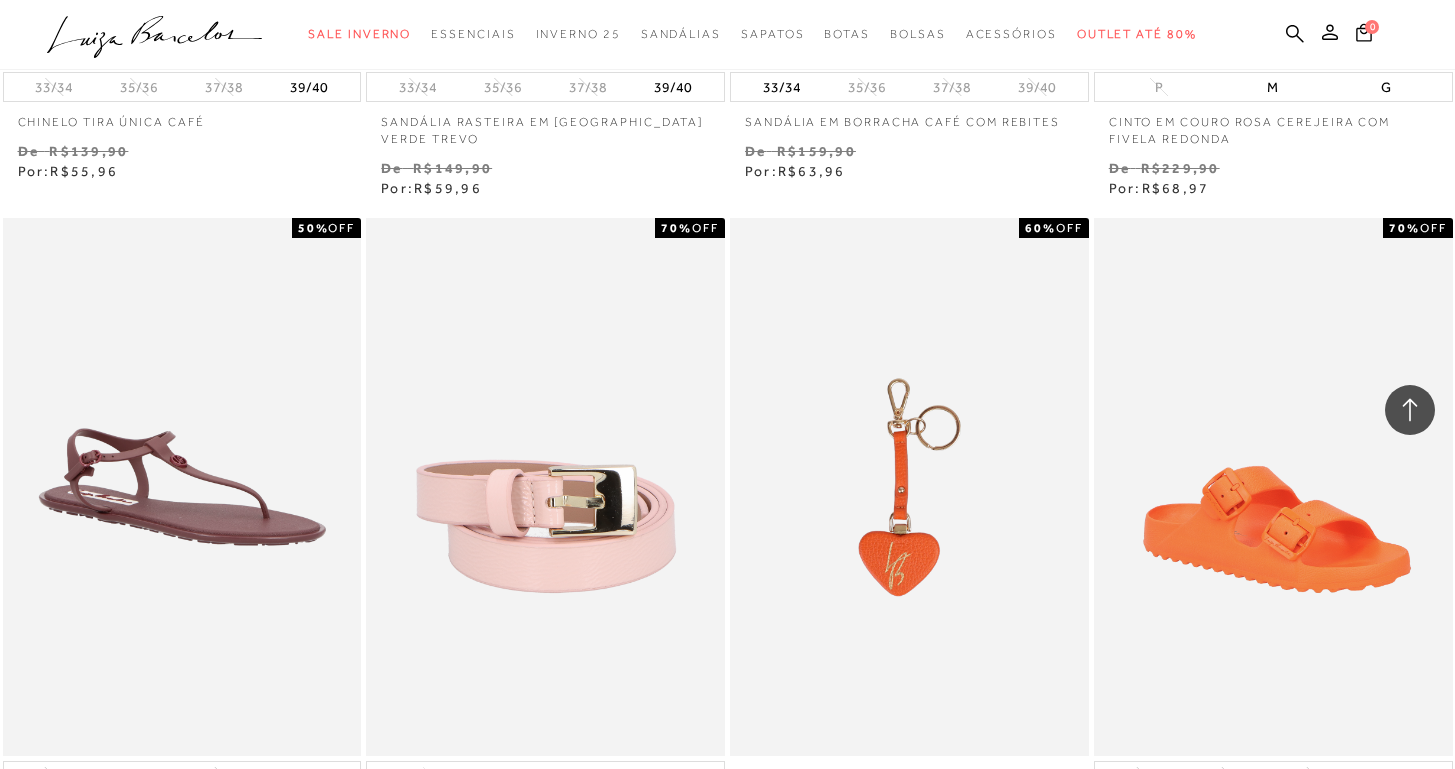 scroll, scrollTop: 7723, scrollLeft: 0, axis: vertical 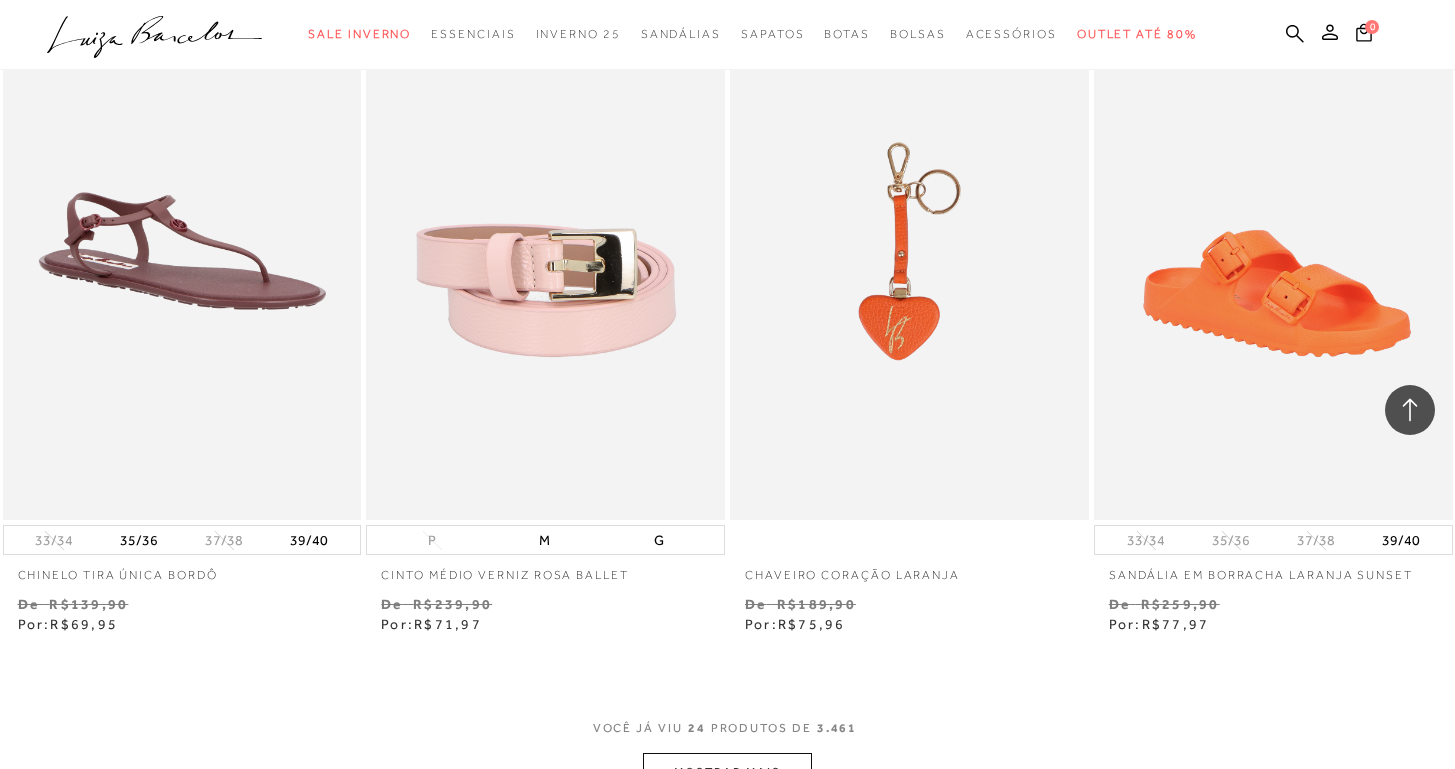 click on "MOSTRAR MAIS" at bounding box center (727, 772) 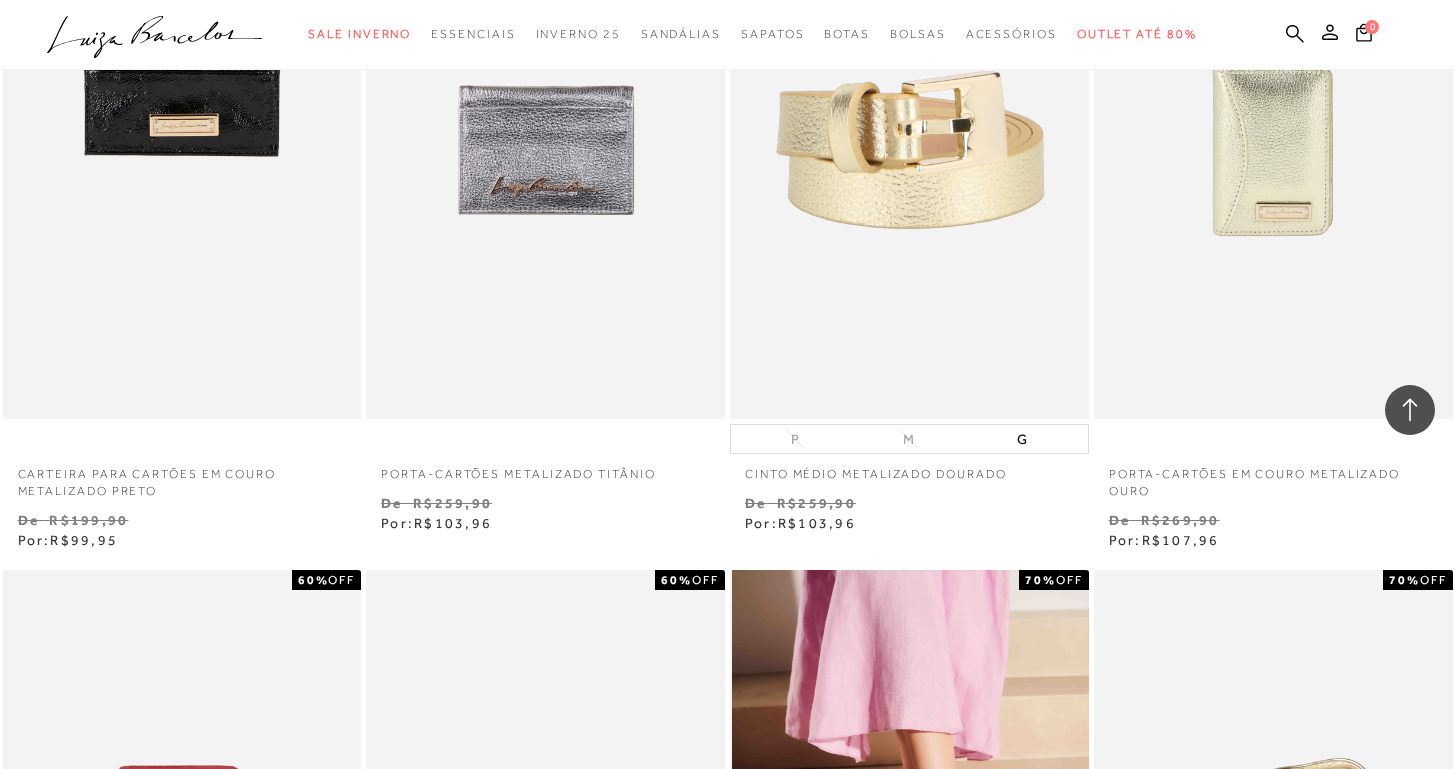 scroll, scrollTop: 11911, scrollLeft: 0, axis: vertical 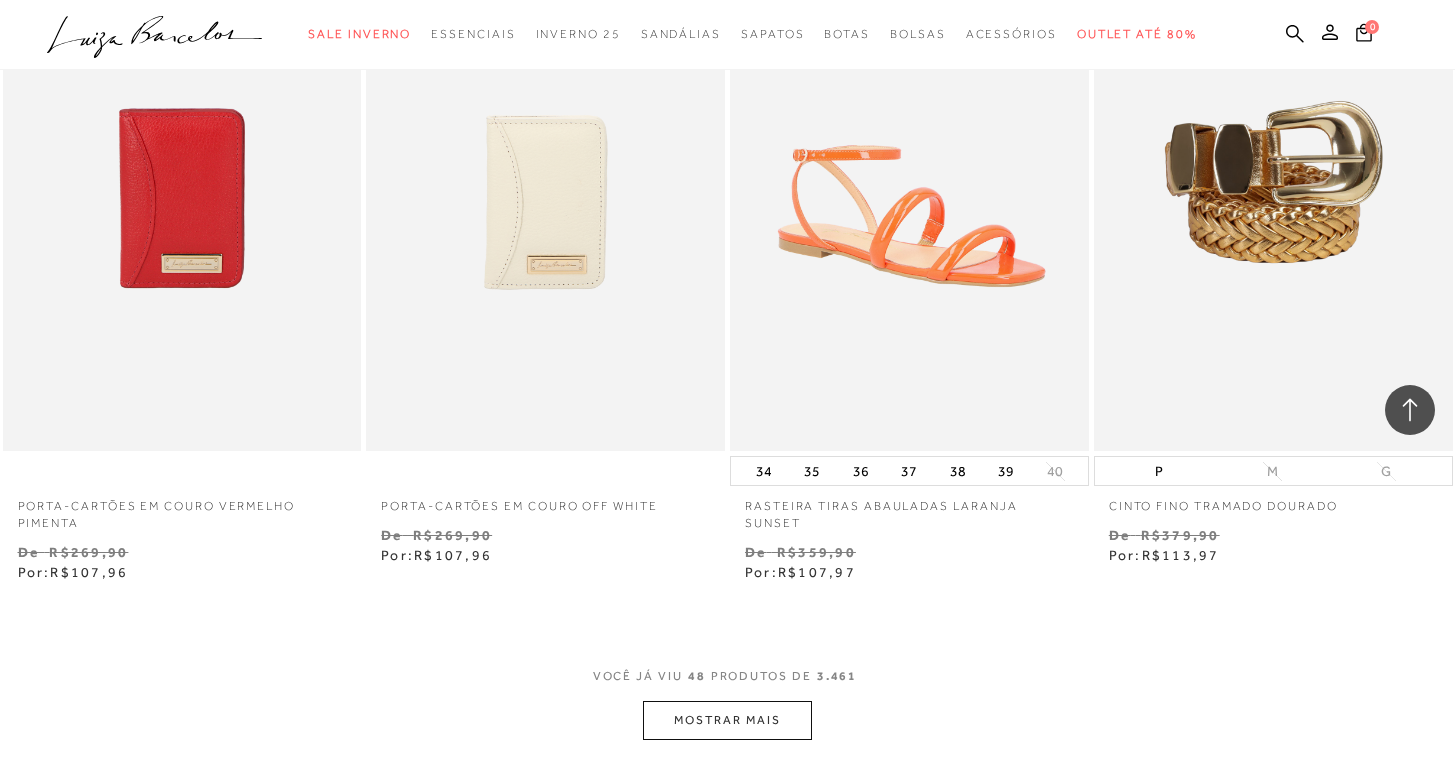 click on "MOSTRAR MAIS" at bounding box center [727, 720] 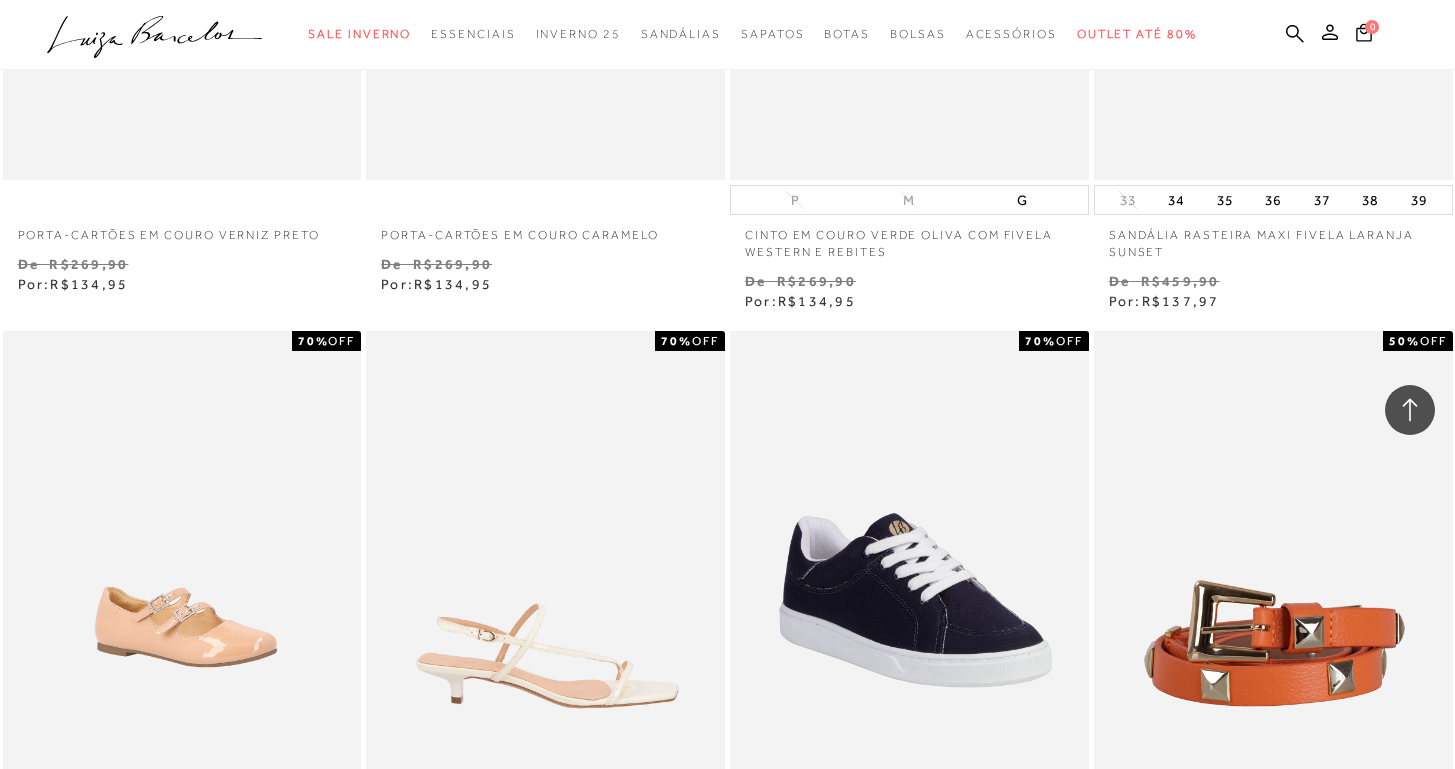 scroll, scrollTop: 16459, scrollLeft: 0, axis: vertical 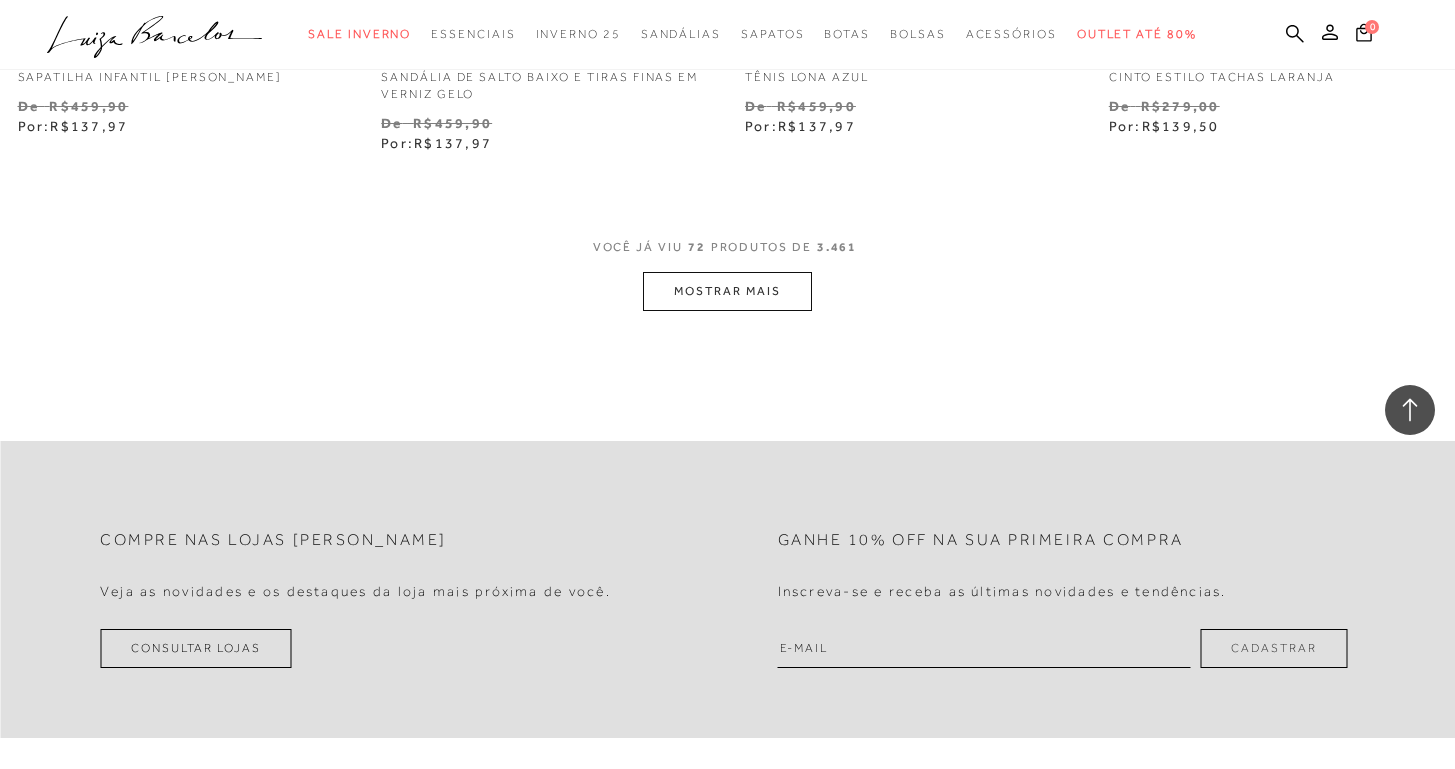 click on "MOSTRAR MAIS" at bounding box center (727, 291) 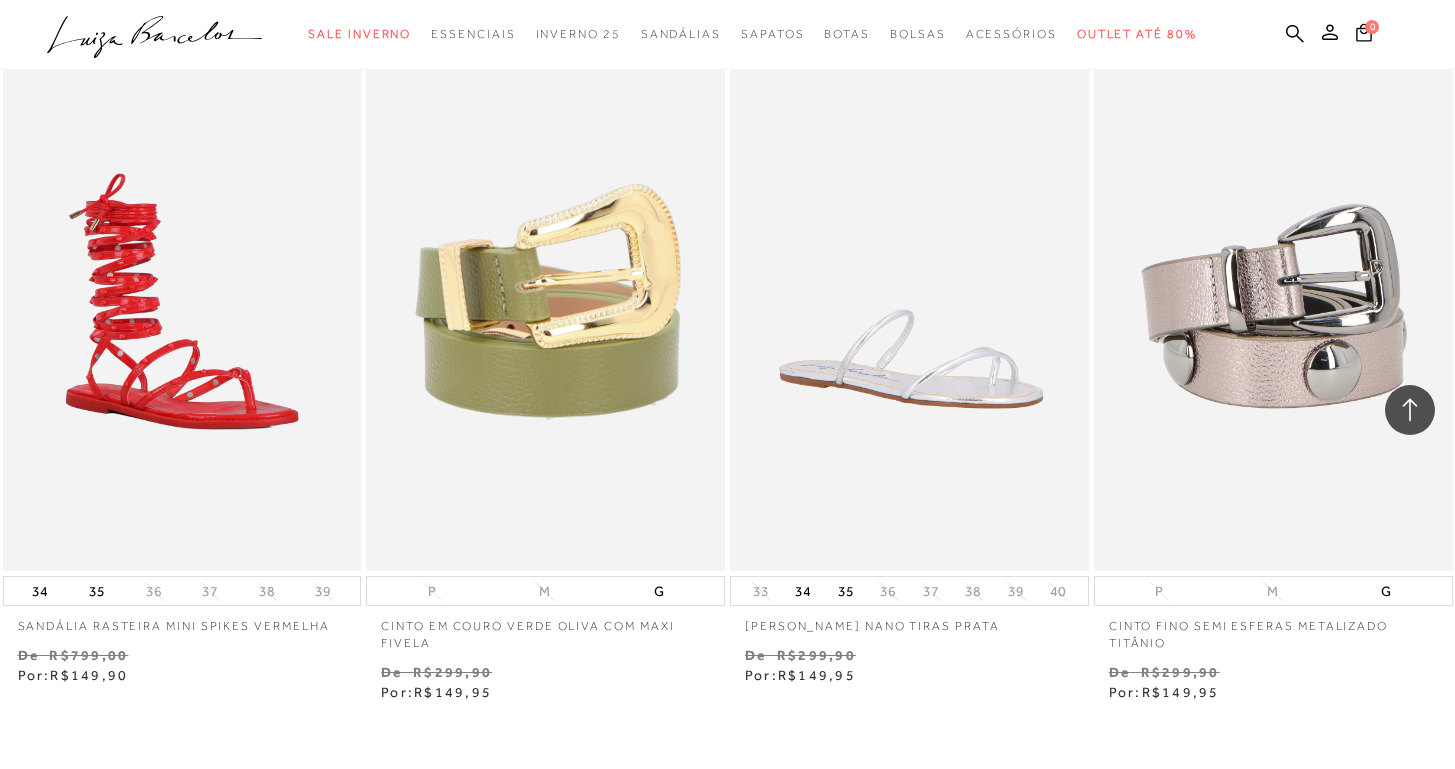 scroll, scrollTop: 20226, scrollLeft: 0, axis: vertical 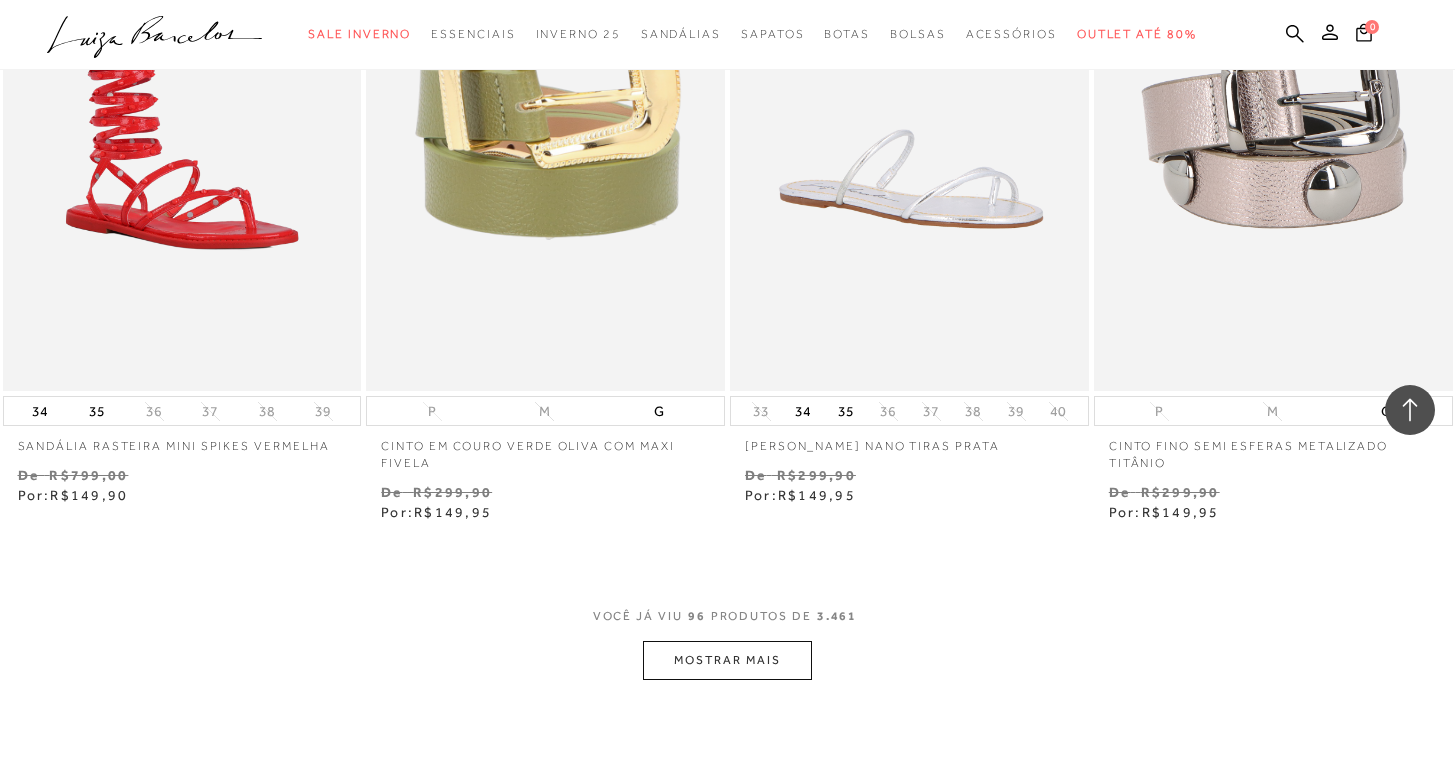click on "MOSTRAR MAIS" at bounding box center [727, 660] 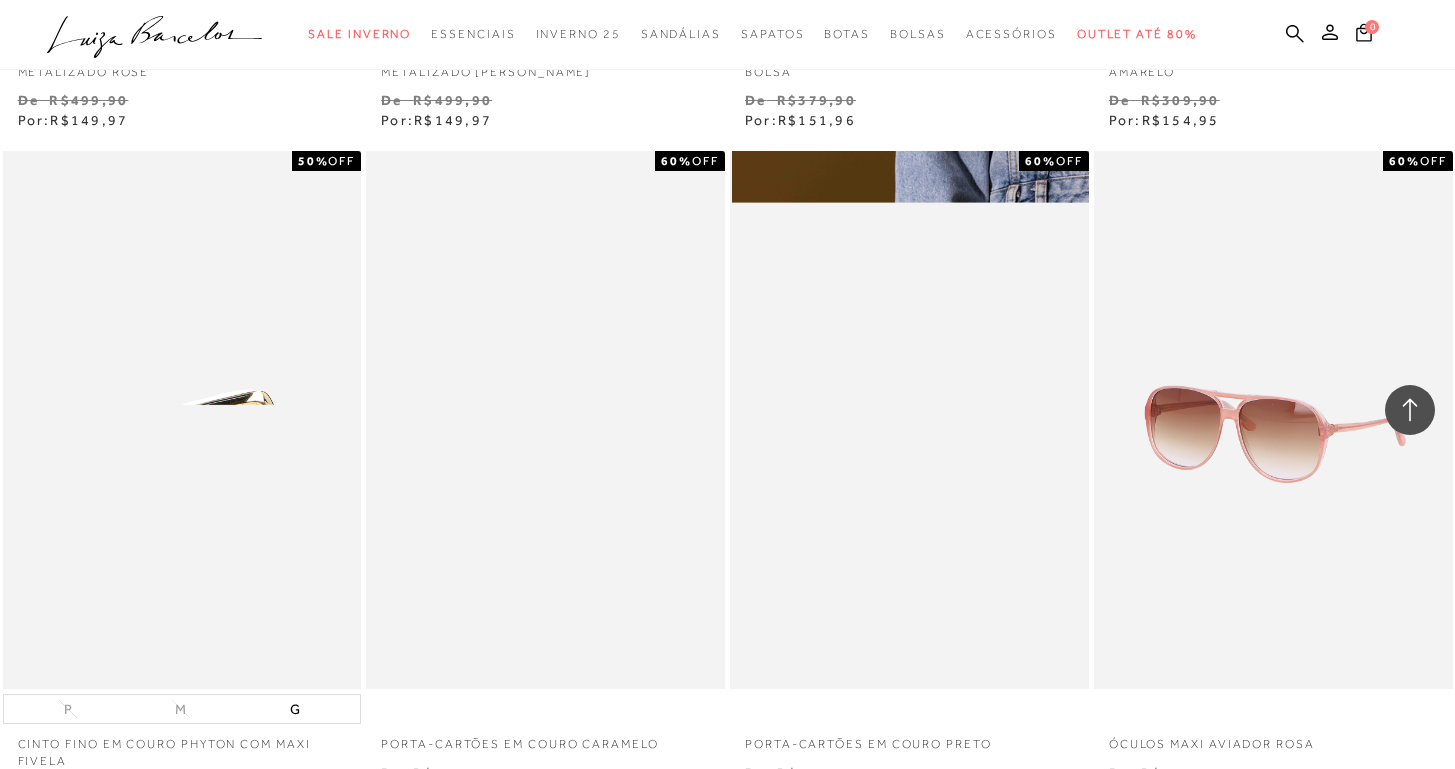 scroll, scrollTop: 24682, scrollLeft: 0, axis: vertical 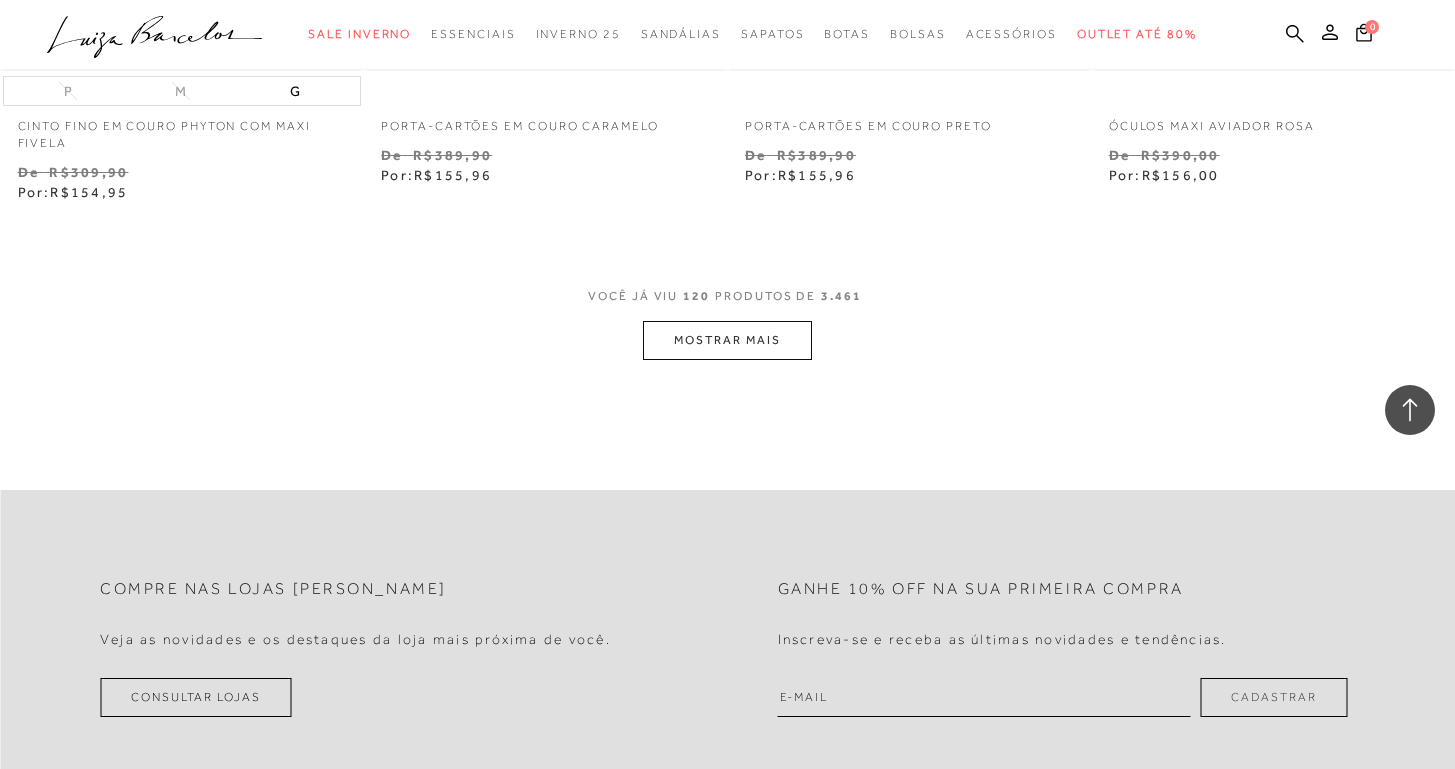 click on "MOSTRAR MAIS" at bounding box center (727, 340) 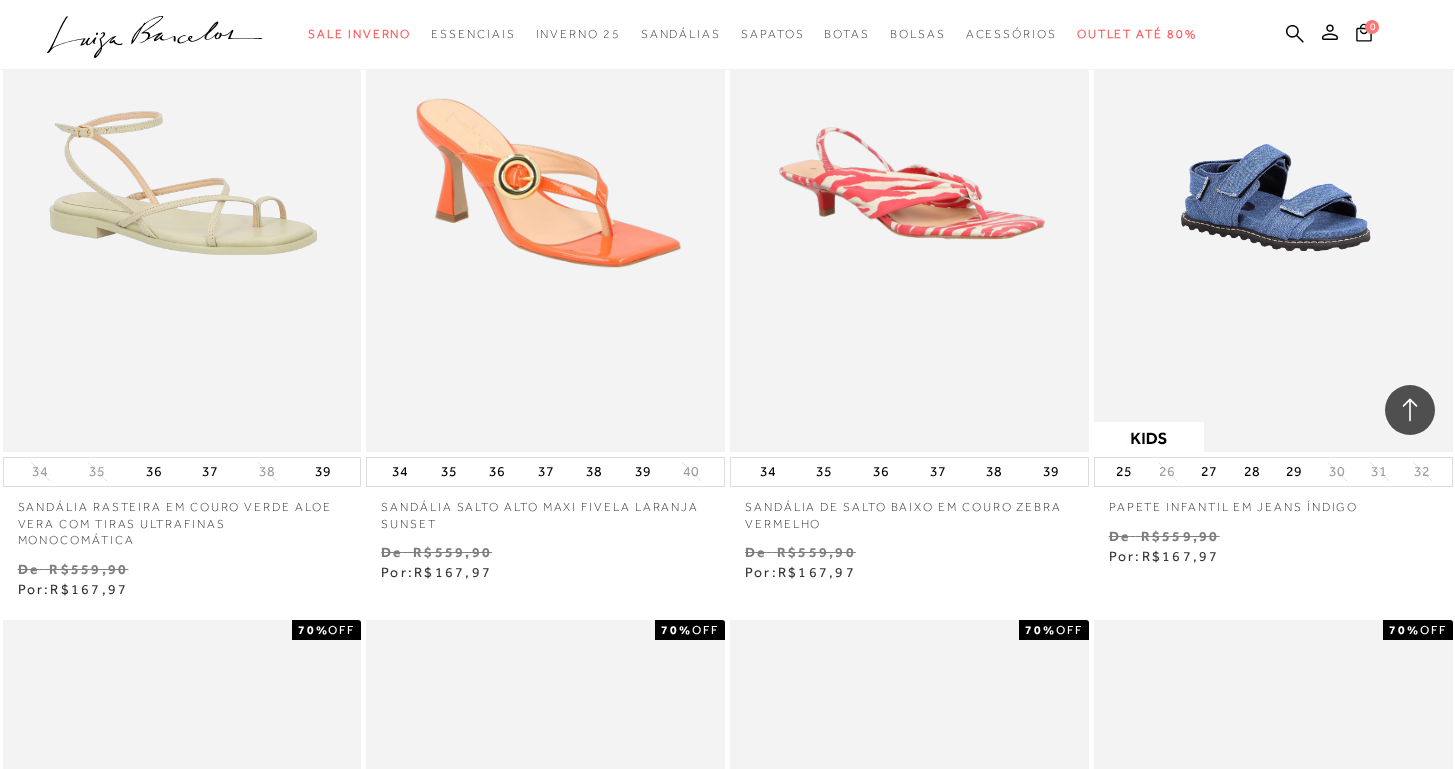 scroll, scrollTop: 27589, scrollLeft: 0, axis: vertical 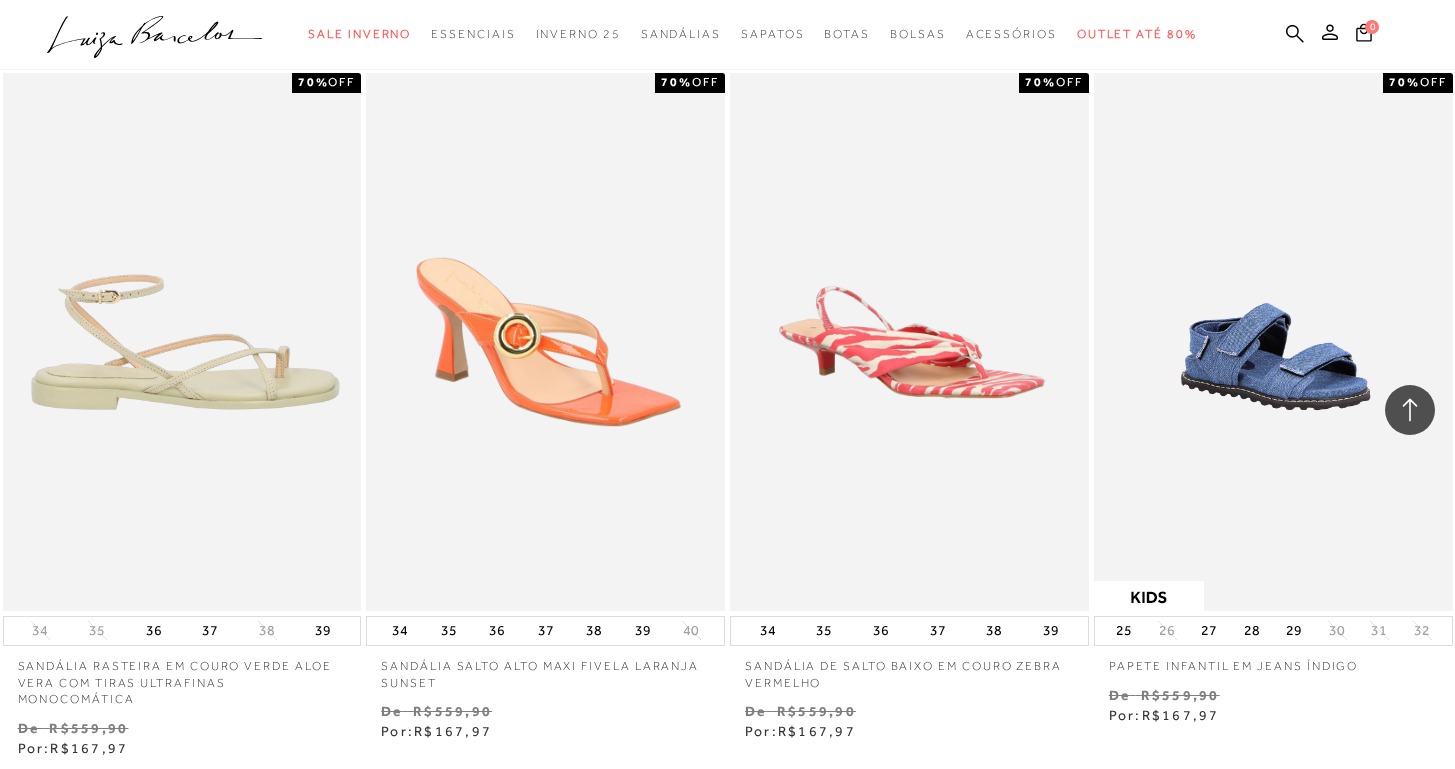 click at bounding box center [183, 342] 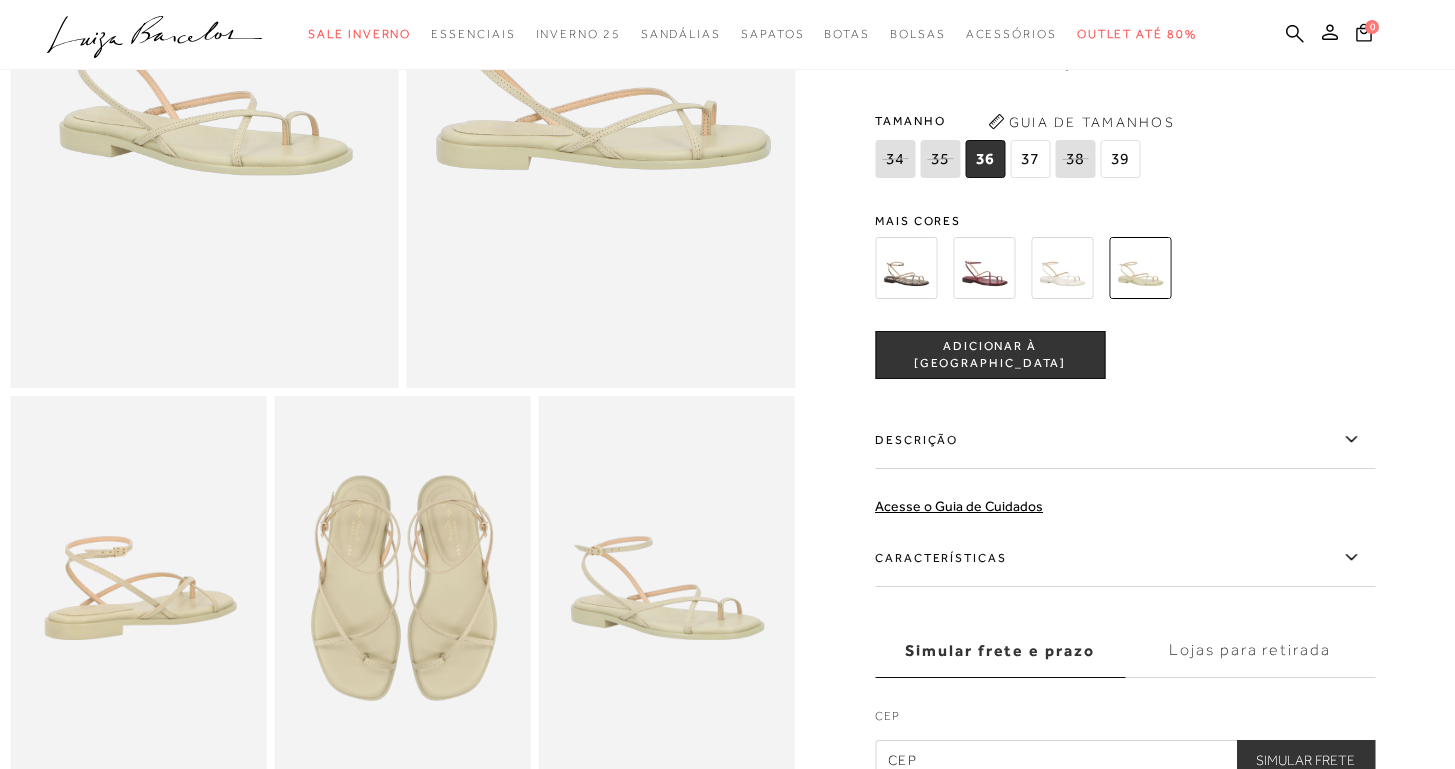 scroll, scrollTop: 299, scrollLeft: 0, axis: vertical 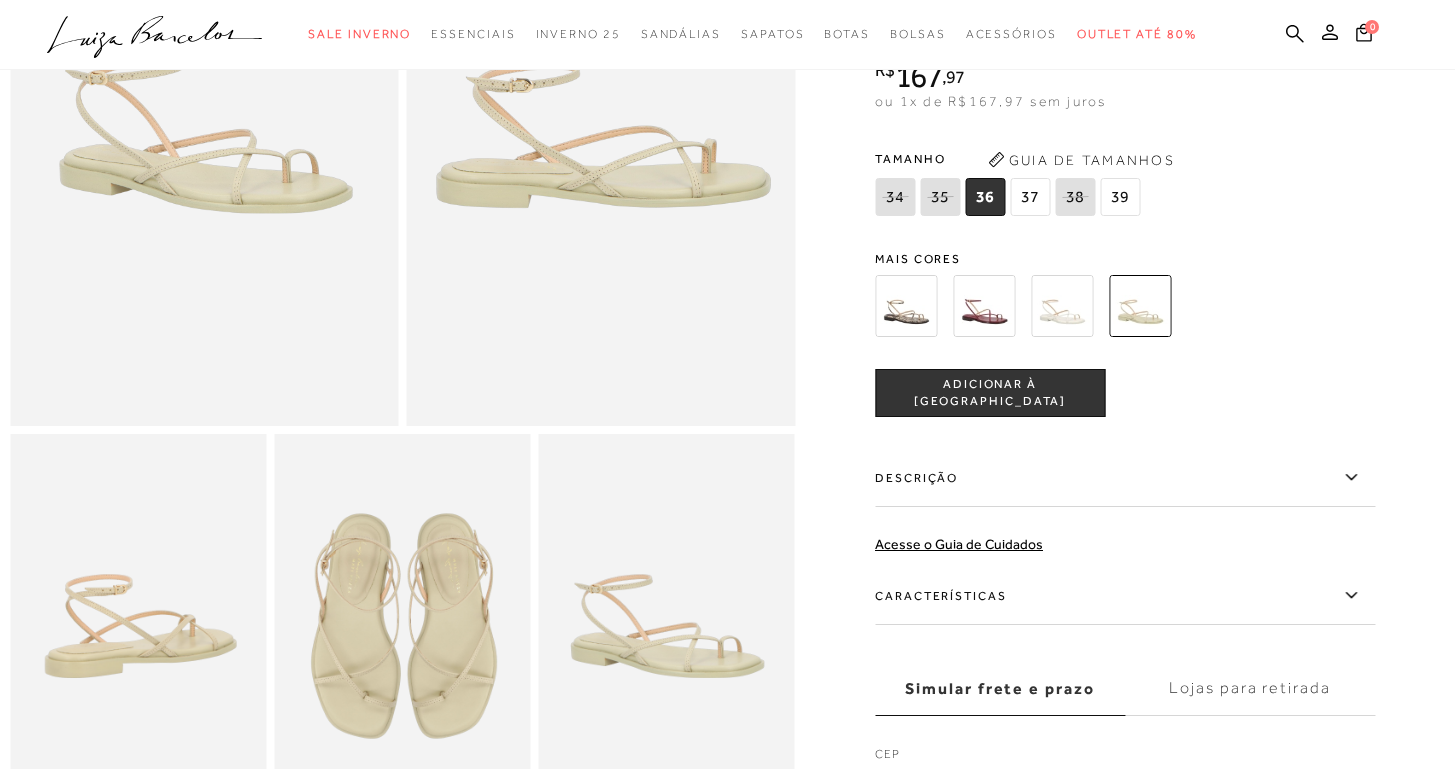 click at bounding box center (138, 626) 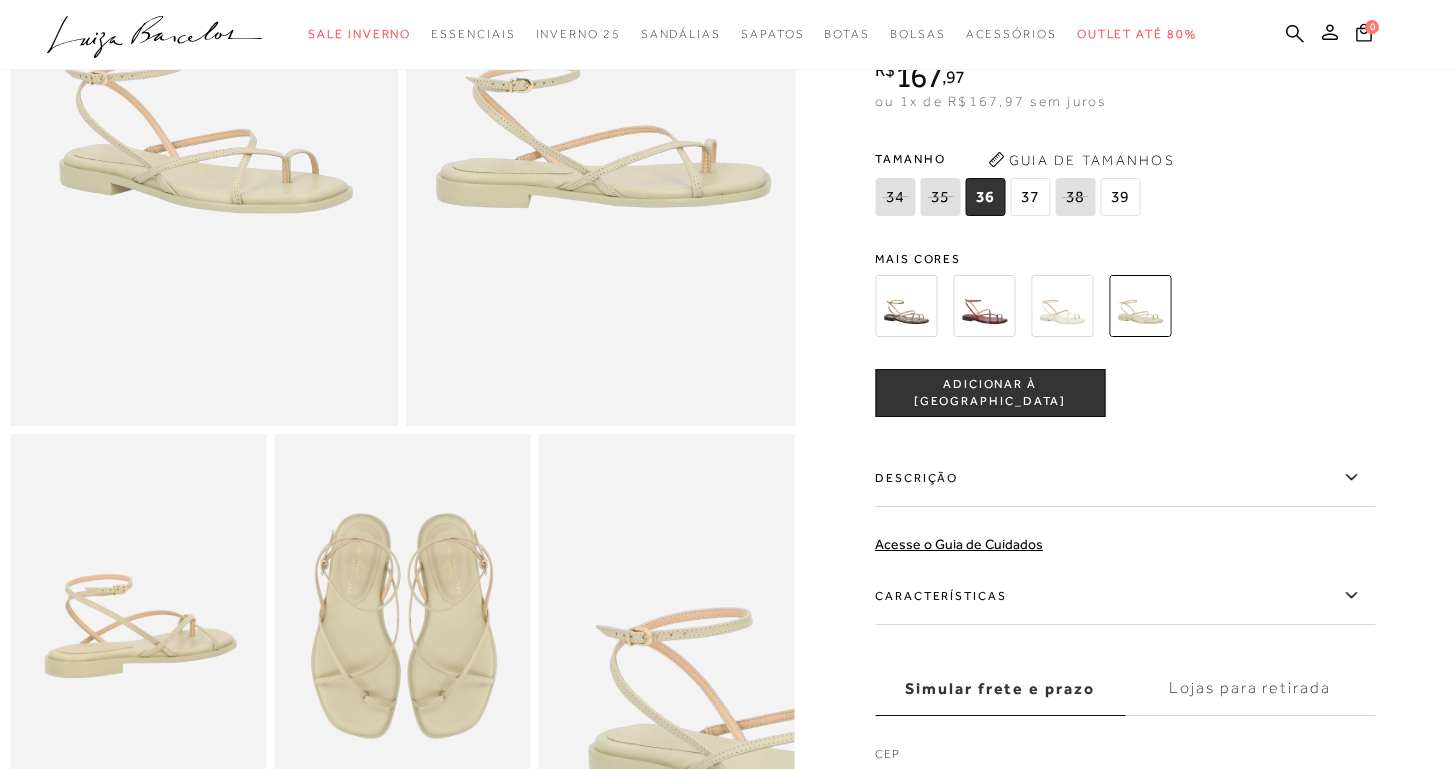 scroll, scrollTop: 711, scrollLeft: 0, axis: vertical 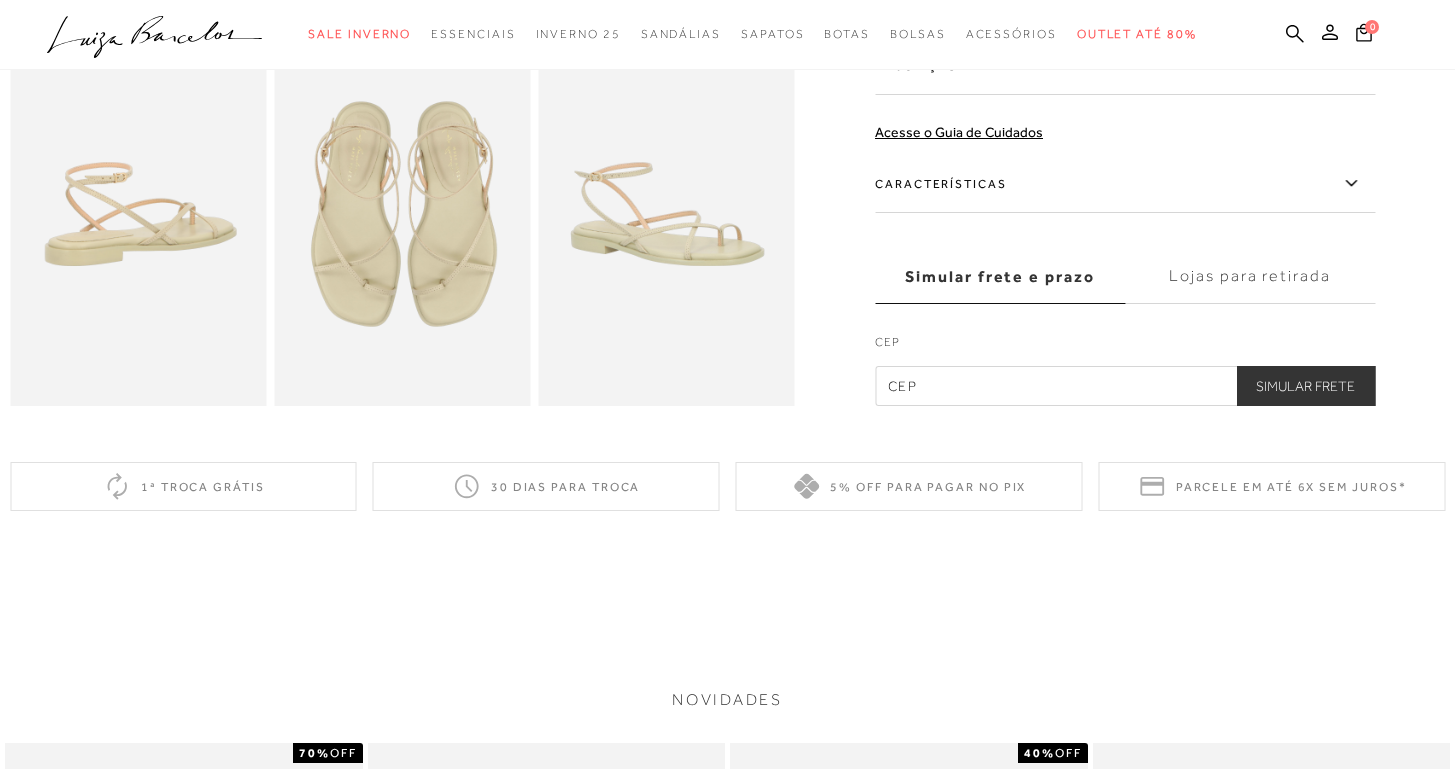 click at bounding box center (667, 214) 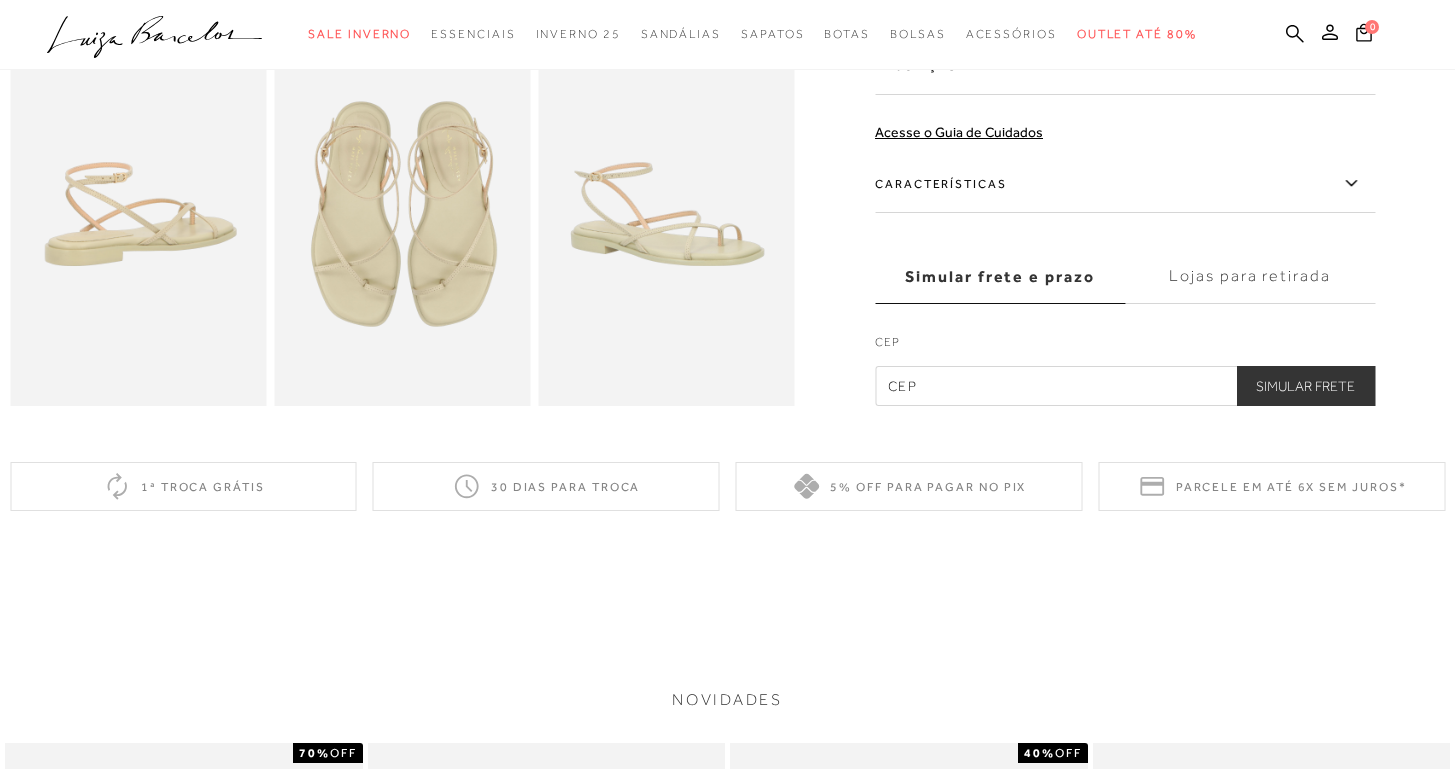 click at bounding box center [402, 214] 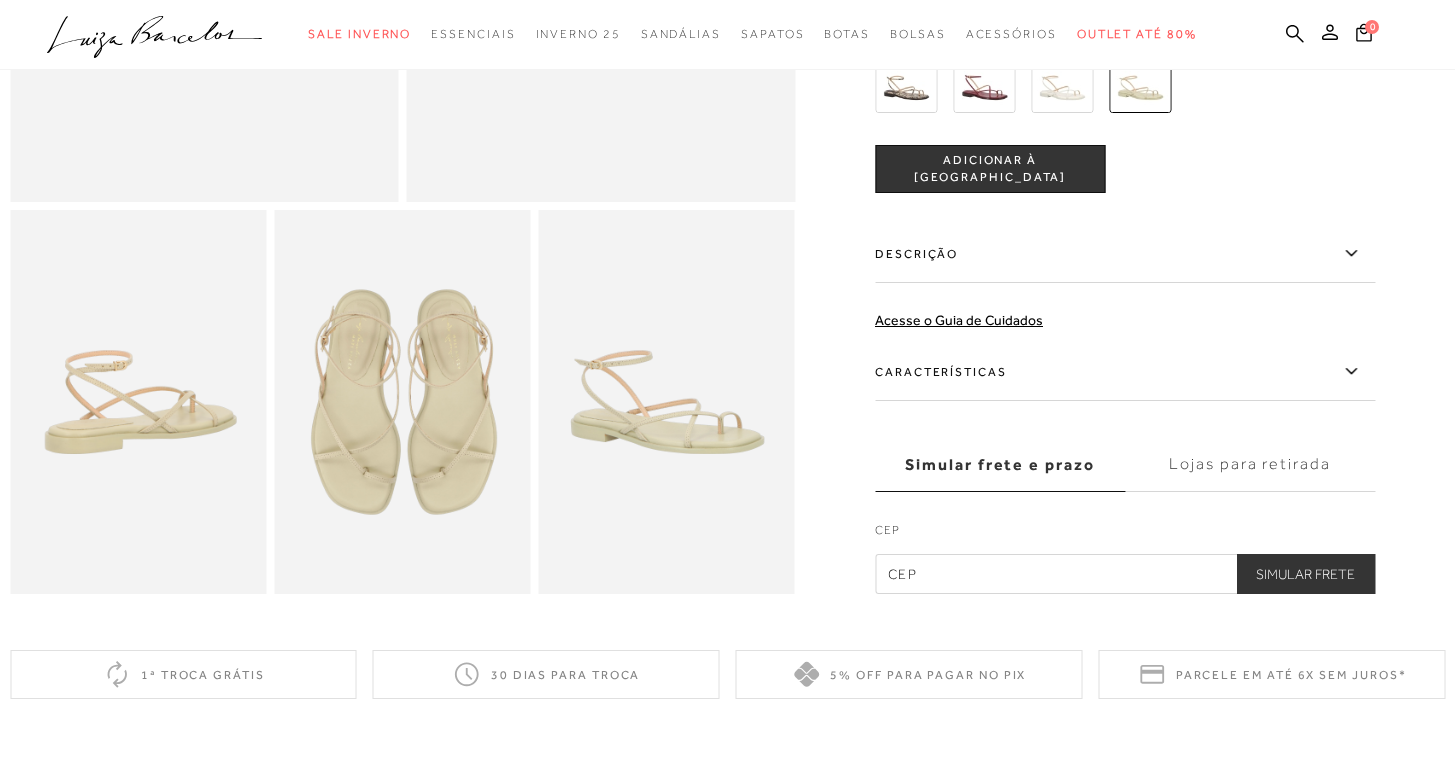 click at bounding box center (402, 402) 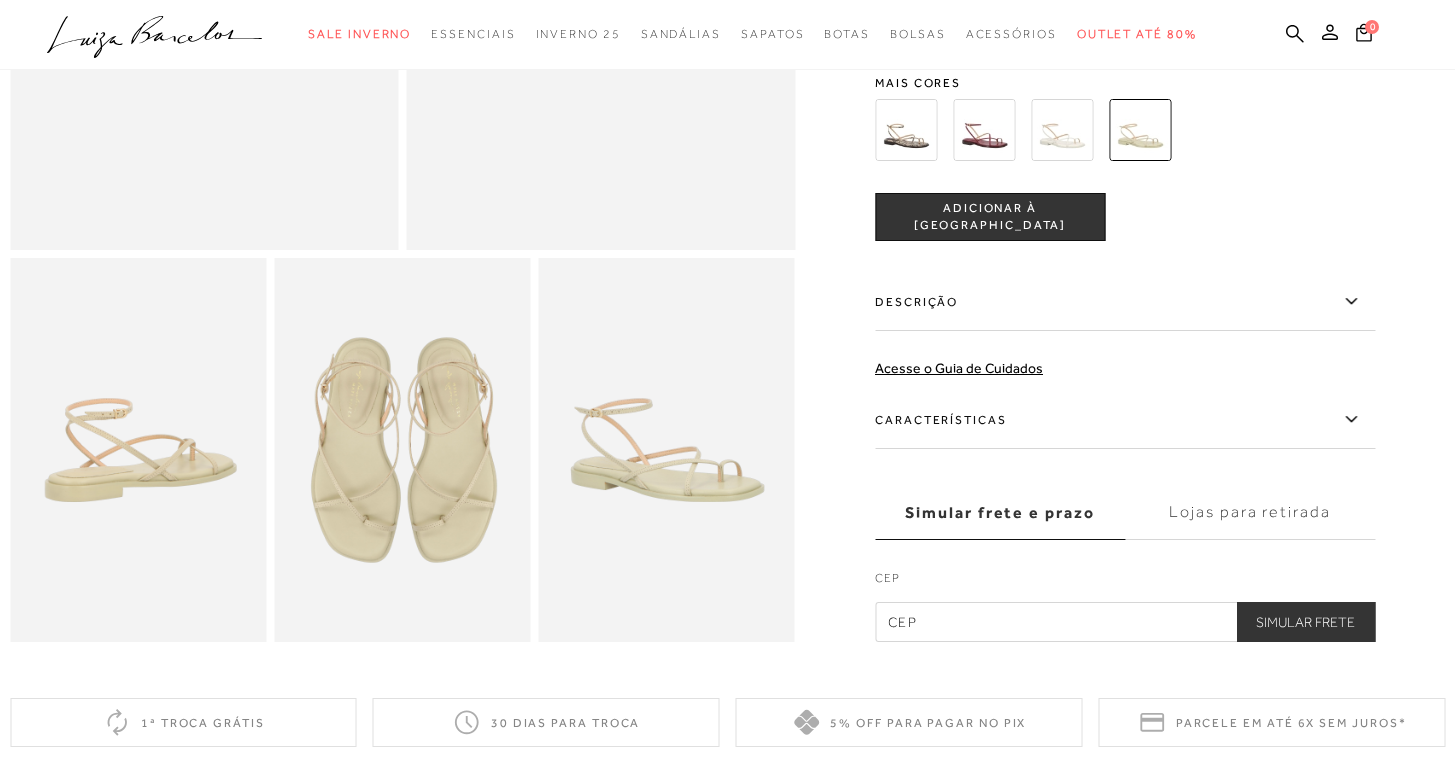 scroll, scrollTop: 319, scrollLeft: 0, axis: vertical 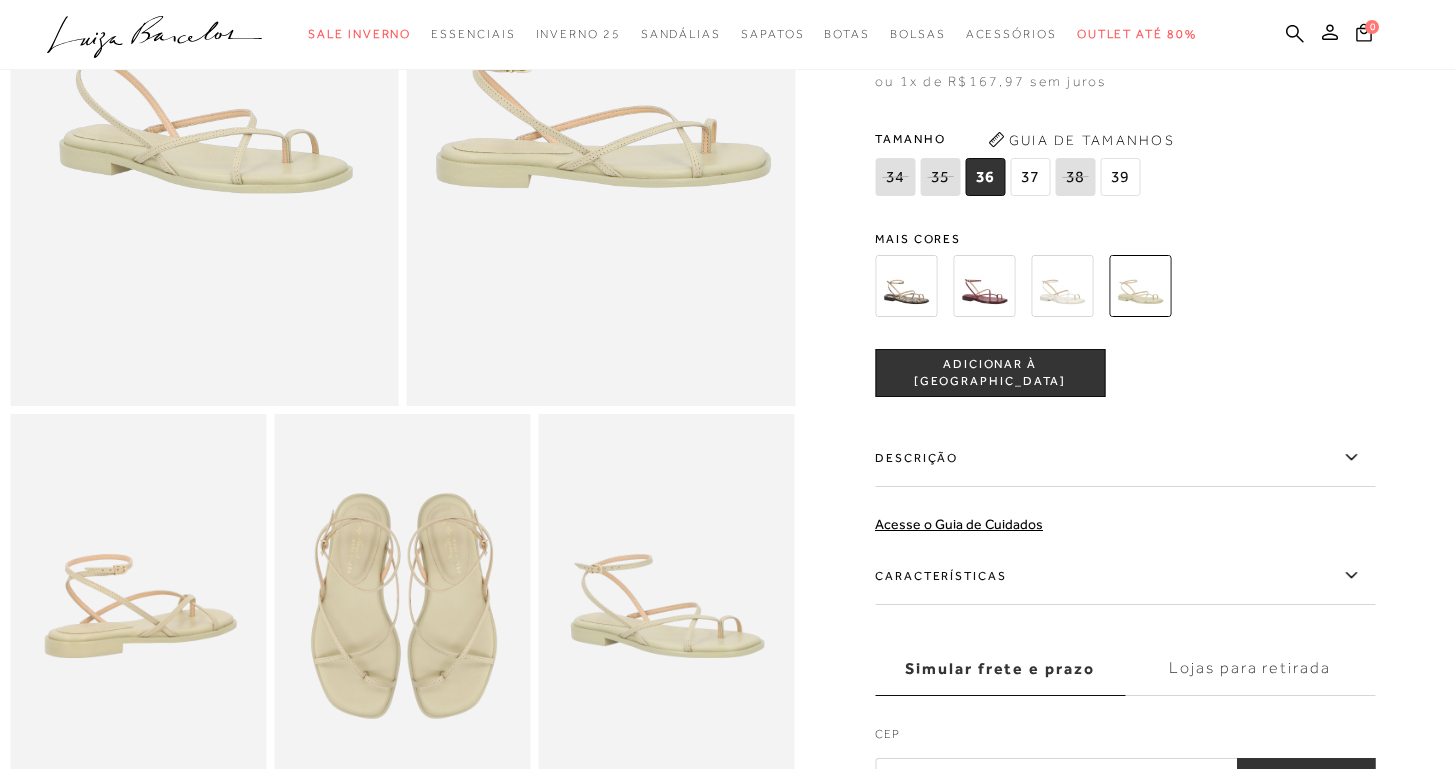 click on "ADICIONAR À [GEOGRAPHIC_DATA]" at bounding box center [990, 373] 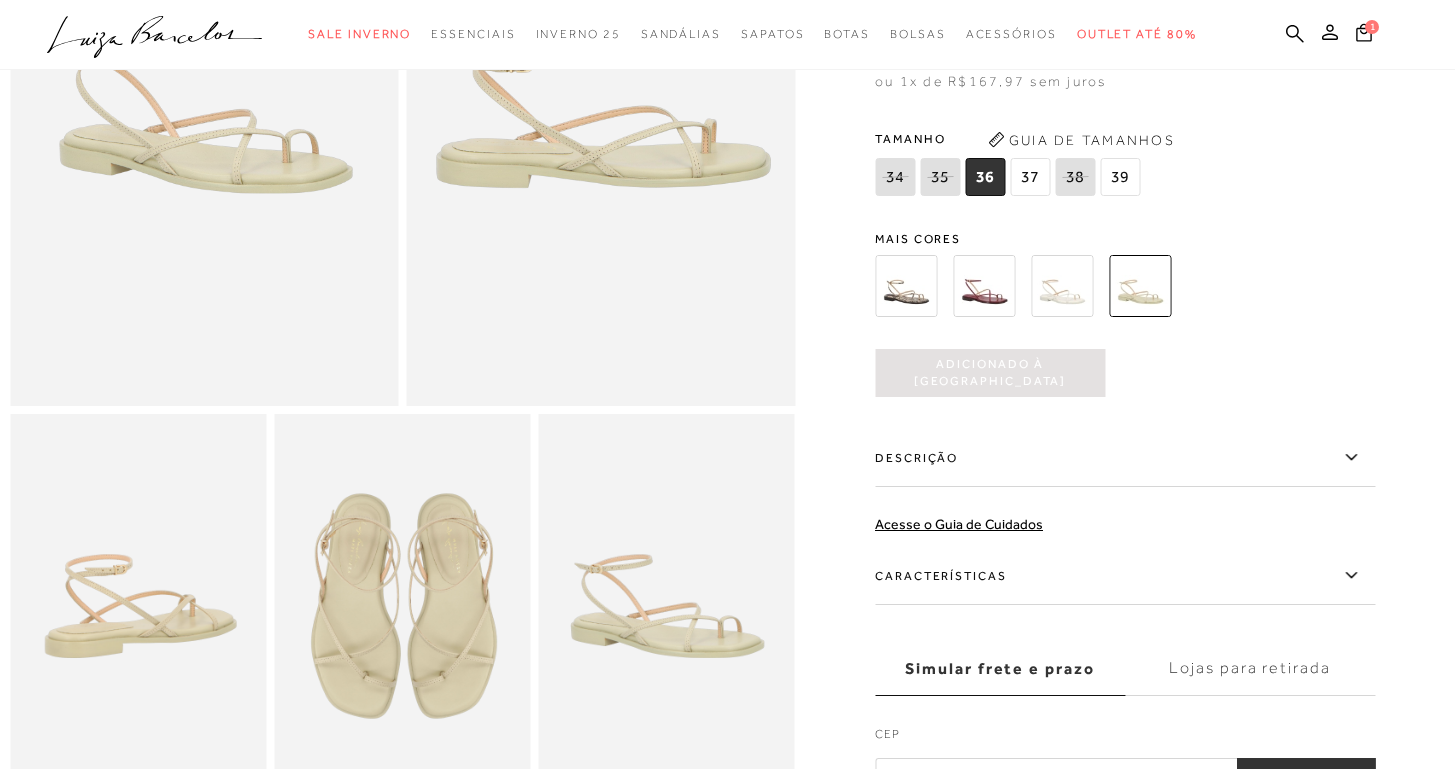 scroll, scrollTop: 0, scrollLeft: 0, axis: both 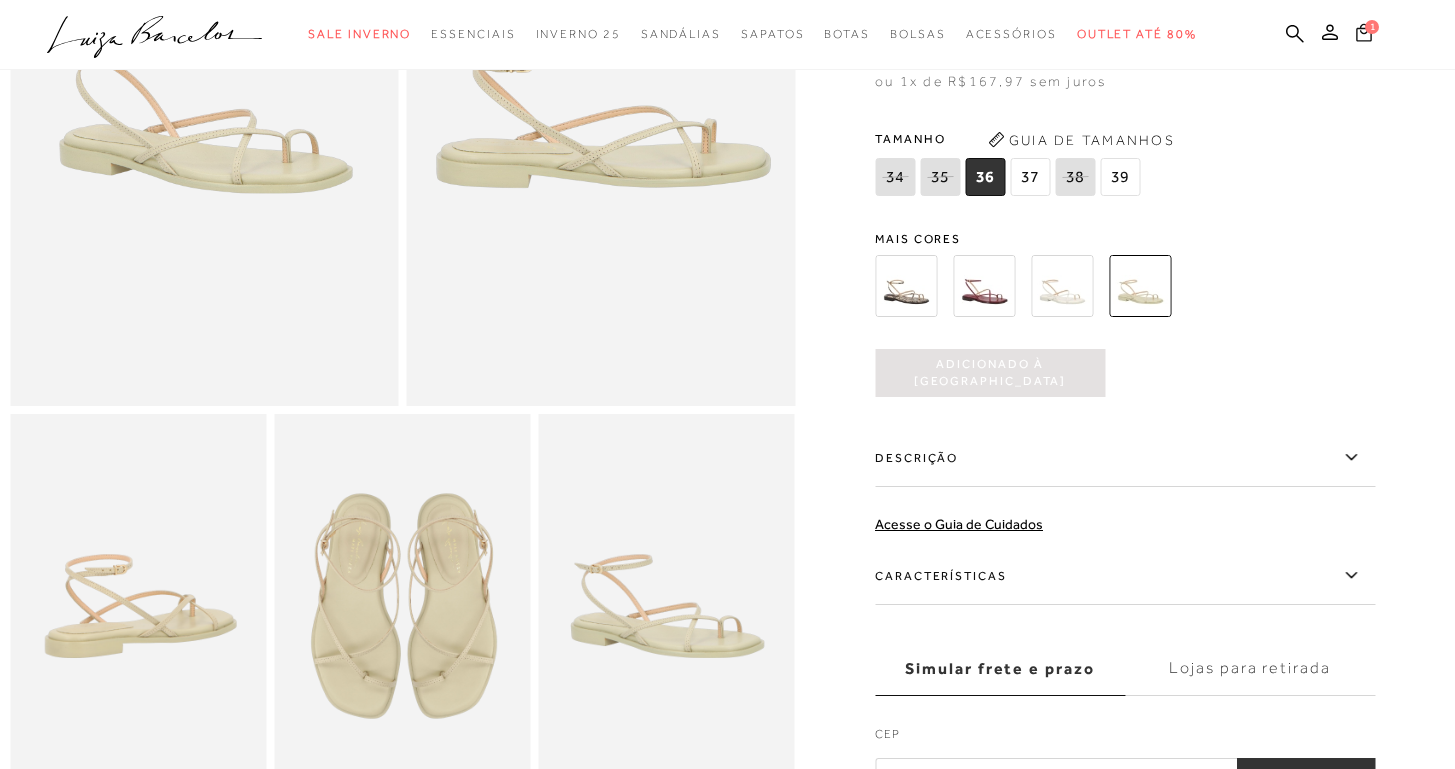 click 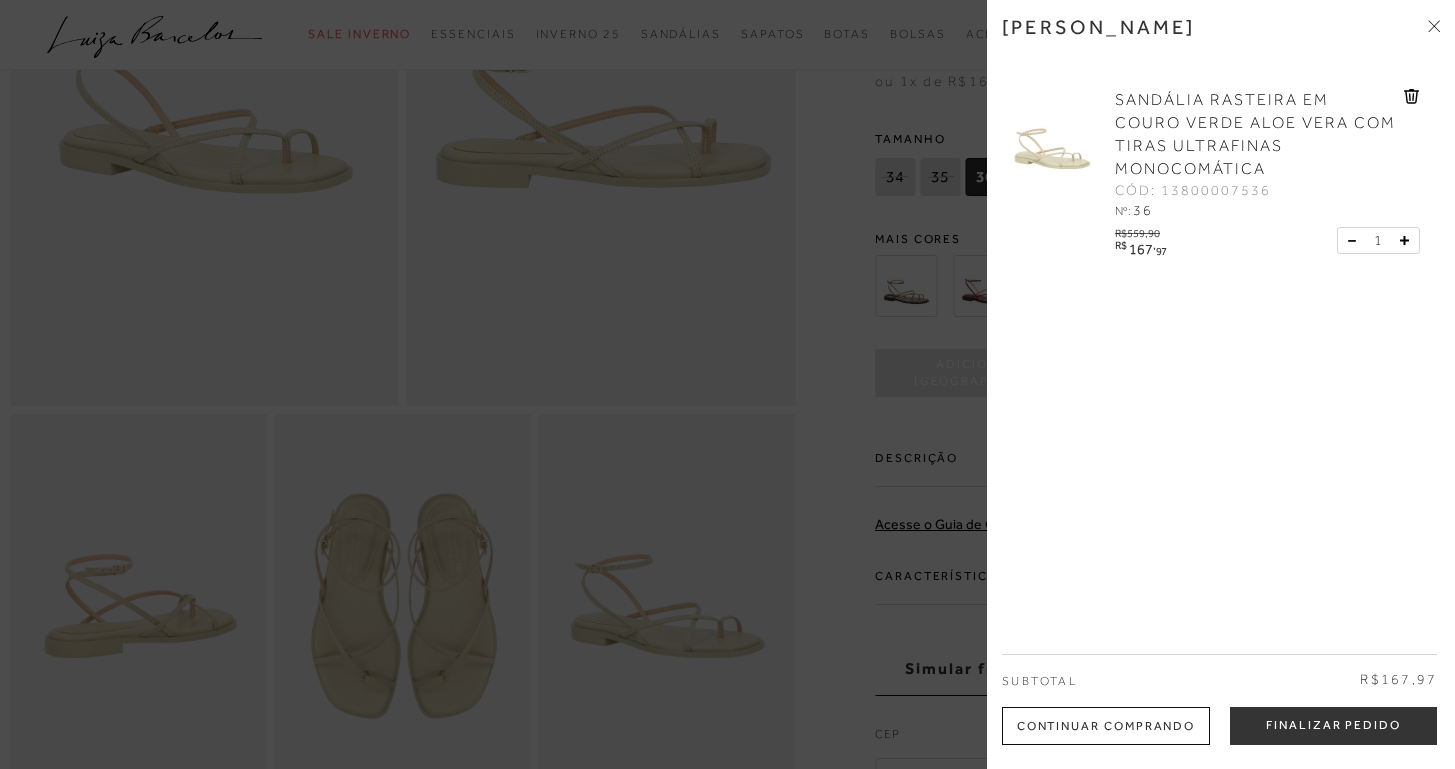 click at bounding box center (727, 384) 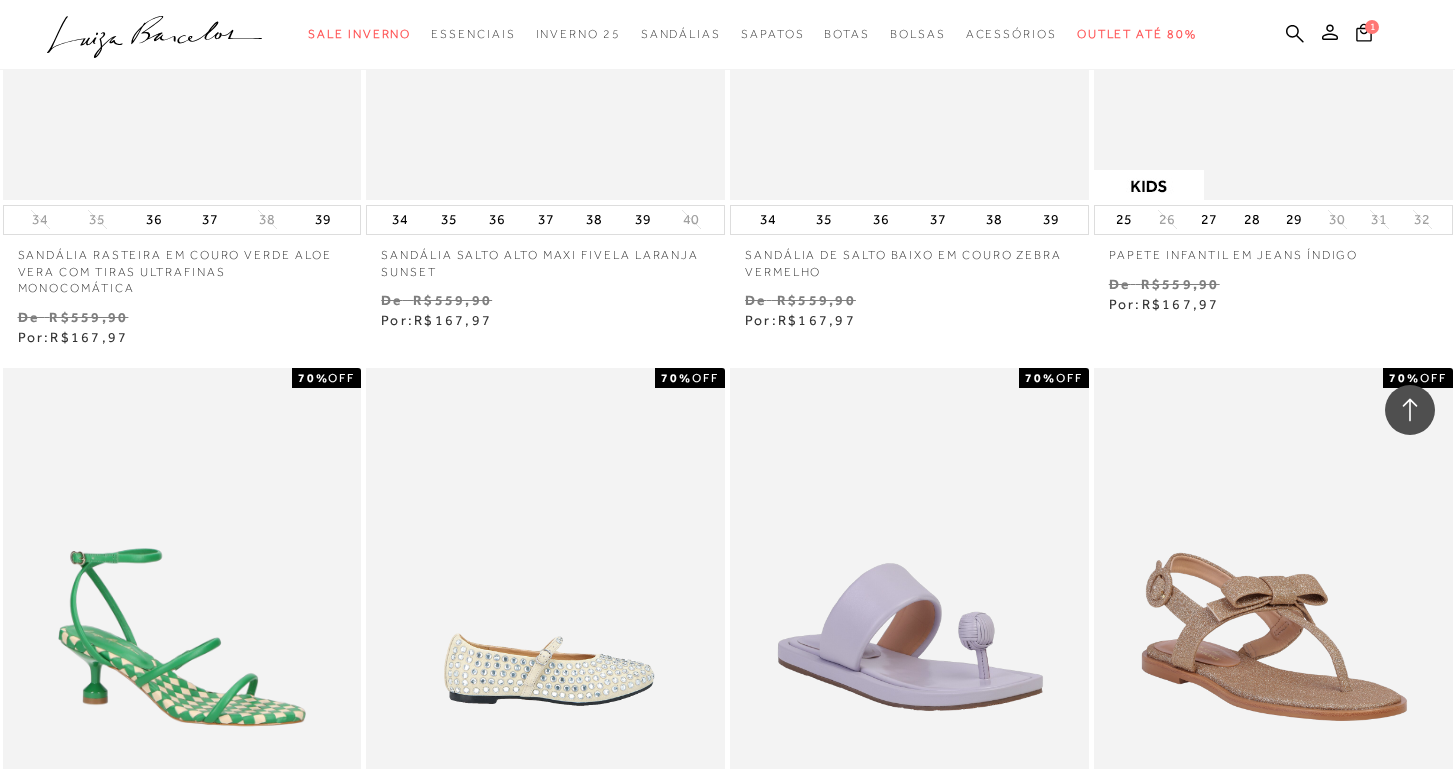 scroll, scrollTop: 28383, scrollLeft: 0, axis: vertical 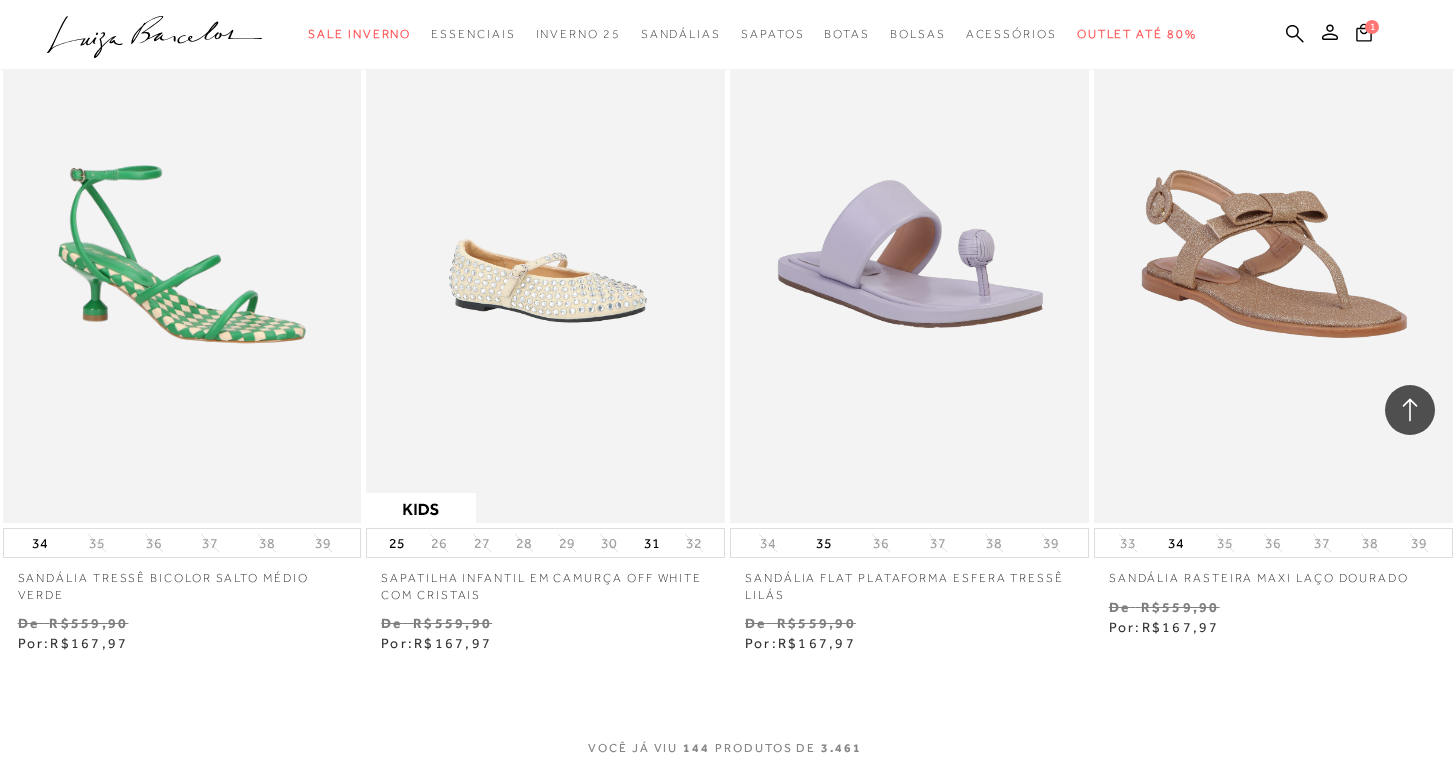 click on "MOSTRAR MAIS" at bounding box center (727, 792) 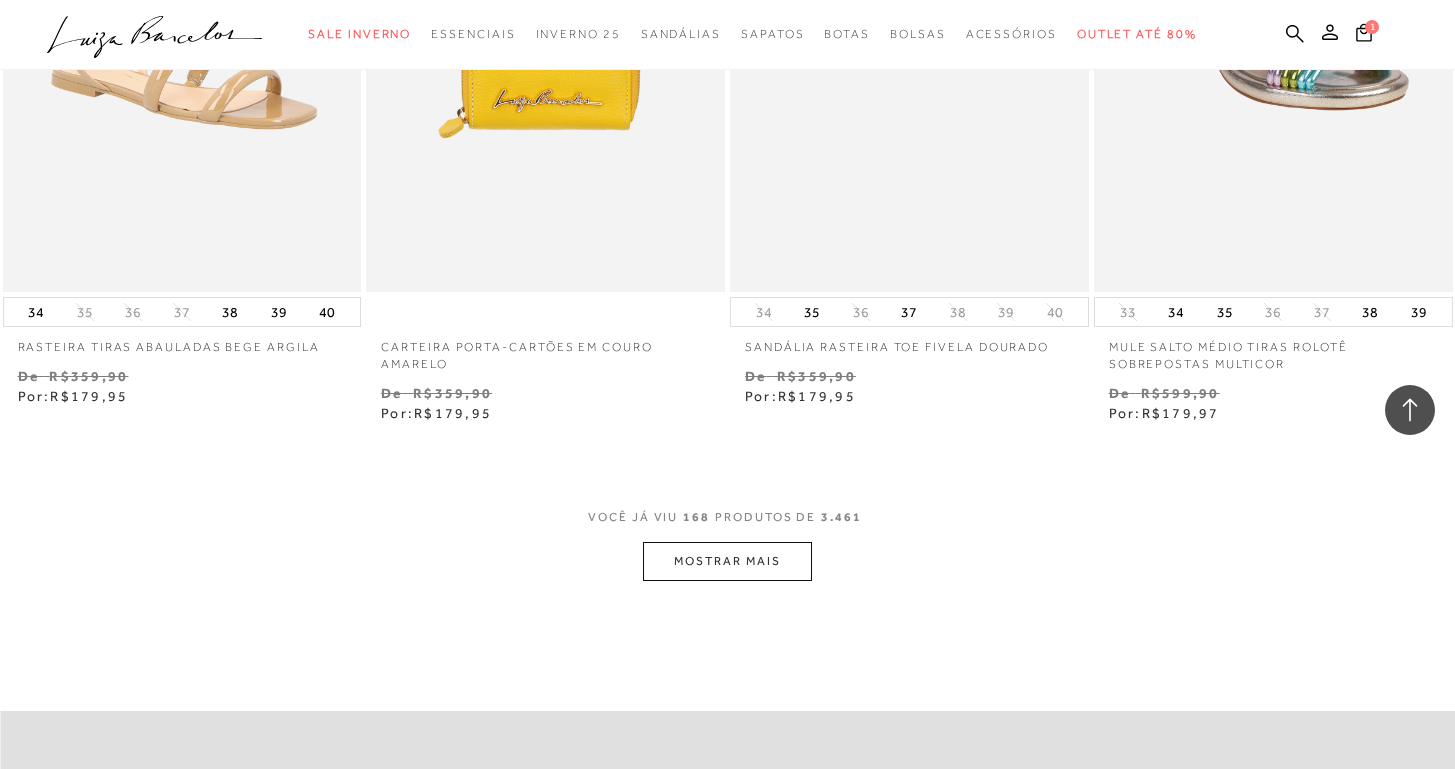 scroll, scrollTop: 32963, scrollLeft: 0, axis: vertical 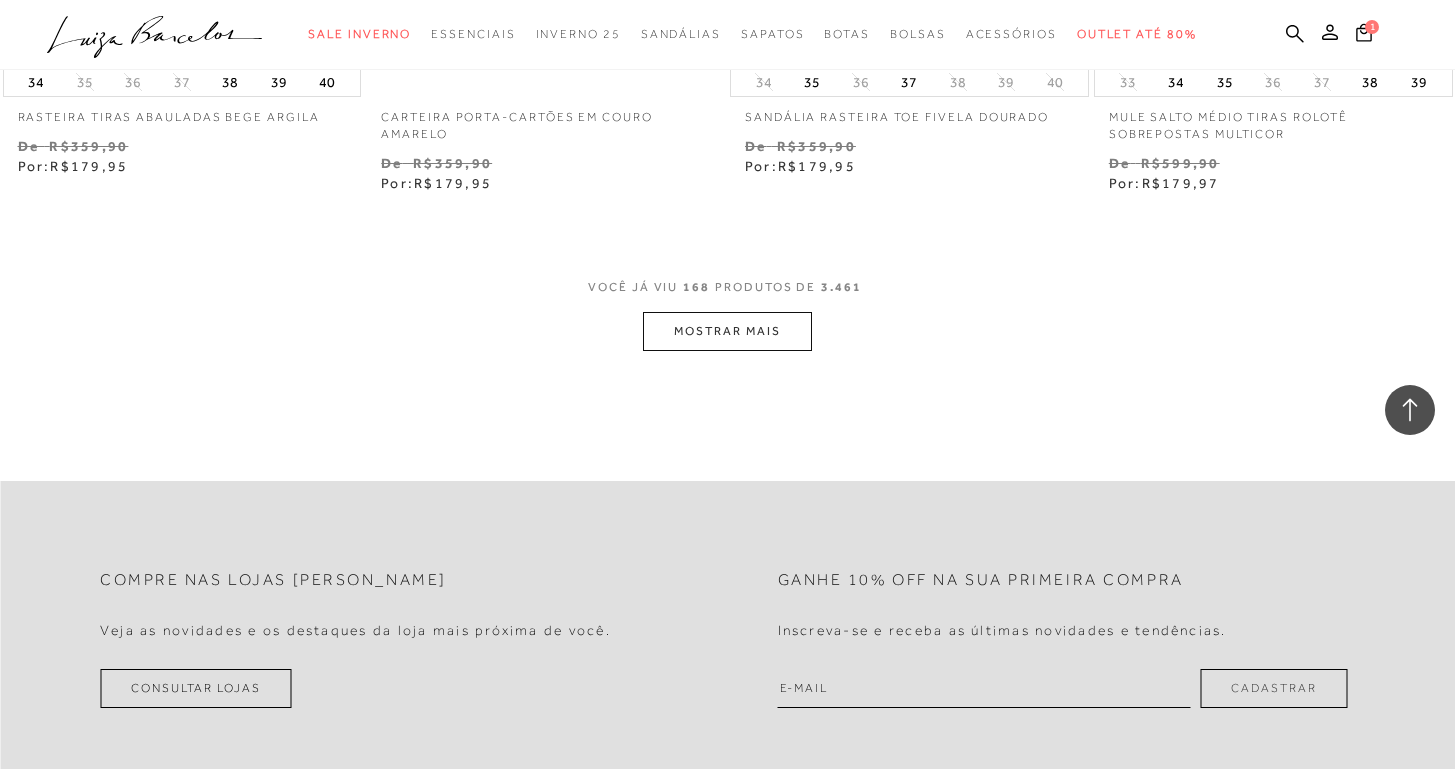 click on "MOSTRAR MAIS" at bounding box center (727, 331) 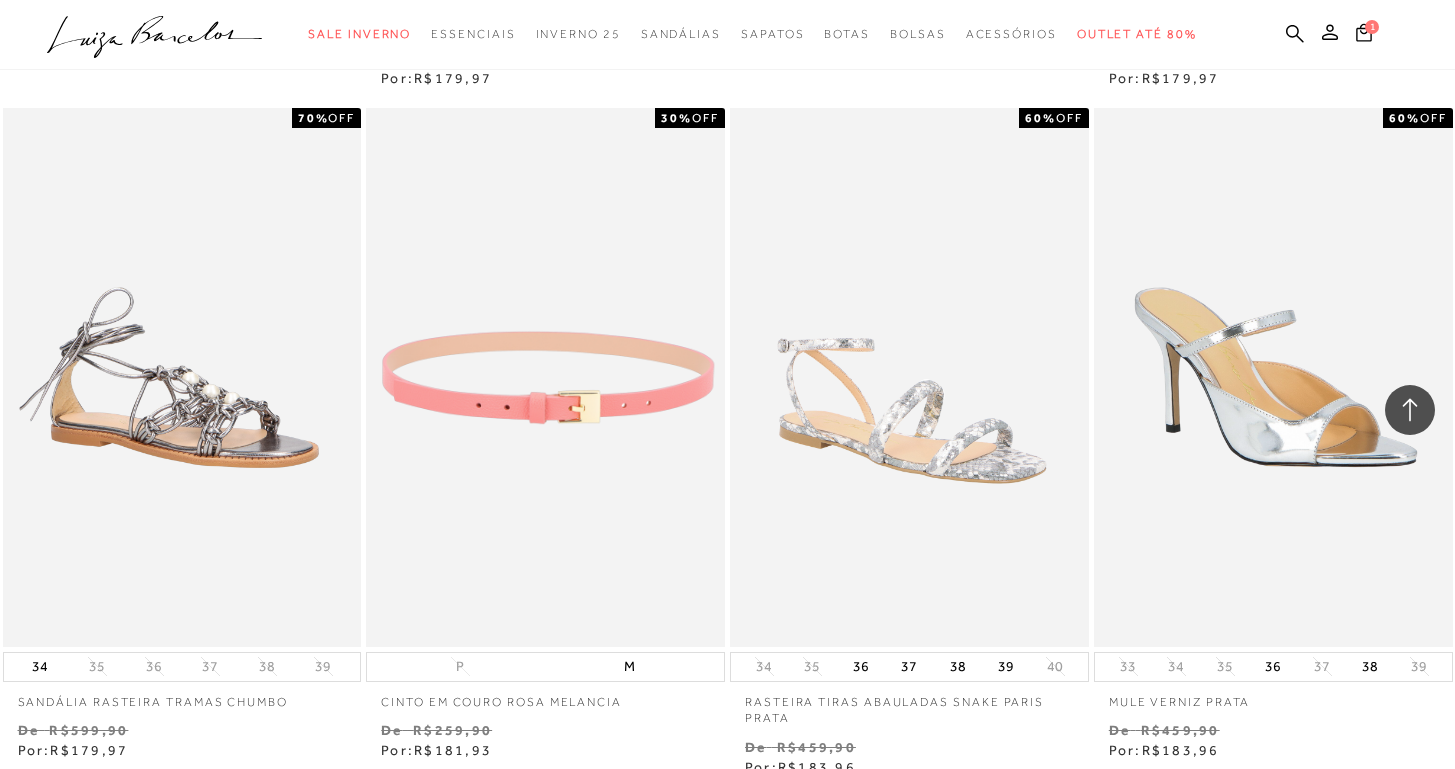 scroll, scrollTop: 36924, scrollLeft: 0, axis: vertical 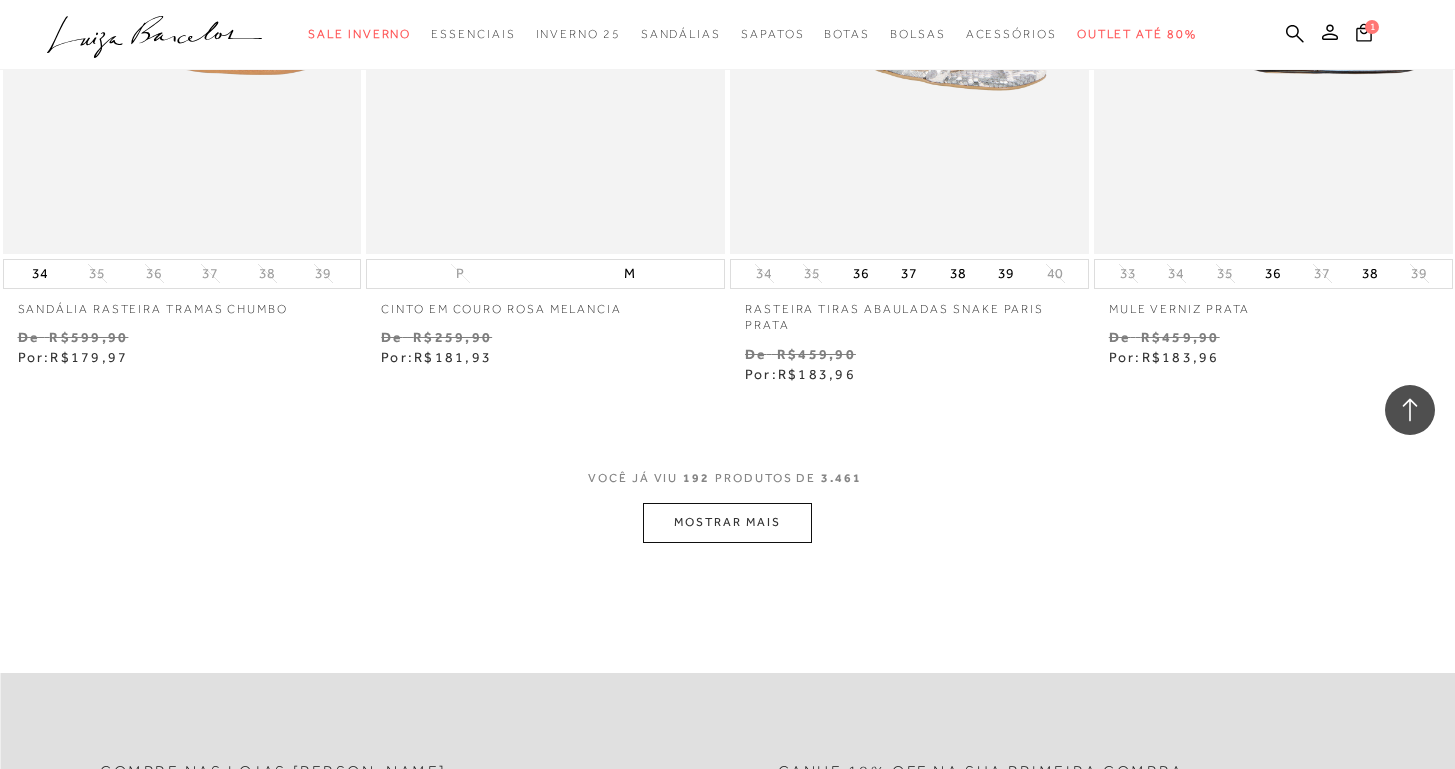 click on "MOSTRAR MAIS" at bounding box center [727, 522] 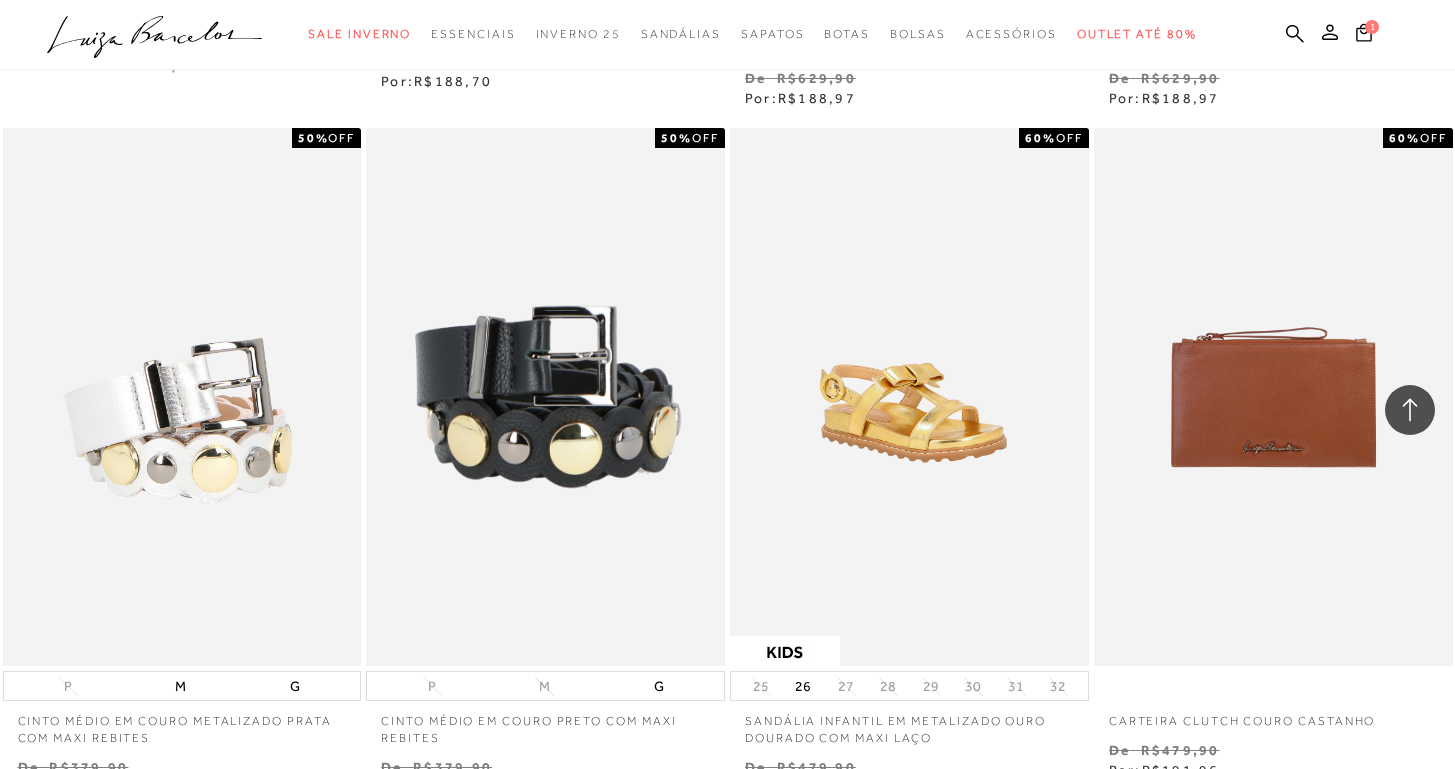 scroll, scrollTop: 41066, scrollLeft: 0, axis: vertical 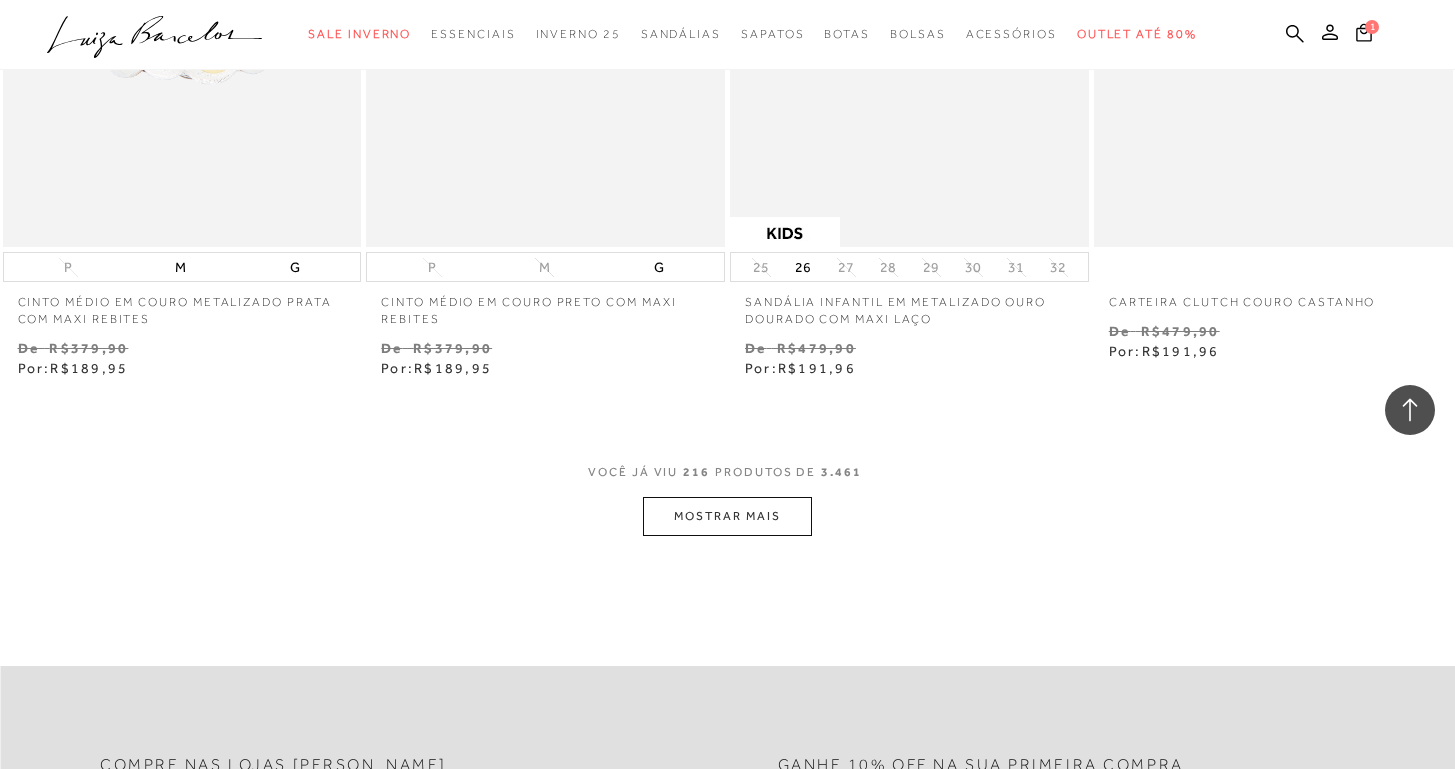click on "MOSTRAR MAIS" at bounding box center (727, 516) 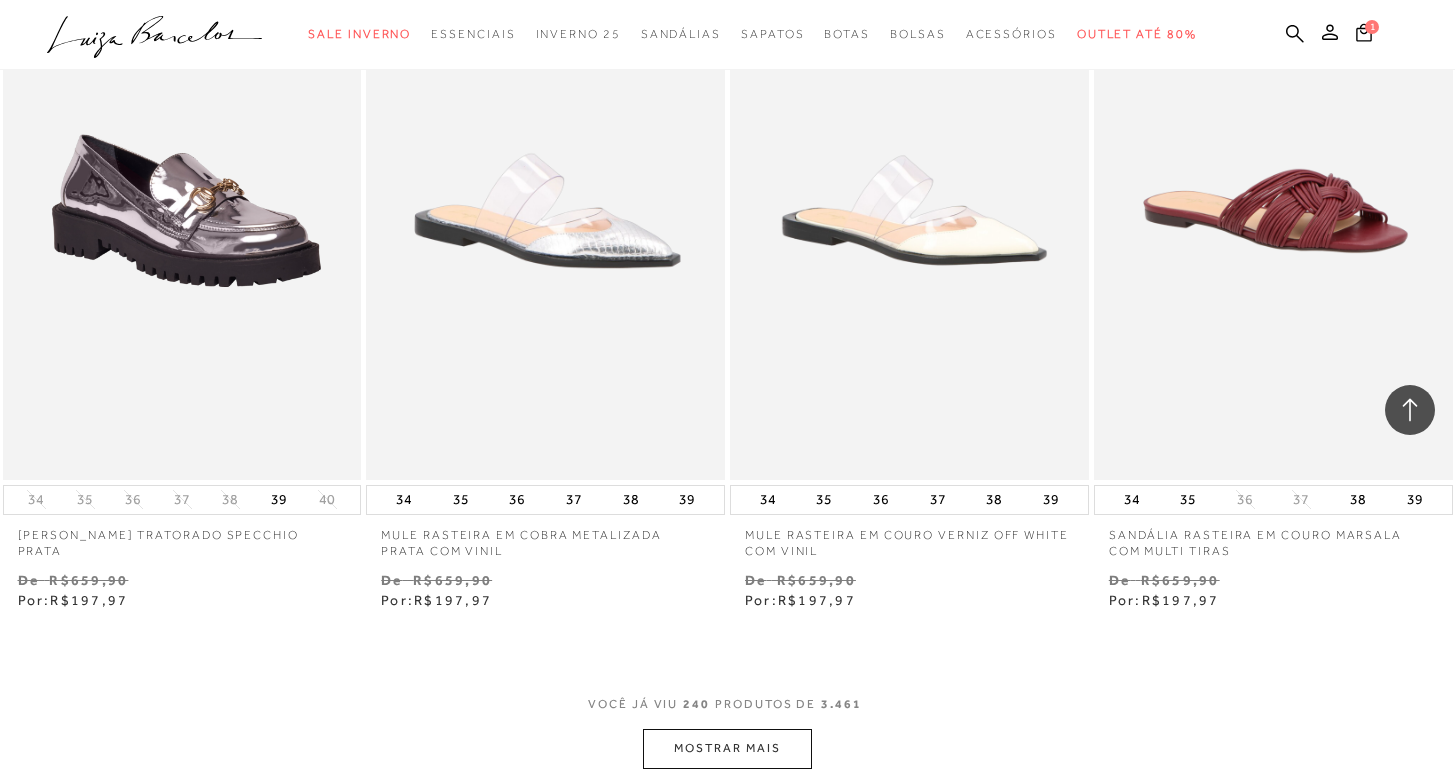 scroll, scrollTop: 45160, scrollLeft: 0, axis: vertical 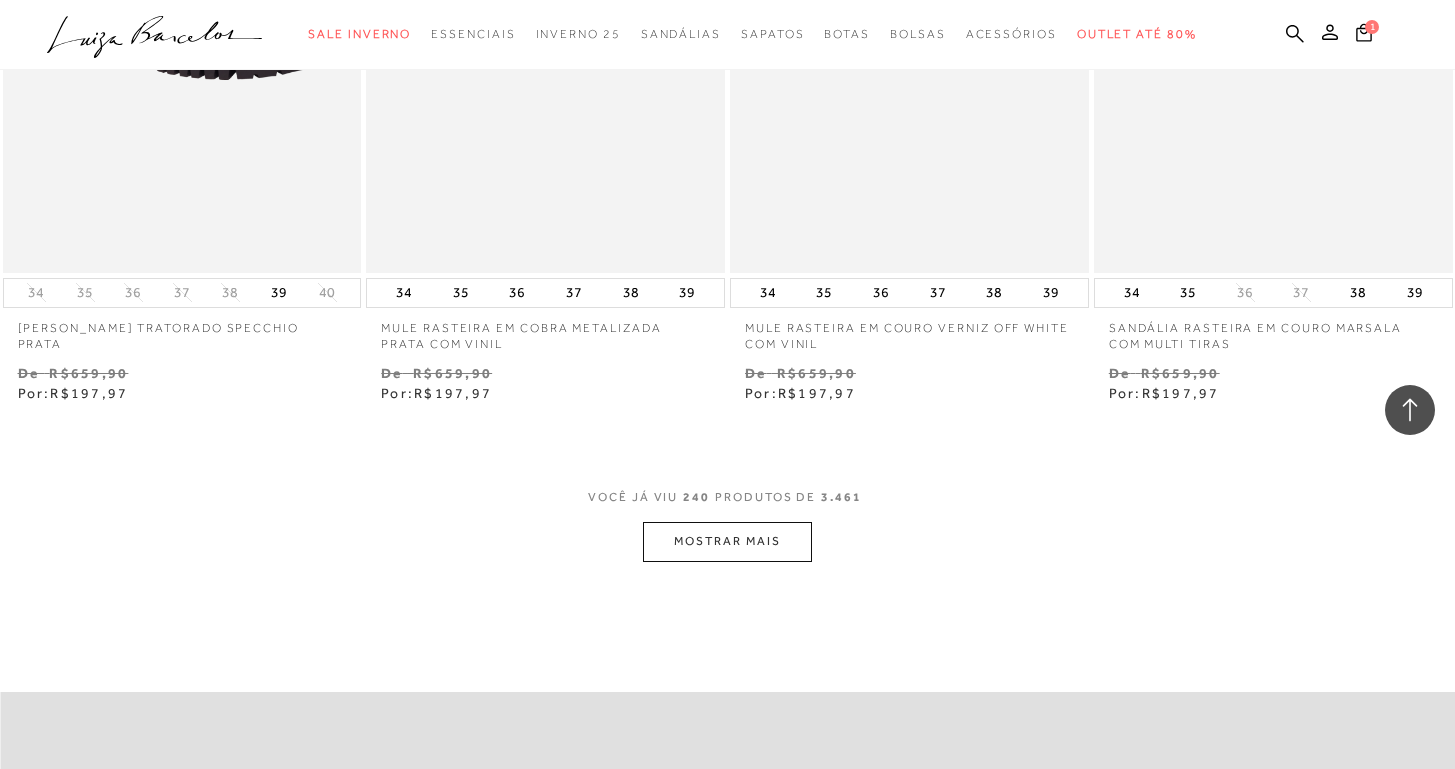 click on "MOSTRAR MAIS" at bounding box center (727, 541) 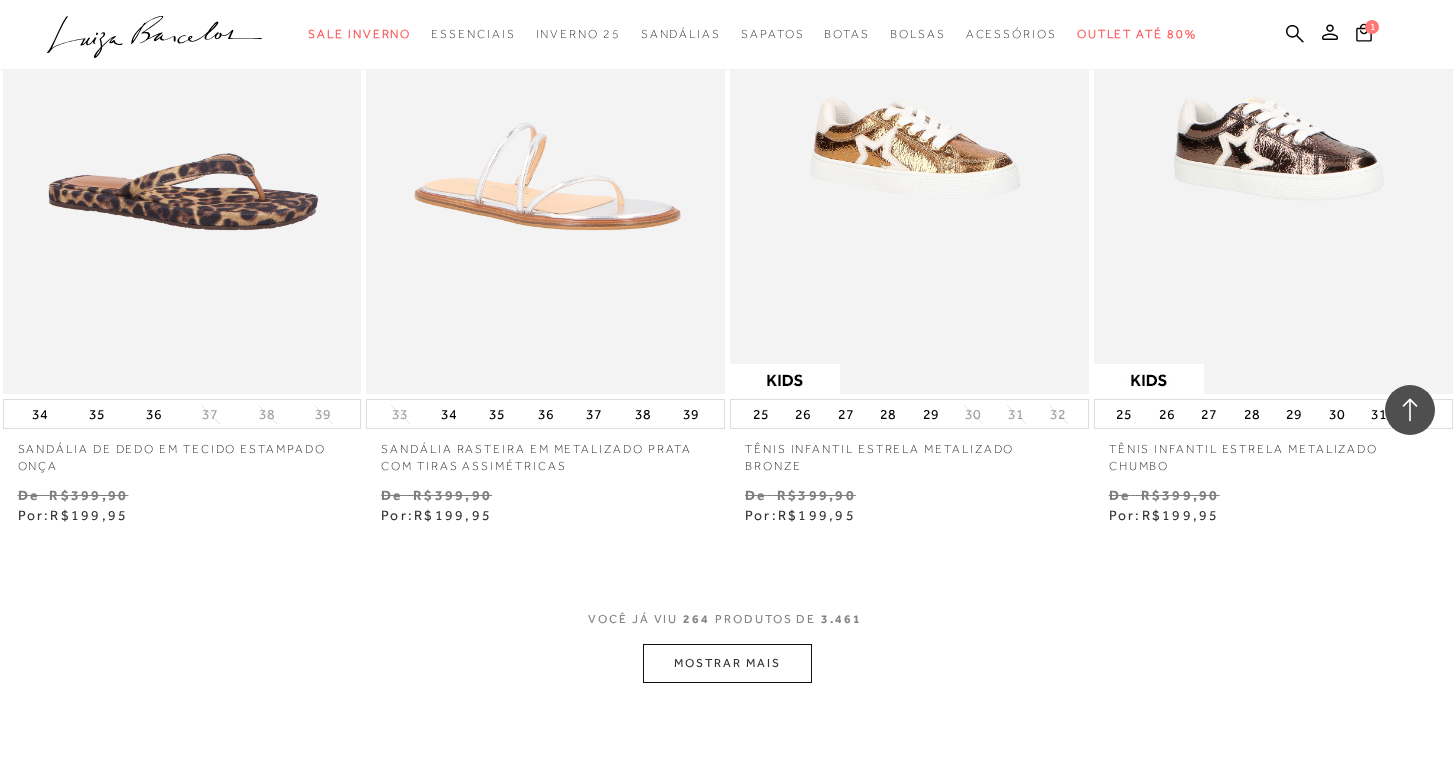 scroll, scrollTop: 49299, scrollLeft: 0, axis: vertical 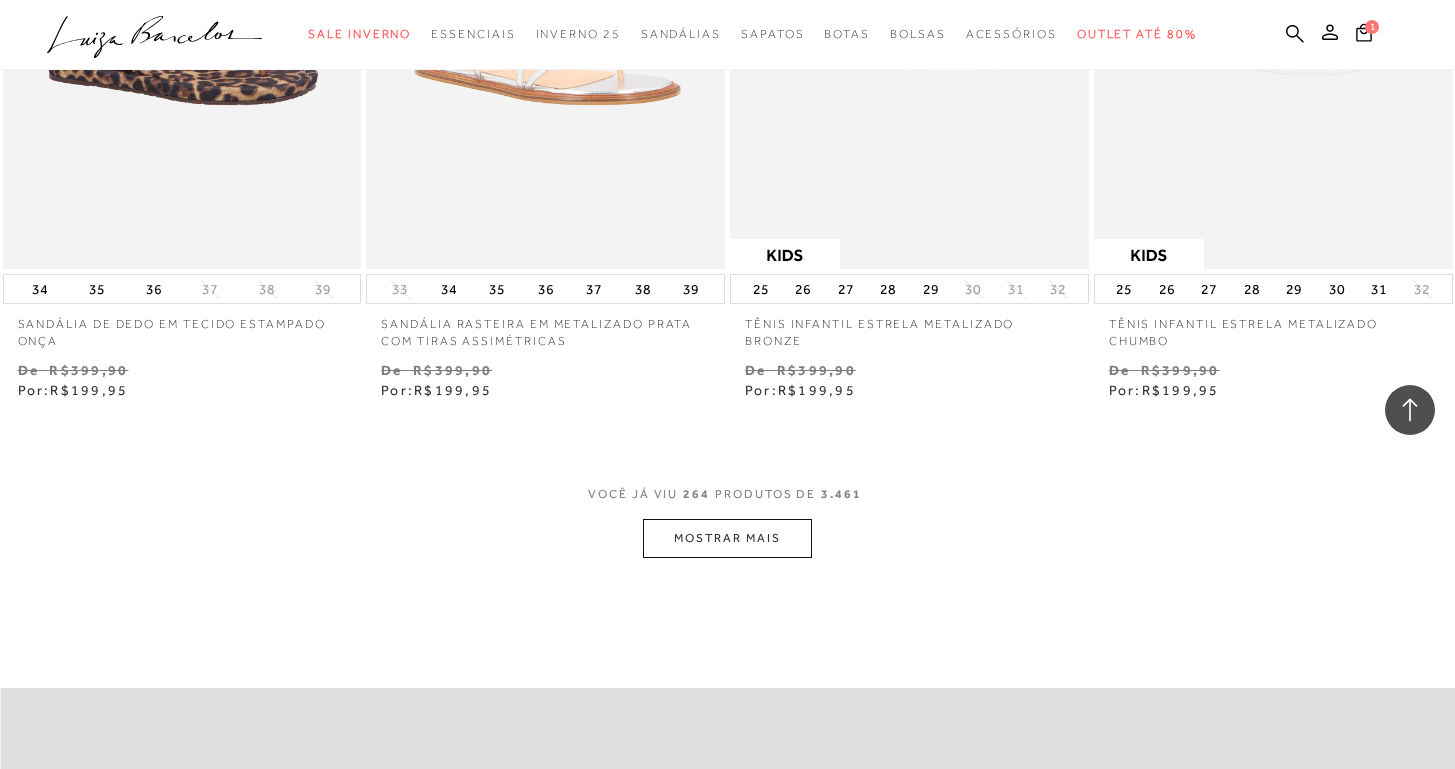 click on "MOSTRAR MAIS" at bounding box center [727, 538] 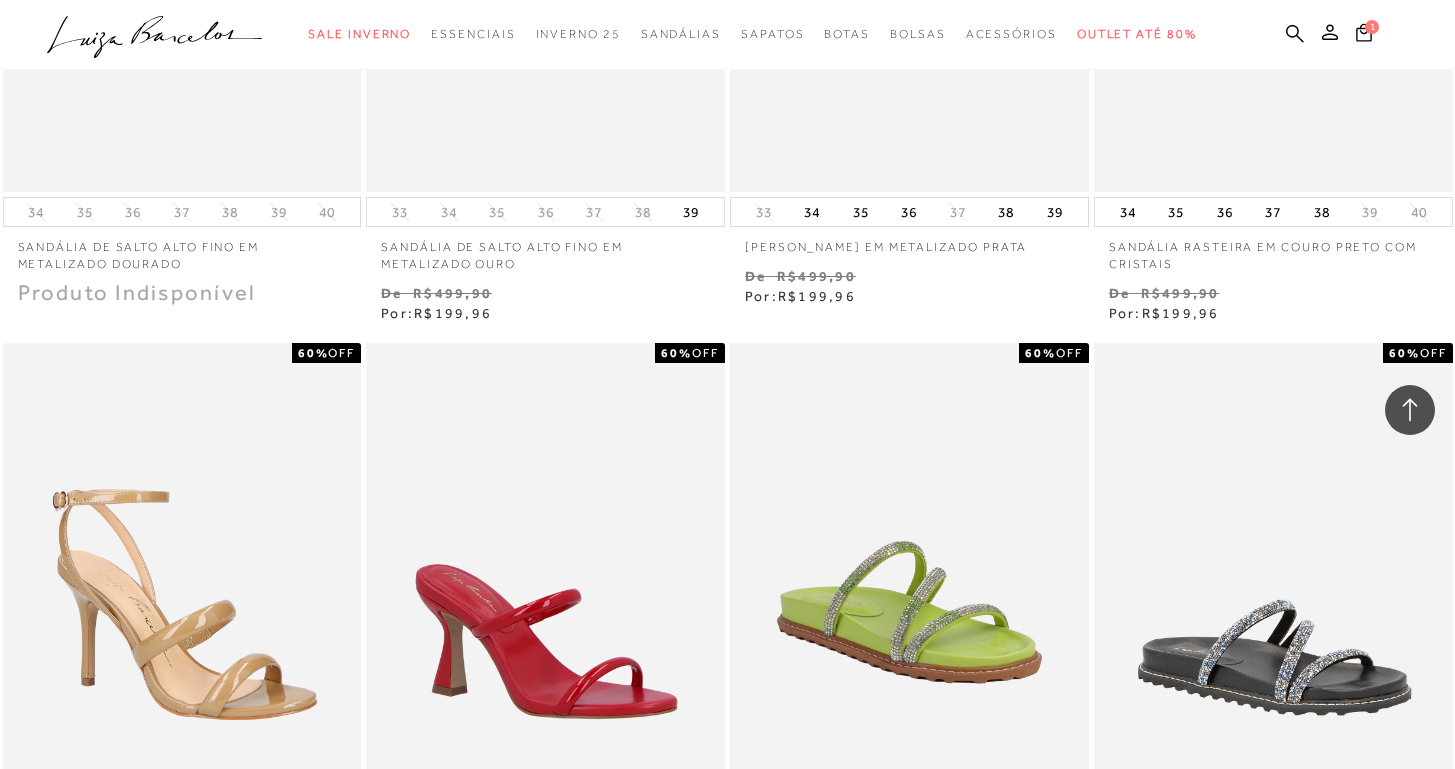 scroll, scrollTop: 53197, scrollLeft: 0, axis: vertical 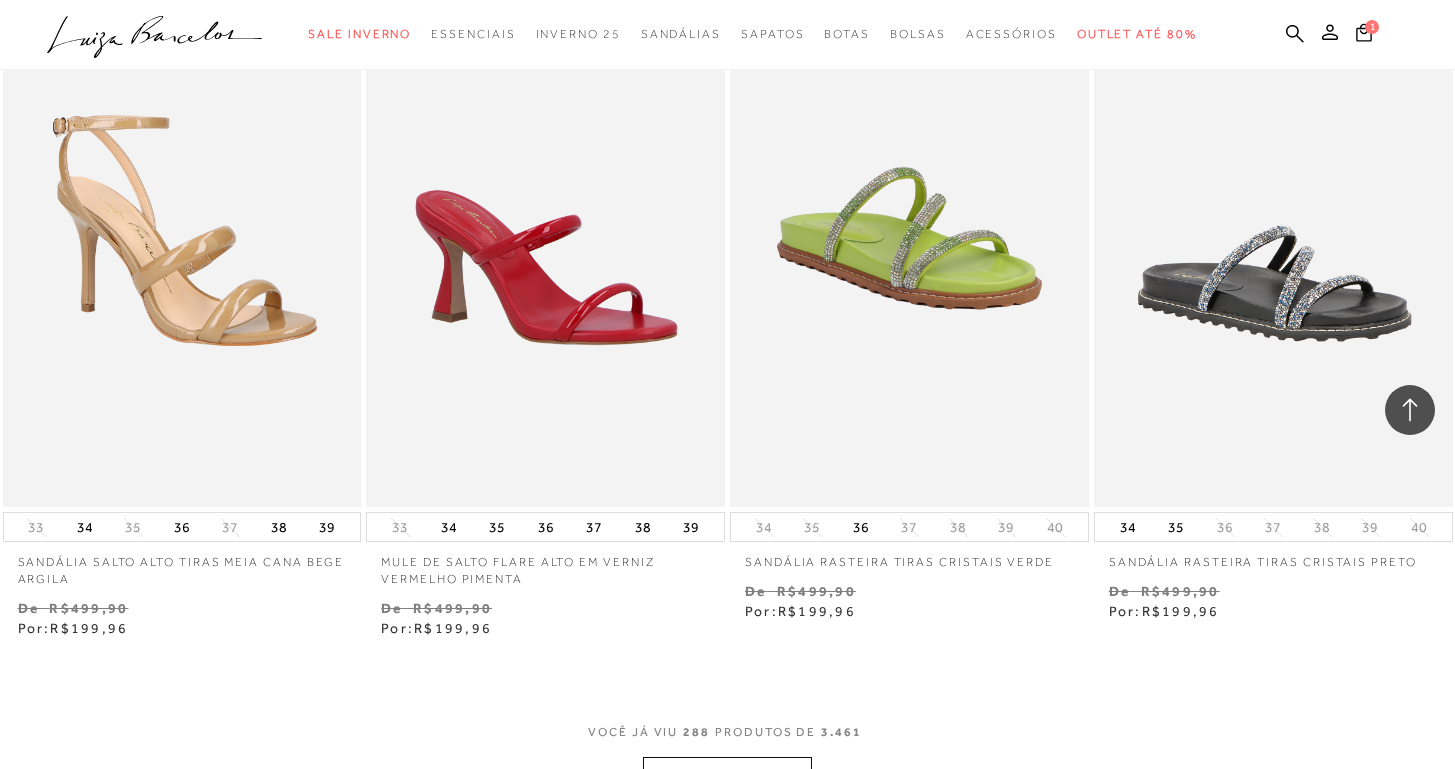 click on "MOSTRAR MAIS" at bounding box center [727, 776] 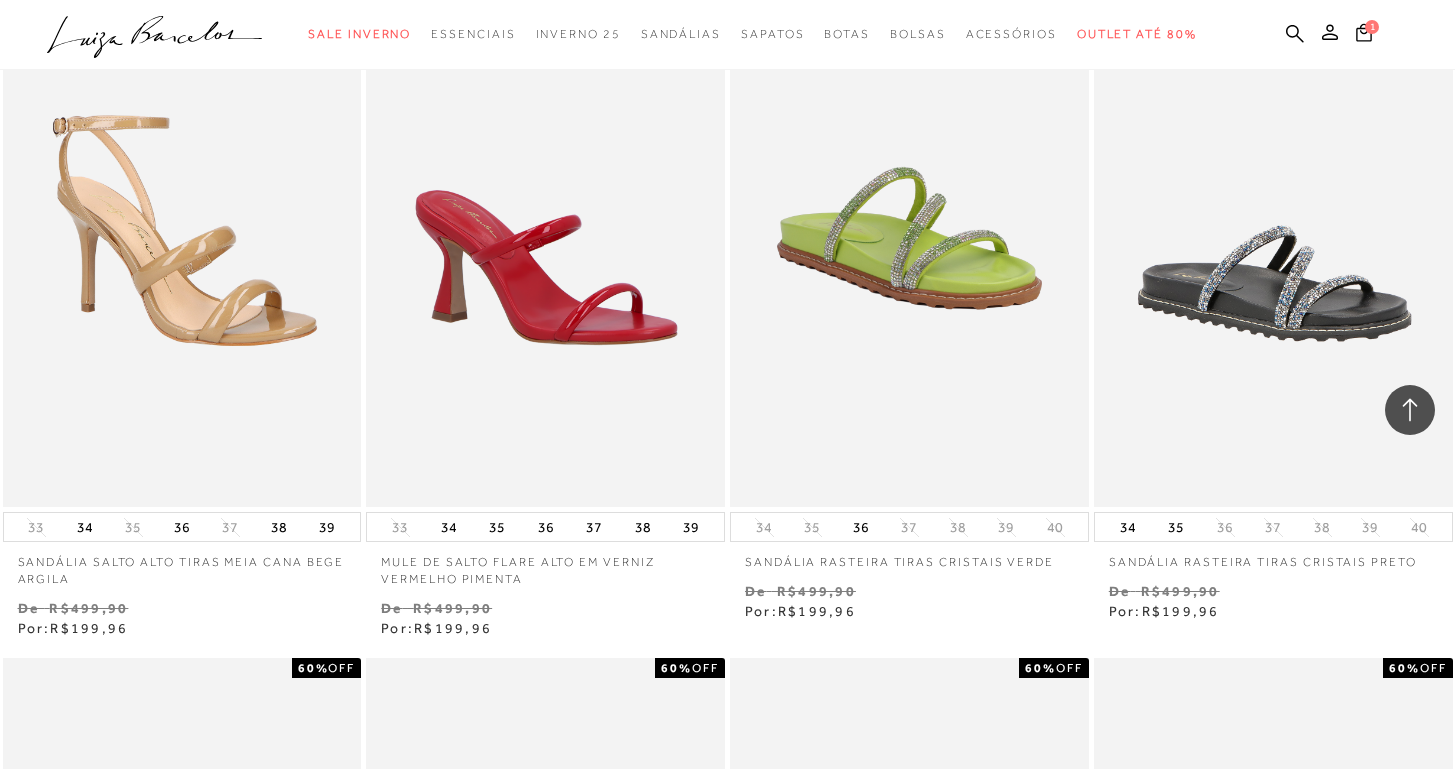 scroll, scrollTop: 52997, scrollLeft: 0, axis: vertical 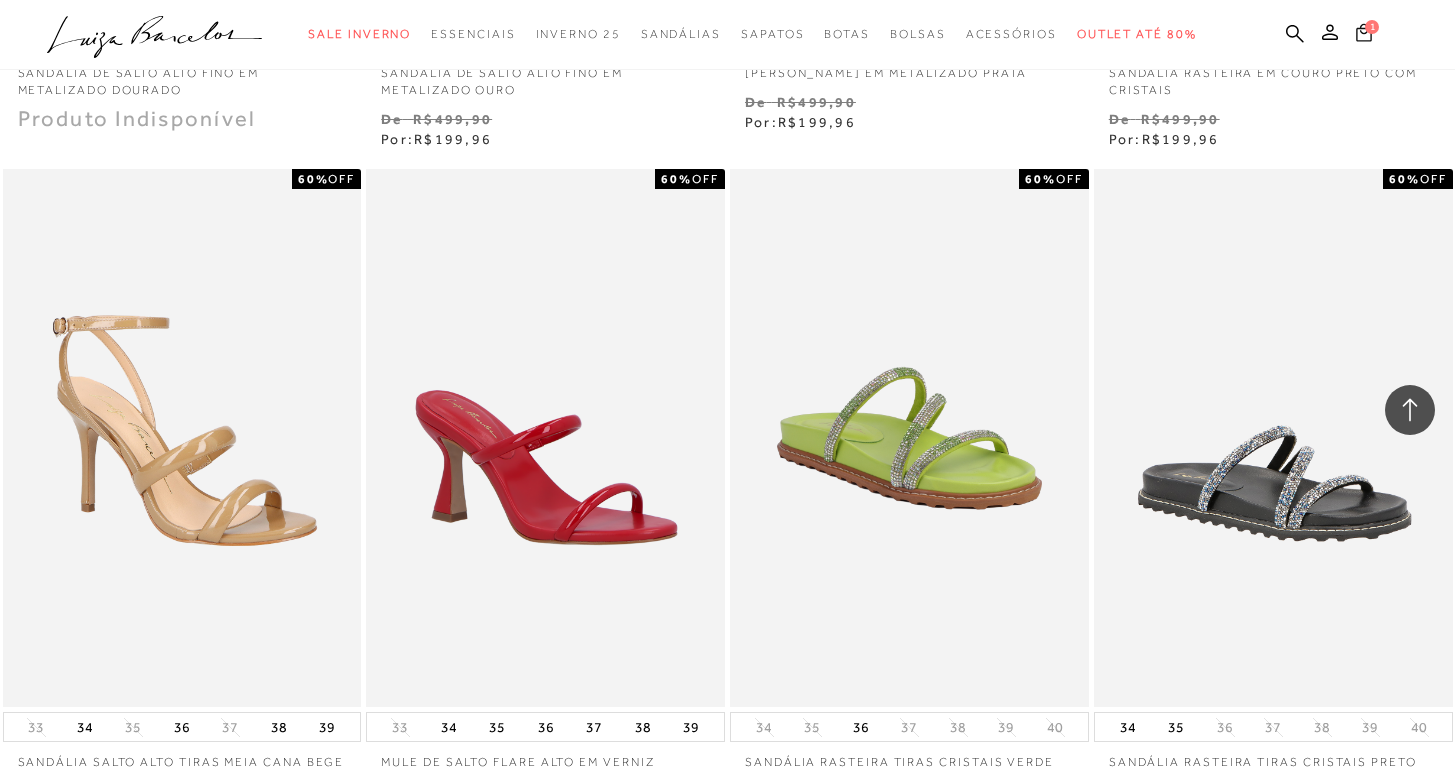 click on "1" at bounding box center (1372, 27) 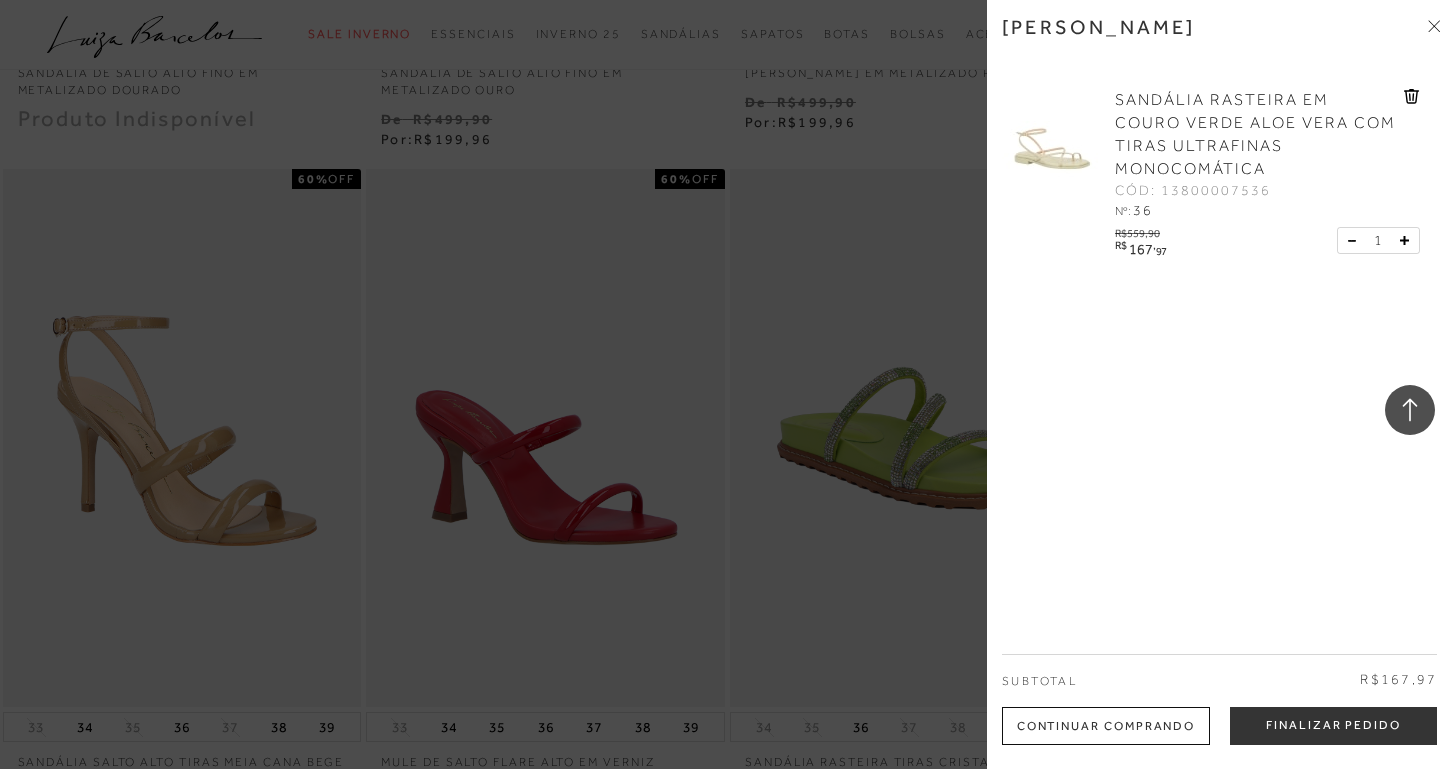click at bounding box center [727, 384] 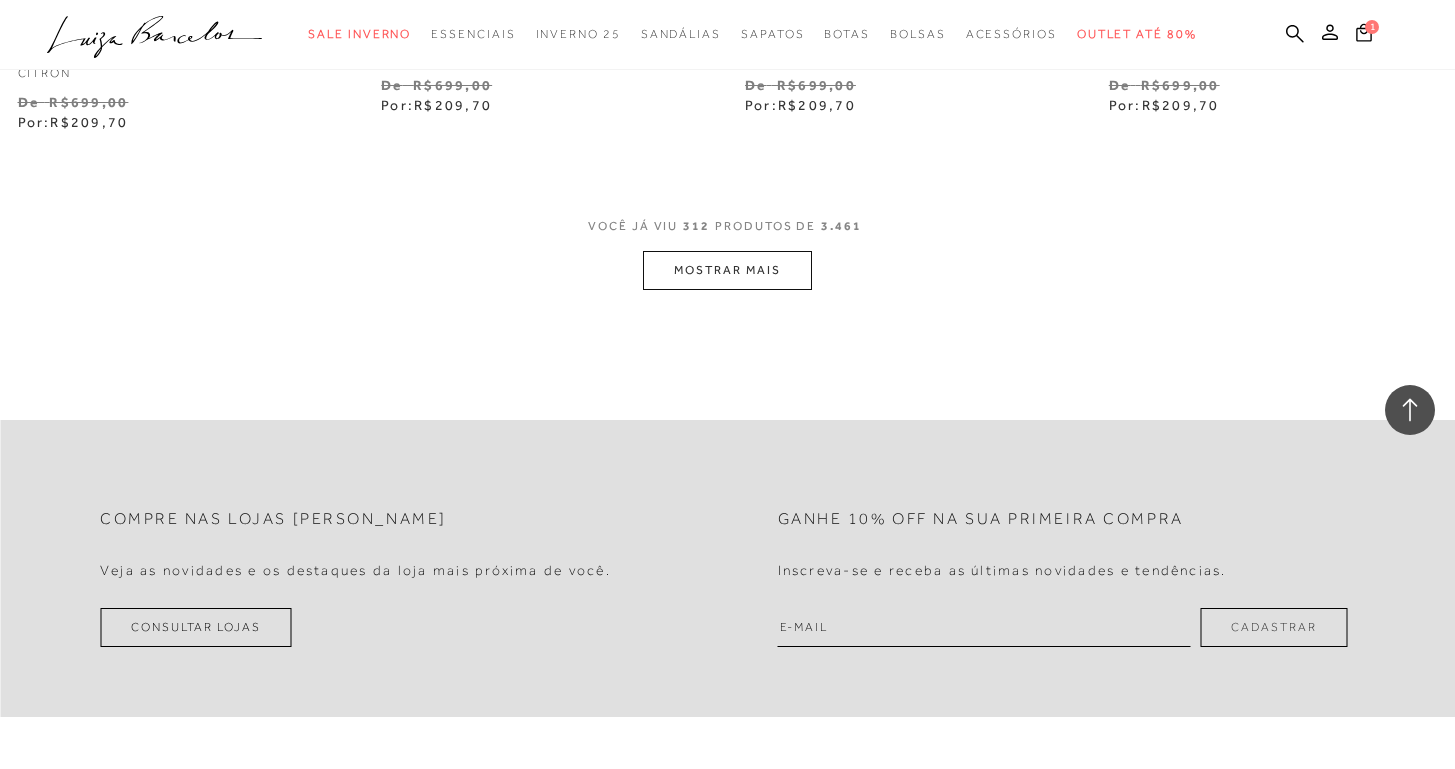 scroll, scrollTop: 57269, scrollLeft: 0, axis: vertical 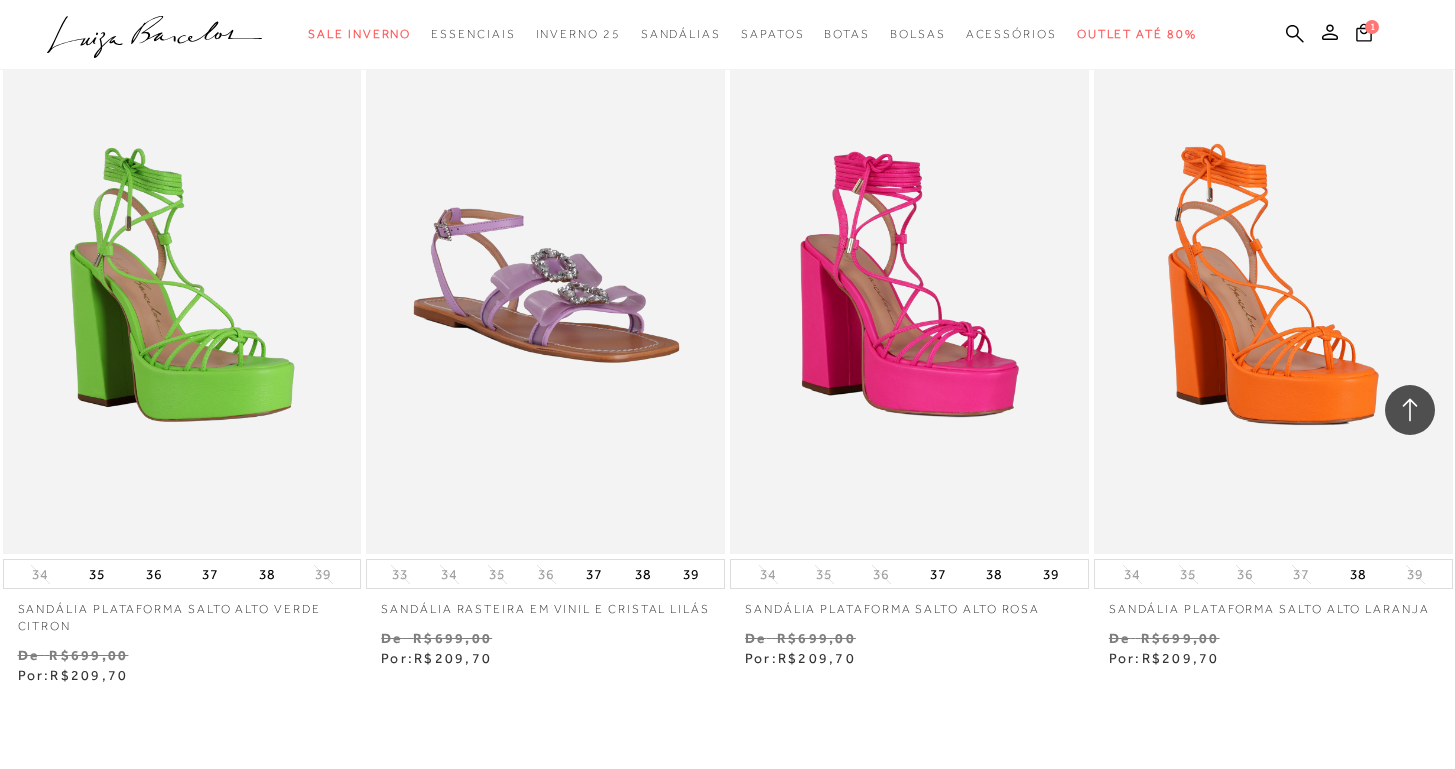 click on "MOSTRAR MAIS" at bounding box center (727, 823) 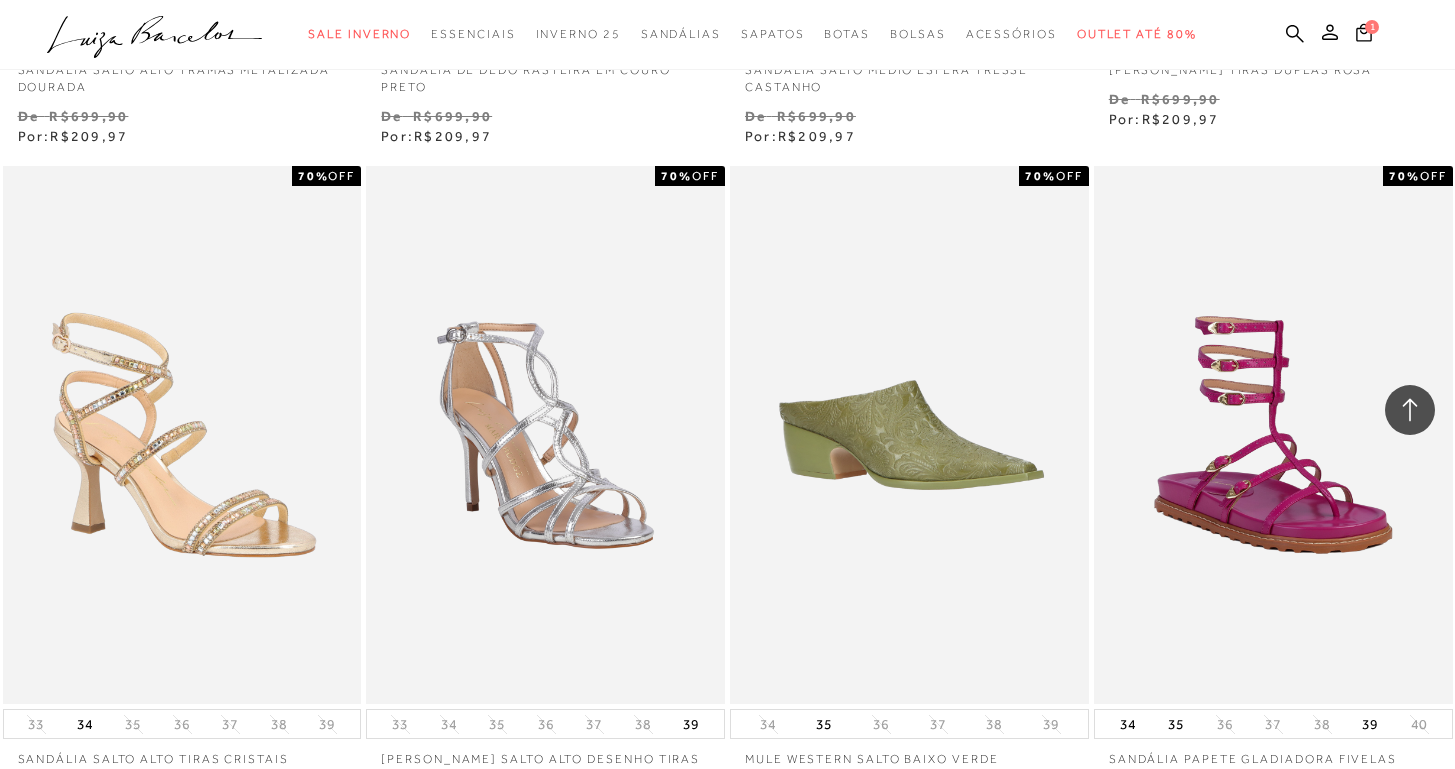 scroll, scrollTop: 61287, scrollLeft: 0, axis: vertical 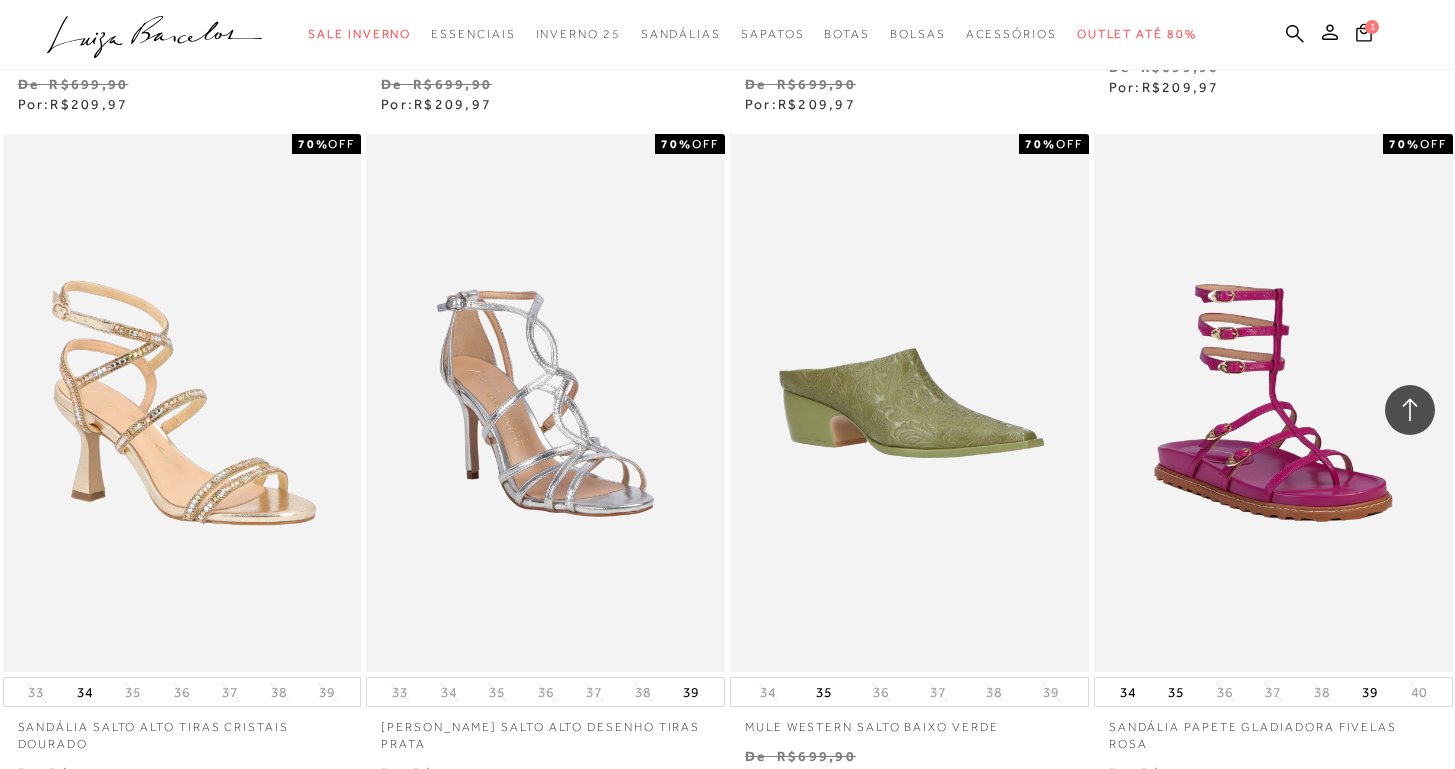 click on "MOSTRAR MAIS" at bounding box center (727, 941) 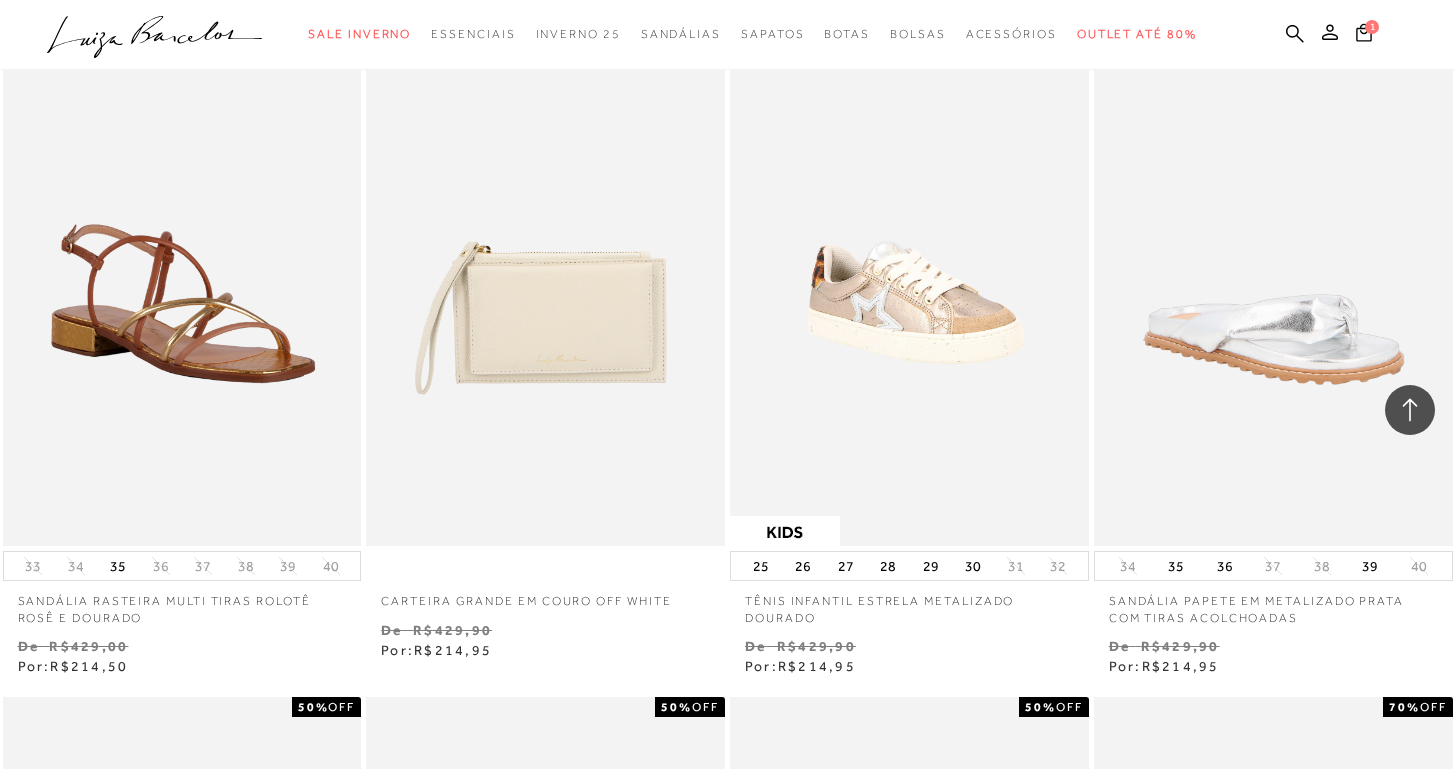 scroll, scrollTop: 63456, scrollLeft: 0, axis: vertical 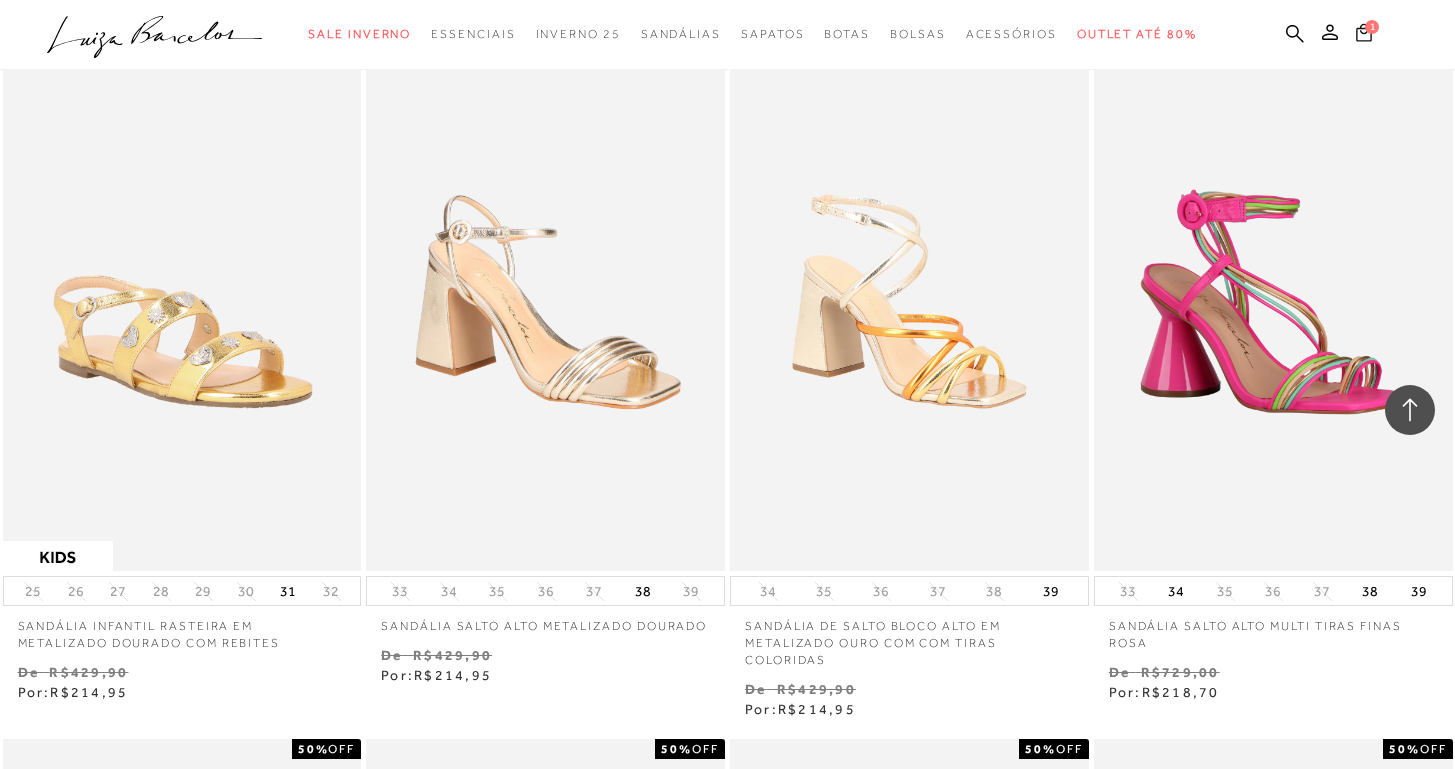 click on "1" at bounding box center [1372, 27] 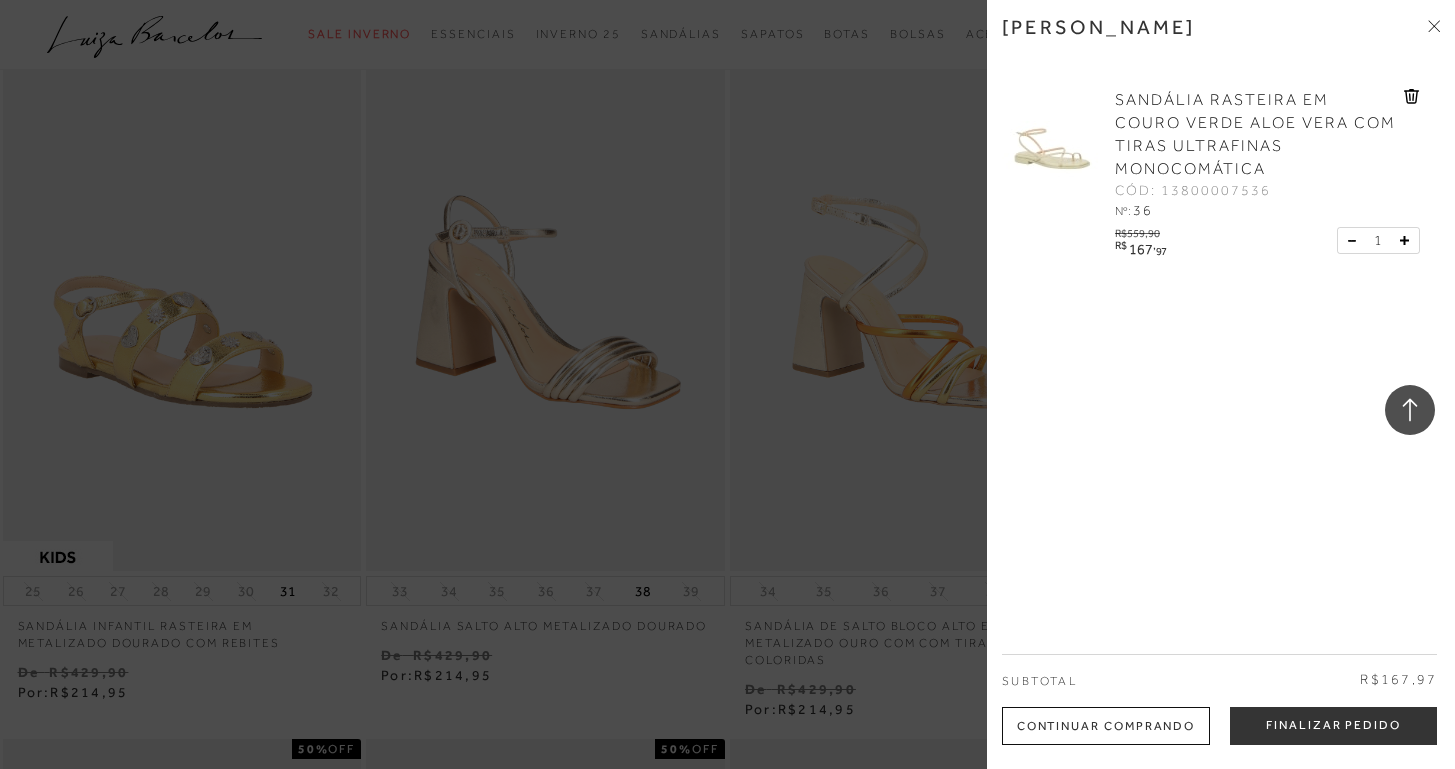 click on "Minha sacola" at bounding box center [1221, 42] 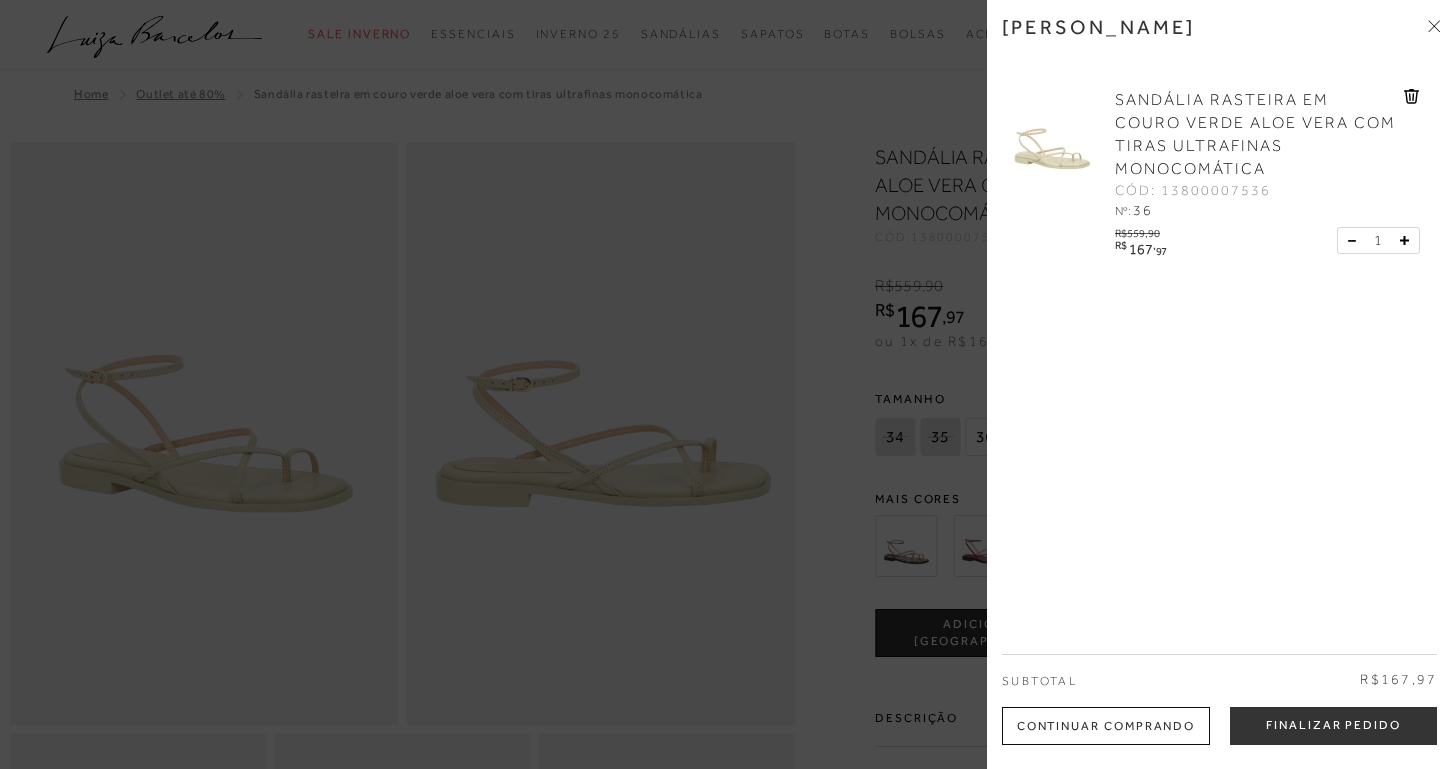 scroll, scrollTop: 0, scrollLeft: 0, axis: both 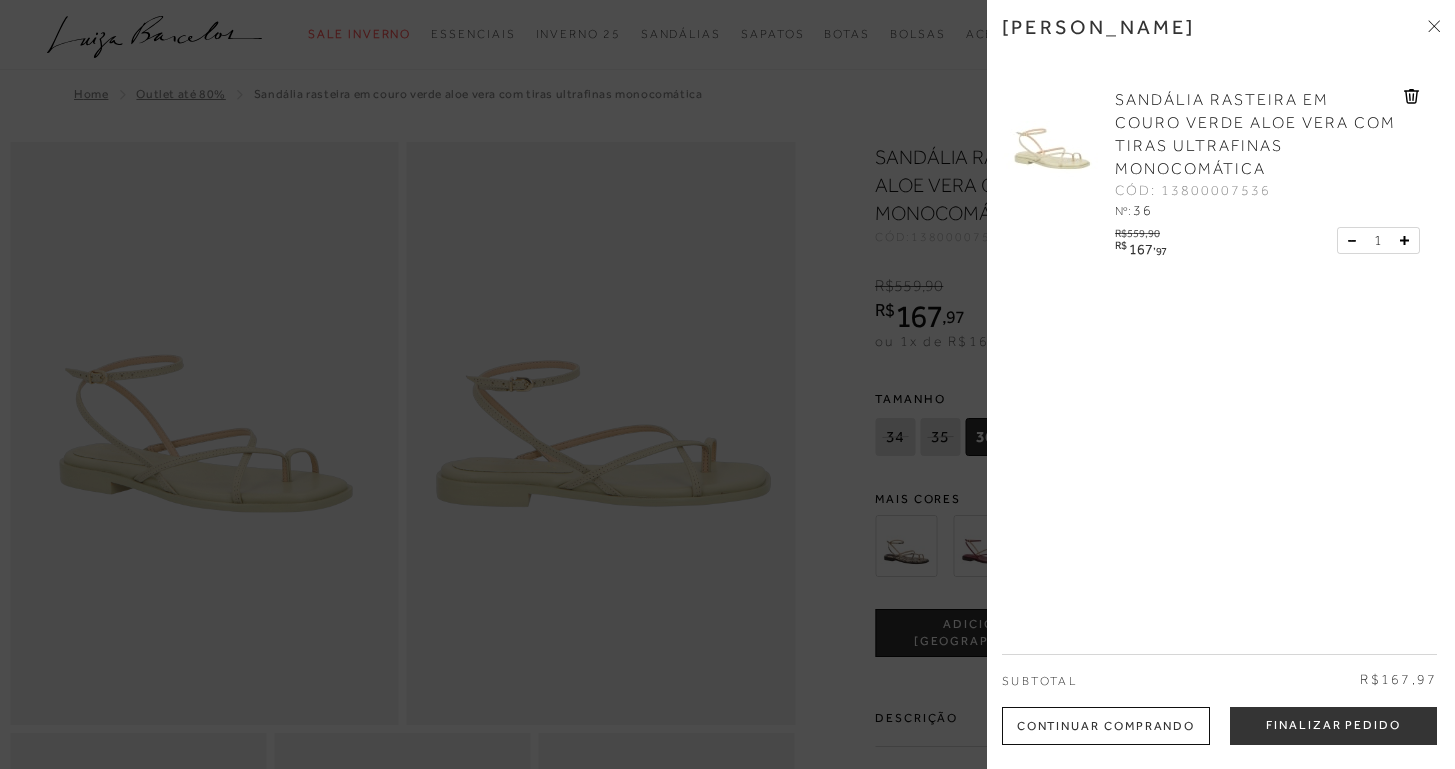 click at bounding box center [727, 384] 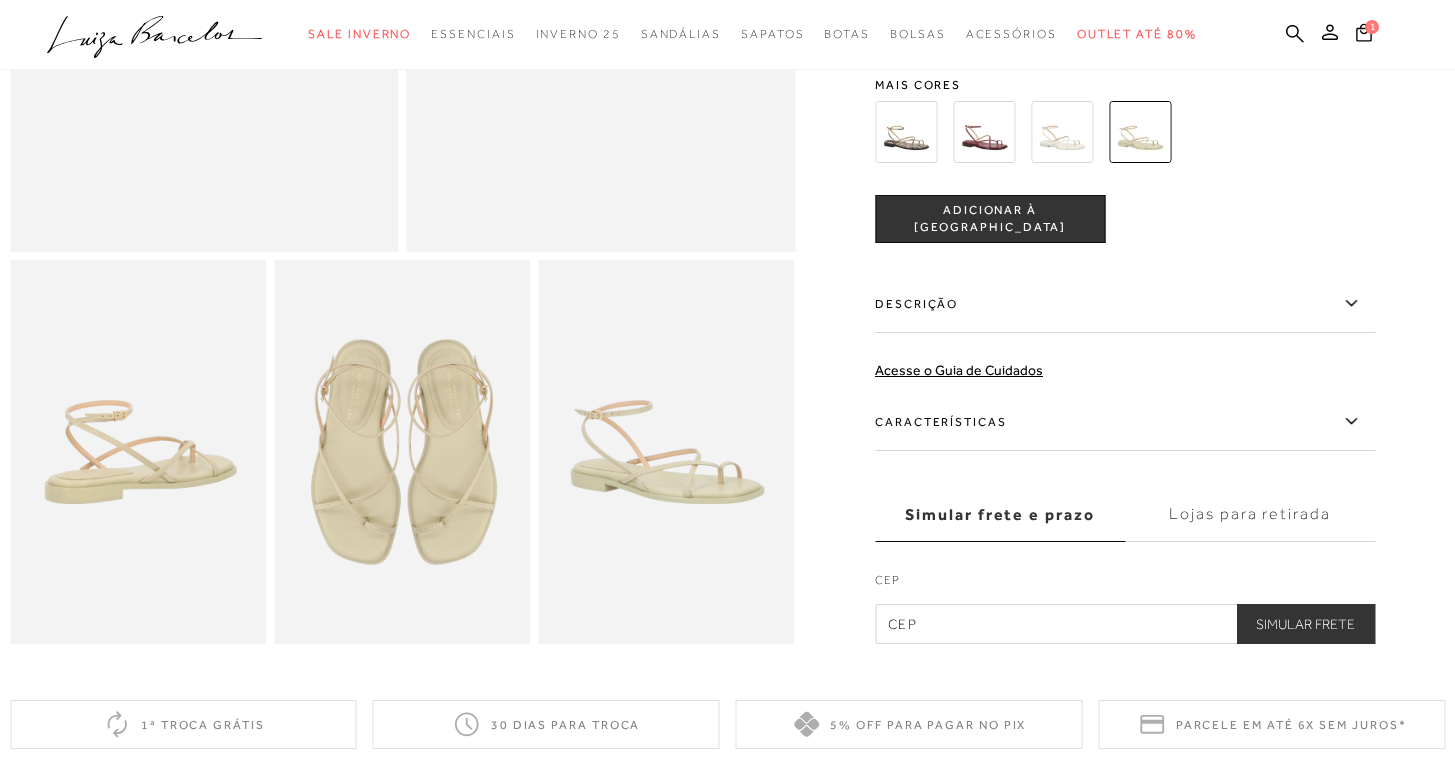 scroll, scrollTop: 326, scrollLeft: 0, axis: vertical 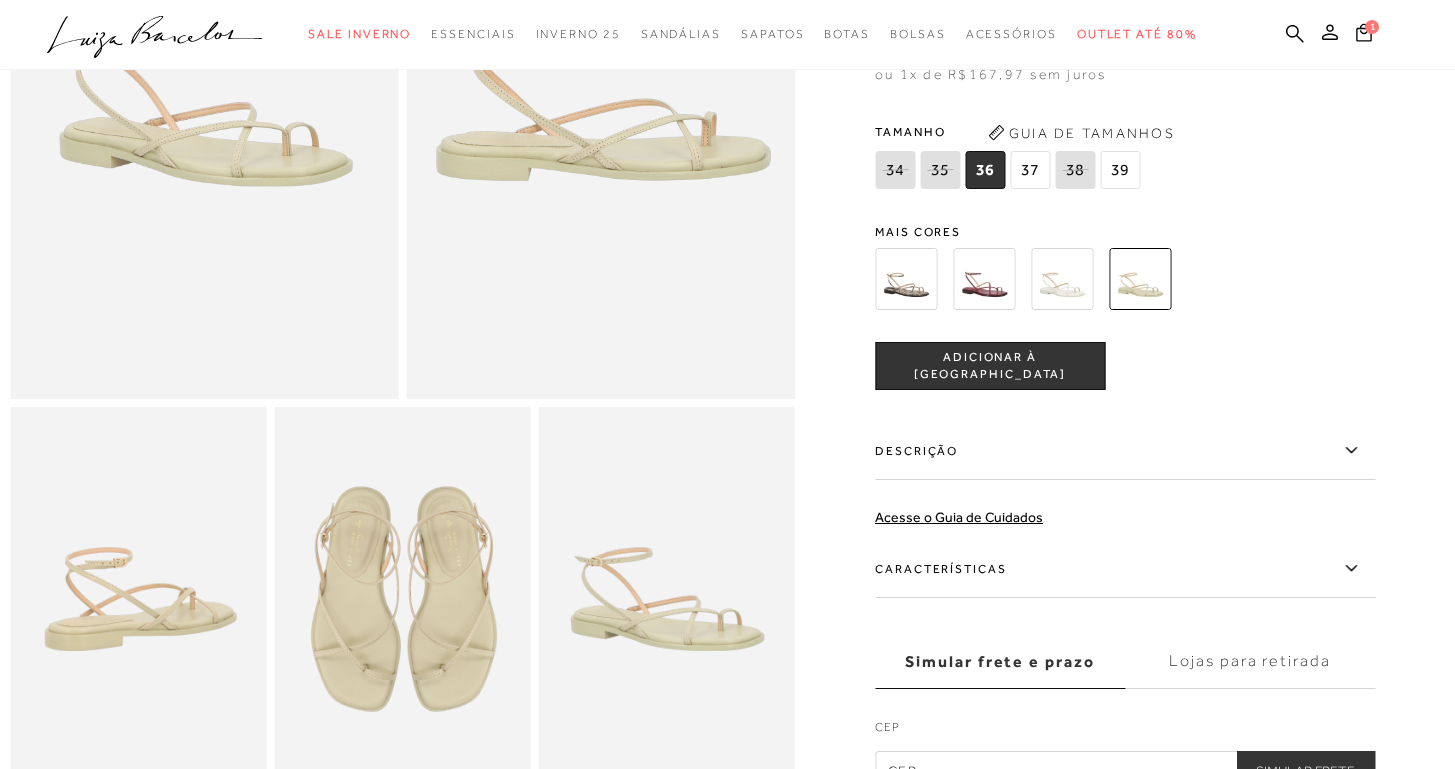 click at bounding box center (1062, 279) 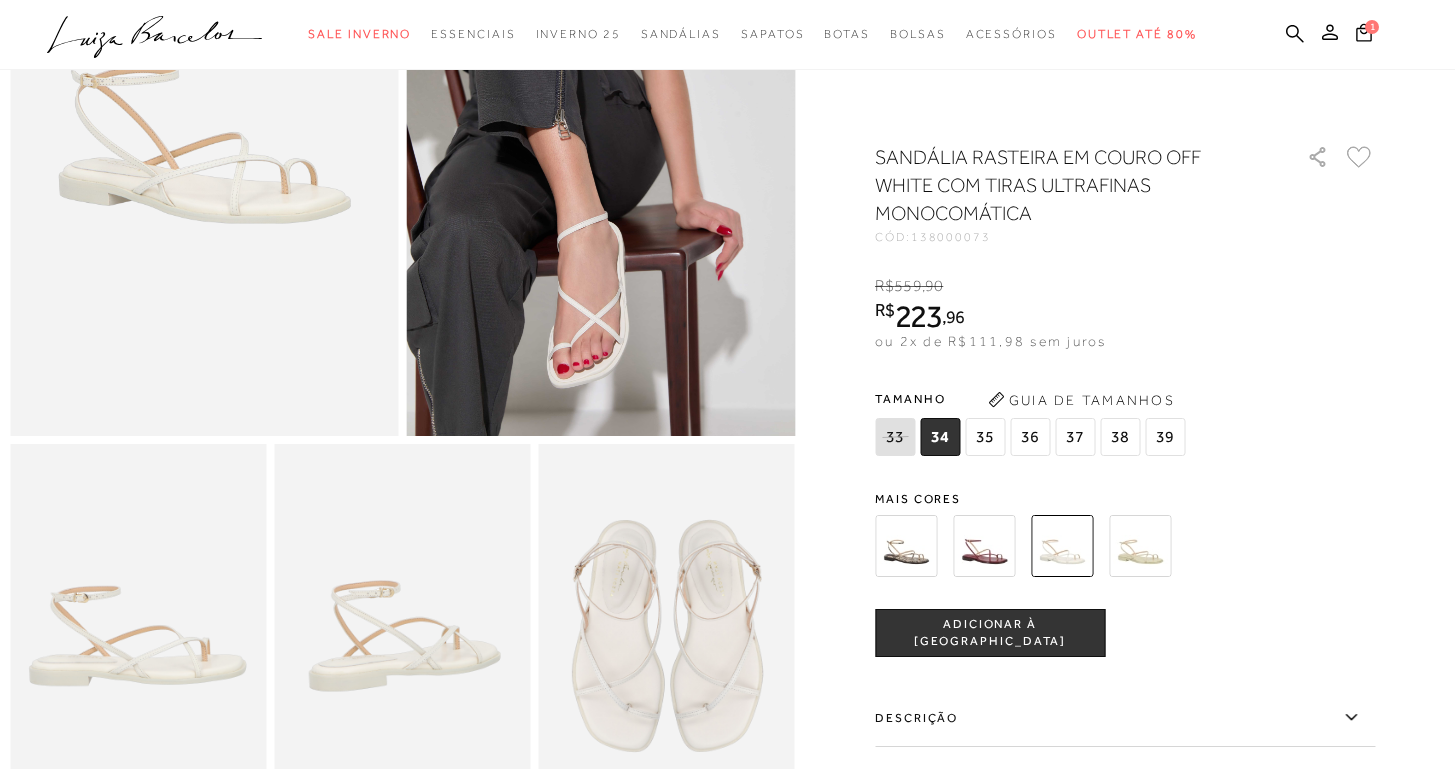 scroll, scrollTop: 259, scrollLeft: 0, axis: vertical 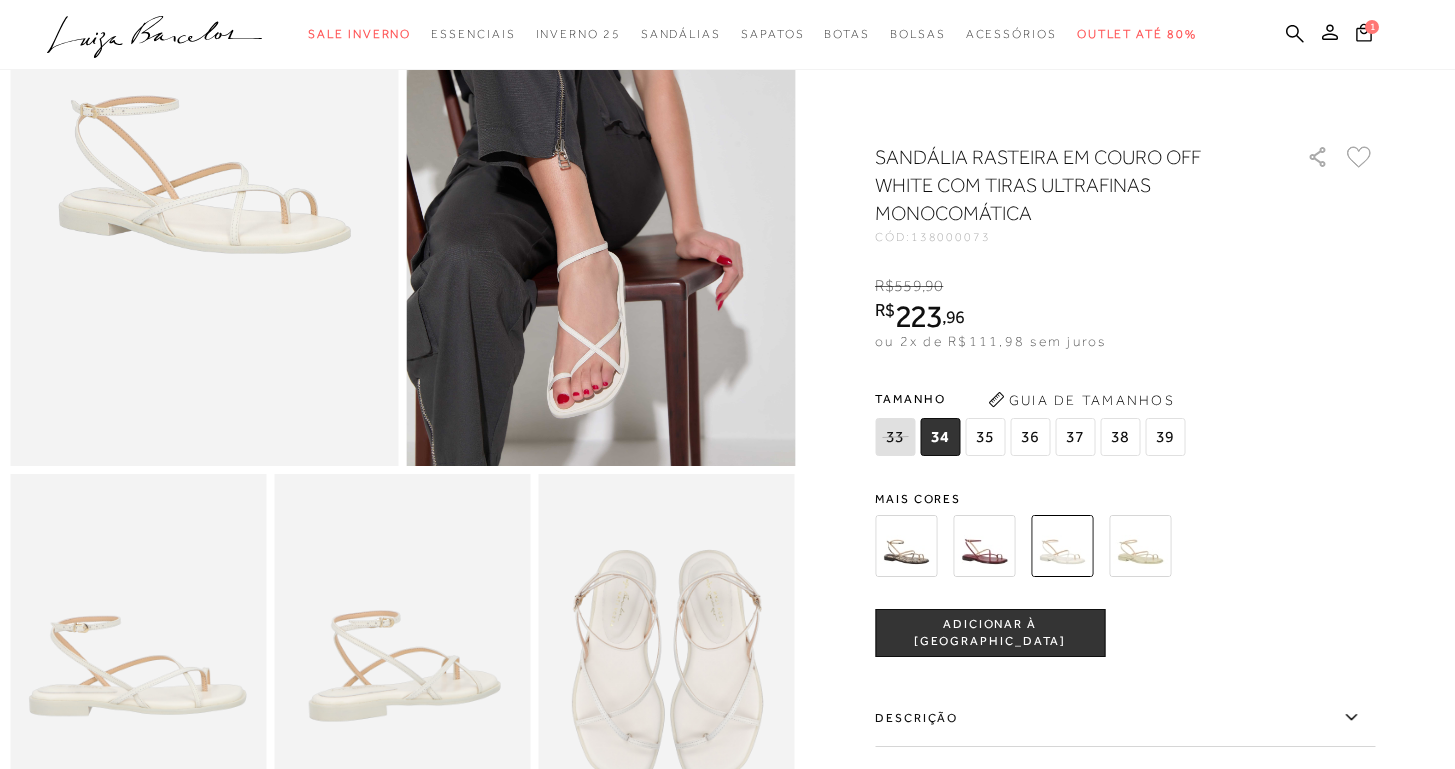 click at bounding box center [601, 174] 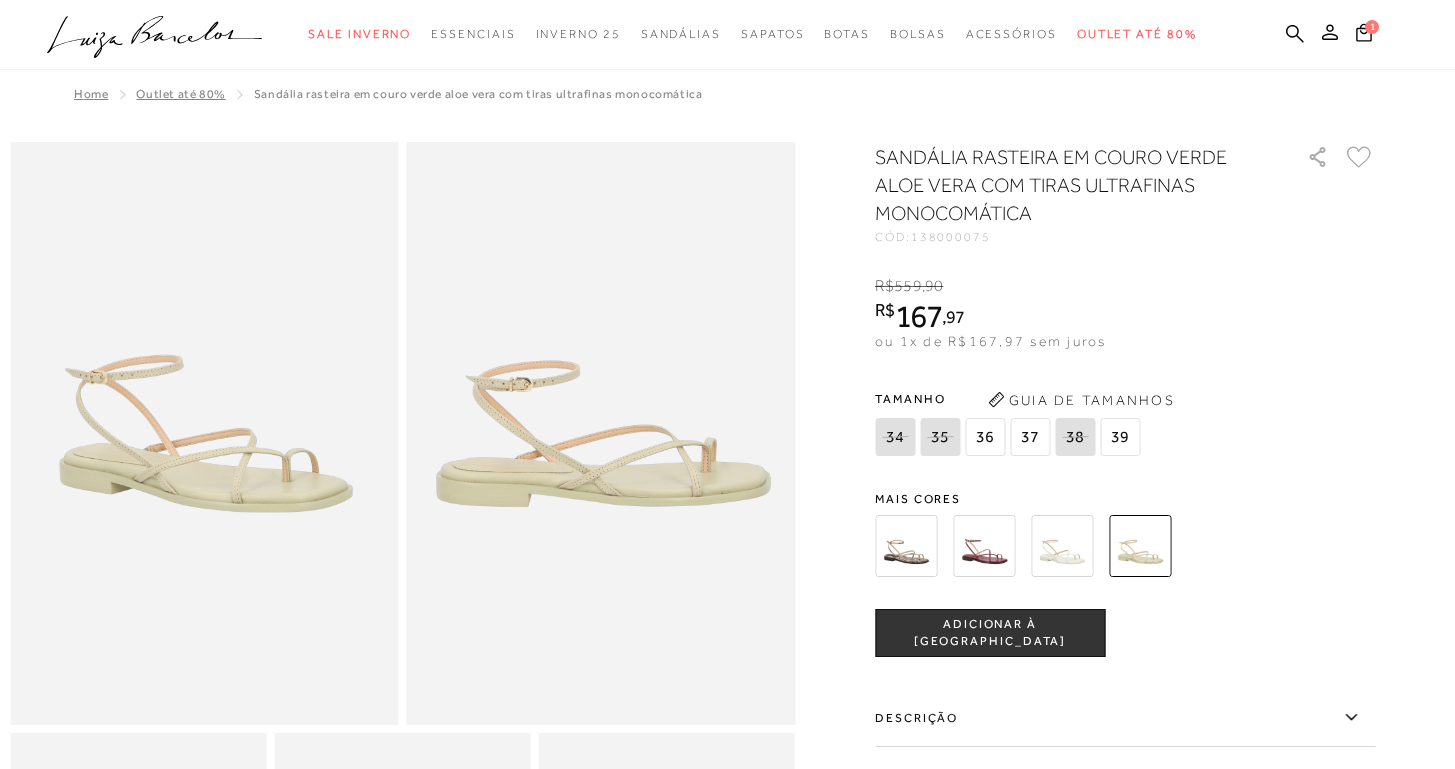 scroll, scrollTop: 0, scrollLeft: 0, axis: both 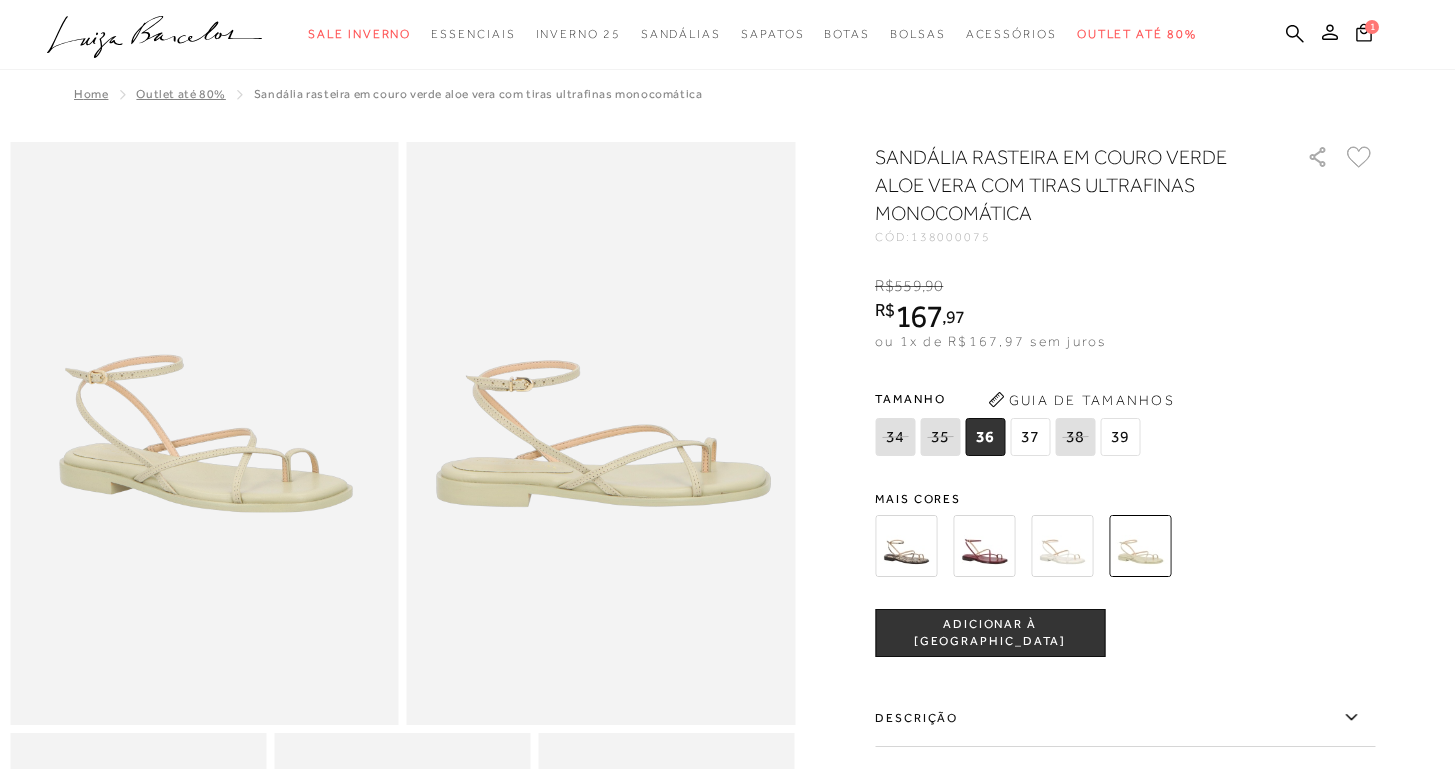 click on "36" at bounding box center (985, 437) 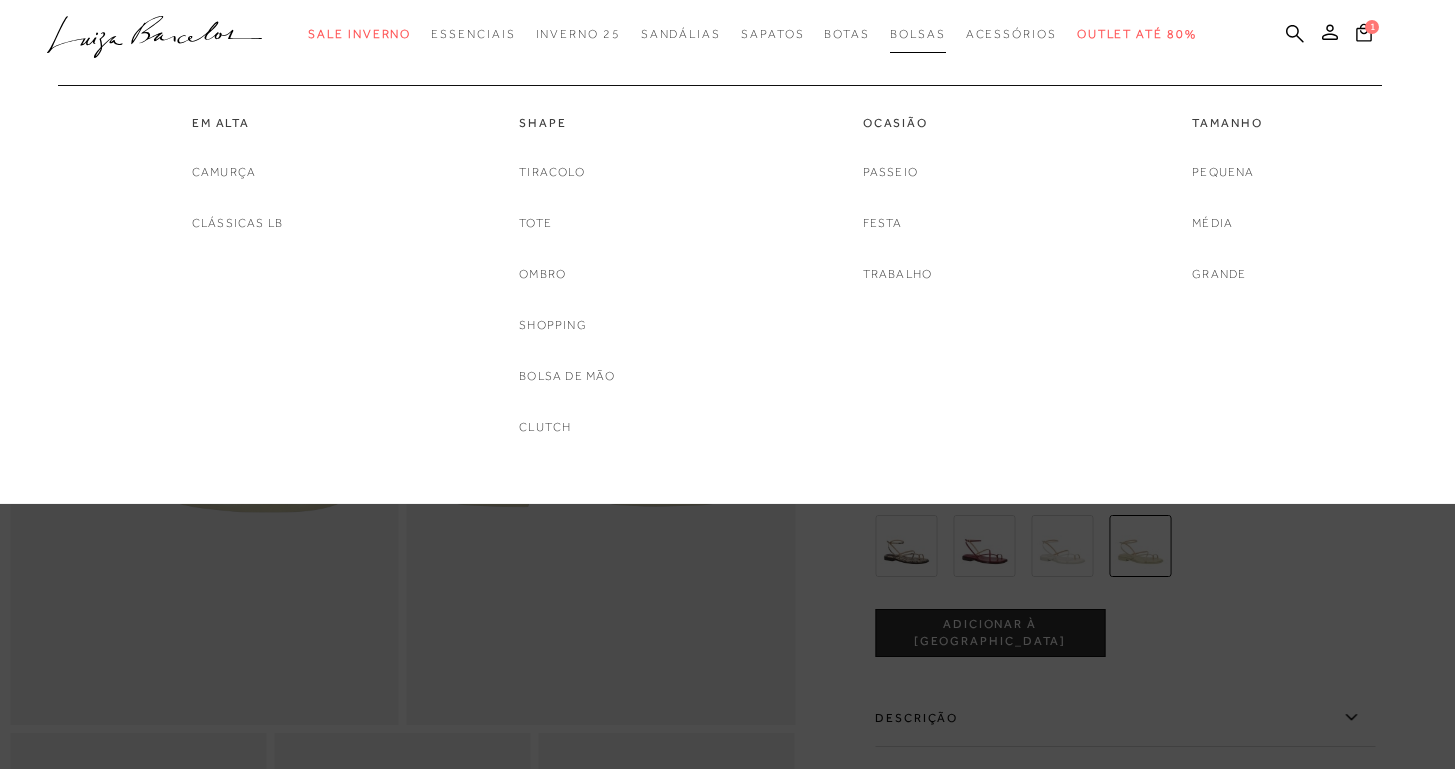 click on "Bolsas" at bounding box center [918, 34] 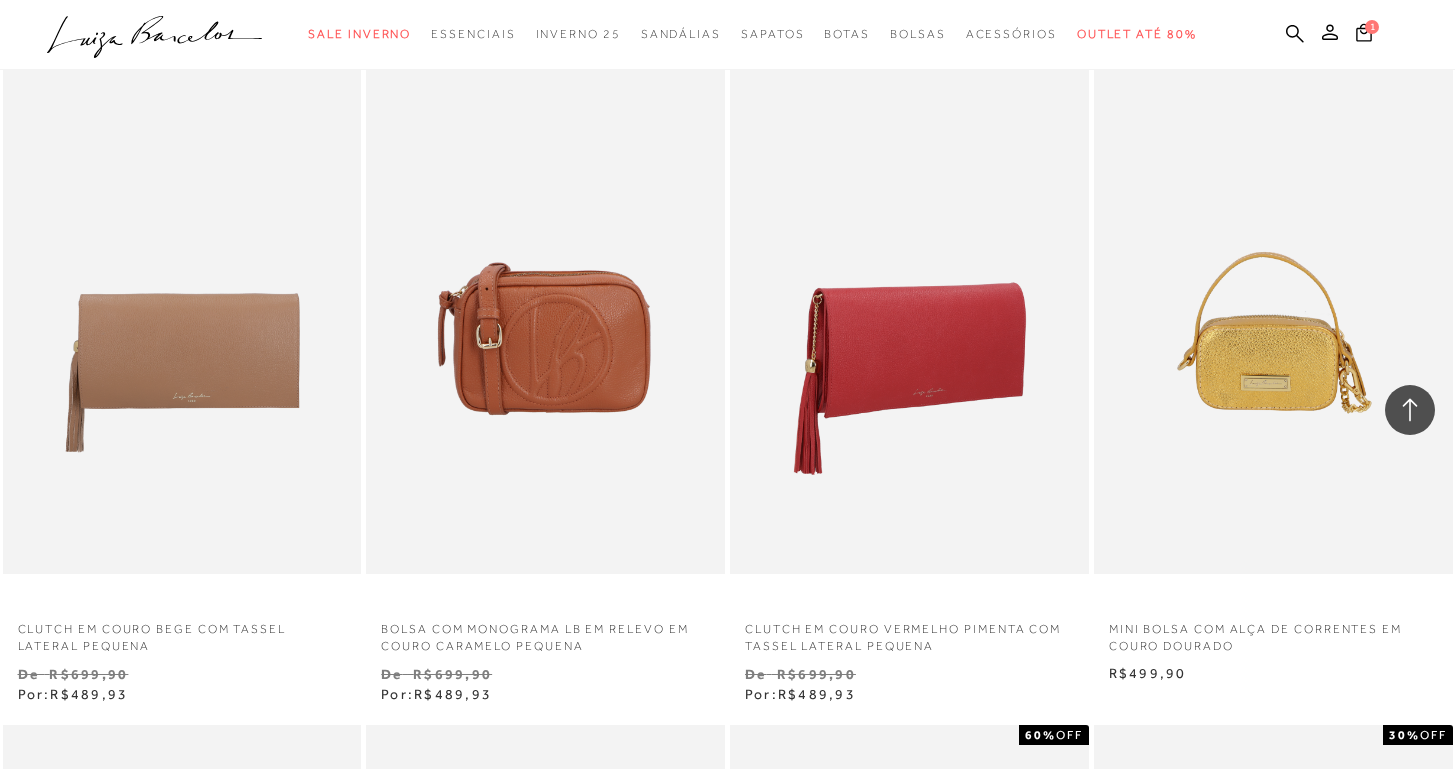 scroll, scrollTop: 2163, scrollLeft: 0, axis: vertical 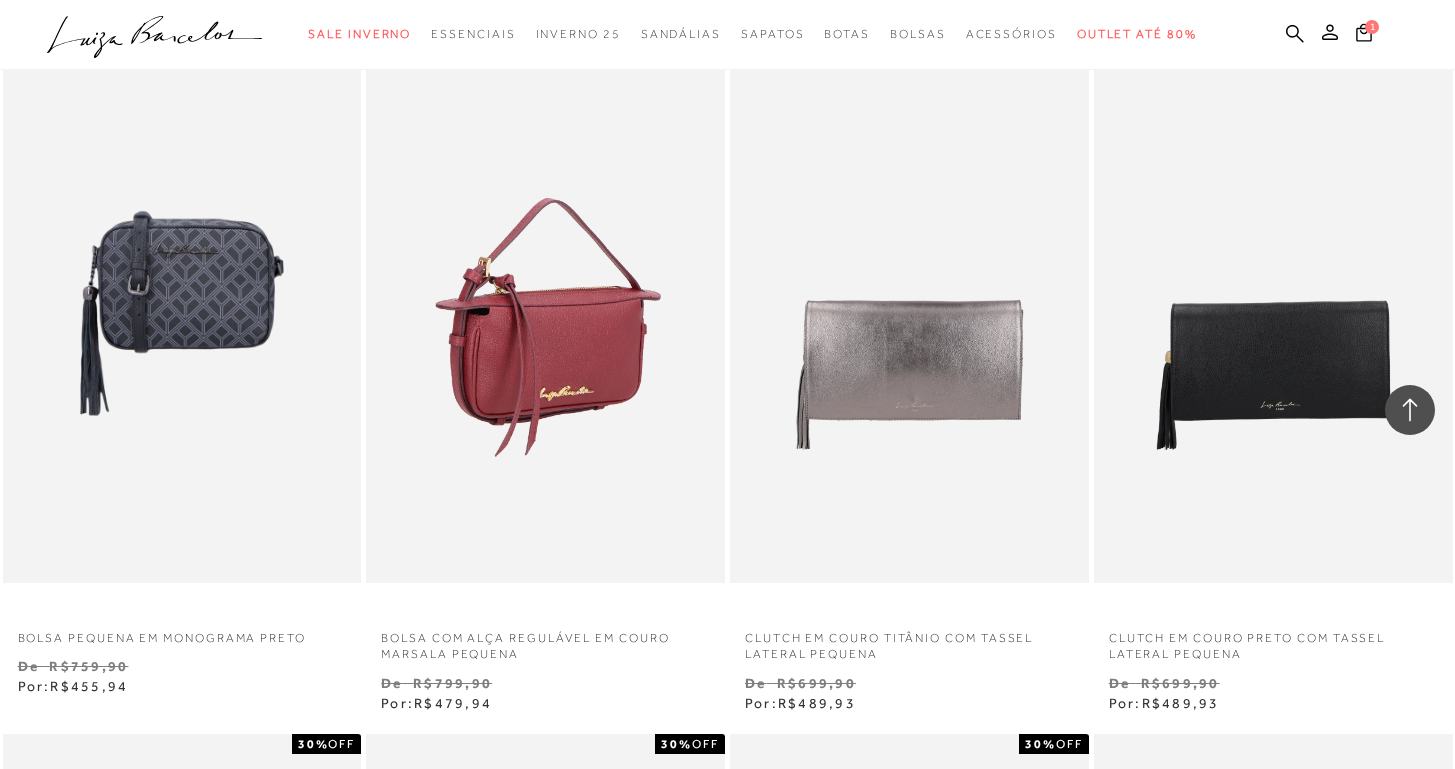 click at bounding box center (546, 313) 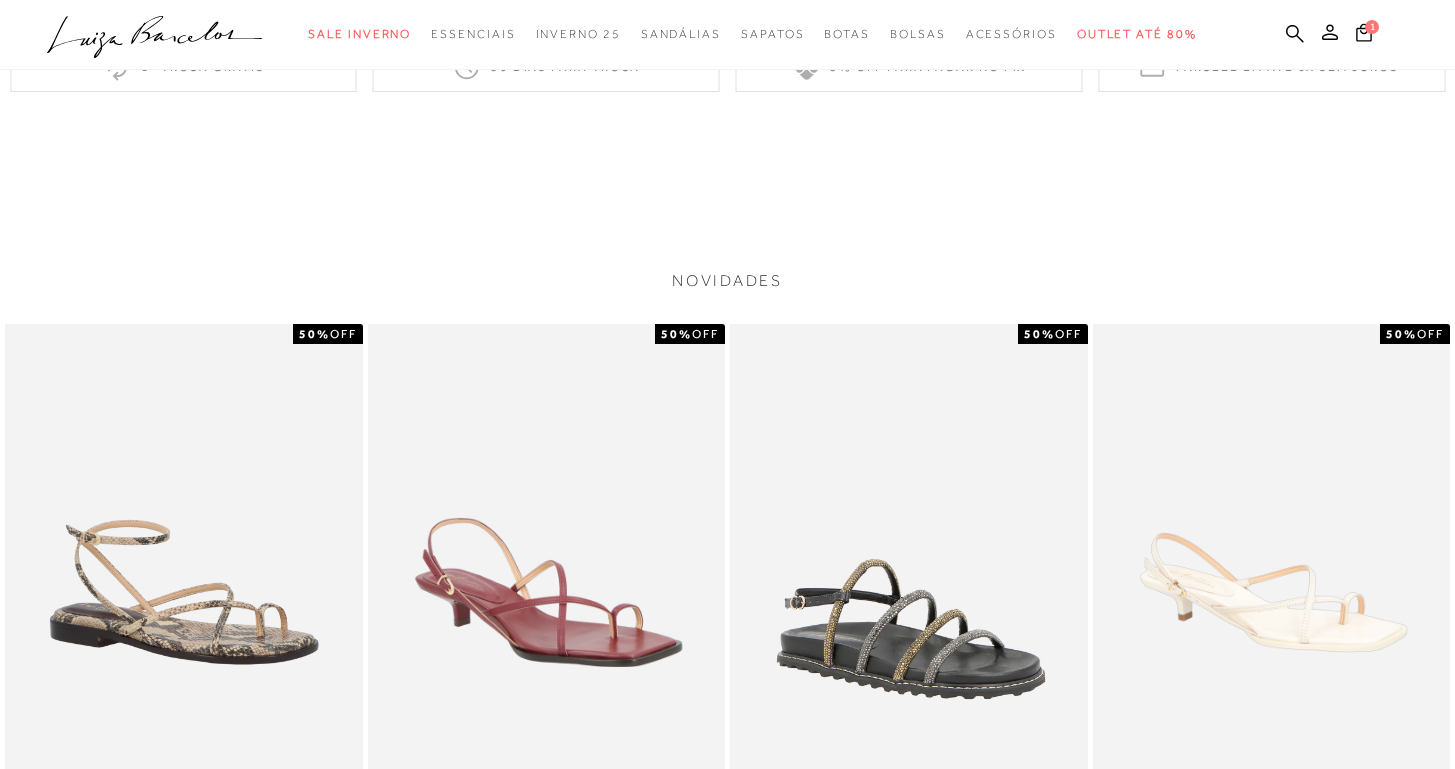 scroll, scrollTop: 2714, scrollLeft: 0, axis: vertical 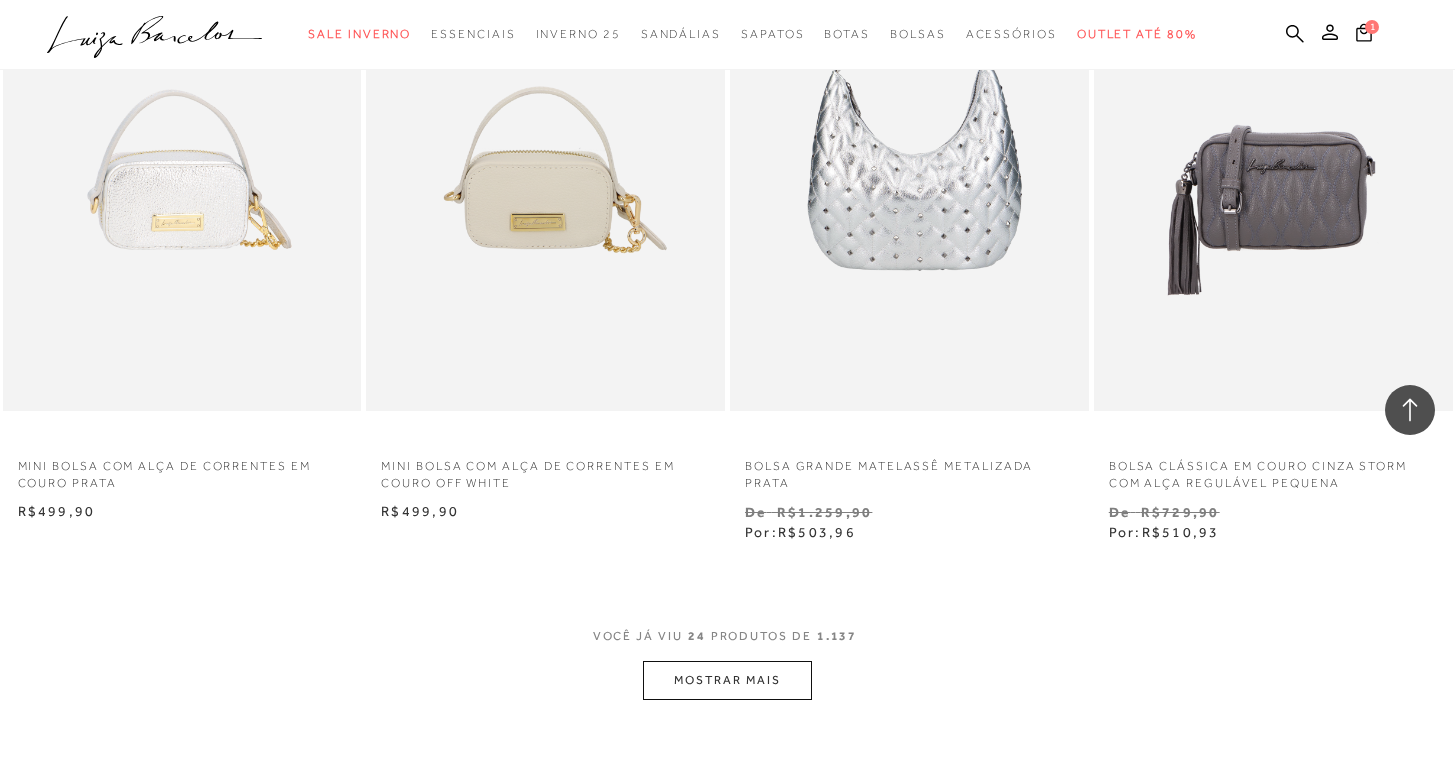 click on "MOSTRAR MAIS" at bounding box center [727, 680] 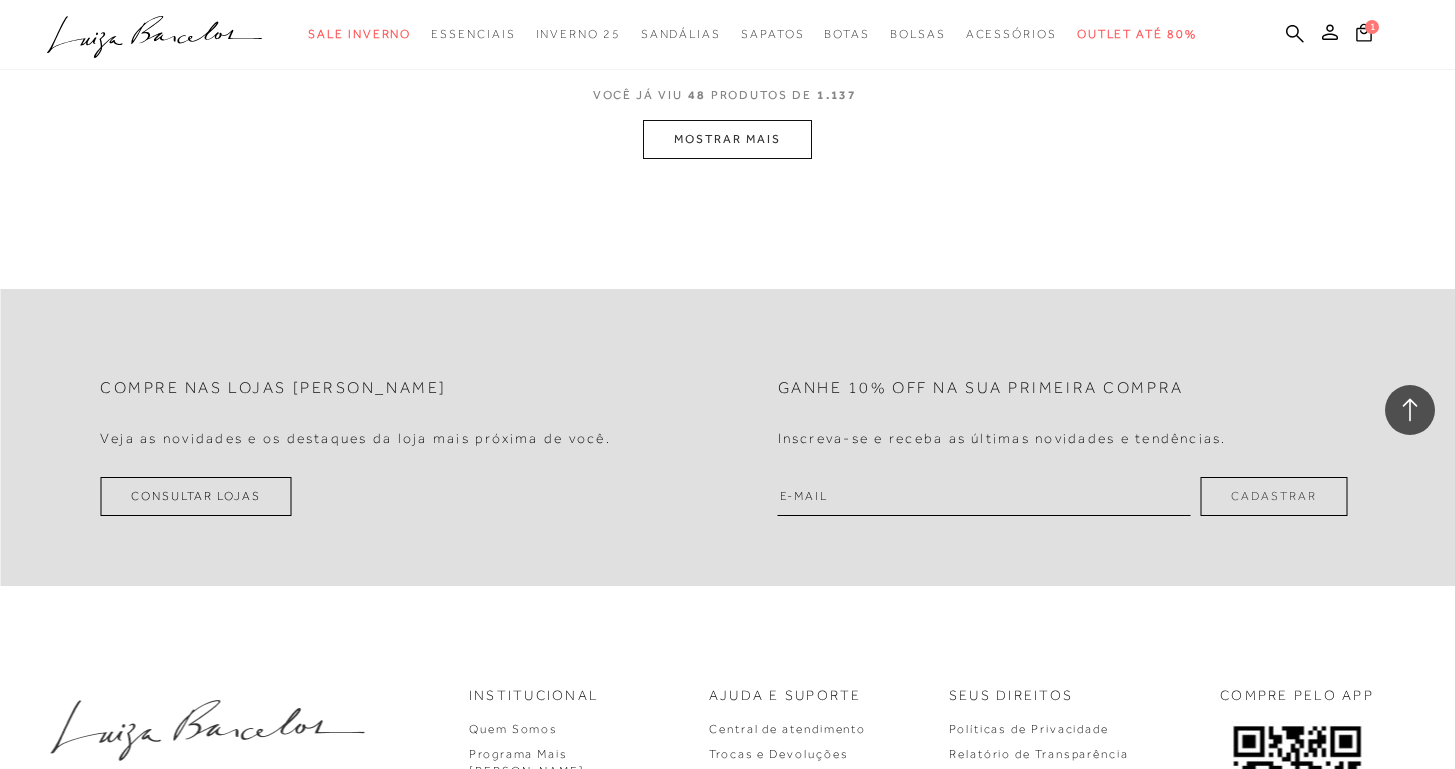 scroll, scrollTop: 8208, scrollLeft: 0, axis: vertical 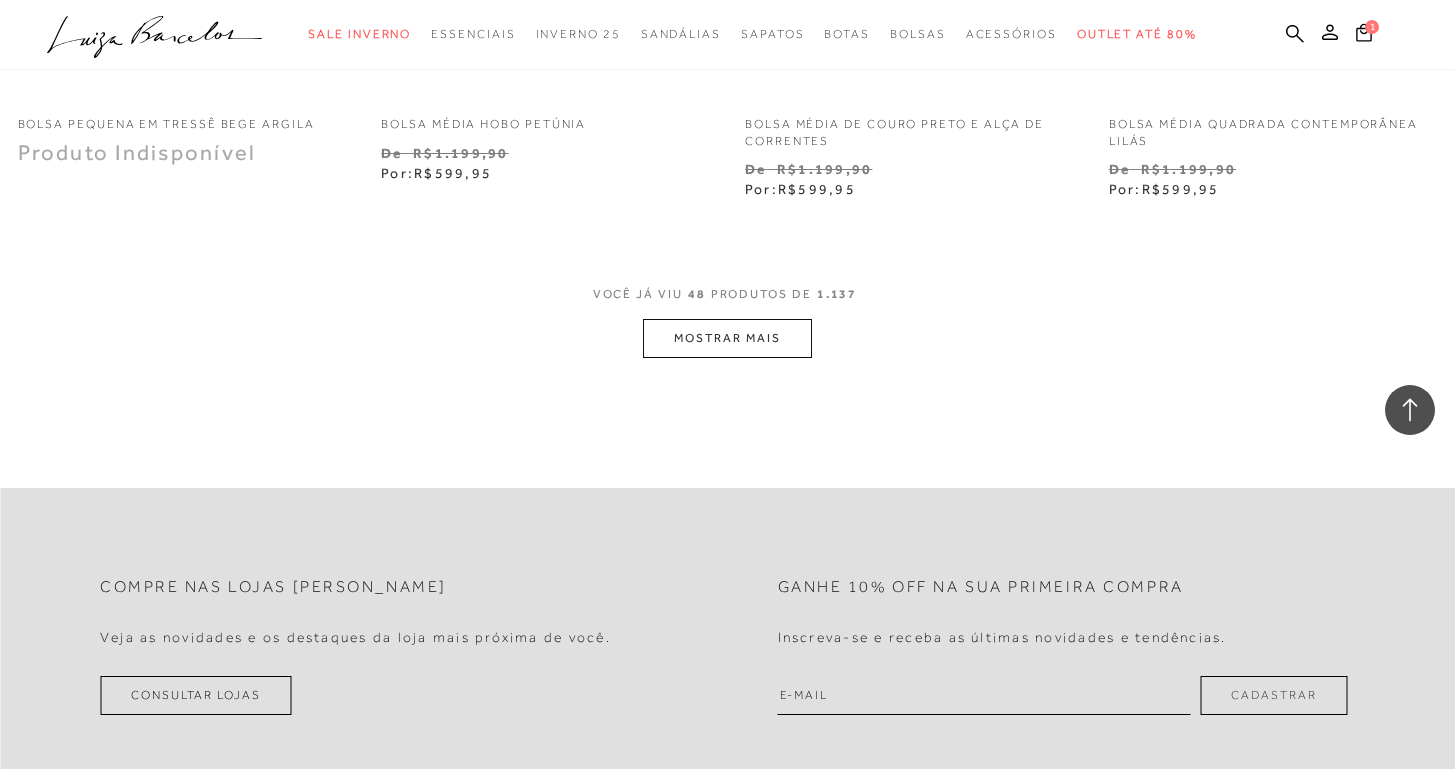 click on "MOSTRAR MAIS" at bounding box center [727, 338] 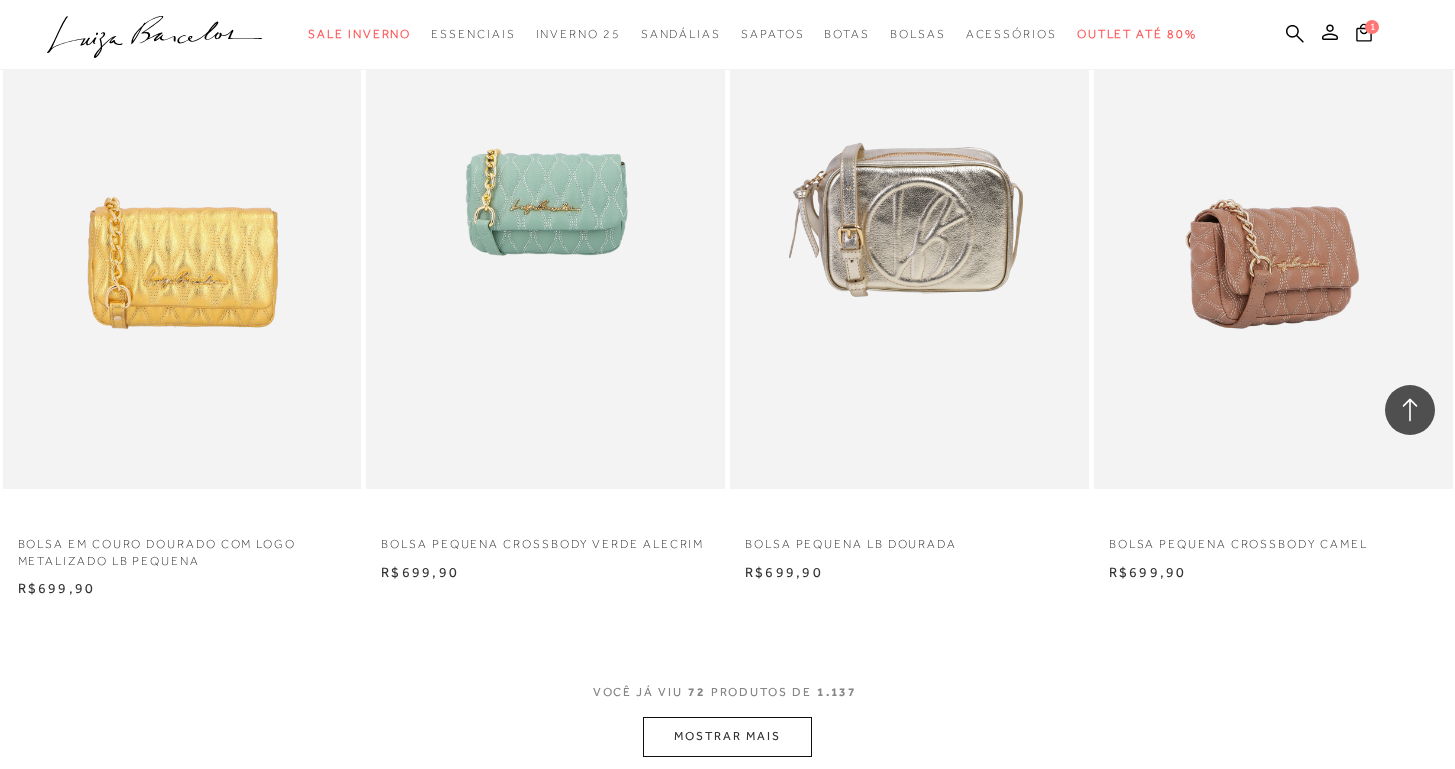 scroll, scrollTop: 12129, scrollLeft: 0, axis: vertical 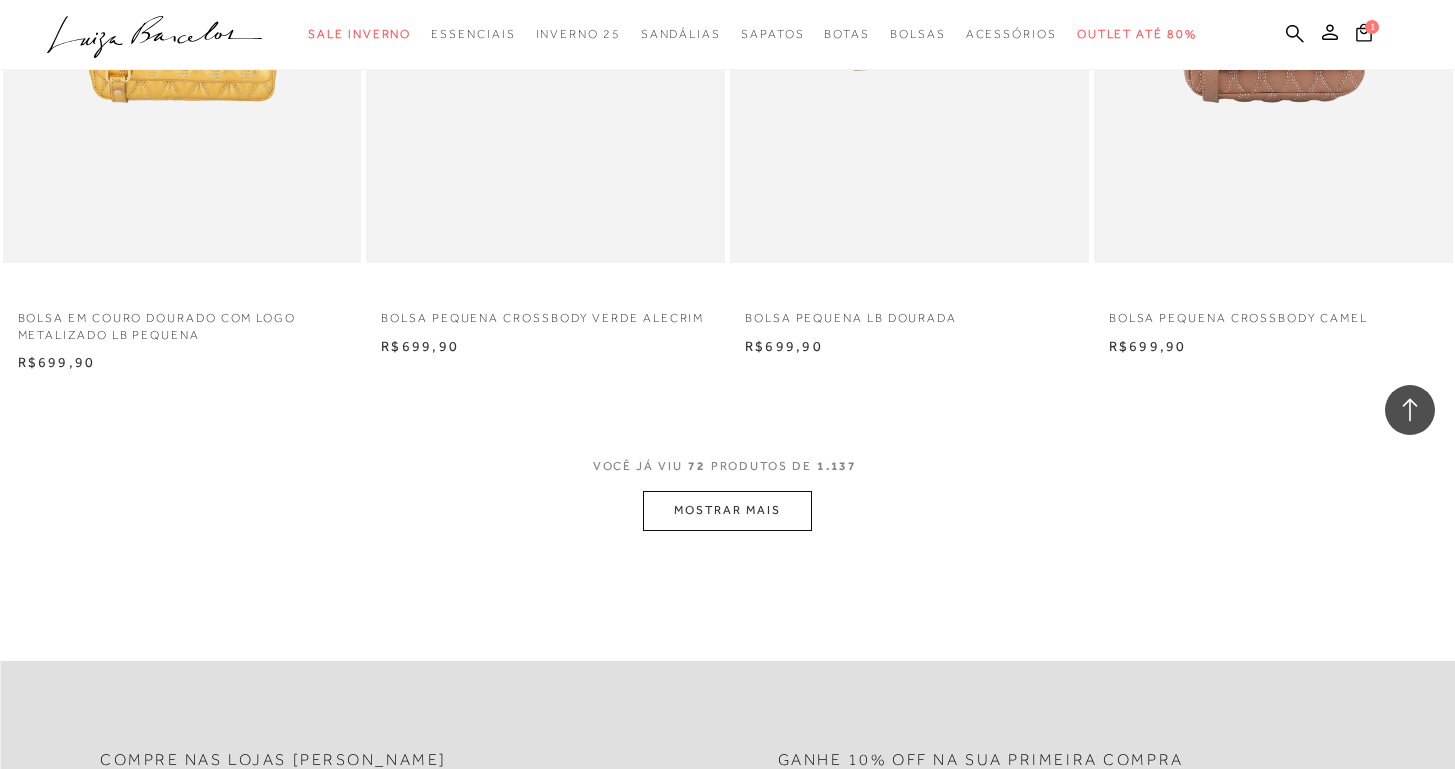click on "MOSTRAR MAIS" at bounding box center [727, 510] 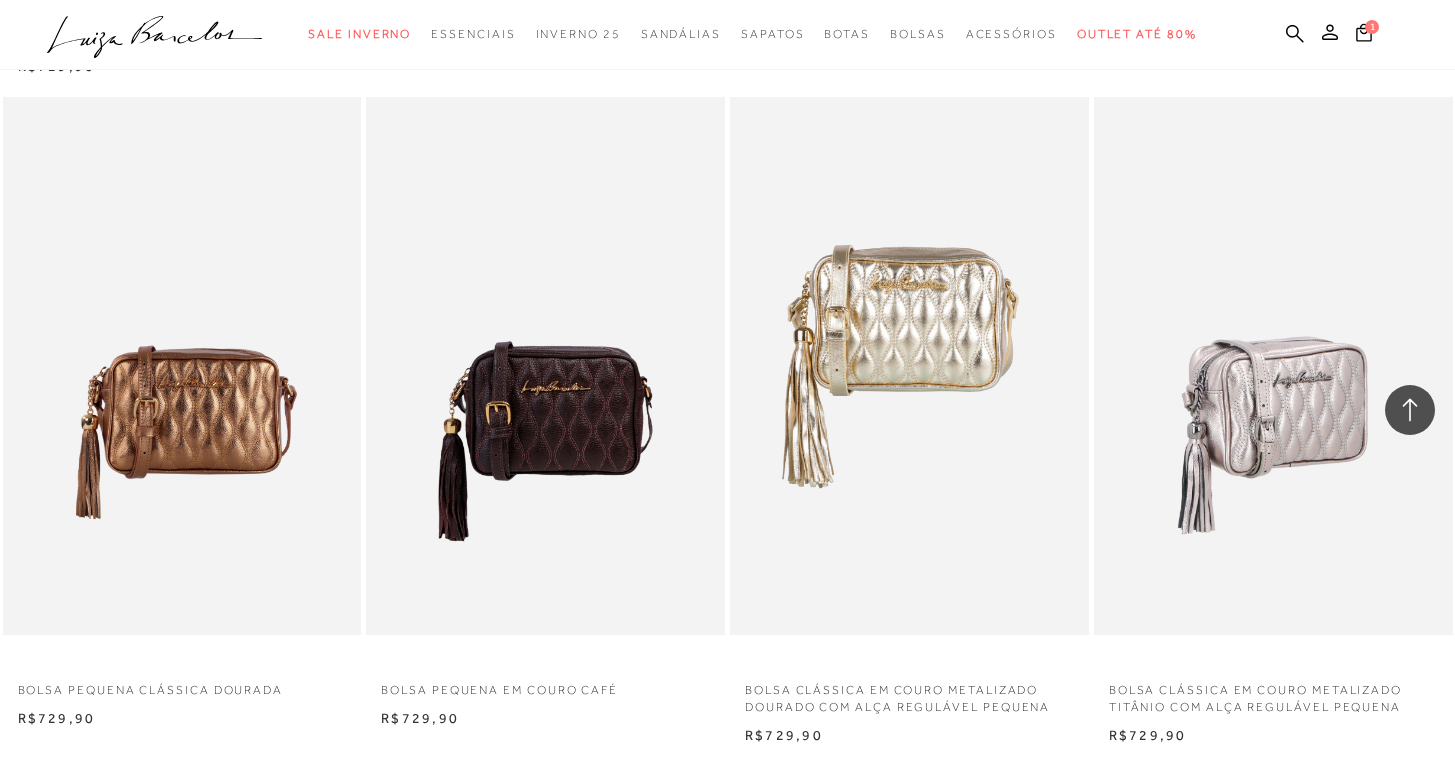 scroll, scrollTop: 16521, scrollLeft: 0, axis: vertical 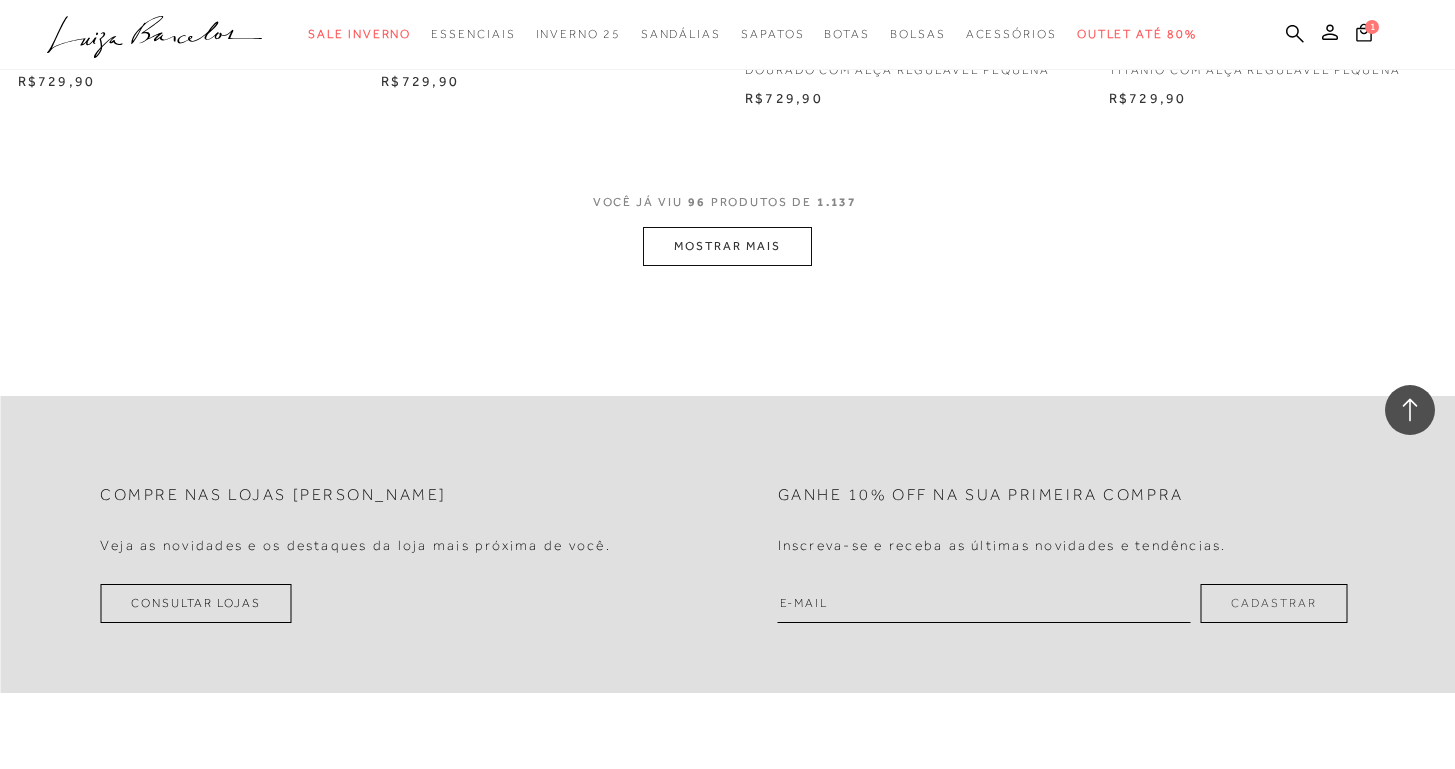 click on "MOSTRAR MAIS" at bounding box center [727, 246] 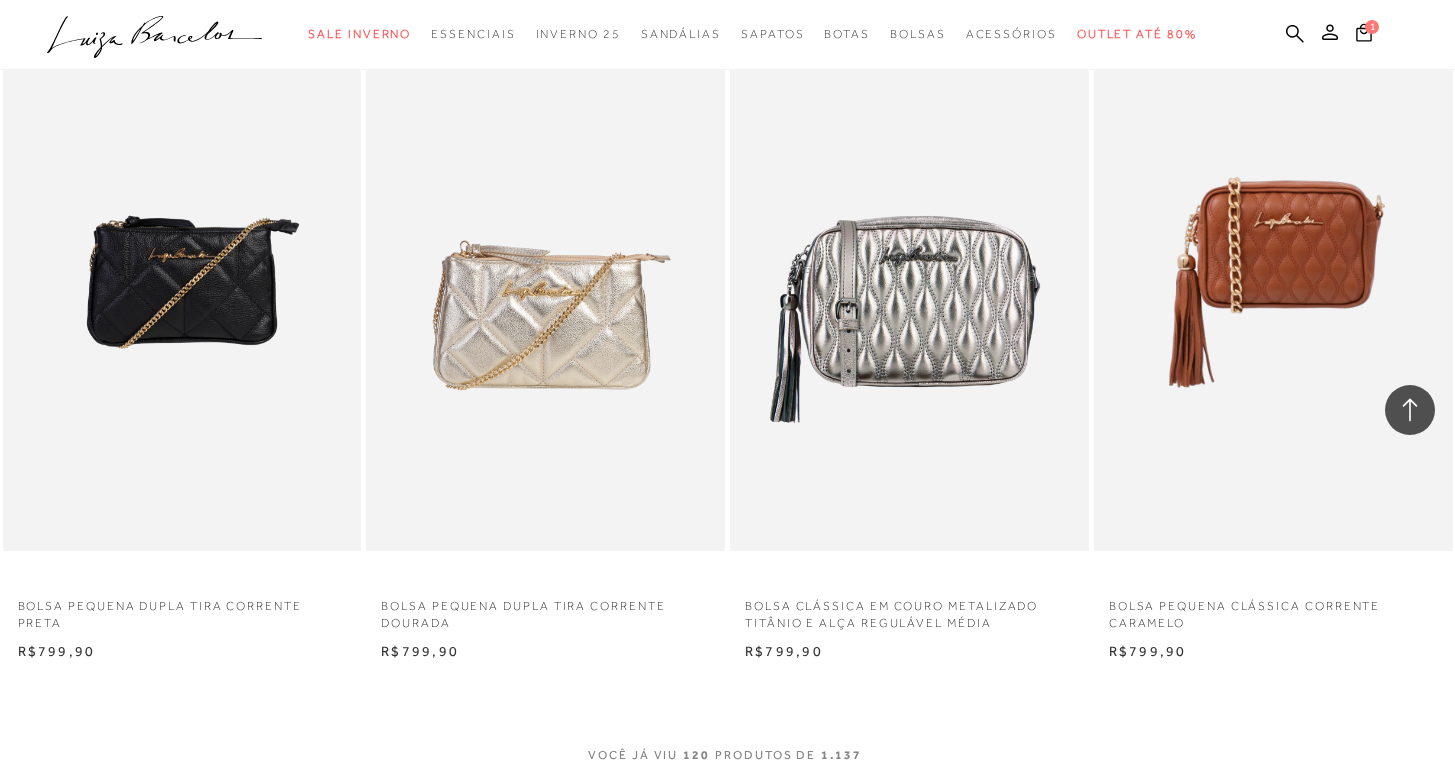 scroll, scrollTop: 20066, scrollLeft: 0, axis: vertical 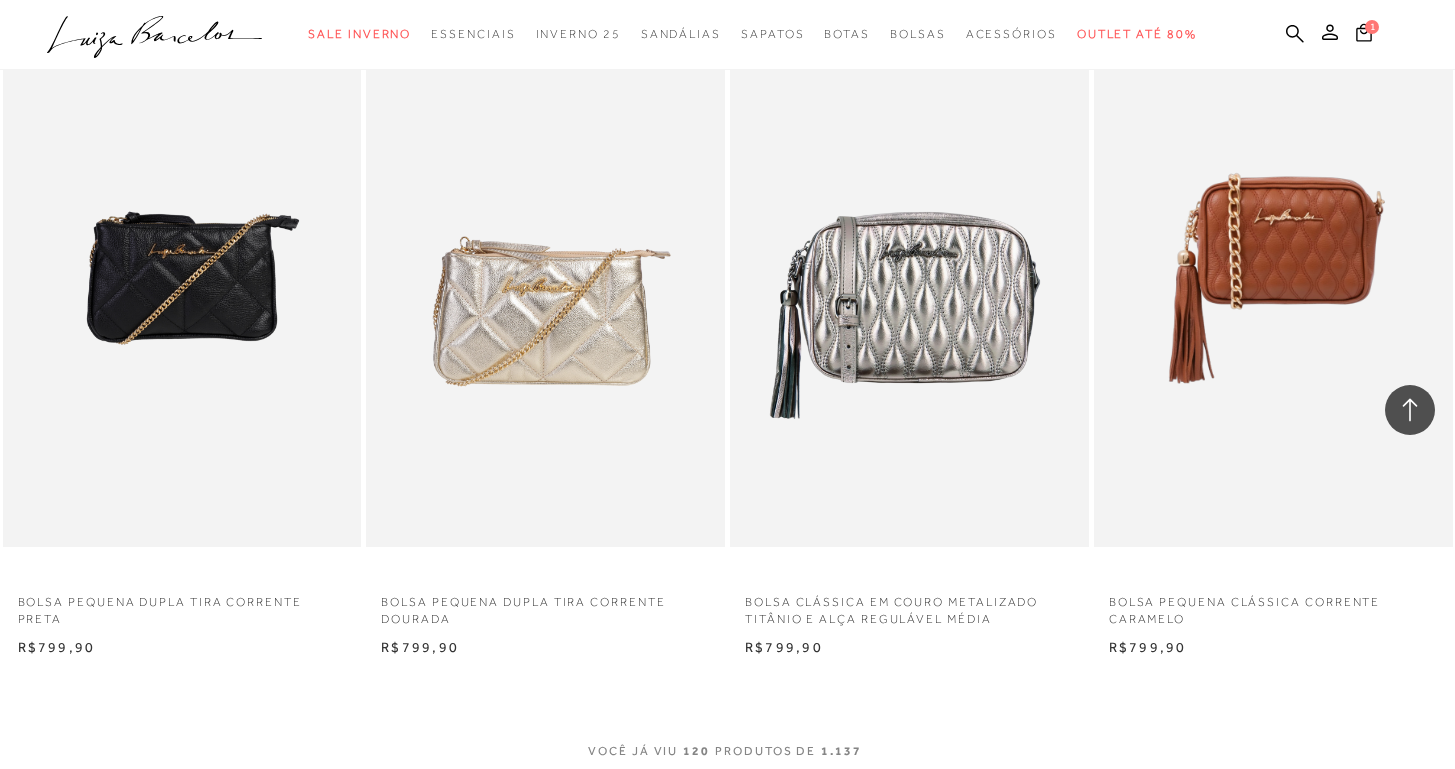 click on "MOSTRAR MAIS" at bounding box center (727, 795) 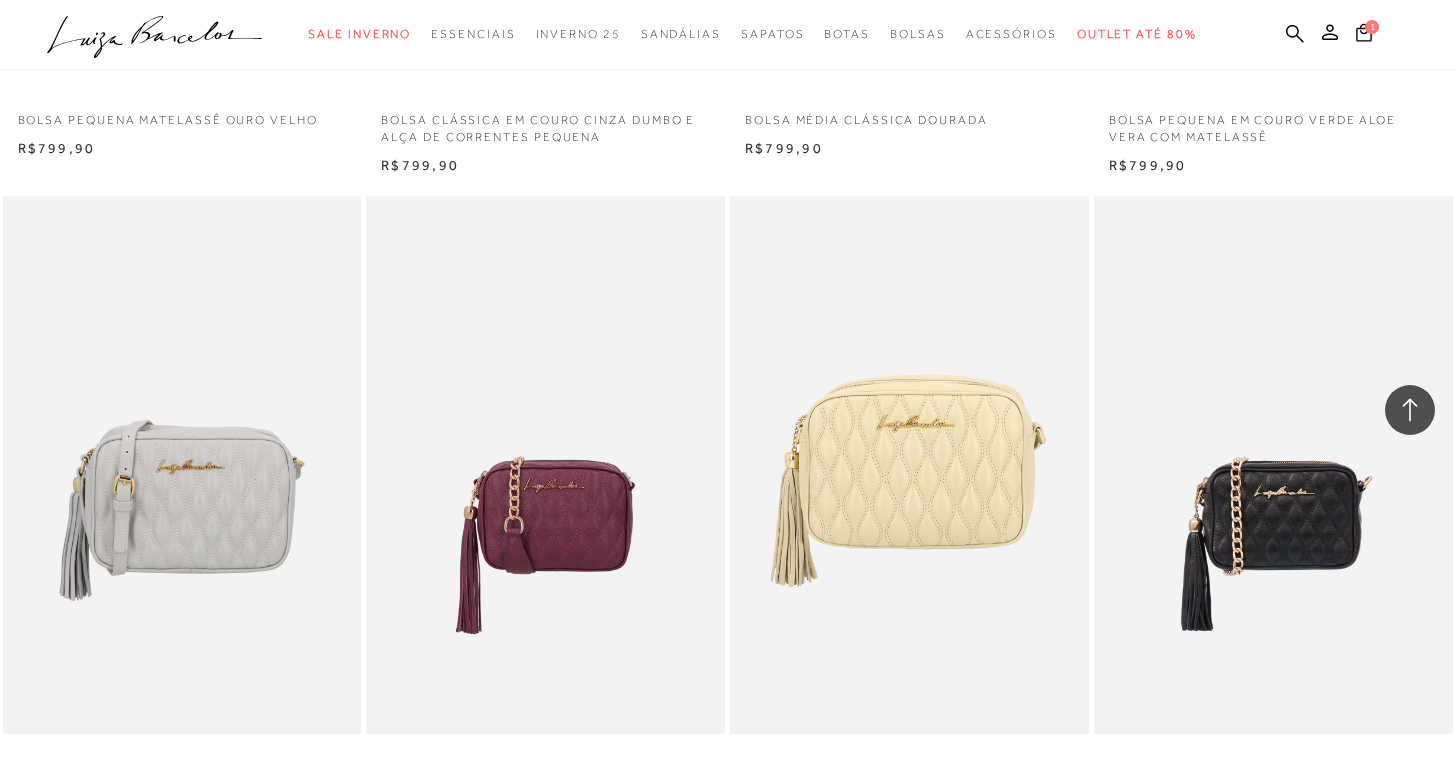 scroll, scrollTop: 24155, scrollLeft: 0, axis: vertical 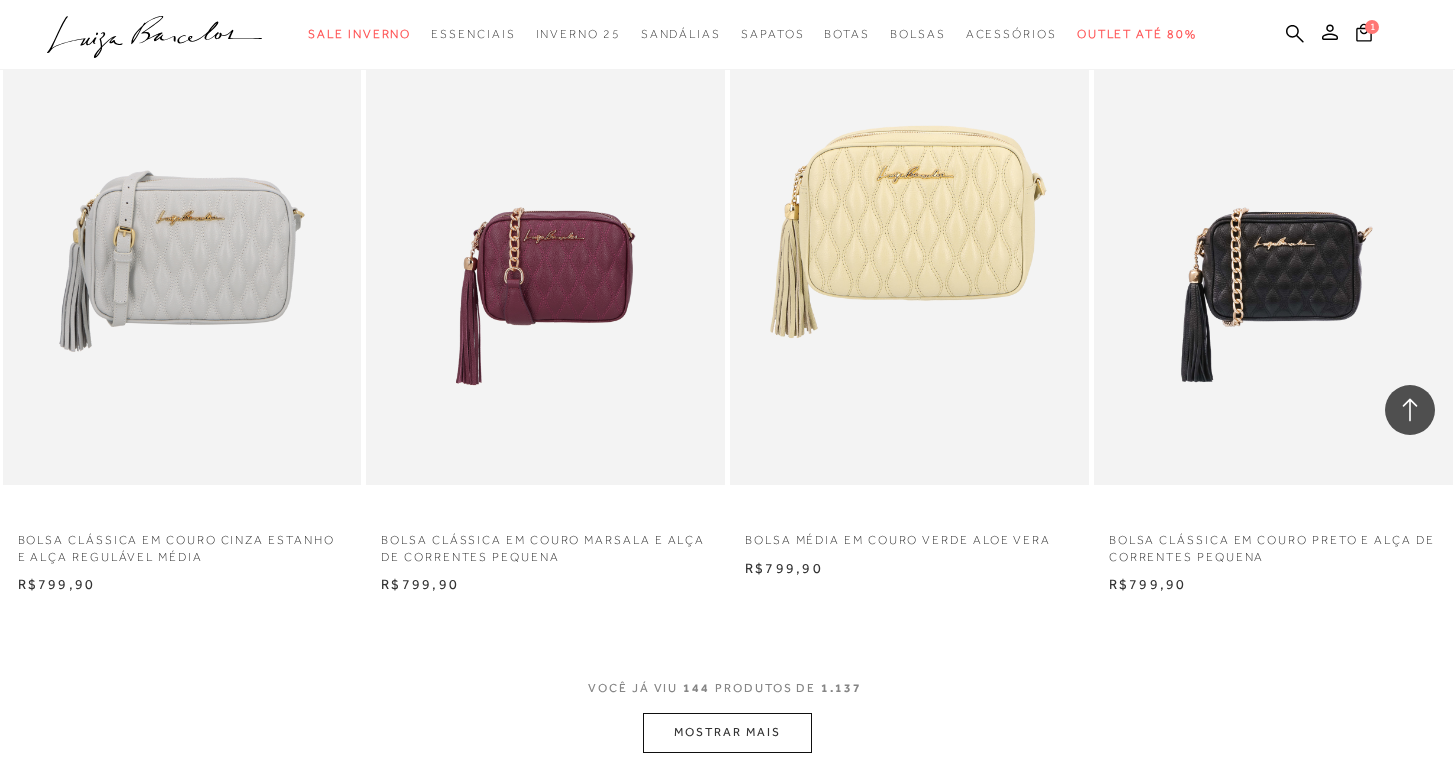 click on "MOSTRAR MAIS" at bounding box center [727, 732] 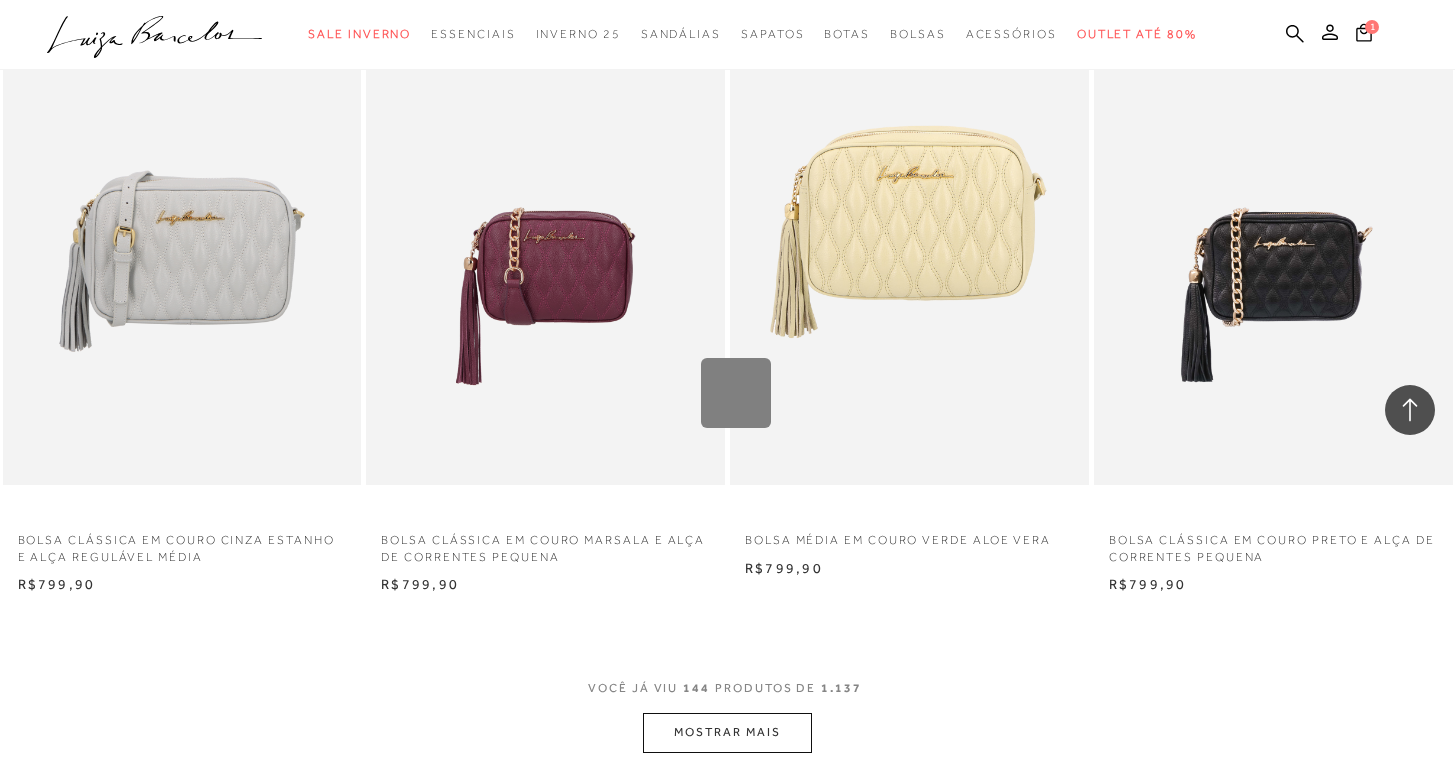 click on "Loading..." at bounding box center (727, 384) 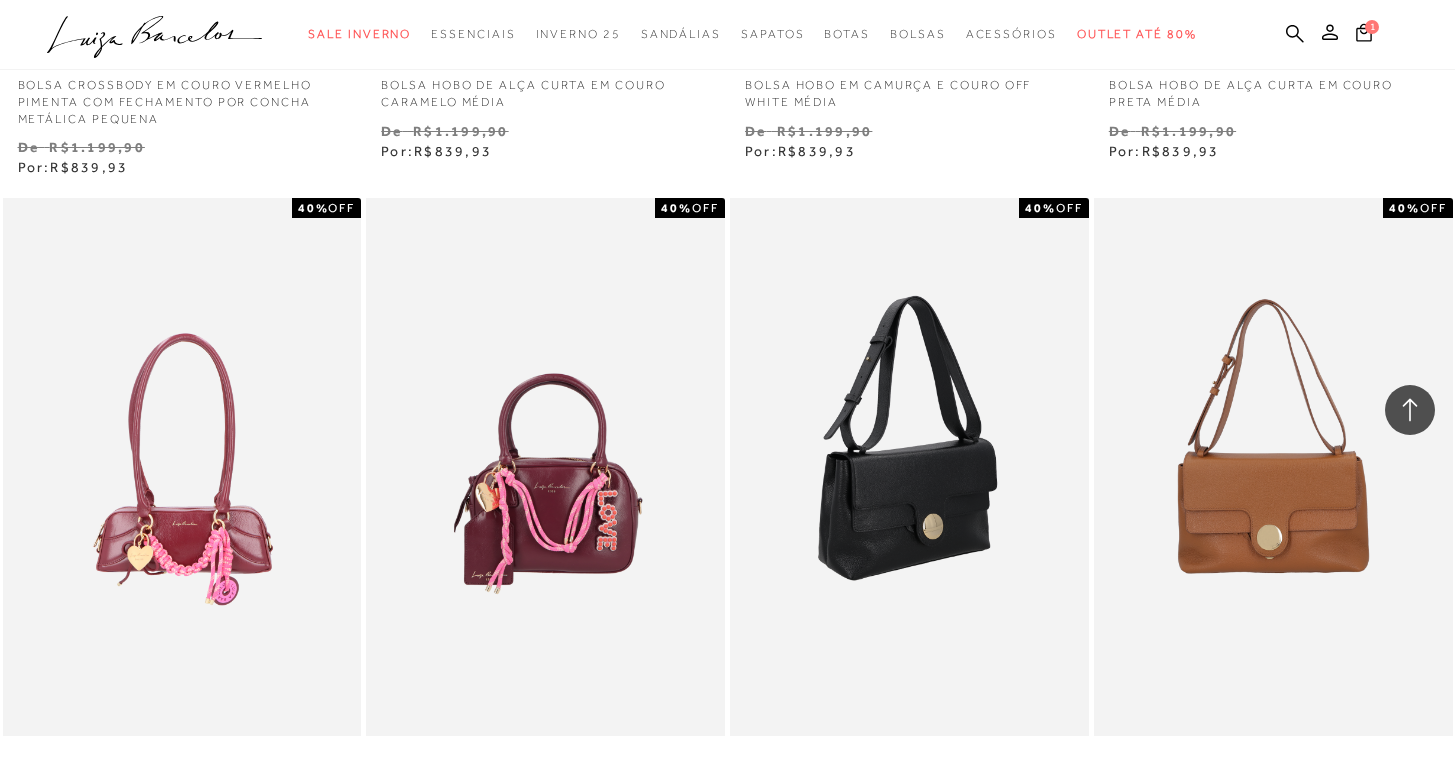 scroll, scrollTop: 27449, scrollLeft: 0, axis: vertical 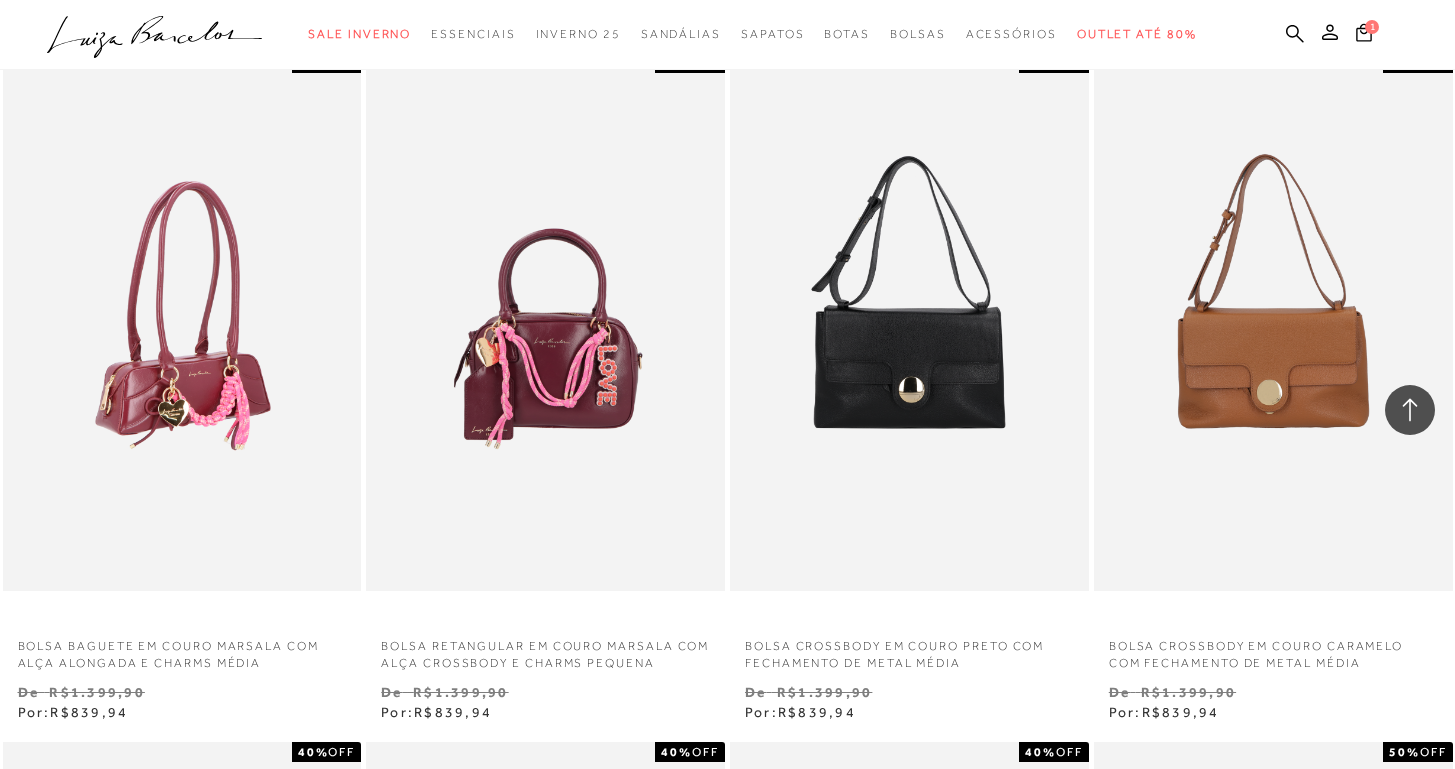 click at bounding box center [183, 322] 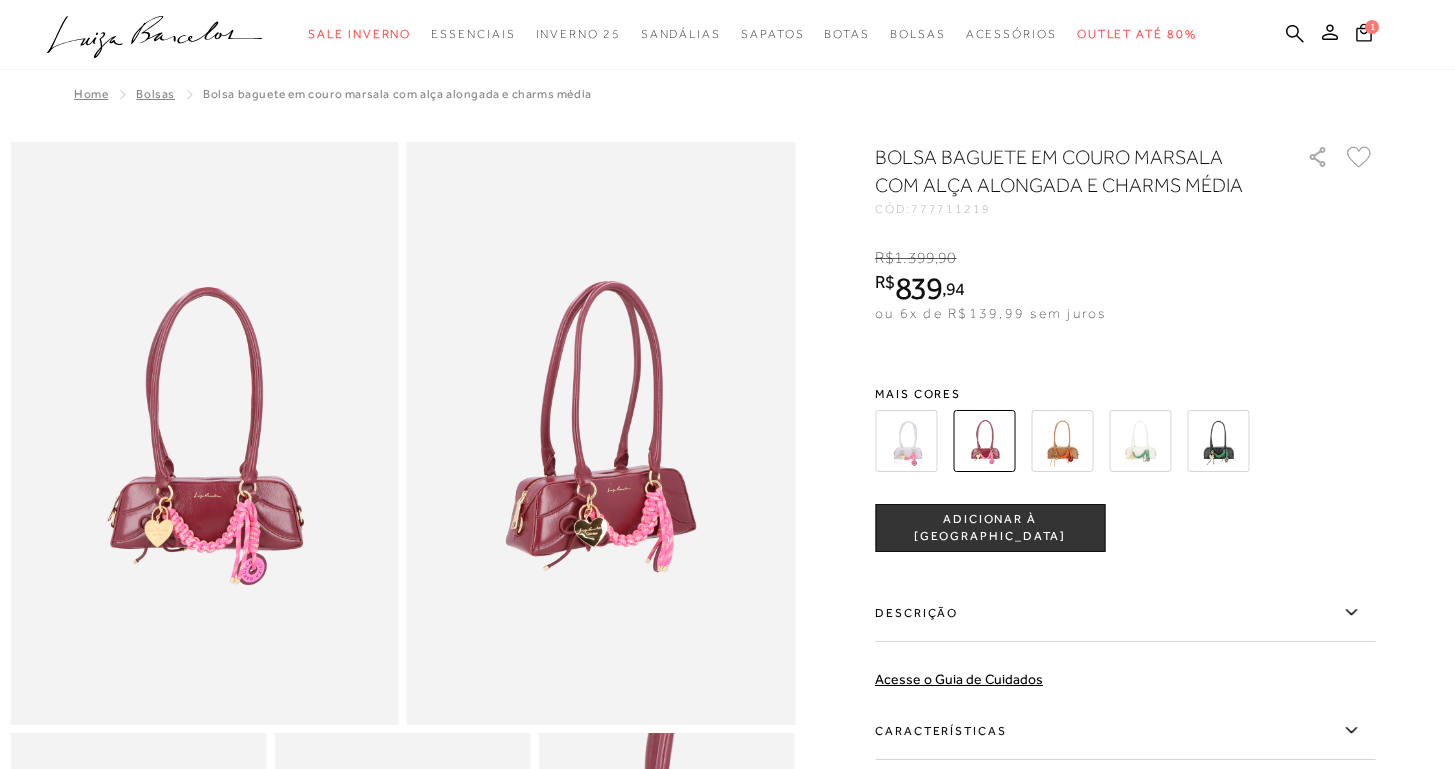 scroll, scrollTop: 0, scrollLeft: 0, axis: both 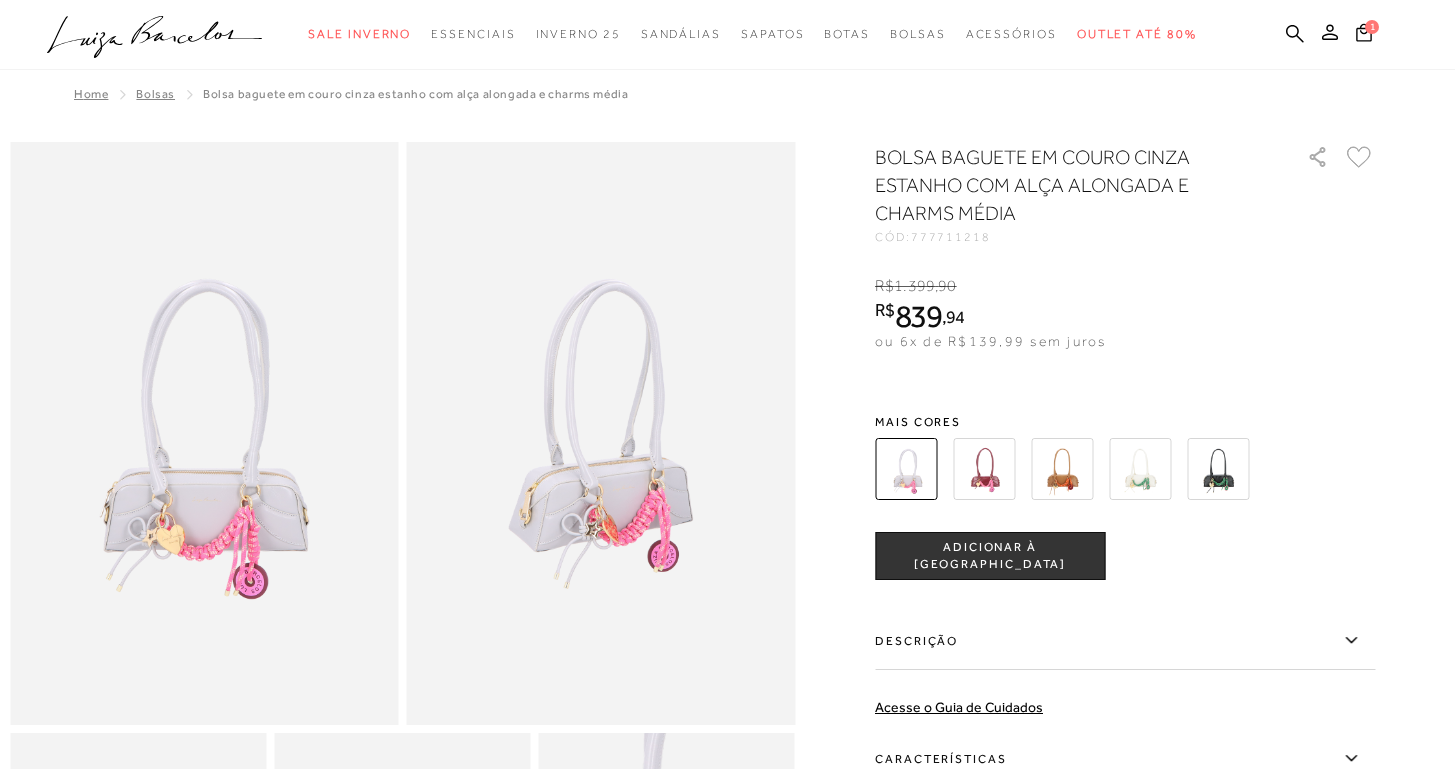 click at bounding box center (1140, 469) 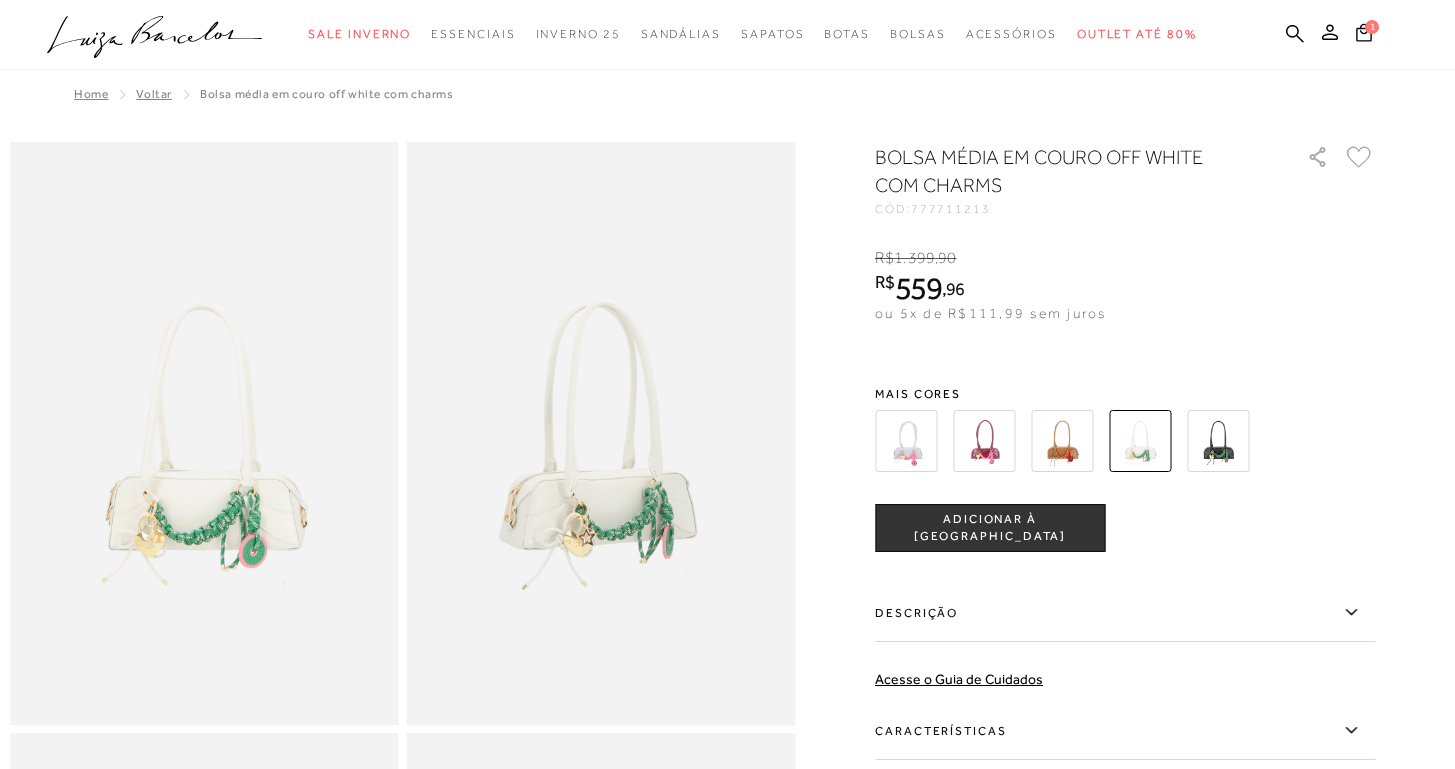 scroll, scrollTop: 0, scrollLeft: 0, axis: both 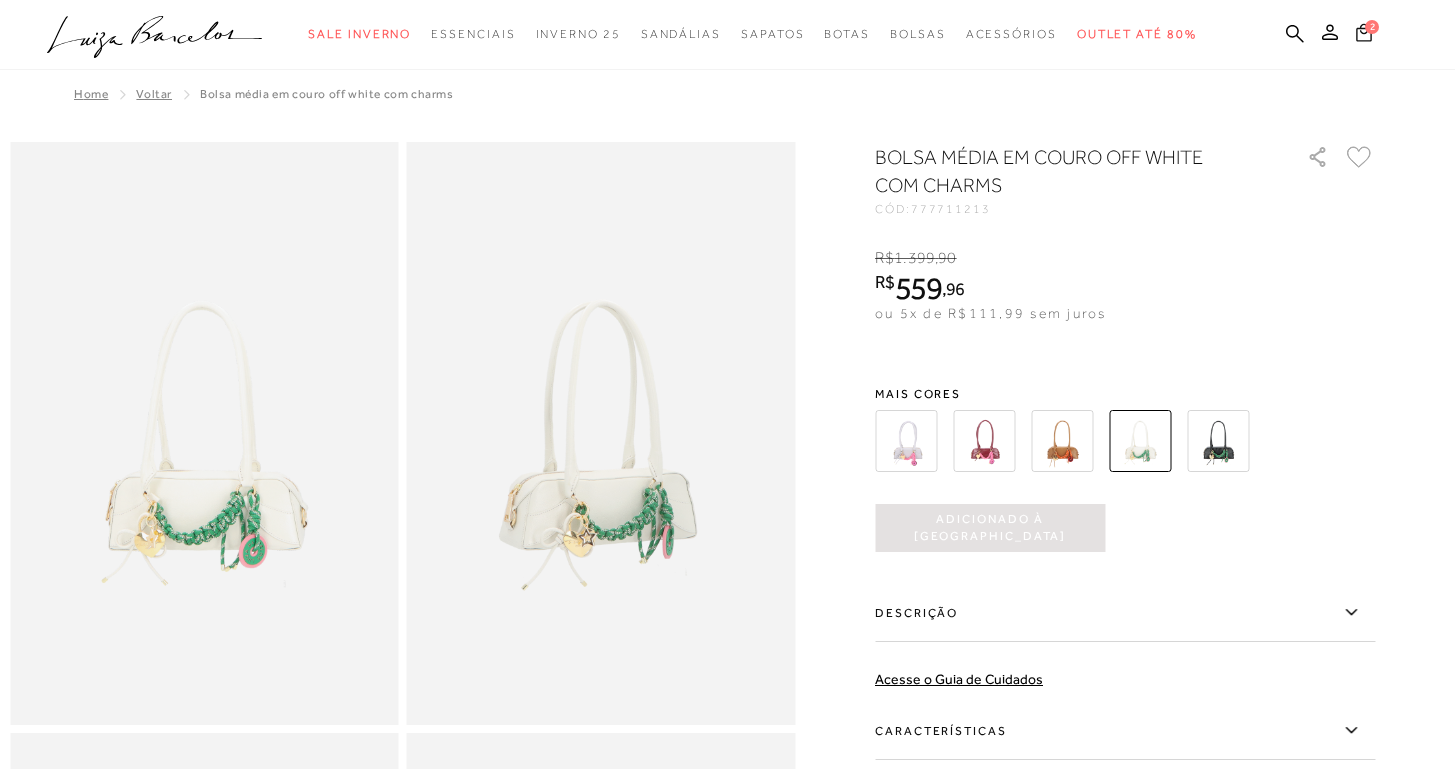 click 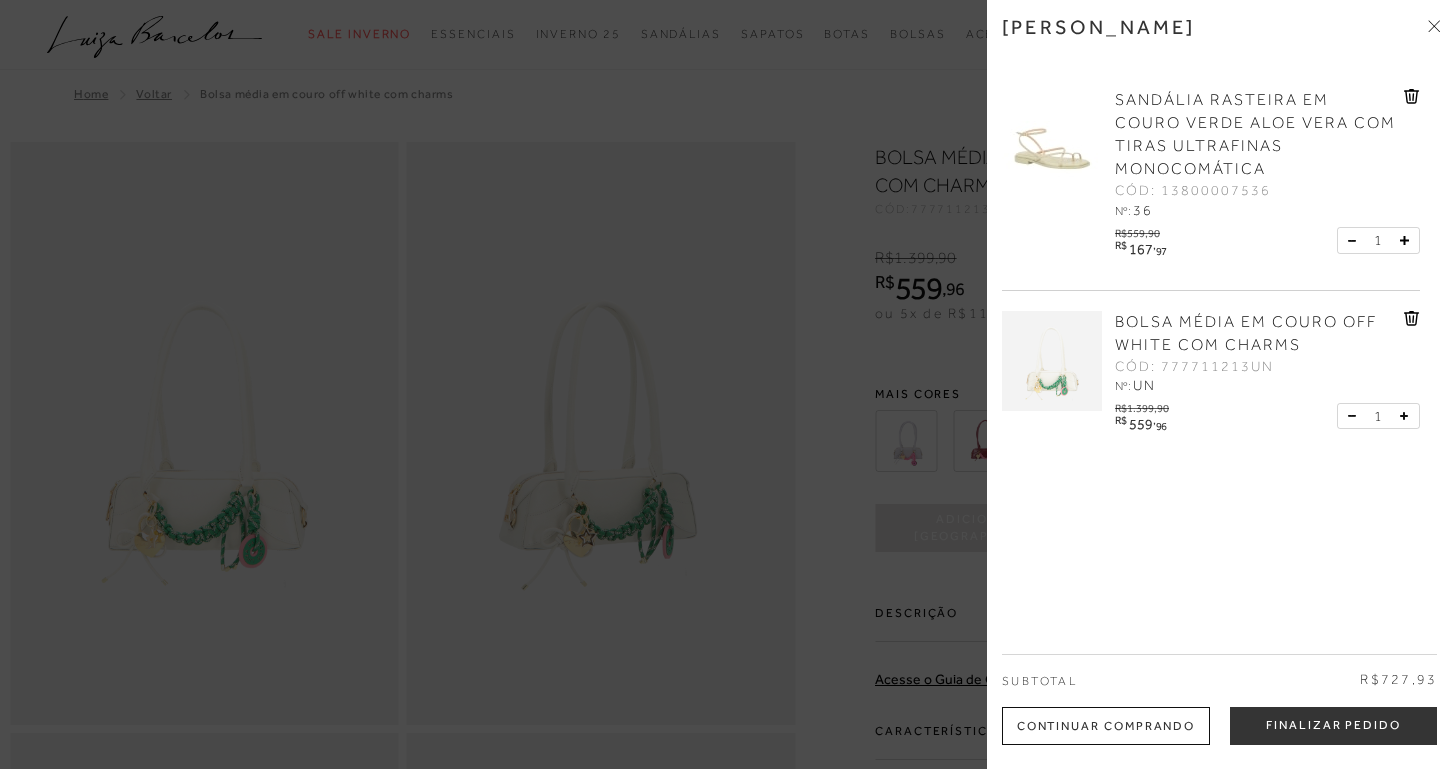scroll, scrollTop: 312, scrollLeft: 0, axis: vertical 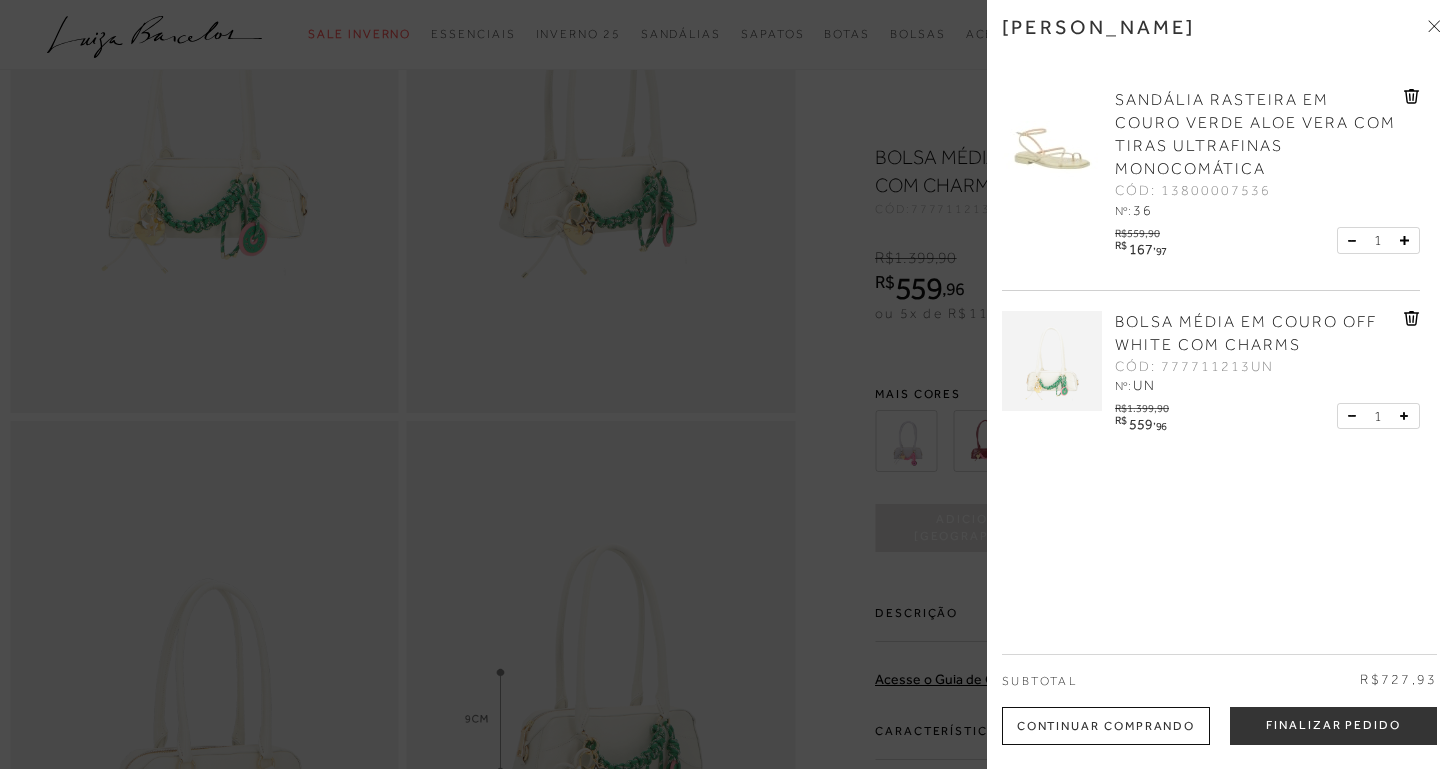 click on "SANDÁLIA RASTEIRA EM COURO VERDE ALOE VERA COM TIRAS ULTRAFINAS MONOCOMÁTICA" at bounding box center [1255, 134] 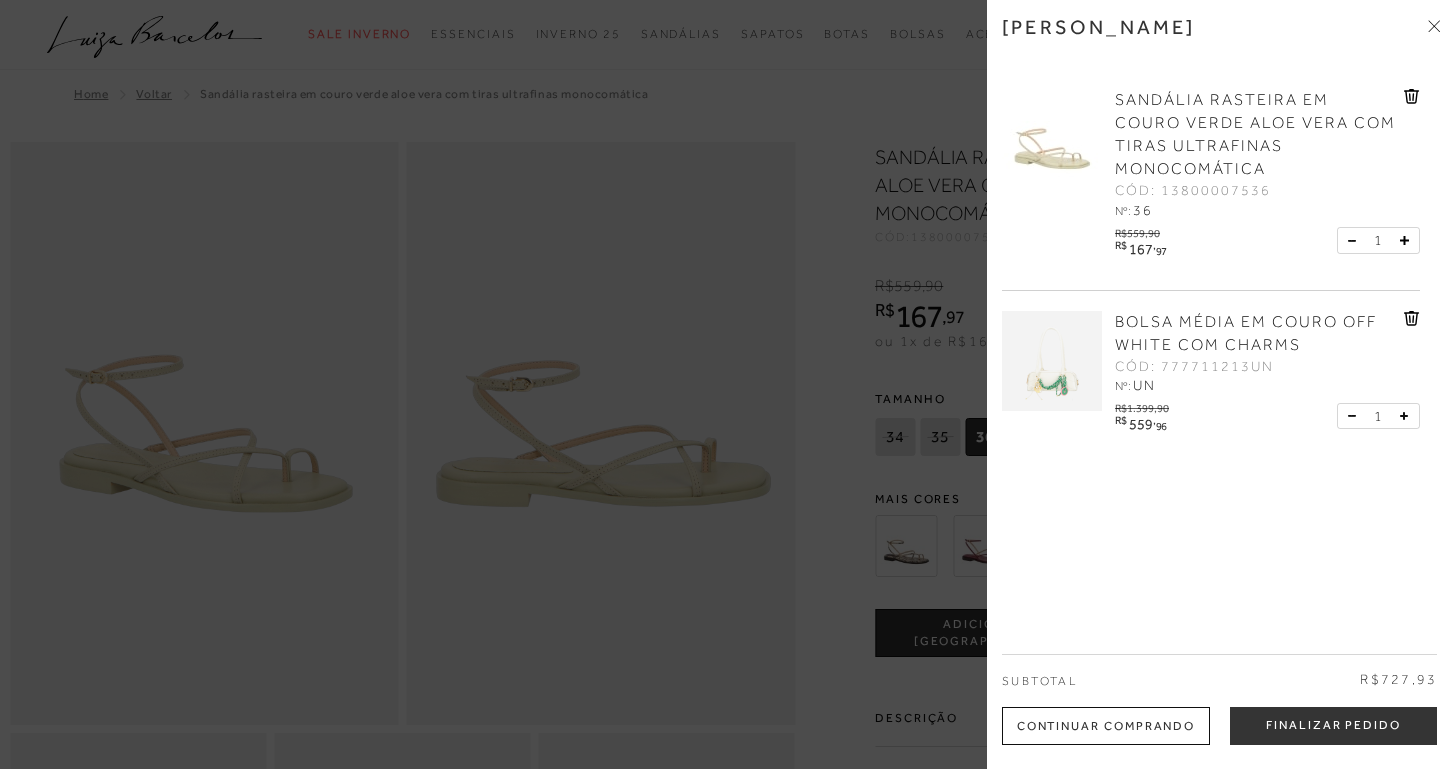 scroll, scrollTop: 0, scrollLeft: 0, axis: both 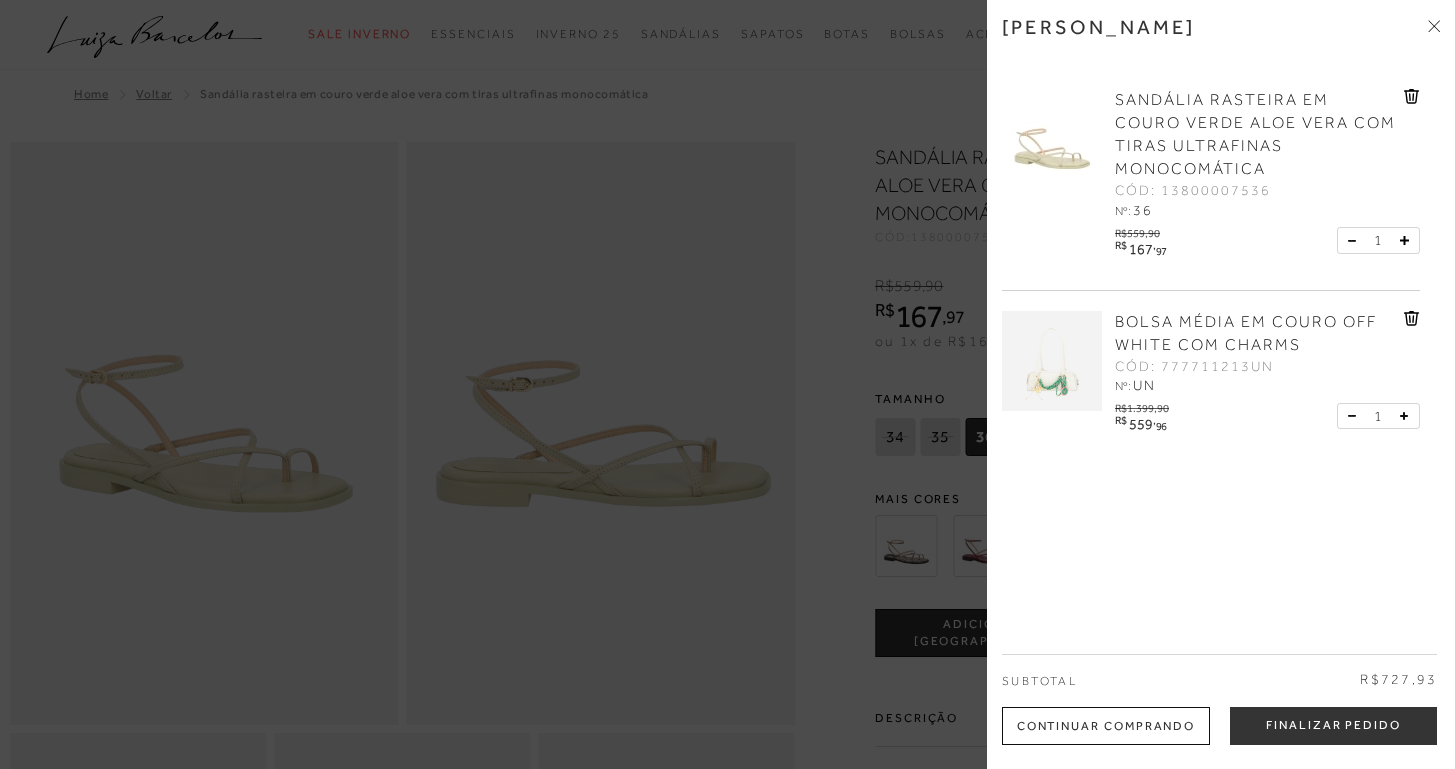 click at bounding box center [727, 384] 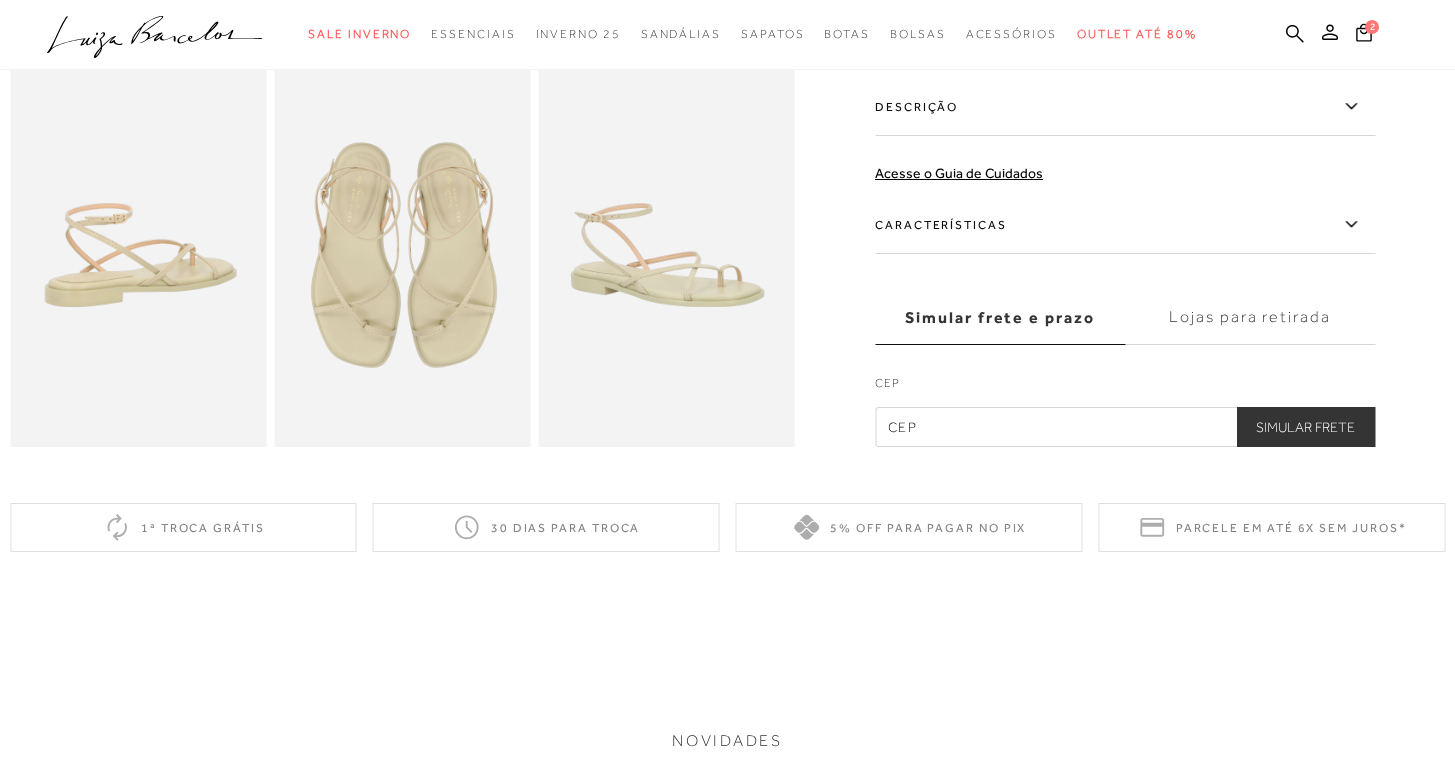 scroll, scrollTop: 282, scrollLeft: 0, axis: vertical 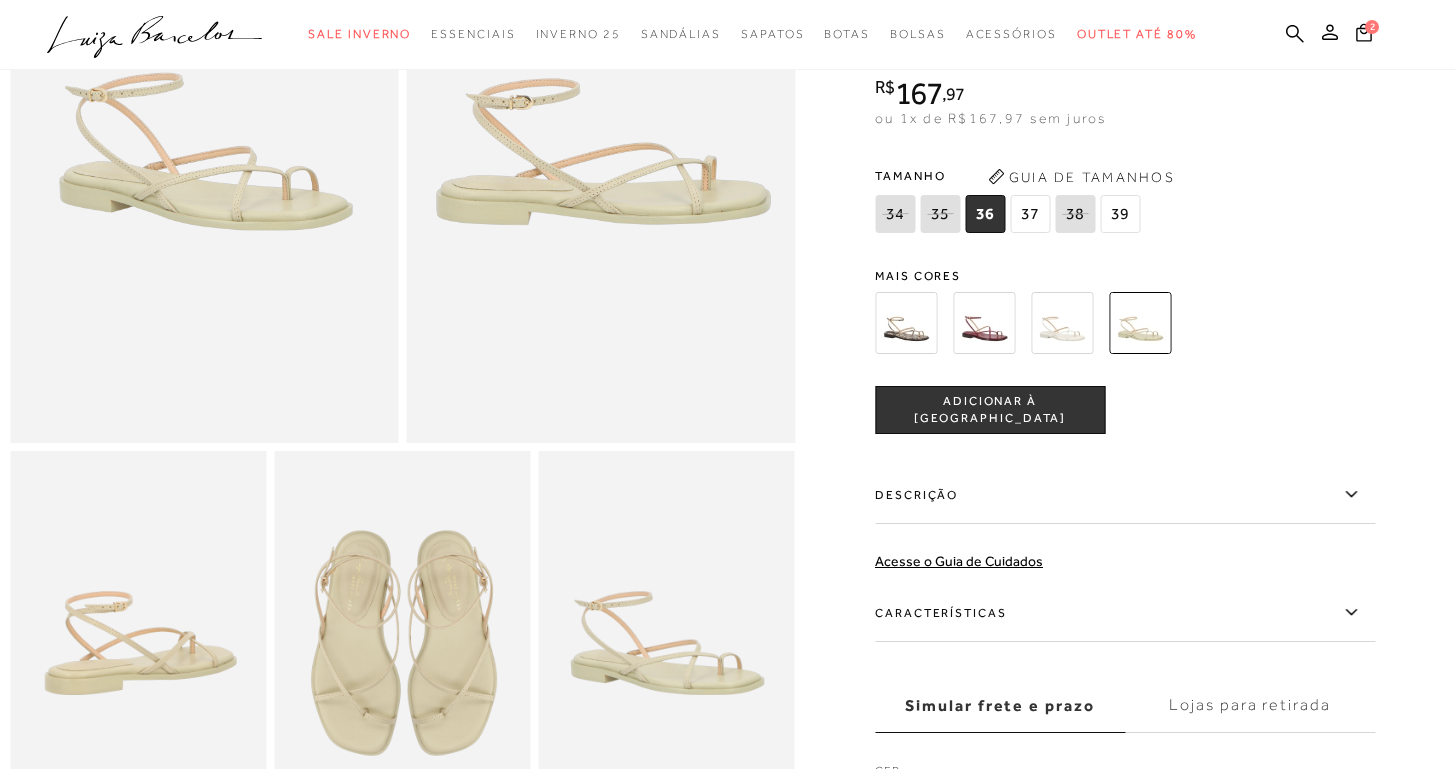 click at bounding box center (906, 323) 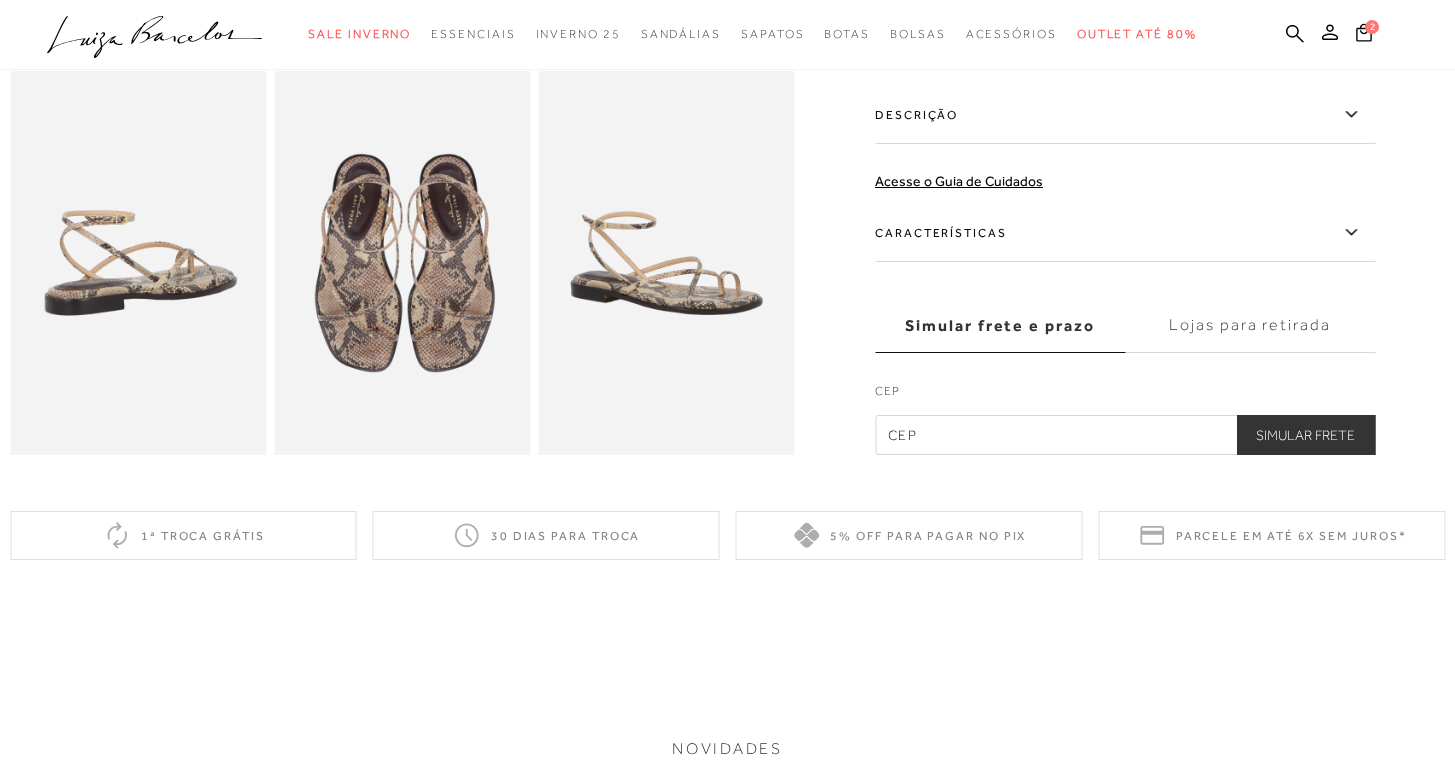 scroll, scrollTop: 0, scrollLeft: 0, axis: both 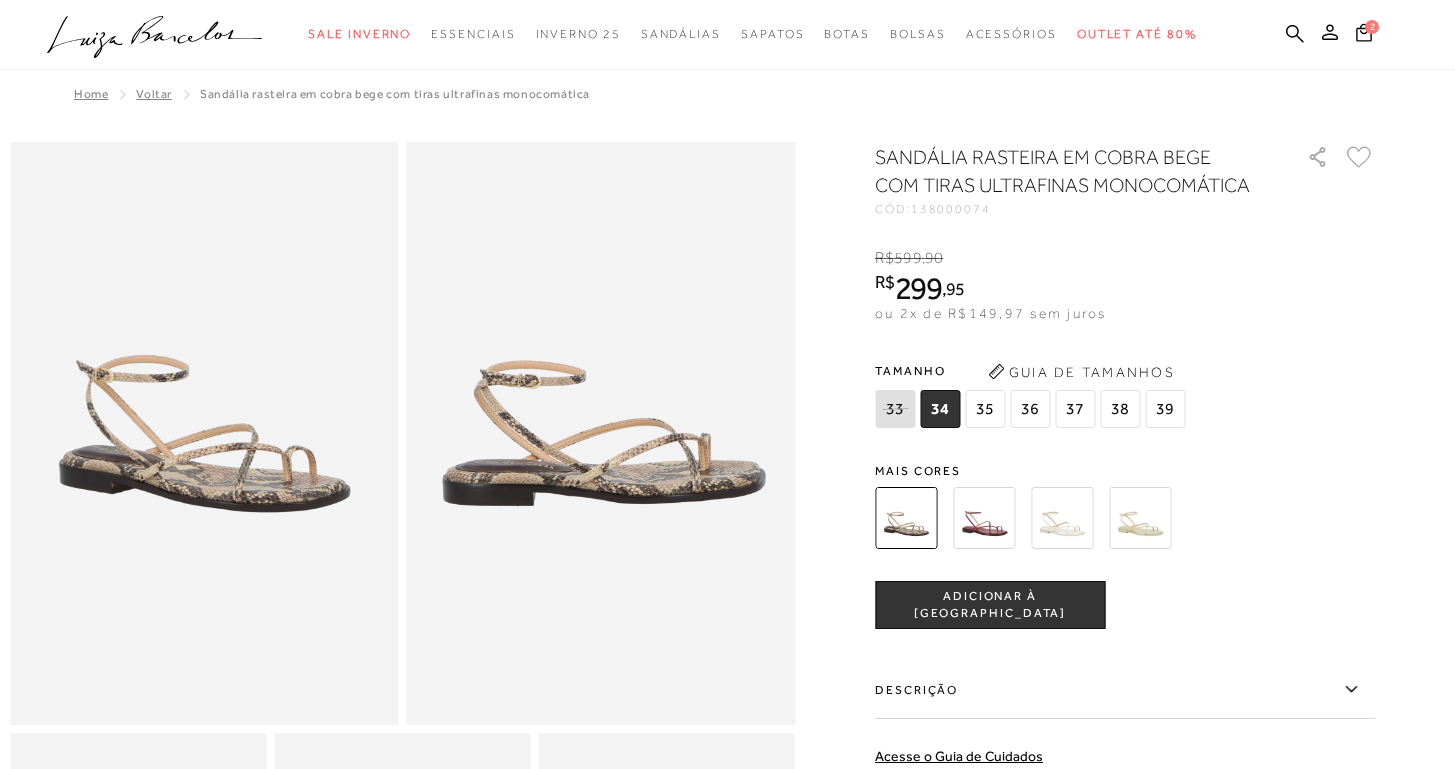 click at bounding box center (984, 518) 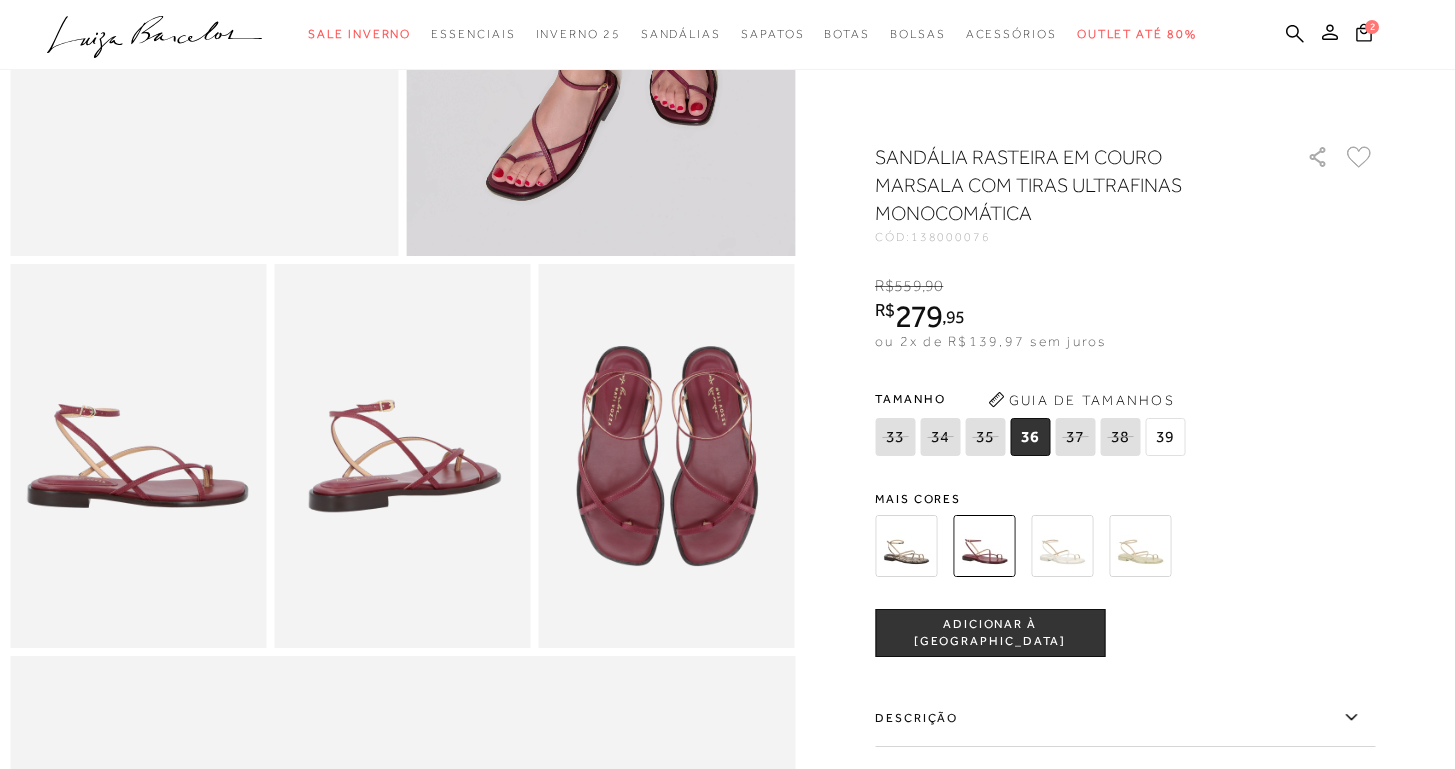 scroll, scrollTop: 110, scrollLeft: 0, axis: vertical 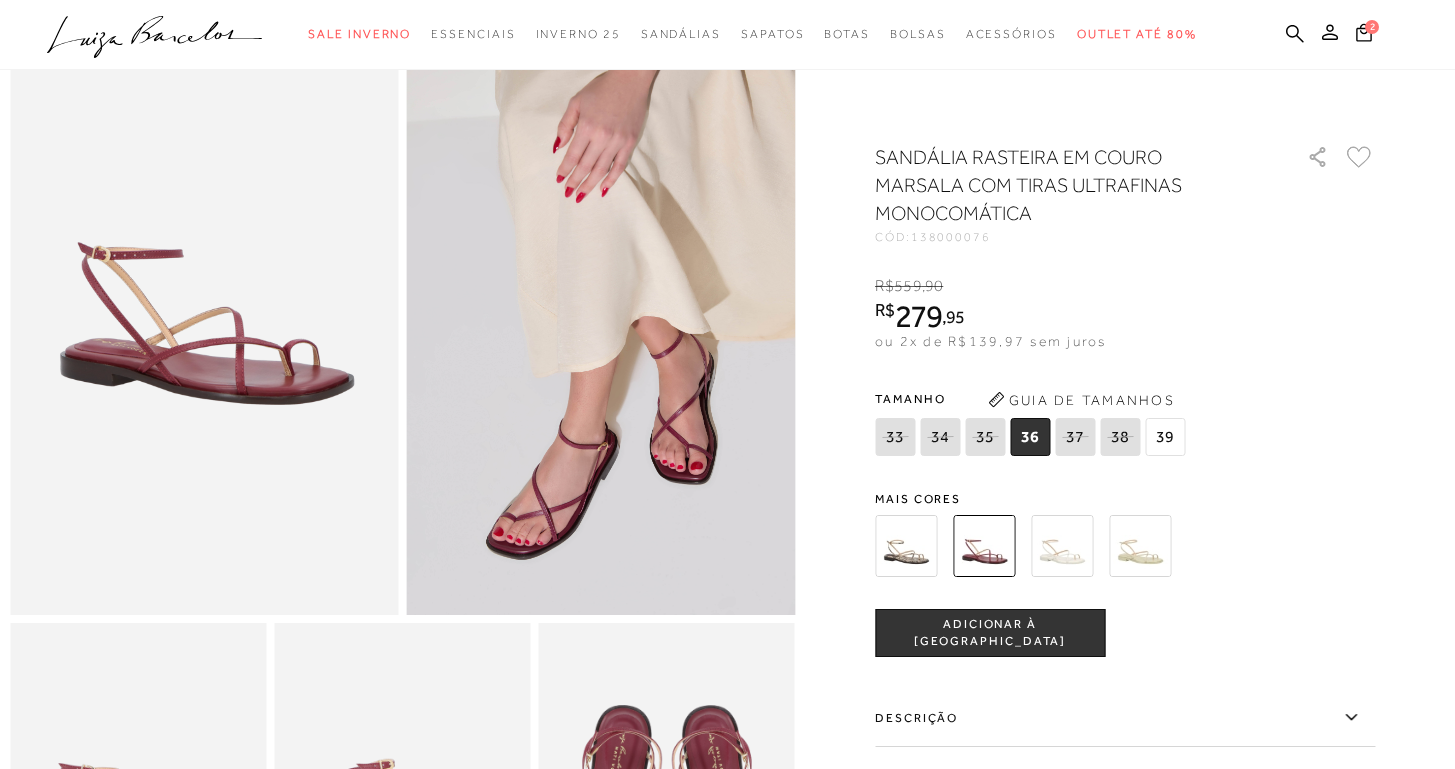 click at bounding box center (601, 323) 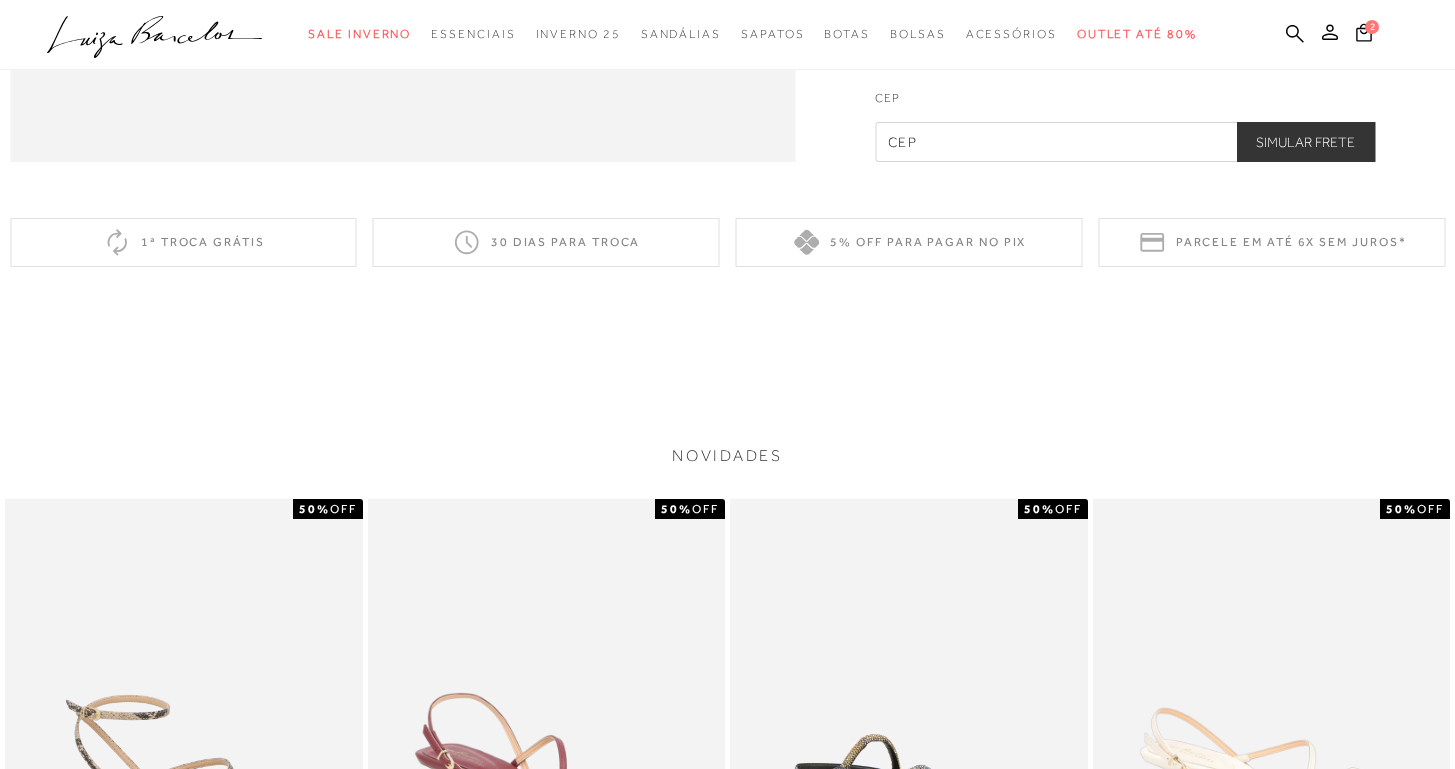 scroll, scrollTop: 1508, scrollLeft: 0, axis: vertical 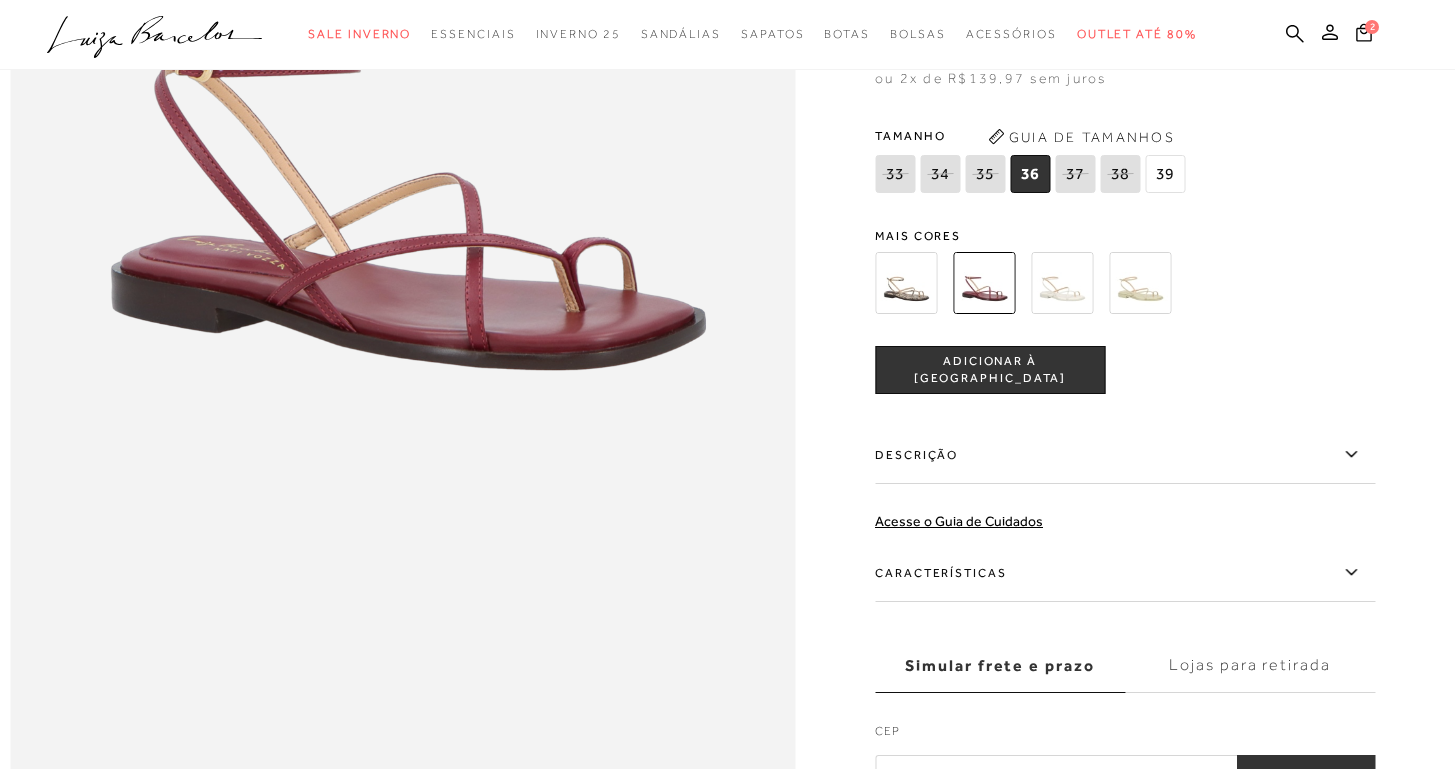 click at bounding box center [1062, 283] 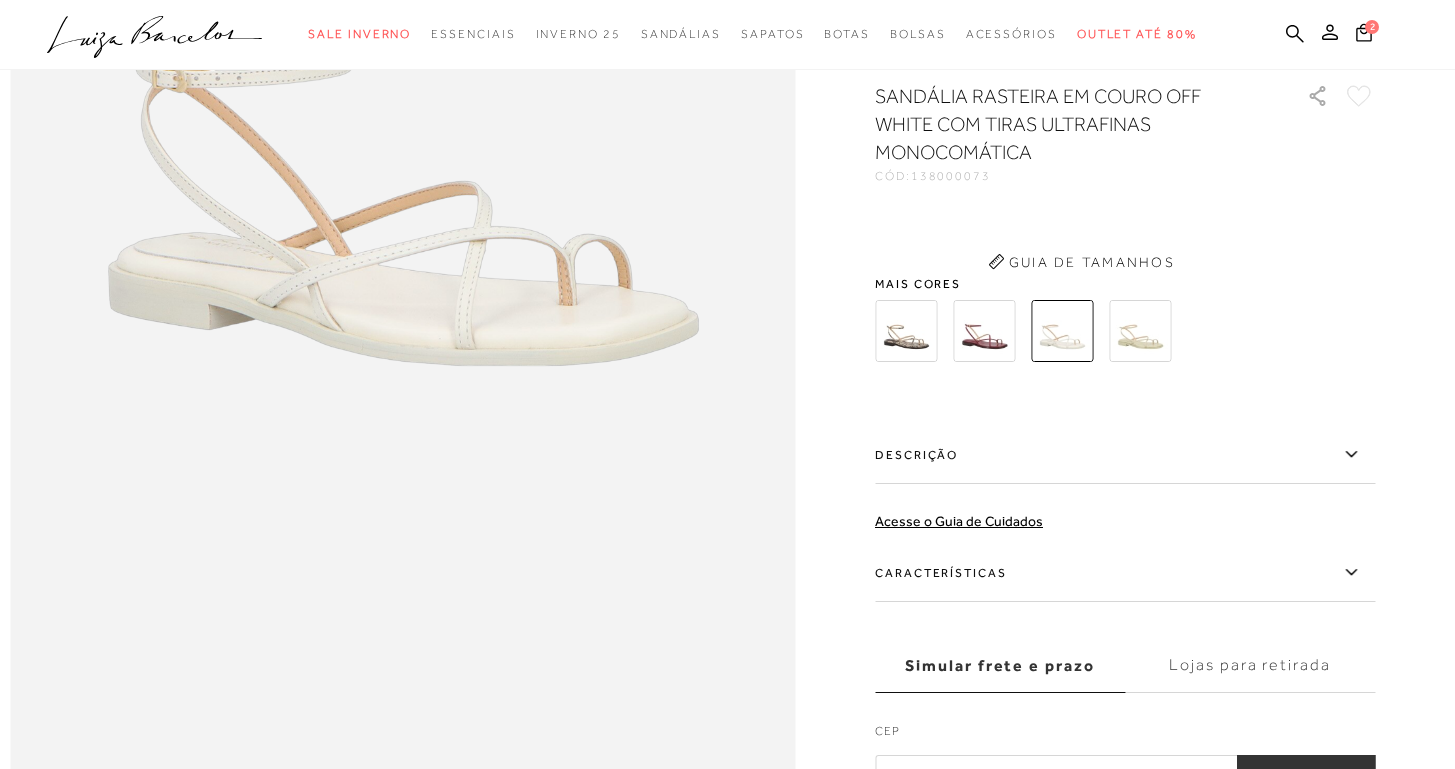 scroll, scrollTop: 0, scrollLeft: 0, axis: both 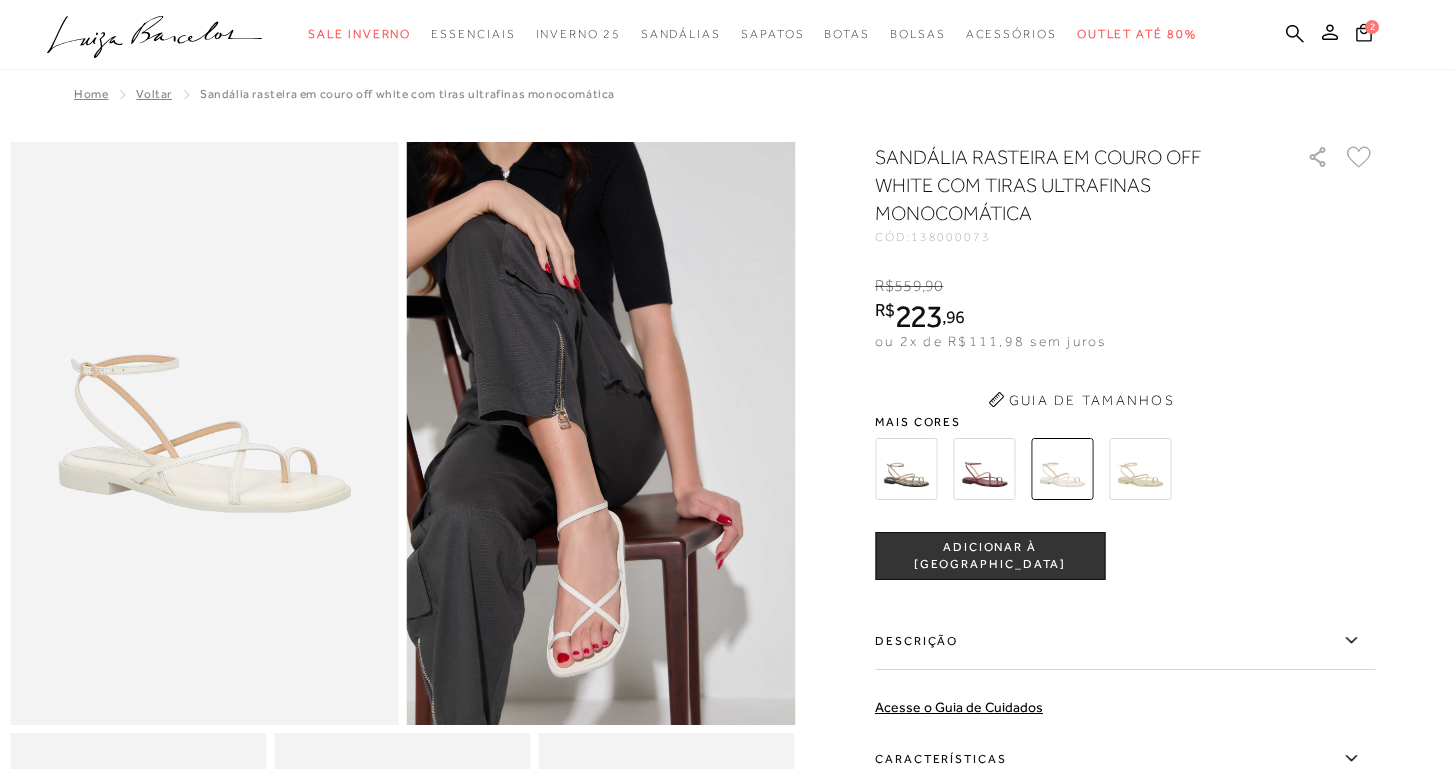 click on "SANDÁLIA RASTEIRA EM COURO OFF WHITE COM TIRAS ULTRAFINAS MONOCOMÁTICA
CÓD:
138000073
×
É necessário selecionar um tamanho para adicionar o produto como favorito.
R$ 559 , 90
R$ 223 , 96
ou 2x de R$111,98 sem juros
De  R$559,90
Por:  R$223,96" at bounding box center (1125, 562) 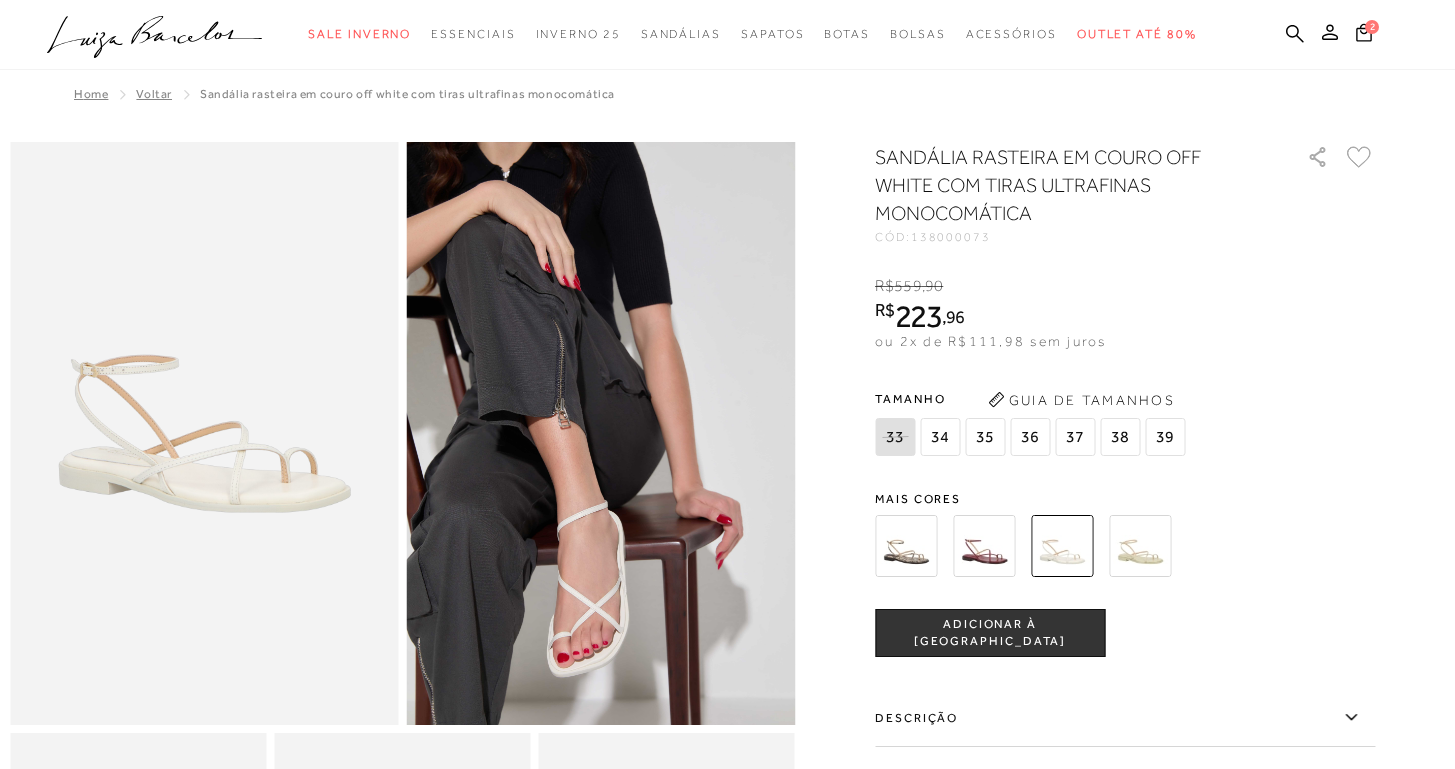 scroll, scrollTop: 0, scrollLeft: 0, axis: both 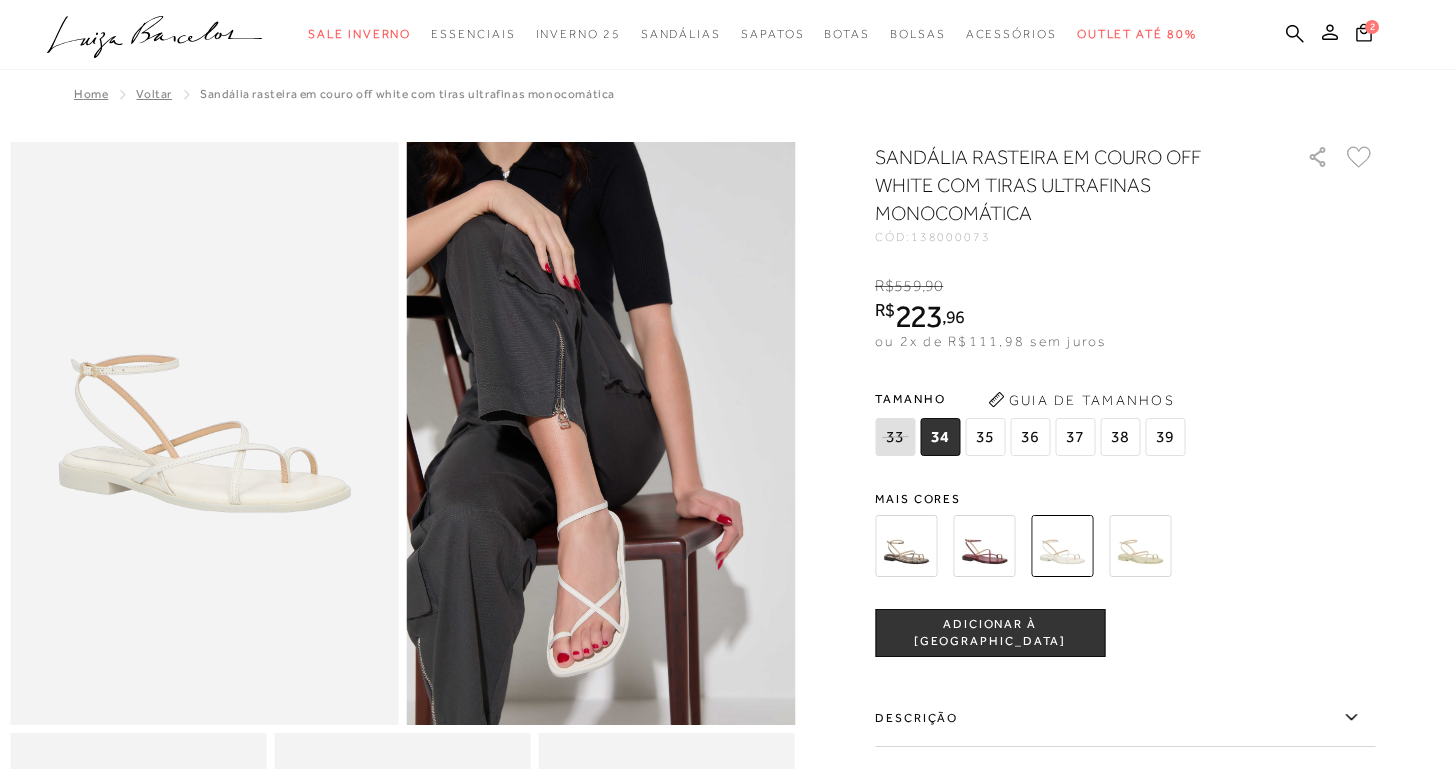 click at bounding box center [984, 546] 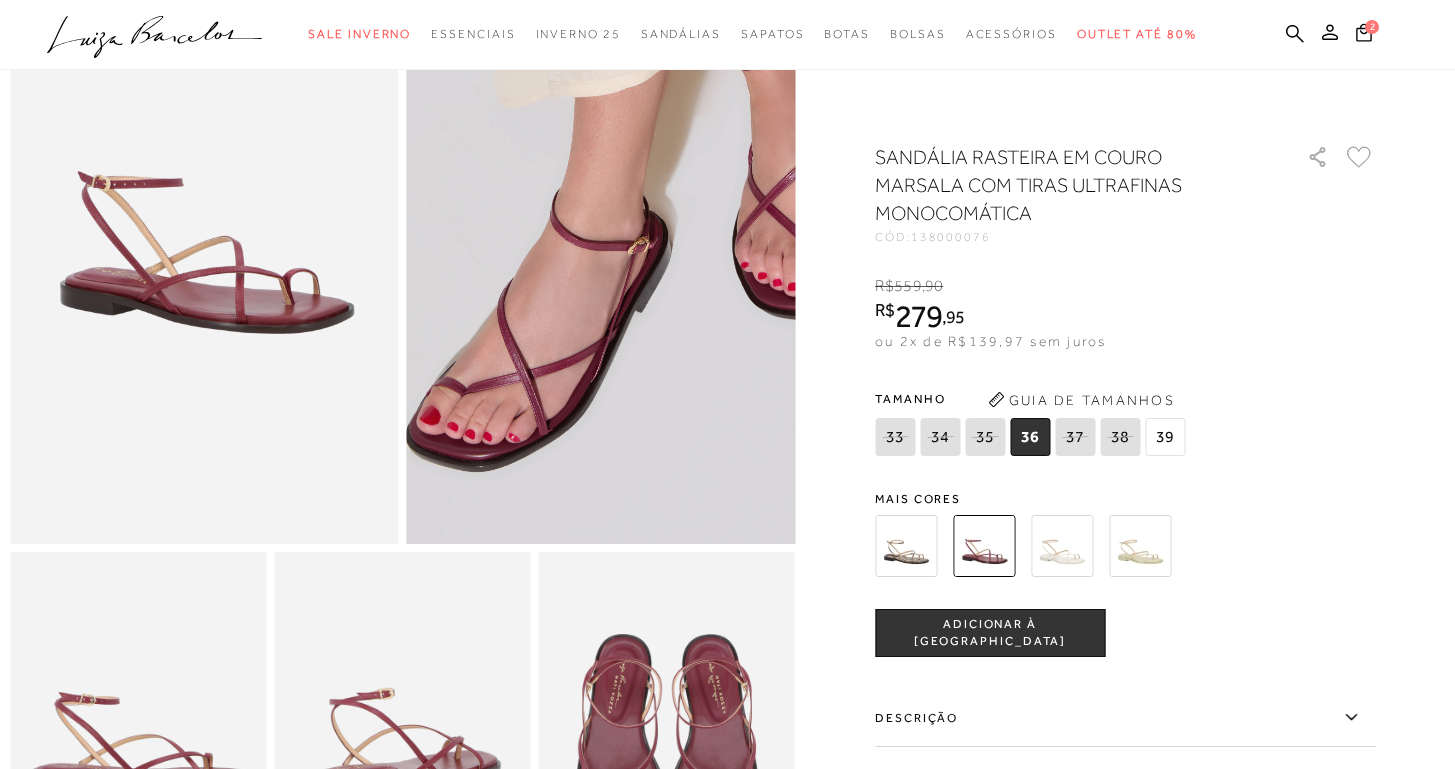 scroll, scrollTop: 581, scrollLeft: 0, axis: vertical 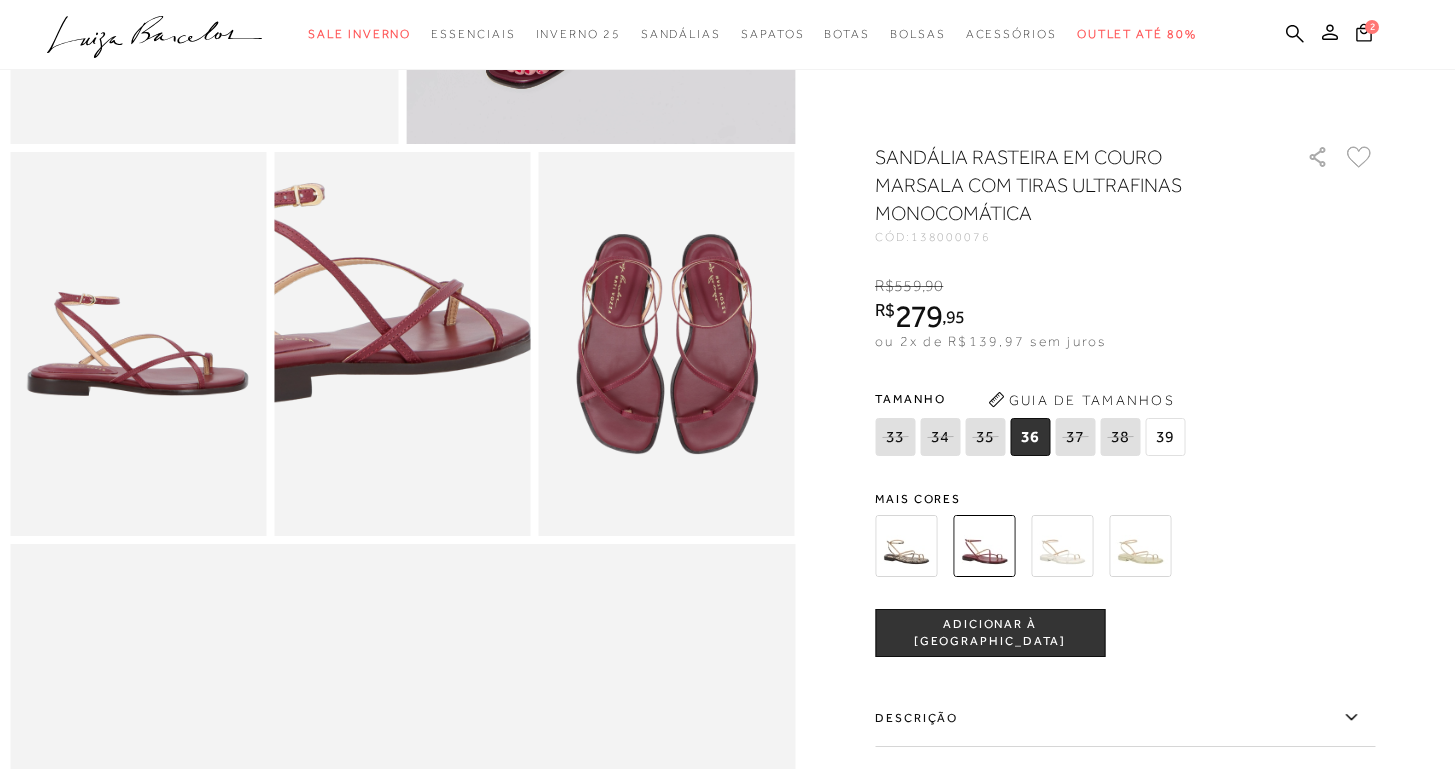 click at bounding box center (340, 295) 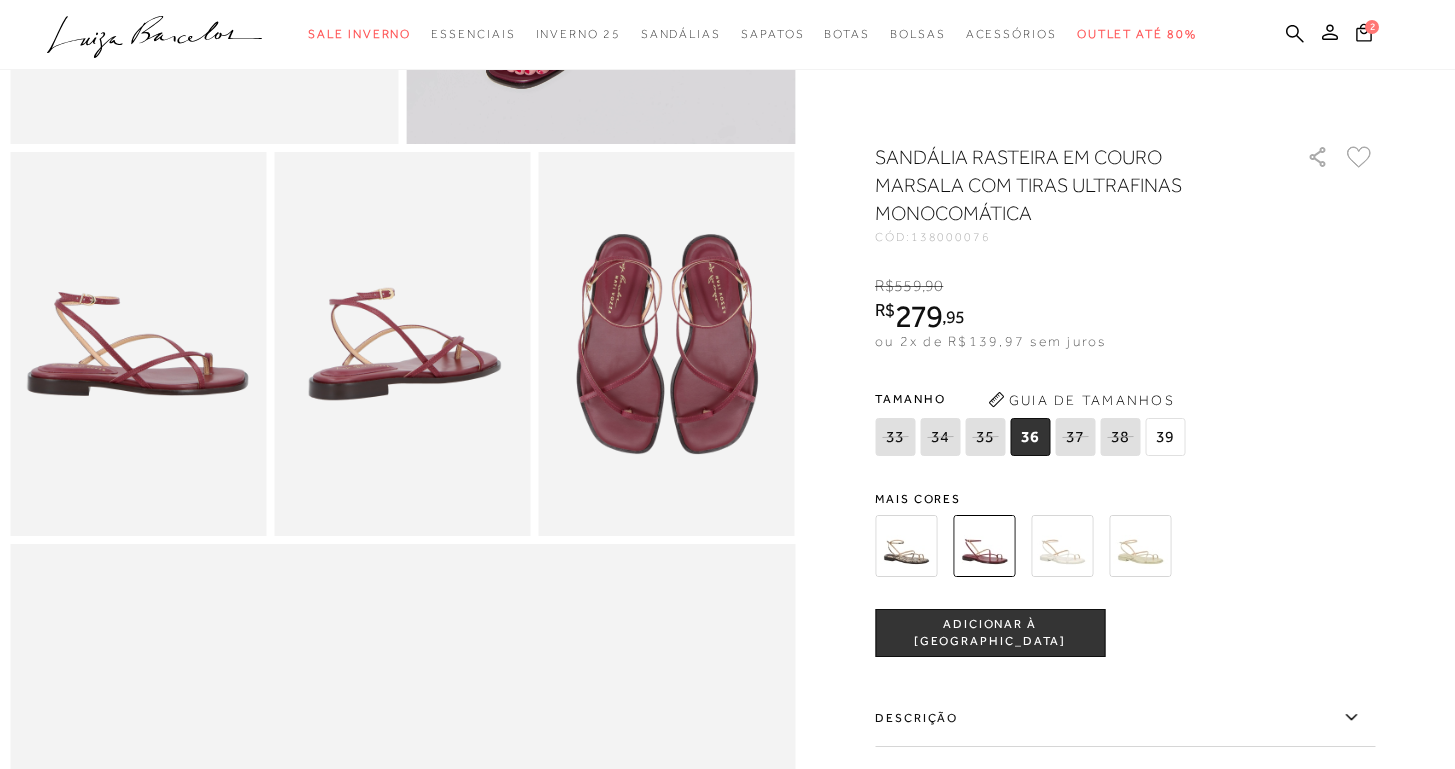 click at bounding box center [1062, 546] 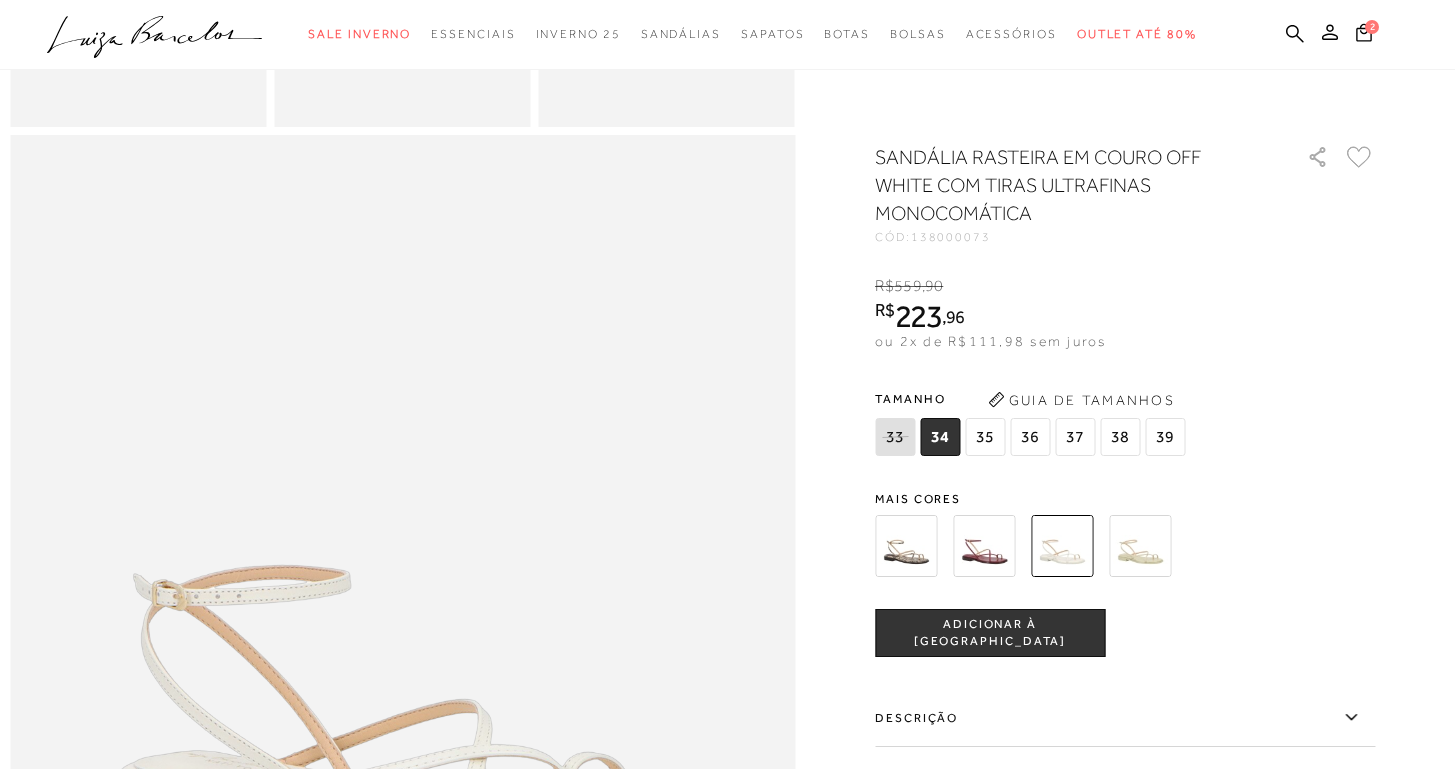 scroll, scrollTop: 1622, scrollLeft: 0, axis: vertical 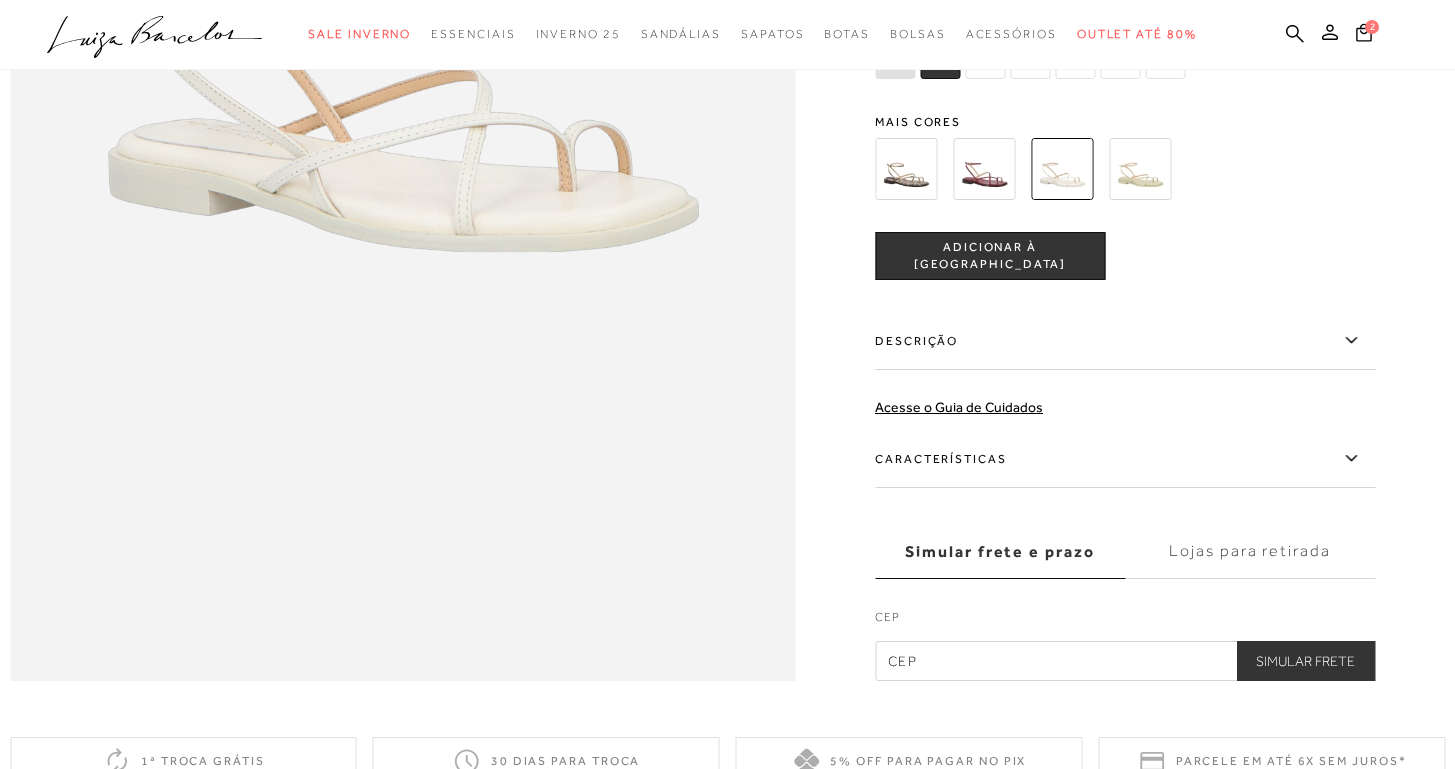click at bounding box center (984, 169) 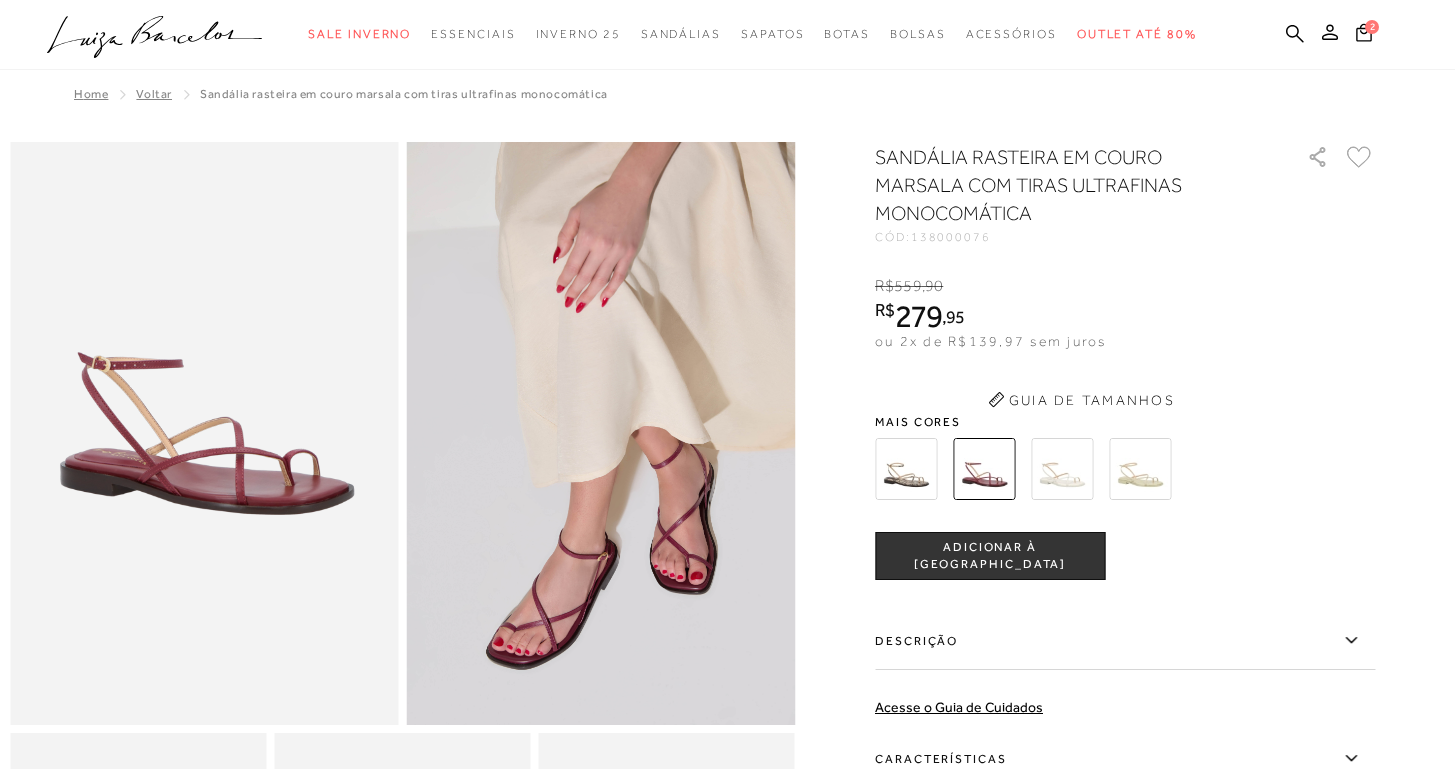 scroll, scrollTop: 0, scrollLeft: 0, axis: both 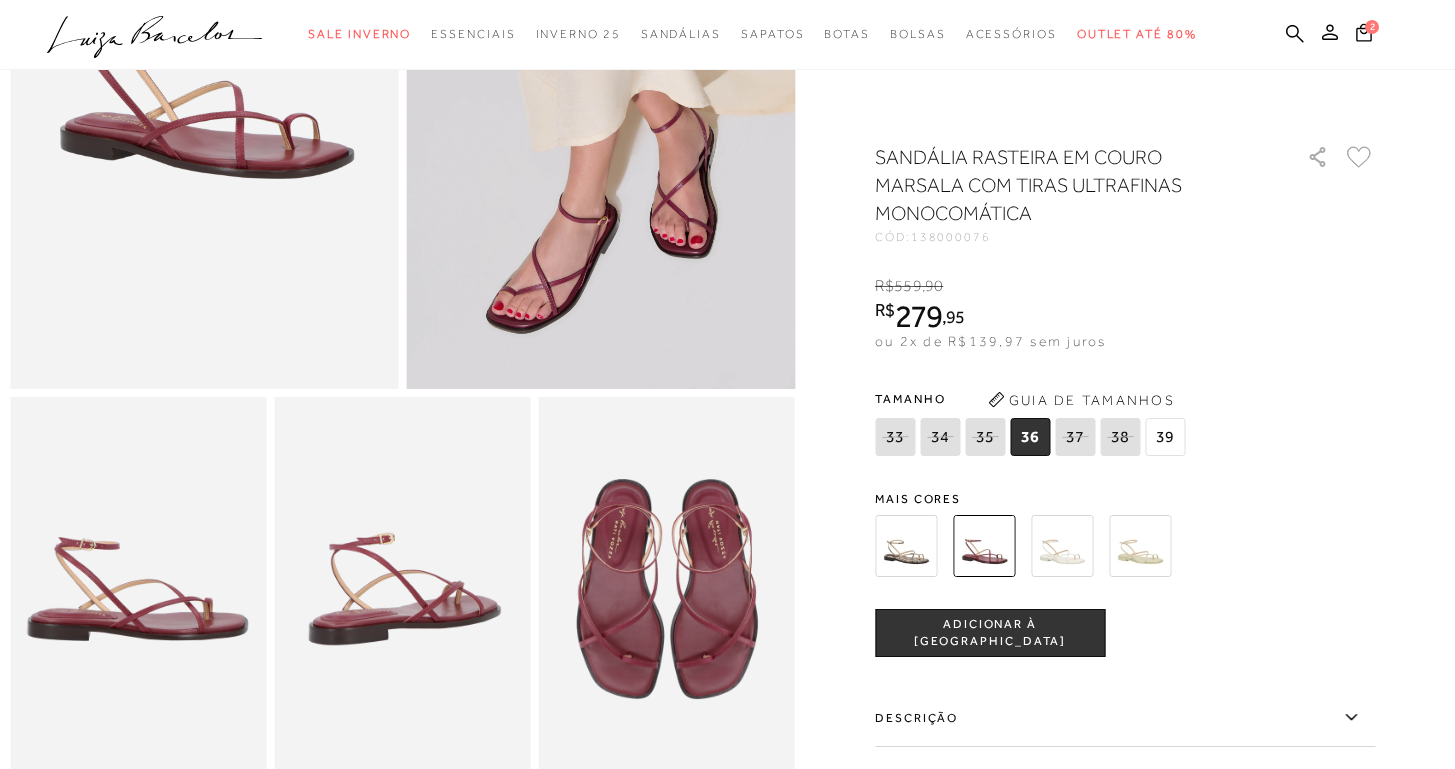 click at bounding box center [1140, 546] 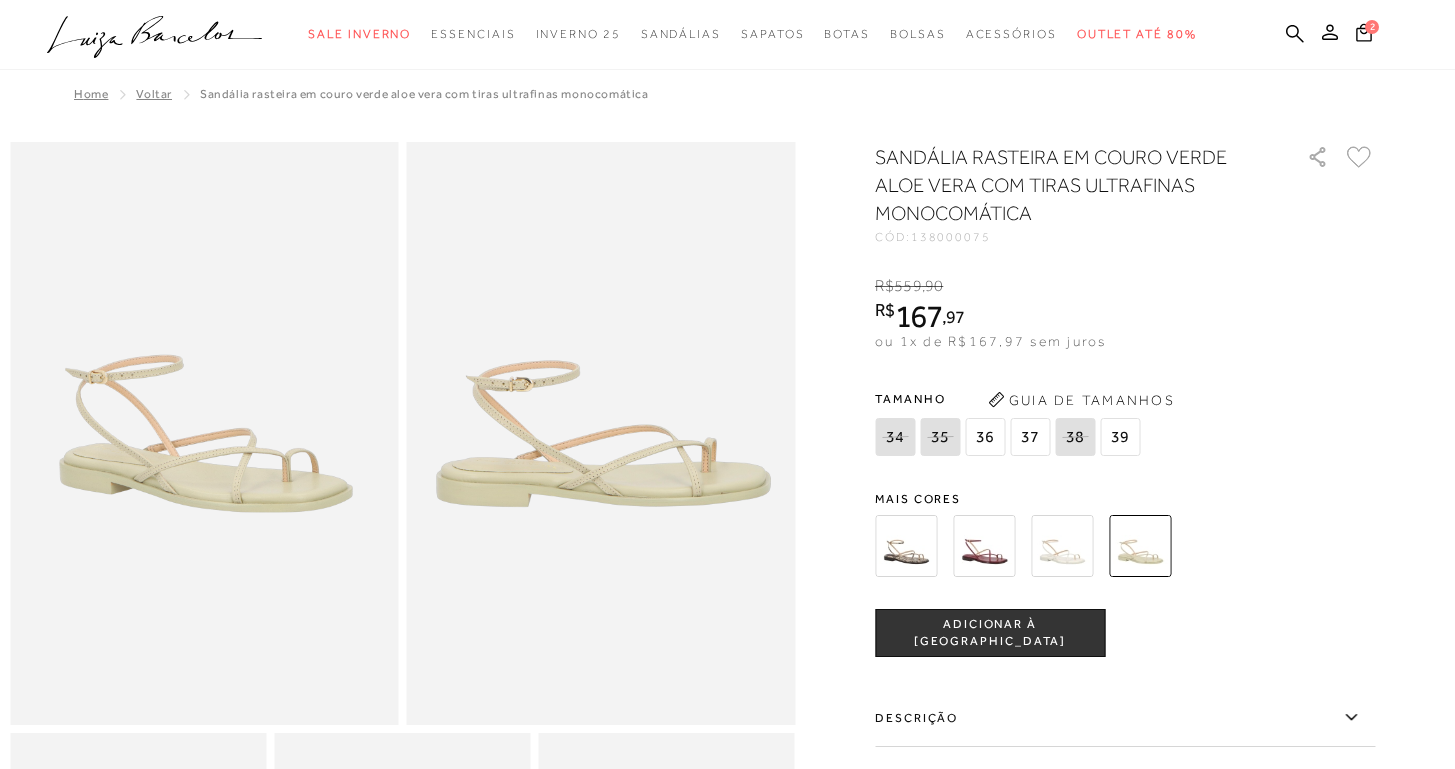 scroll, scrollTop: 683, scrollLeft: 0, axis: vertical 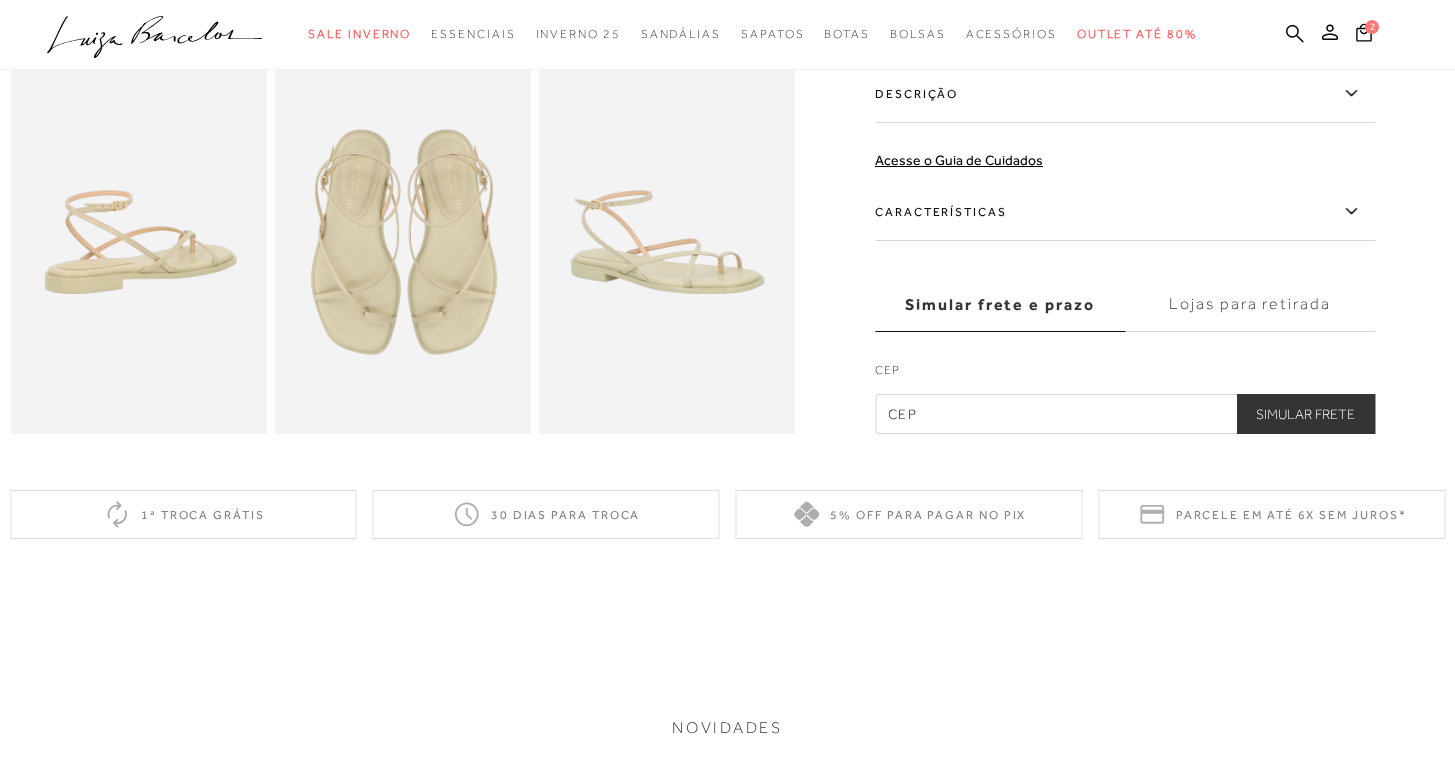 click at bounding box center [402, 242] 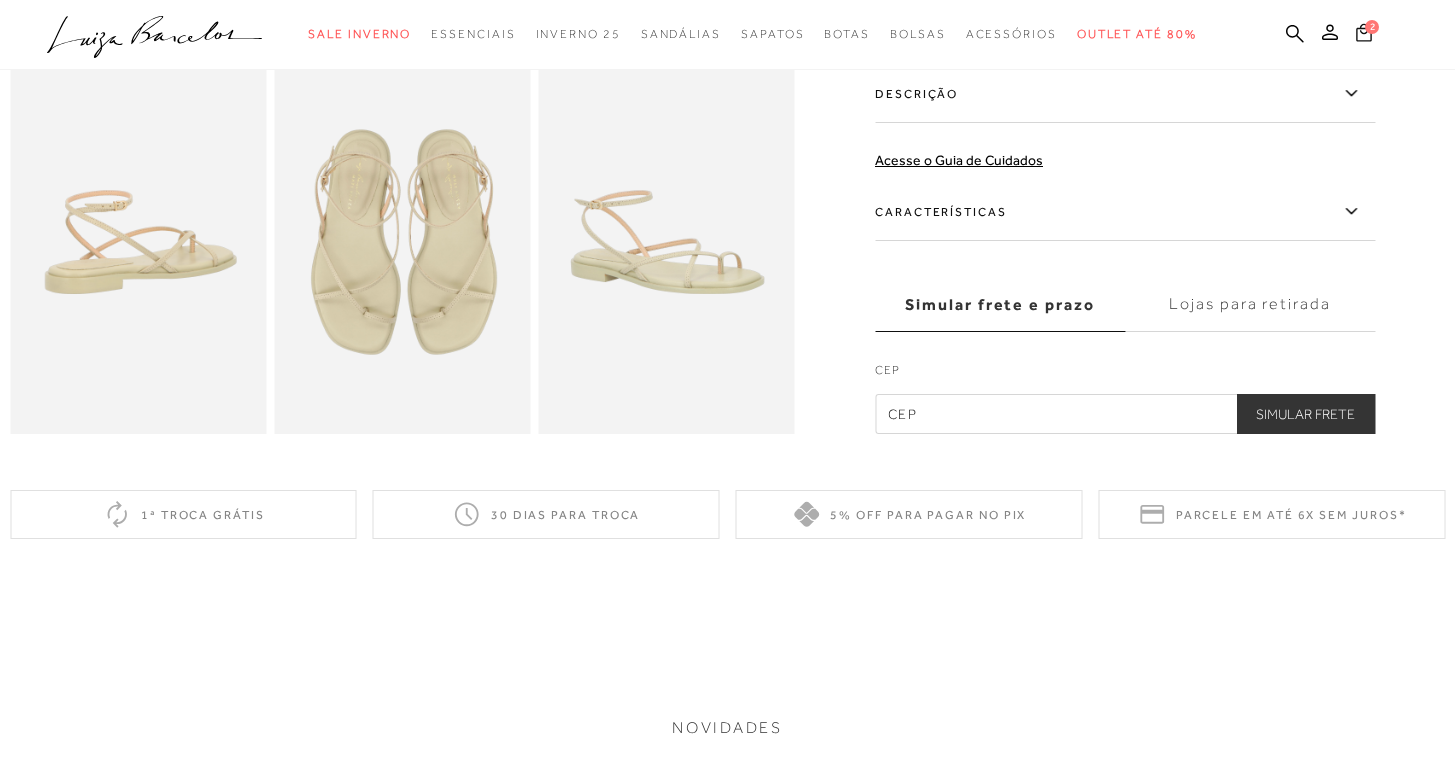 click 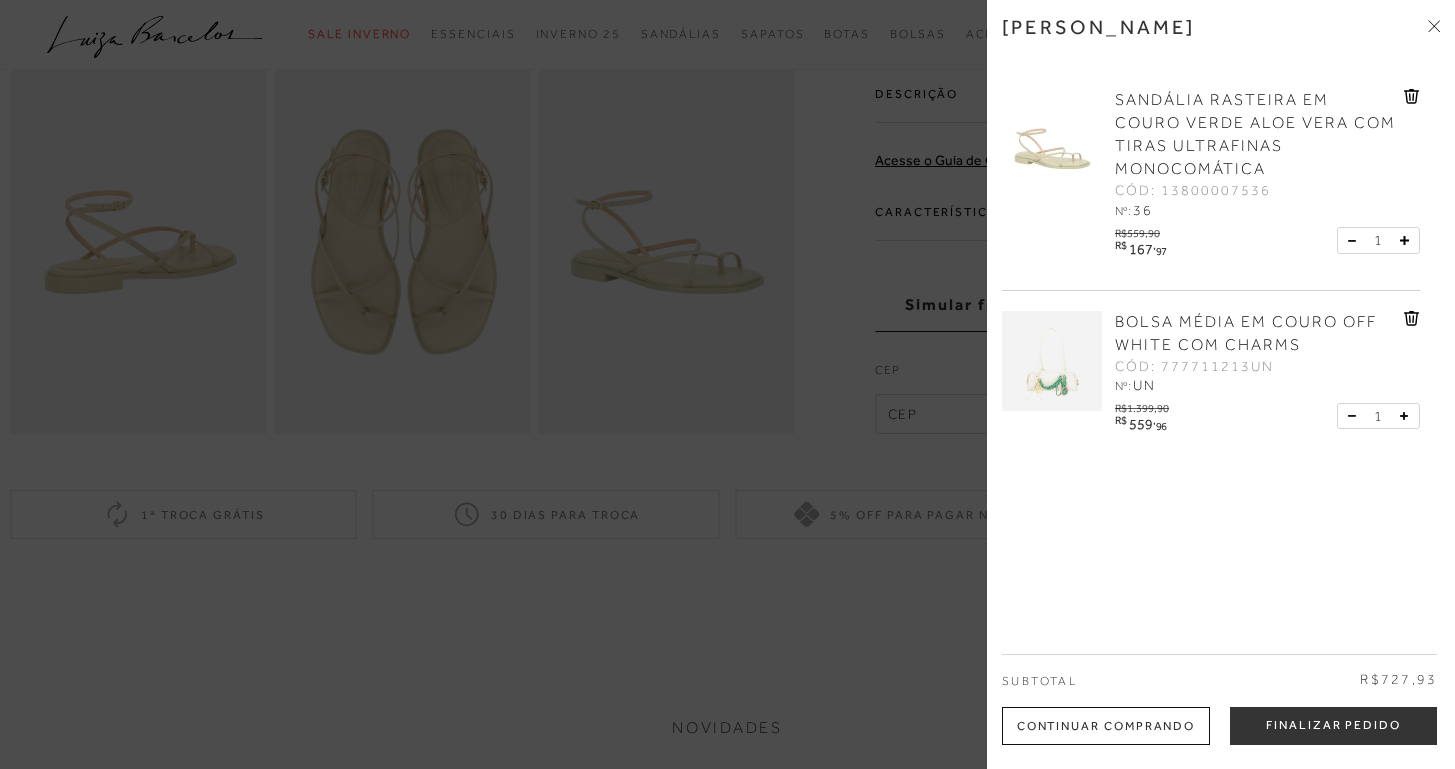 click on "SANDÁLIA RASTEIRA EM COURO VERDE ALOE VERA COM TIRAS ULTRAFINAS MONOCOMÁTICA" at bounding box center [1255, 134] 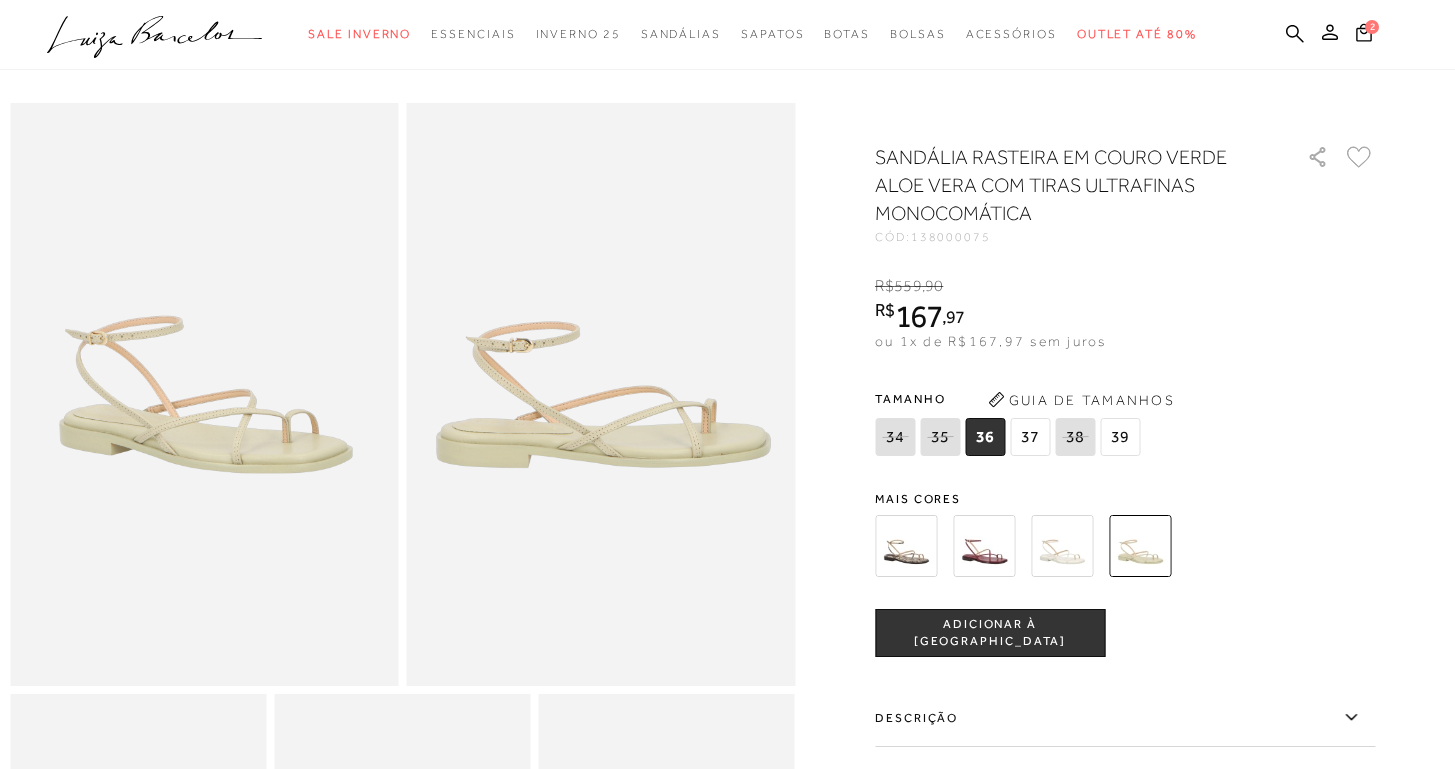 scroll, scrollTop: 0, scrollLeft: 0, axis: both 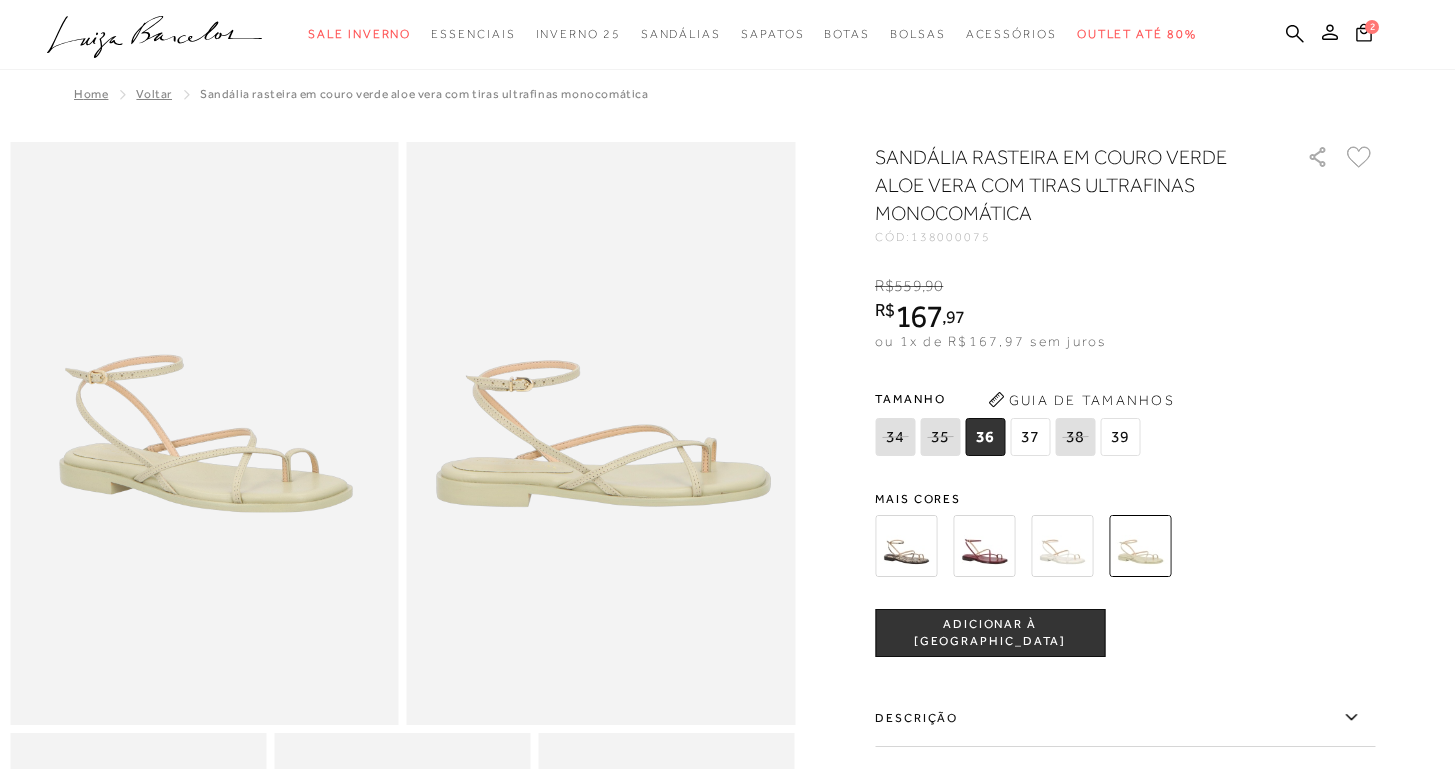 click on "R$ 559 , 90
R$ 167 , 97
ou 1x de R$167,97 sem juros
De  R$559,90
Por:  R$167,97" at bounding box center (1125, 313) 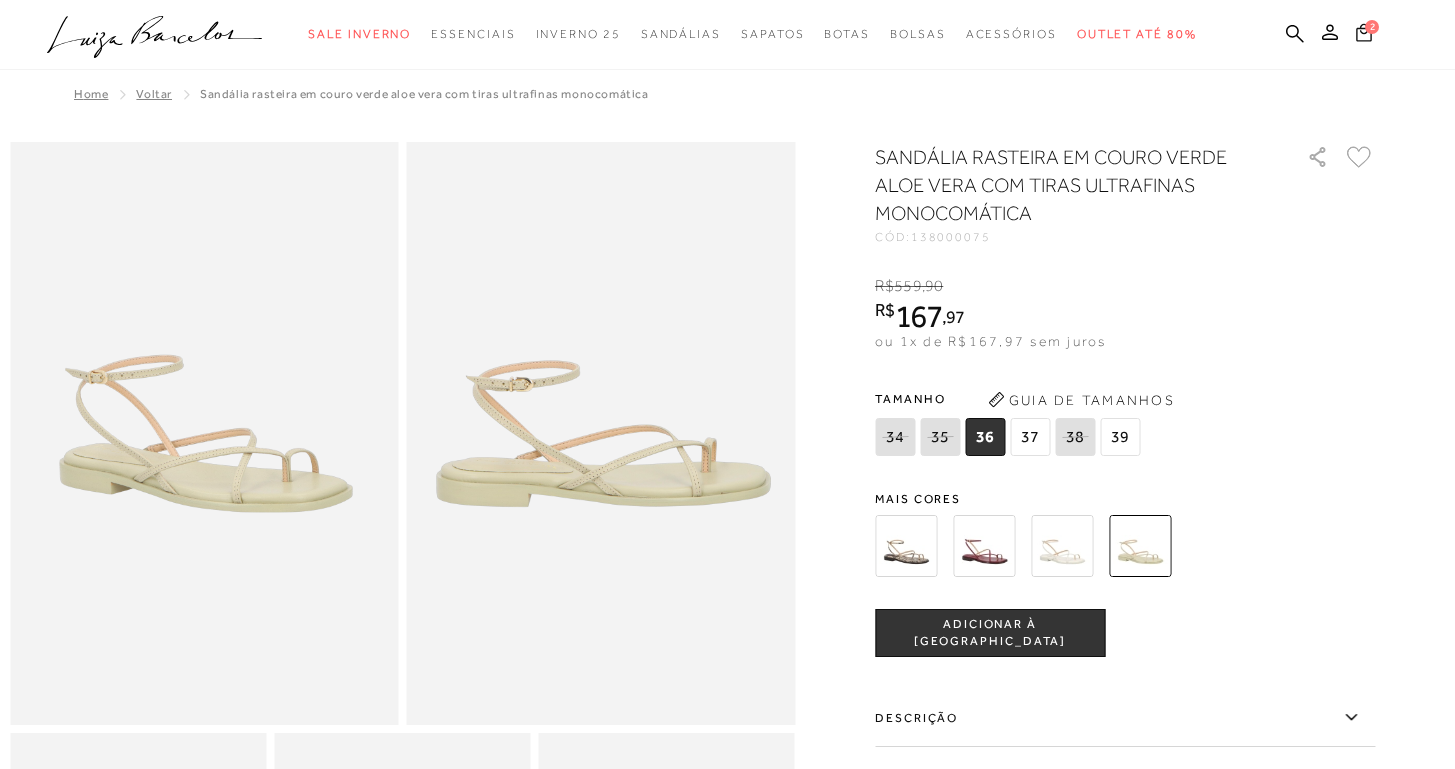 click 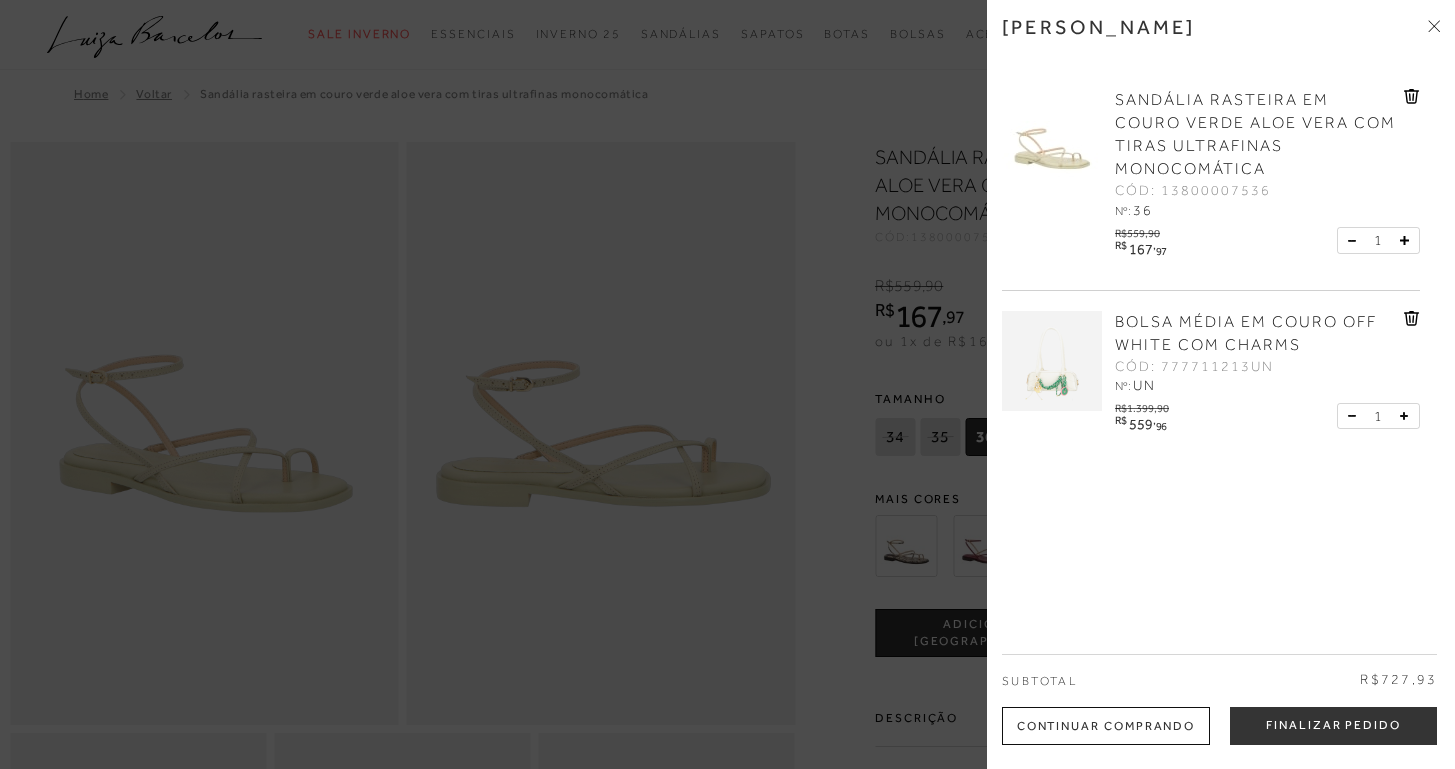 click at bounding box center (727, 384) 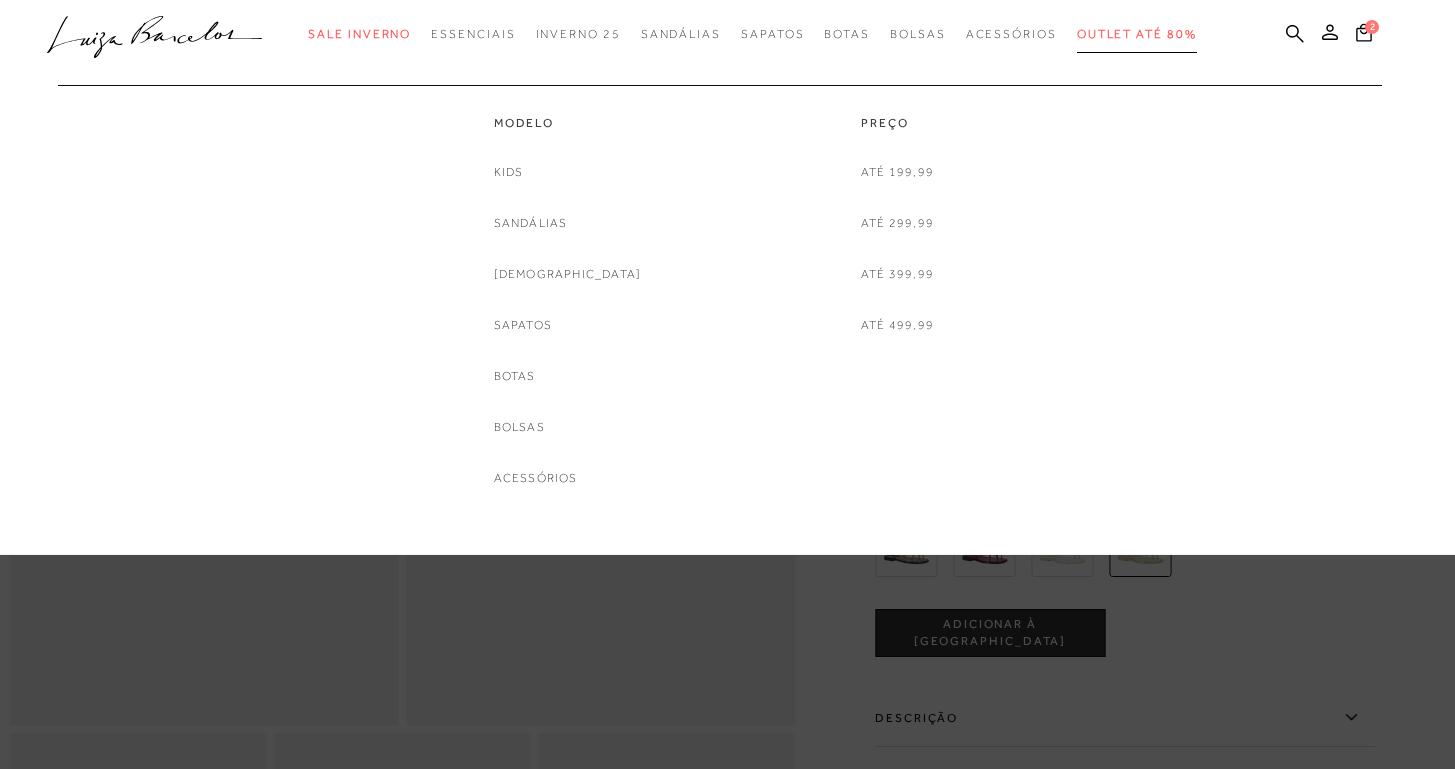 click on "Outlet até 80%" at bounding box center (1137, 34) 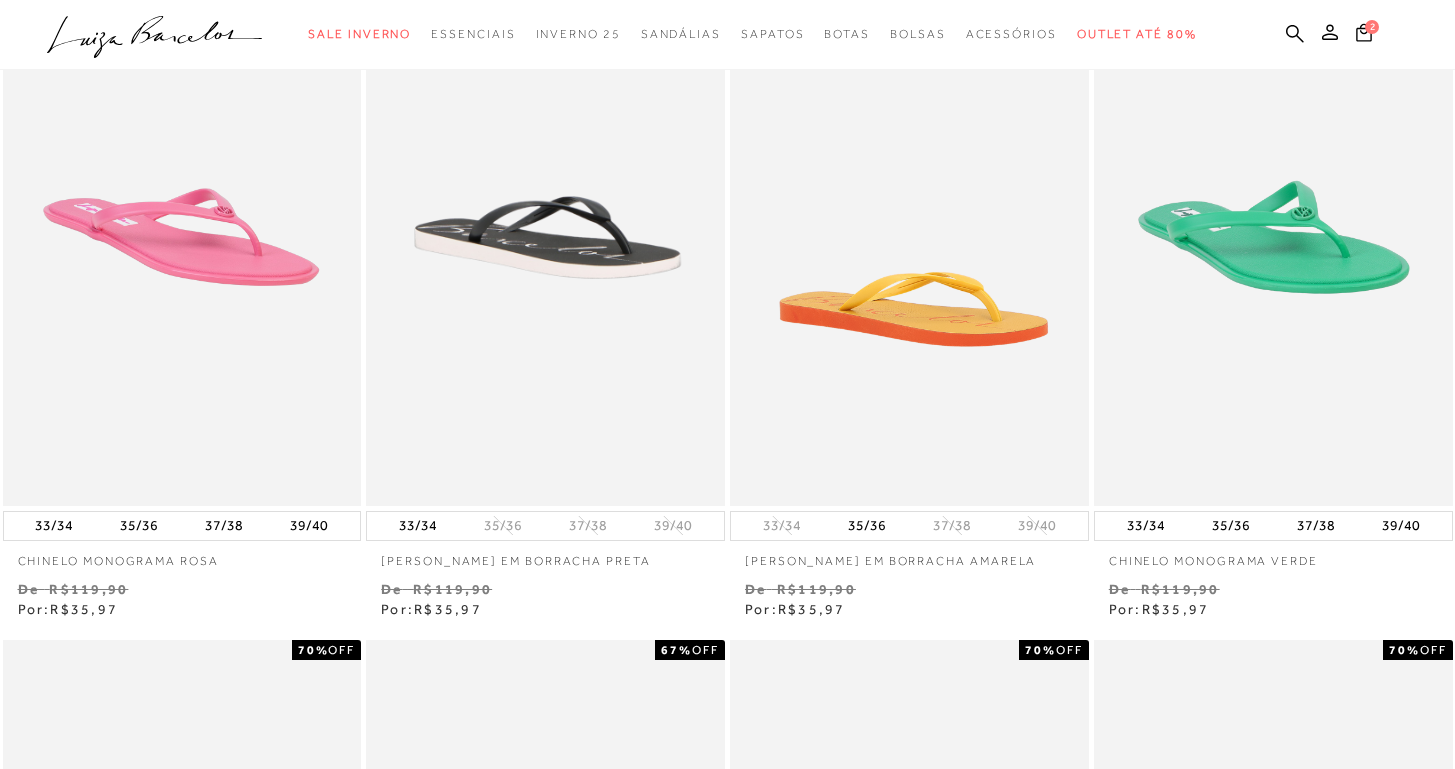 scroll, scrollTop: 0, scrollLeft: 0, axis: both 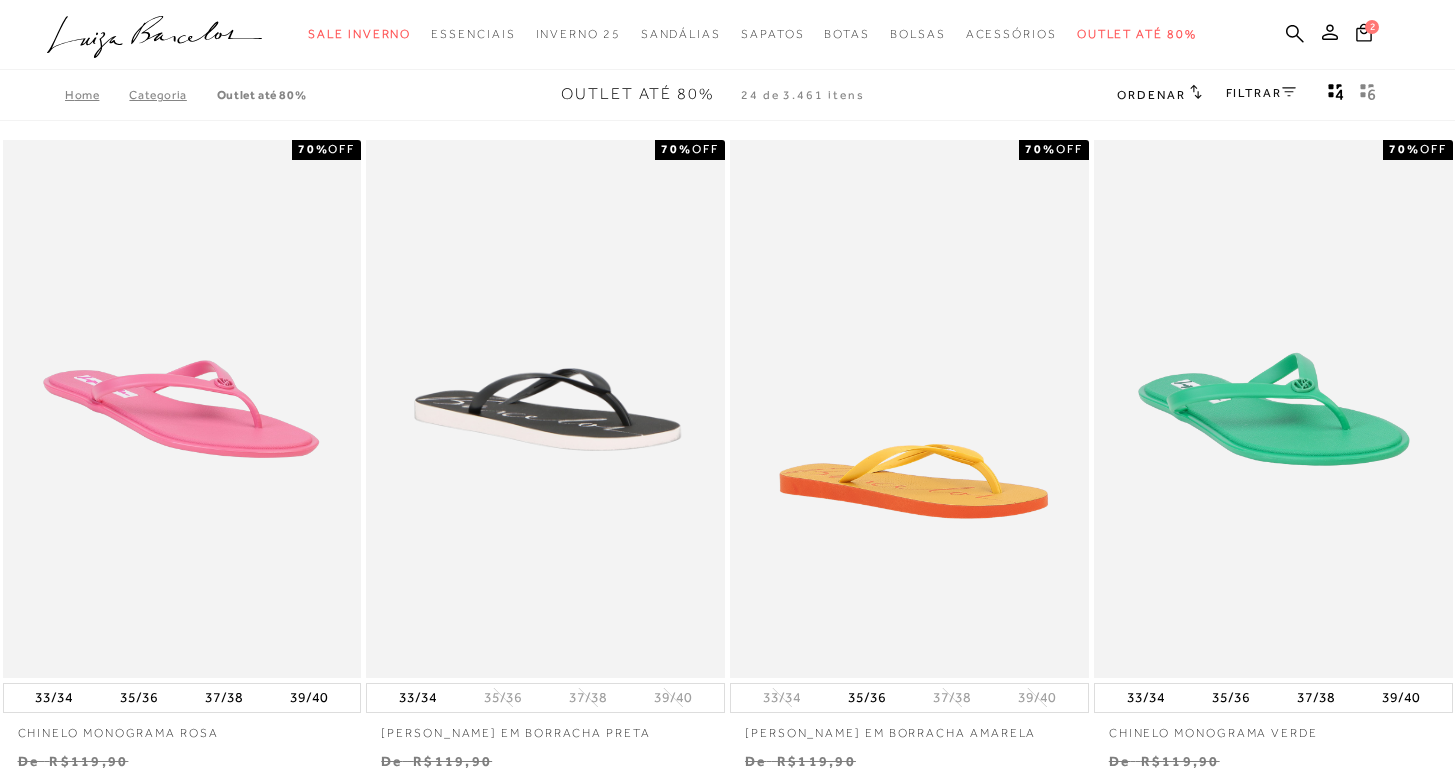 click on "FILTRAR" at bounding box center [1261, 93] 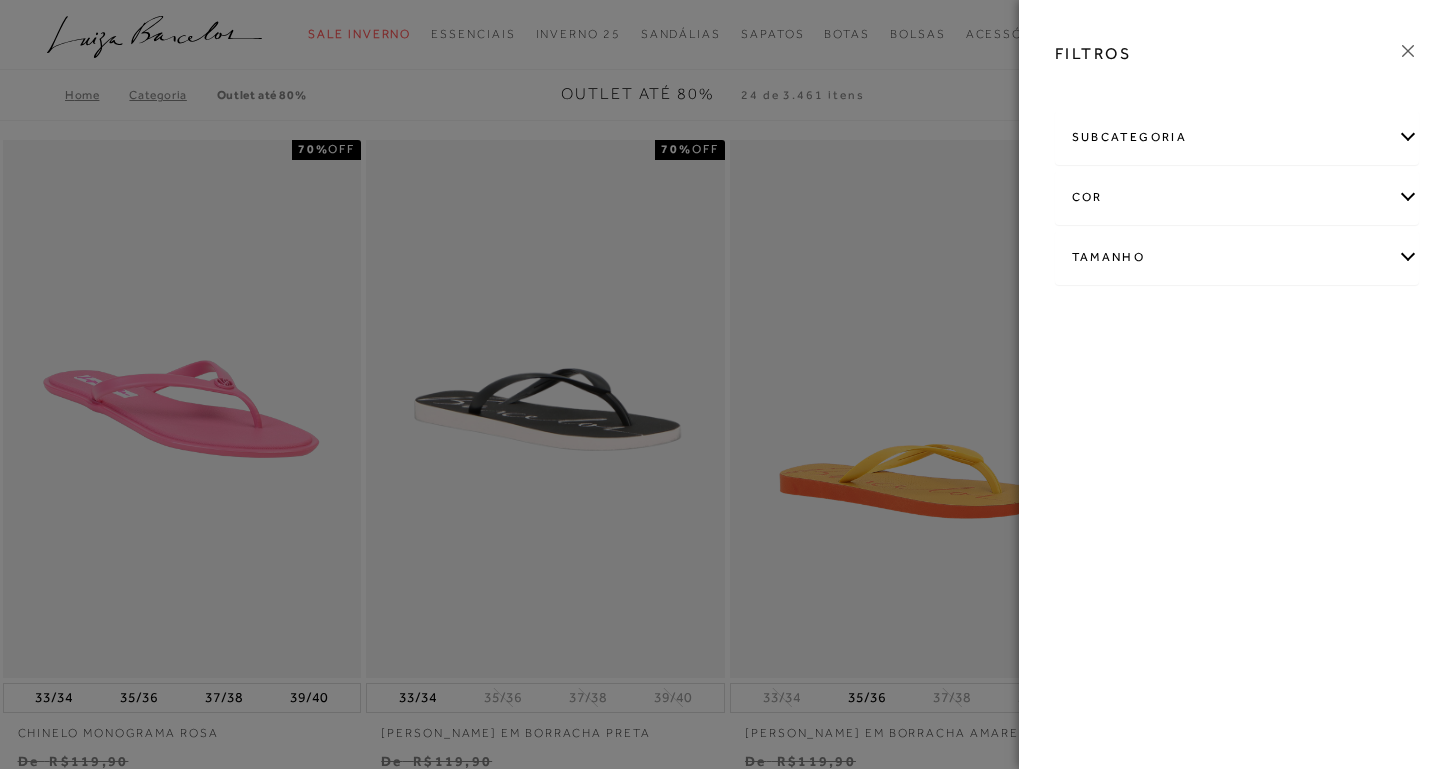 click on "Tamanho" at bounding box center (1237, 257) 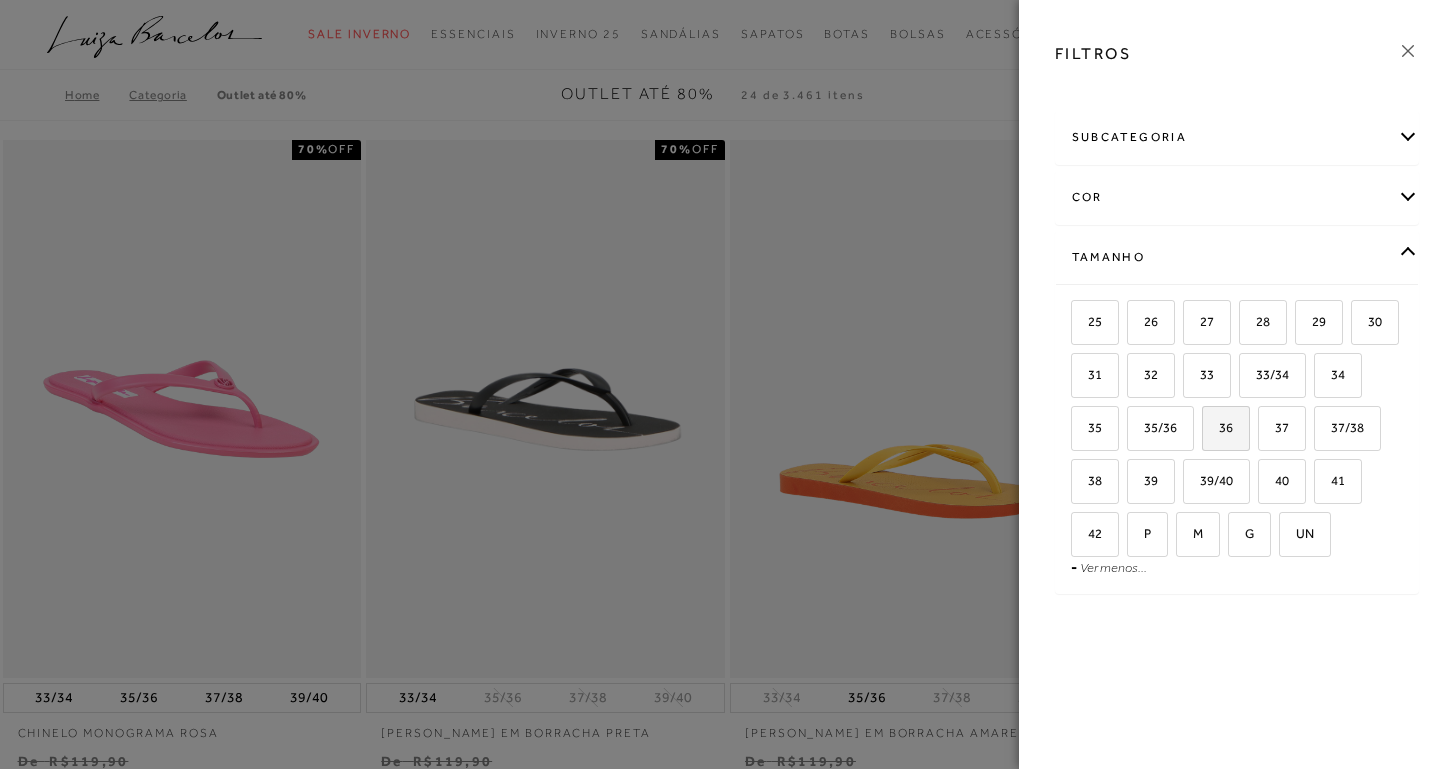 click on "36" at bounding box center [1218, 427] 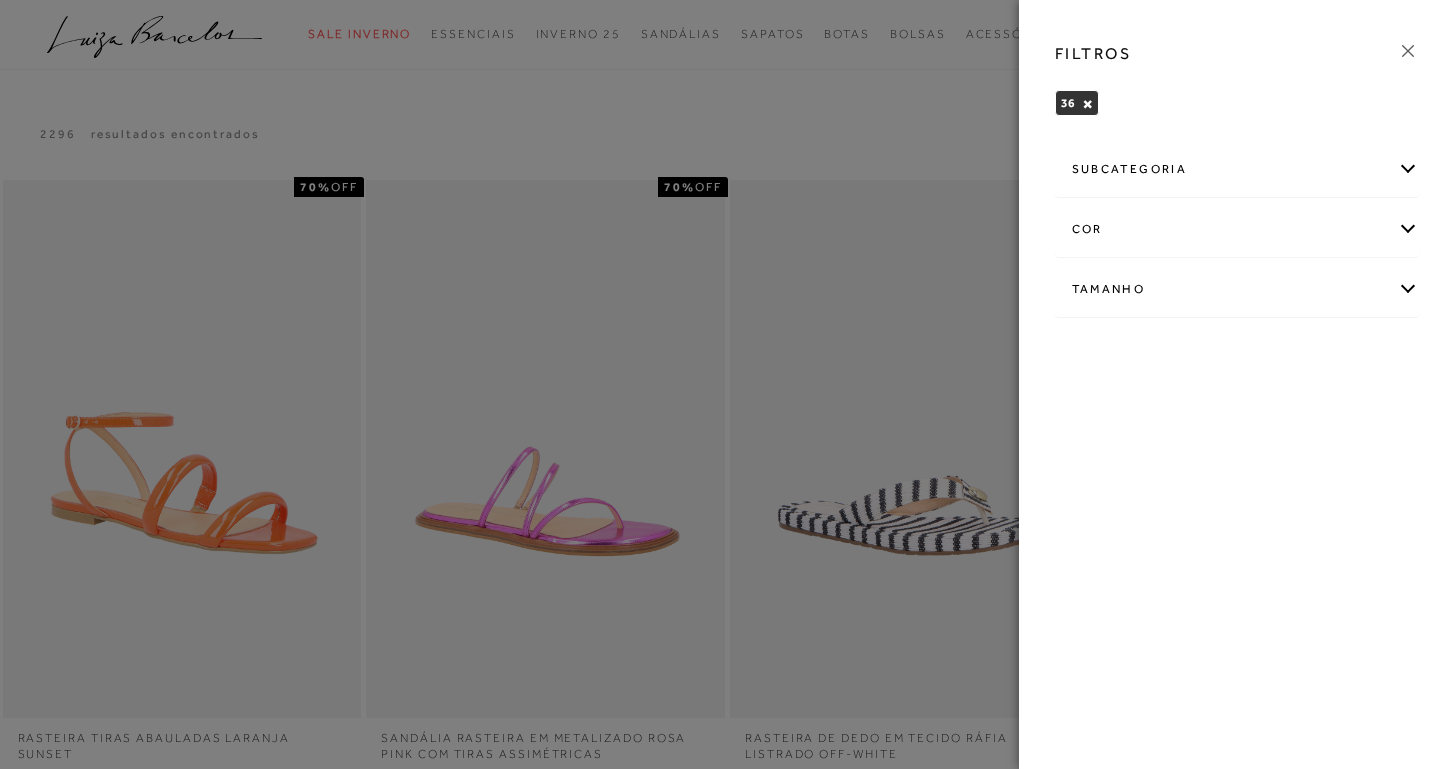 click at bounding box center [727, 384] 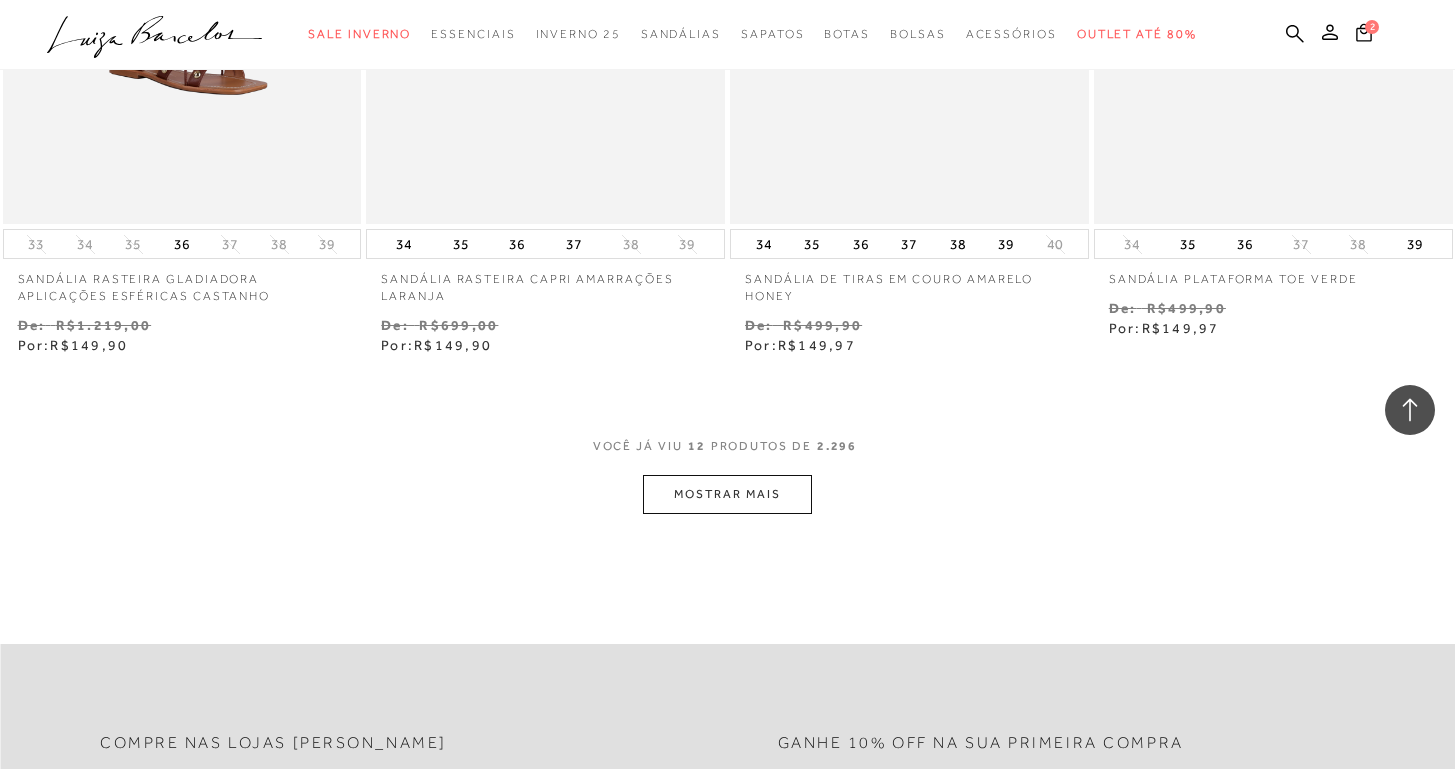 scroll, scrollTop: 2098, scrollLeft: 0, axis: vertical 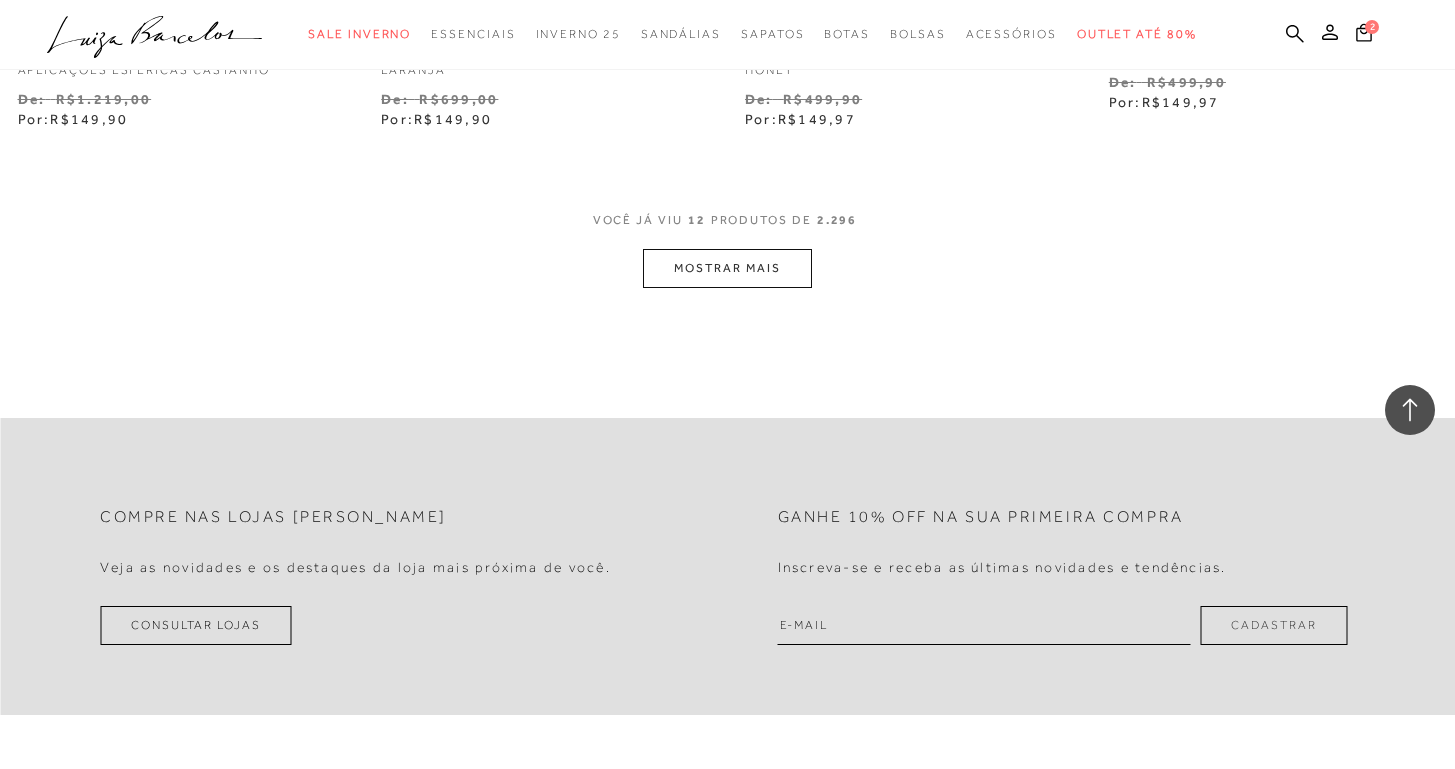click on "MOSTRAR MAIS" at bounding box center [727, 268] 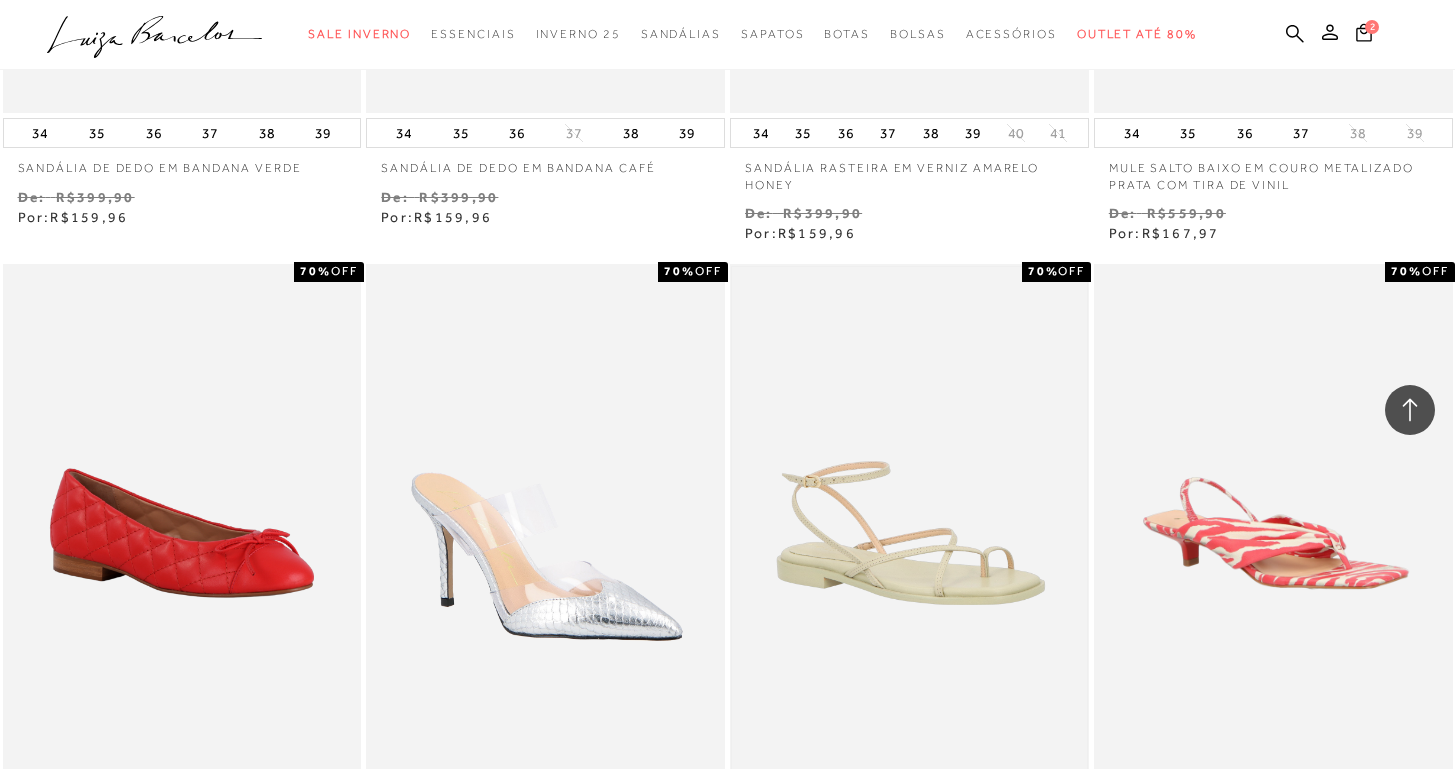 scroll, scrollTop: 3782, scrollLeft: 0, axis: vertical 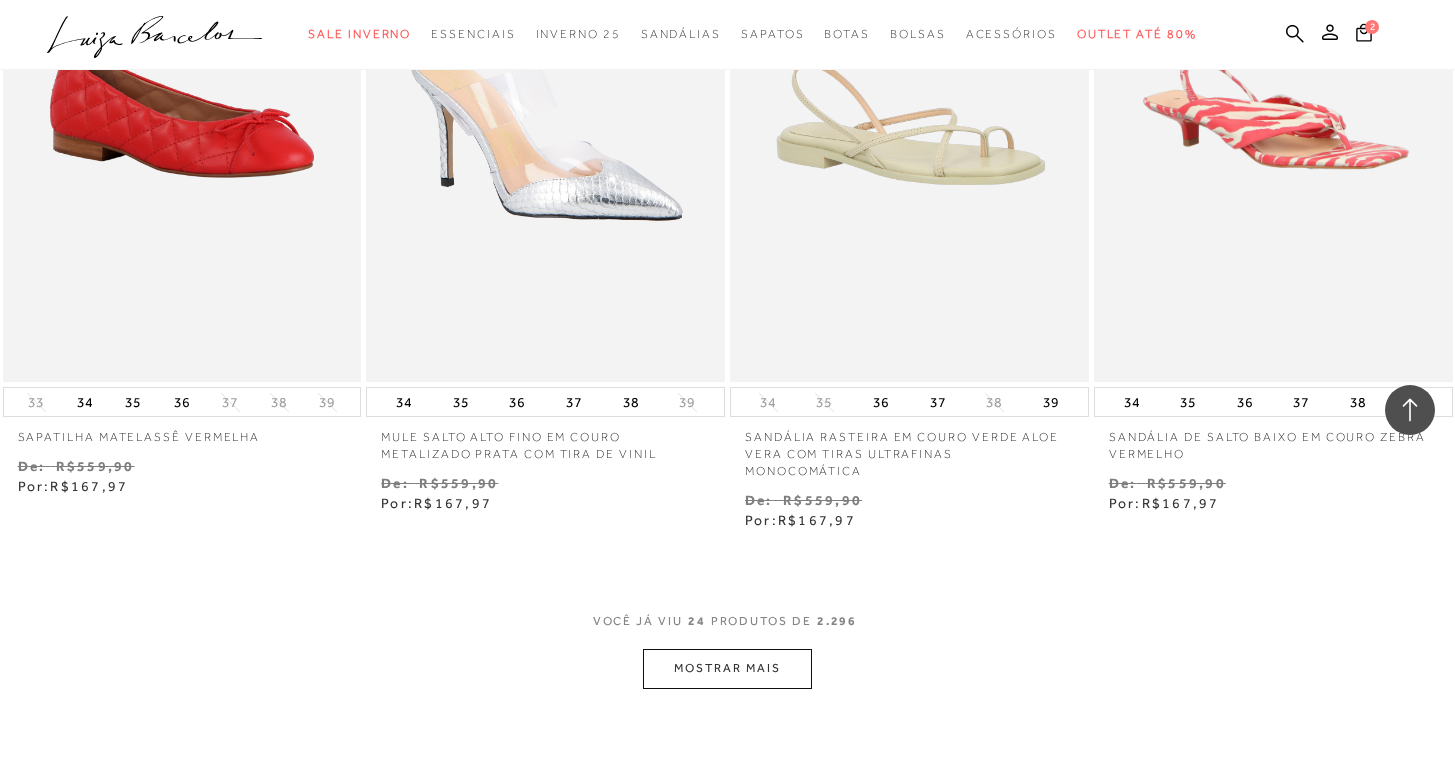 click on "MOSTRAR MAIS" at bounding box center [727, 668] 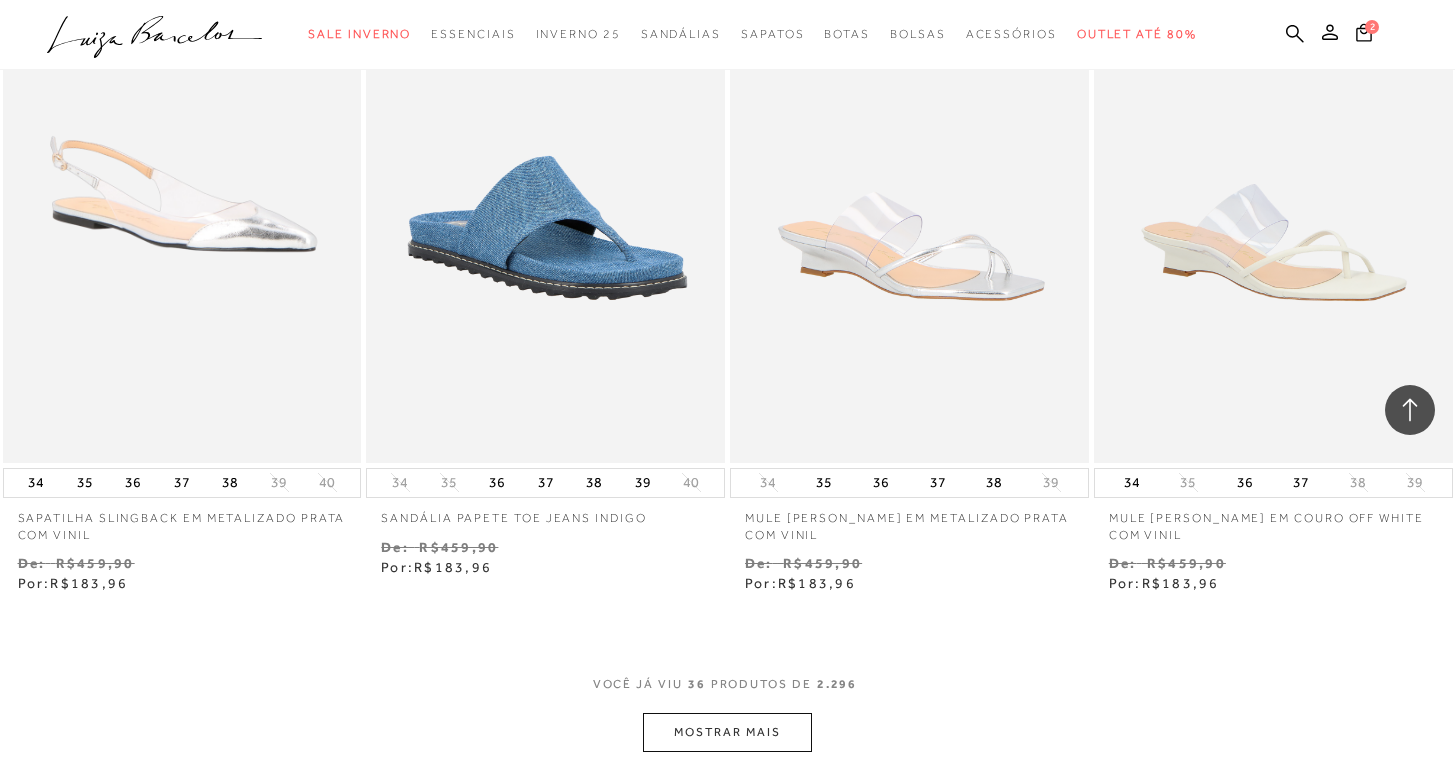 scroll, scrollTop: 5942, scrollLeft: 0, axis: vertical 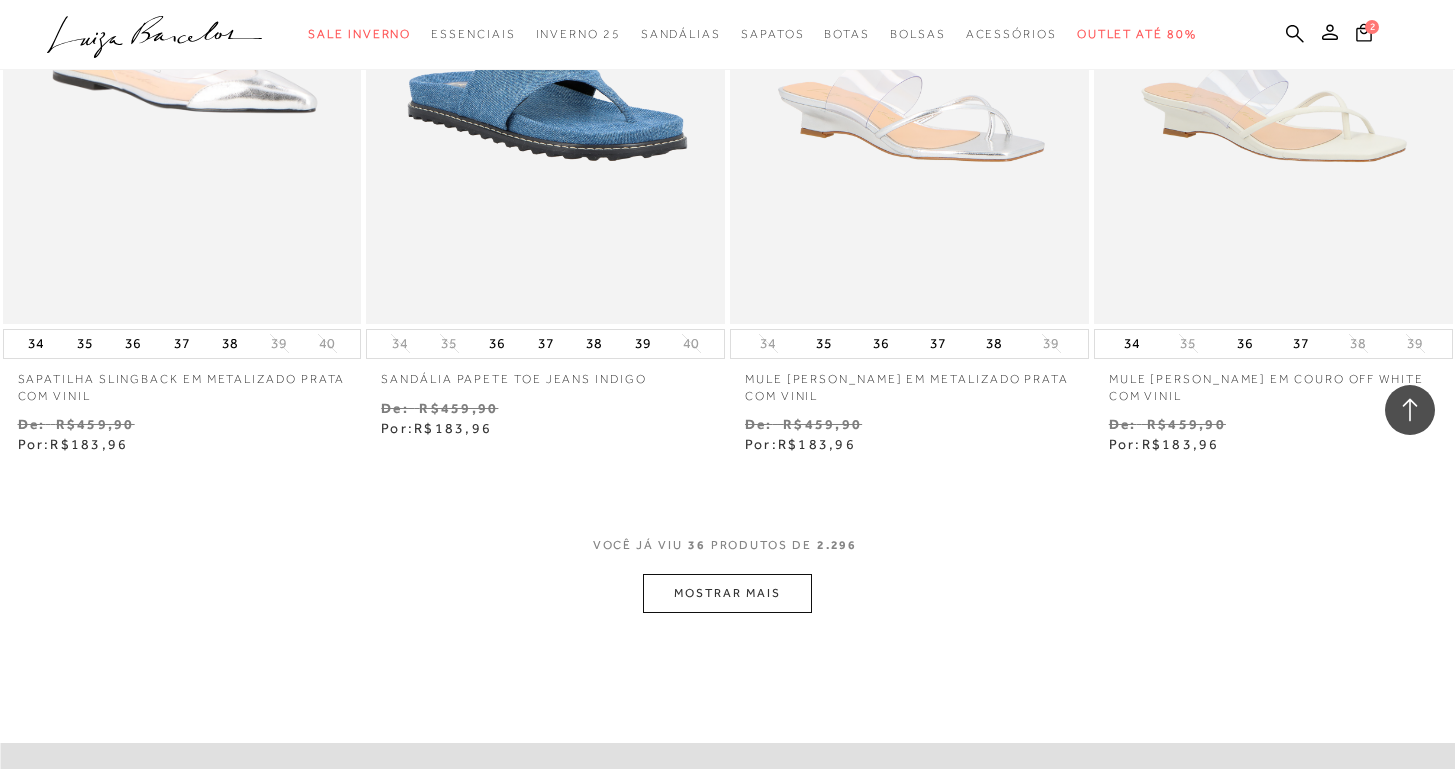 click on "Resultados da pesquisa
Outlet até 80%
Resultados: 25 - 36 (de 2.296)
Opções de exibição
2296
resultados encontrados
Ordenar Padrão Estoque" at bounding box center (727, -2624) 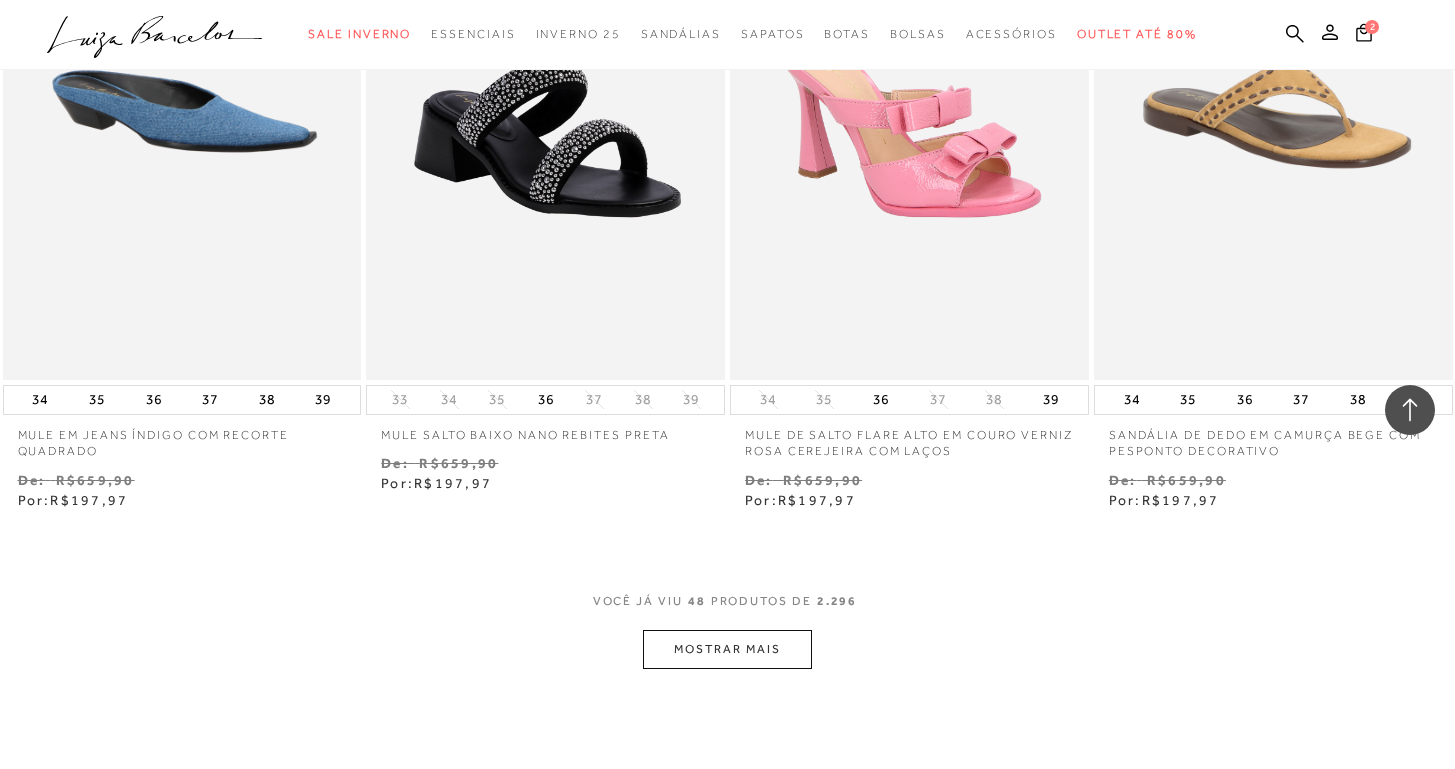 scroll, scrollTop: 8086, scrollLeft: 0, axis: vertical 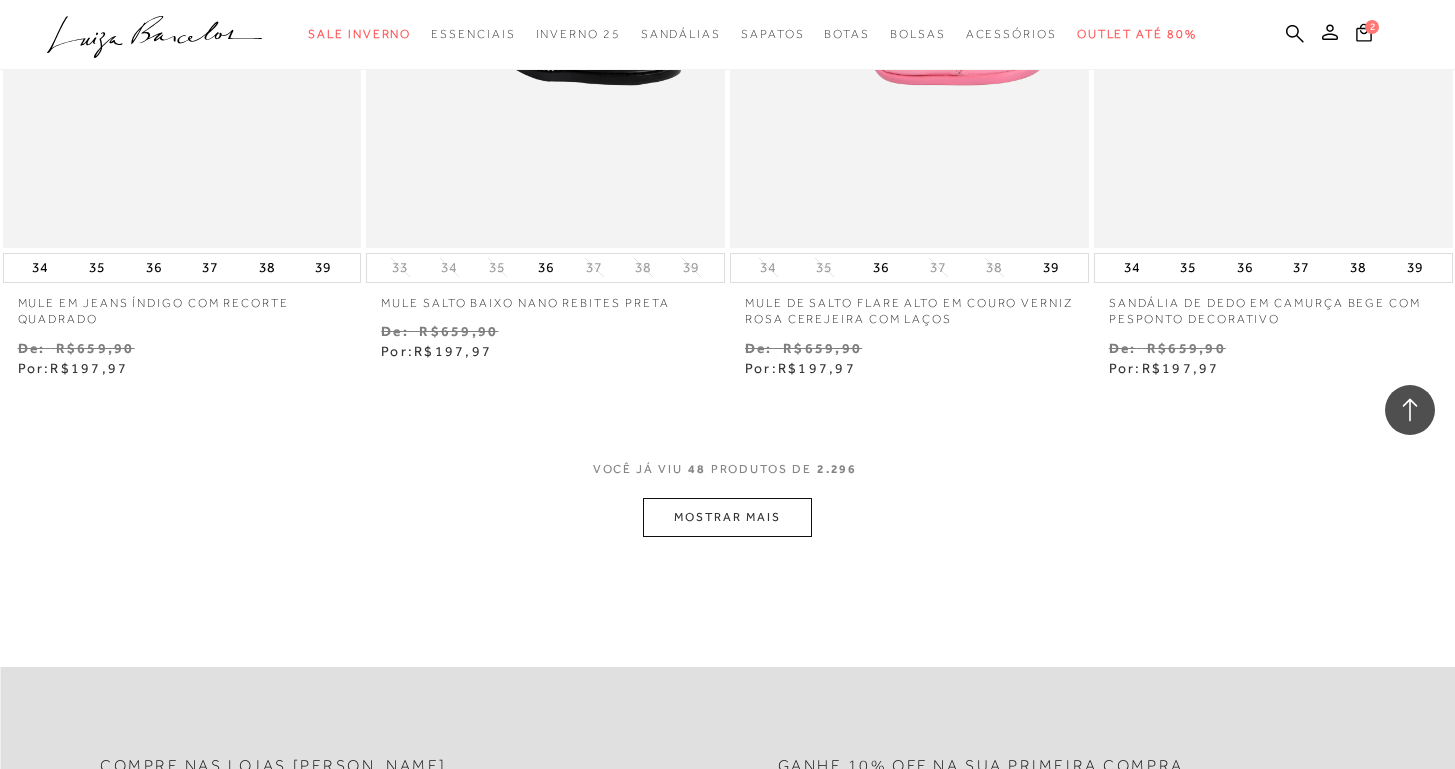 click on "MOSTRAR MAIS" at bounding box center [727, 517] 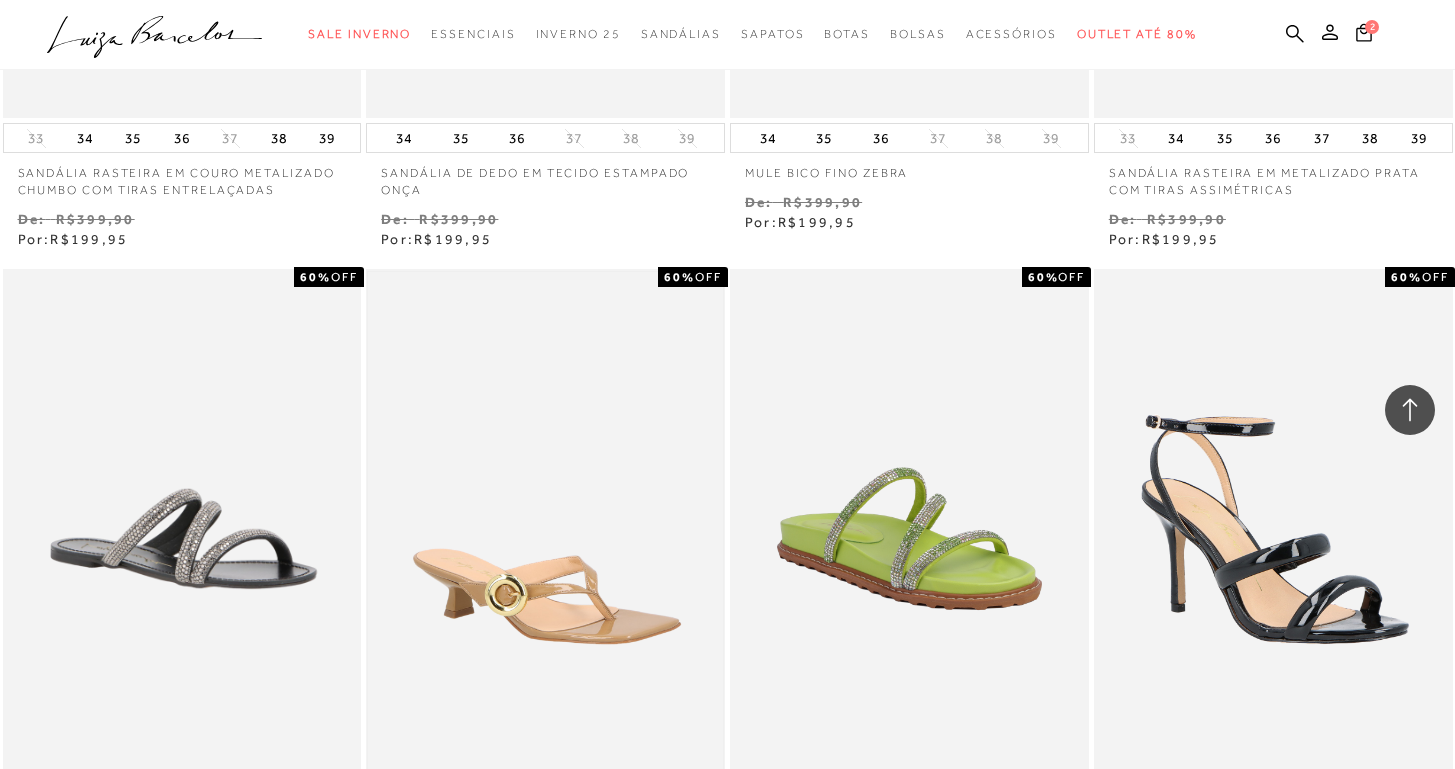 scroll, scrollTop: 9978, scrollLeft: 0, axis: vertical 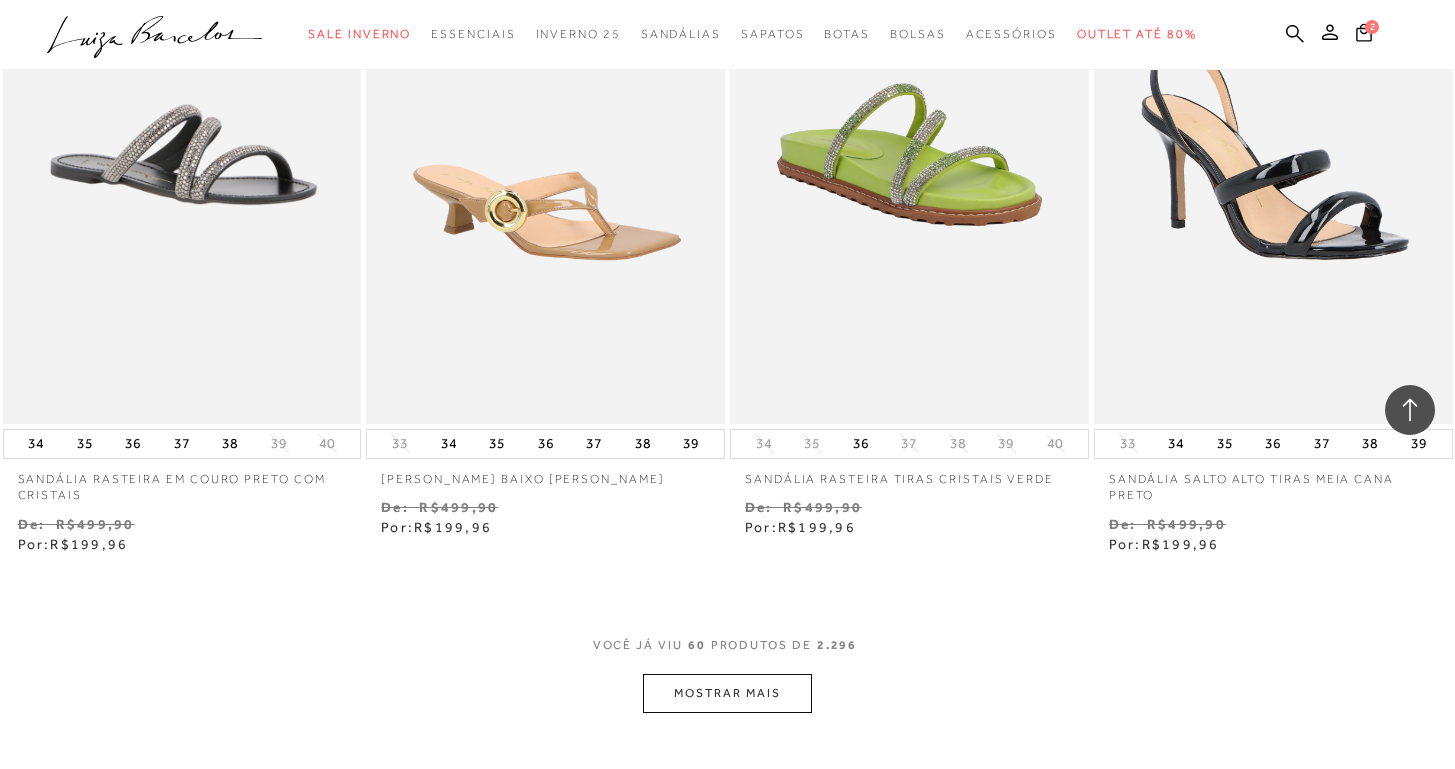 click on "MOSTRAR MAIS" at bounding box center [727, 693] 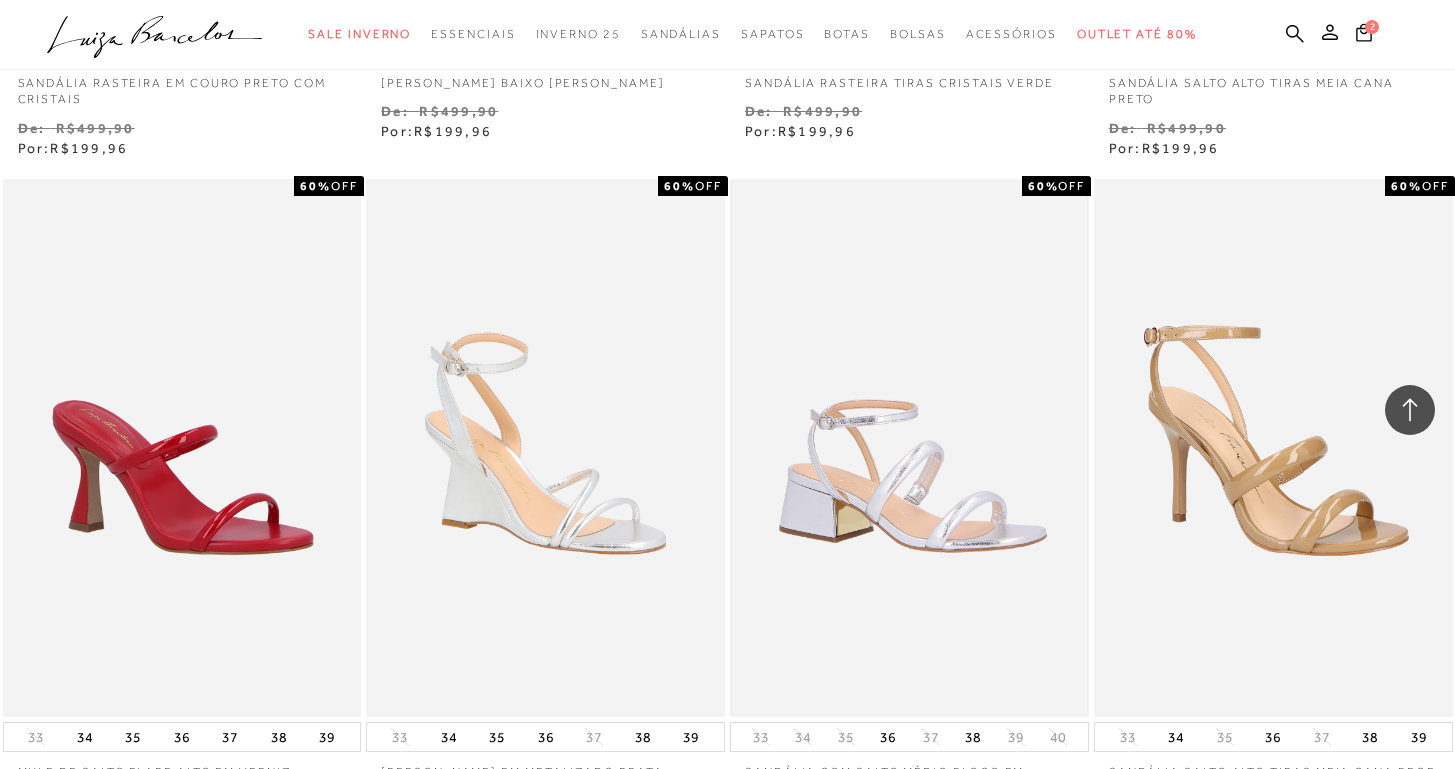 scroll, scrollTop: 10560, scrollLeft: 0, axis: vertical 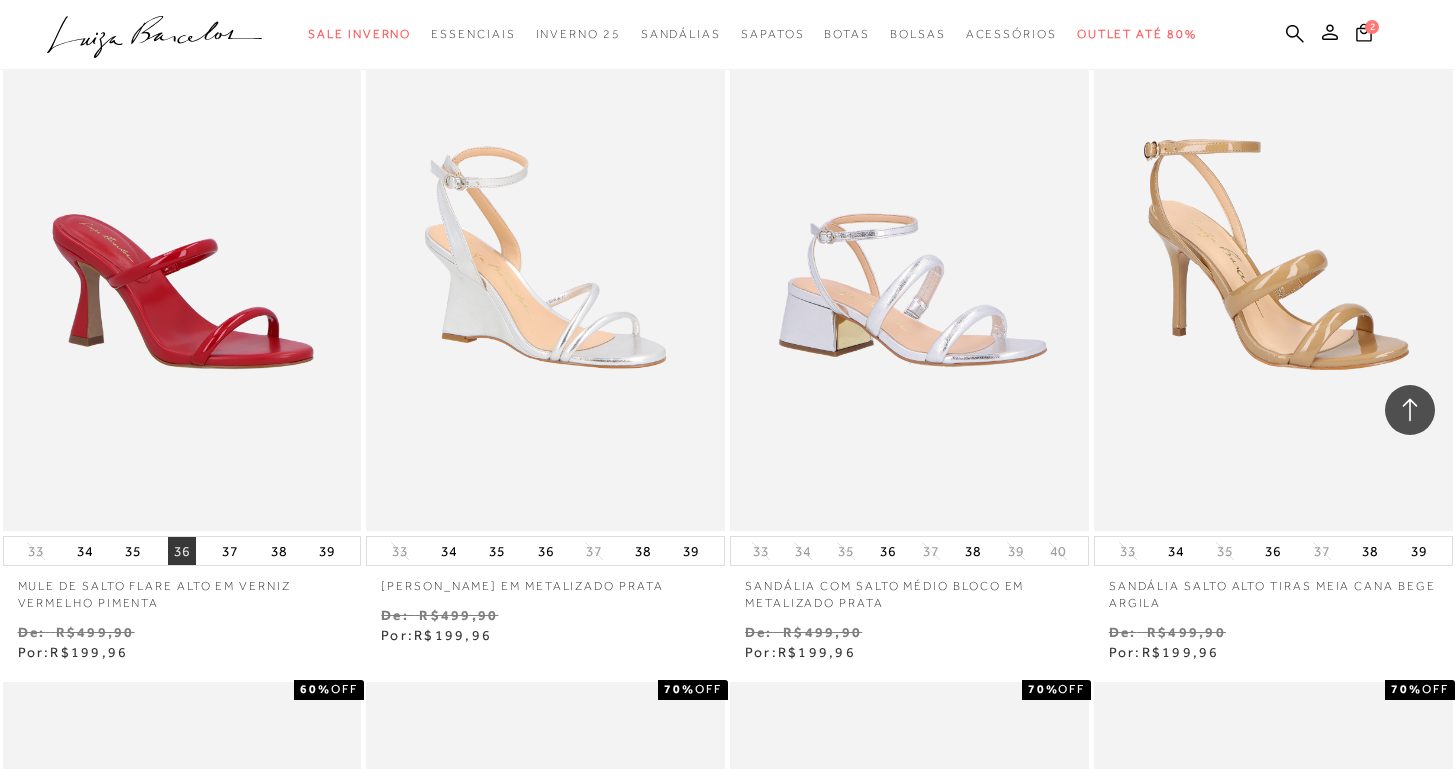 click on "36" at bounding box center (182, 551) 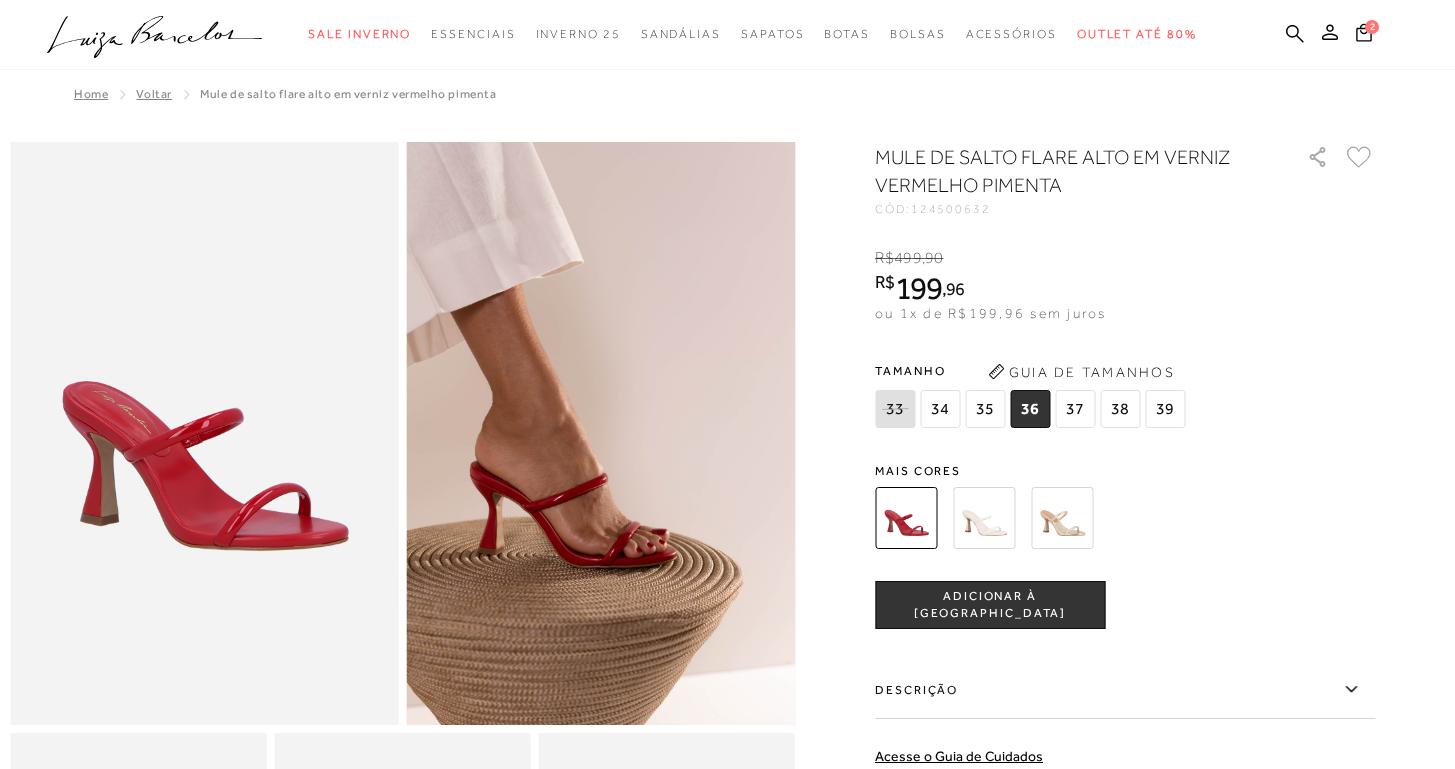 scroll, scrollTop: 408, scrollLeft: 0, axis: vertical 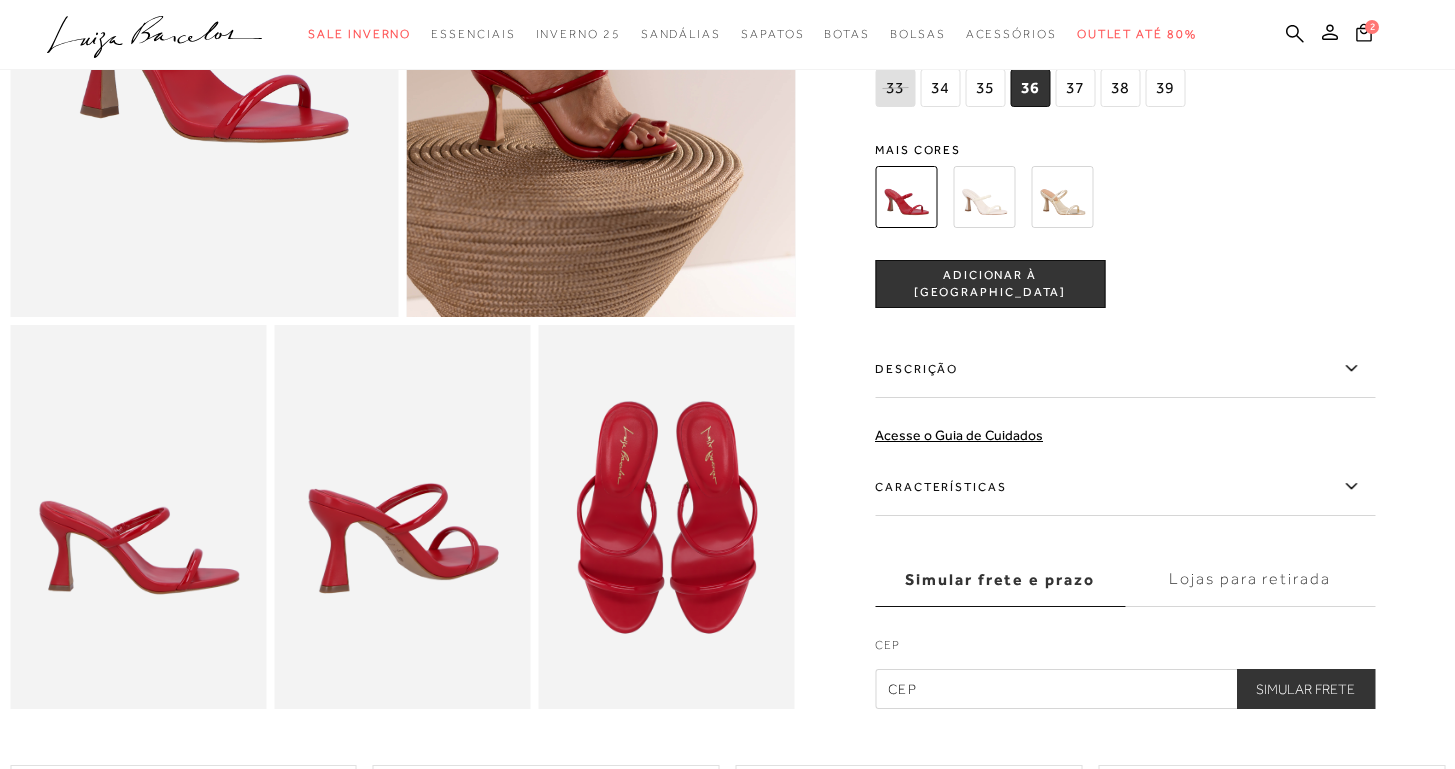 click on "Descrição" at bounding box center (1125, 369) 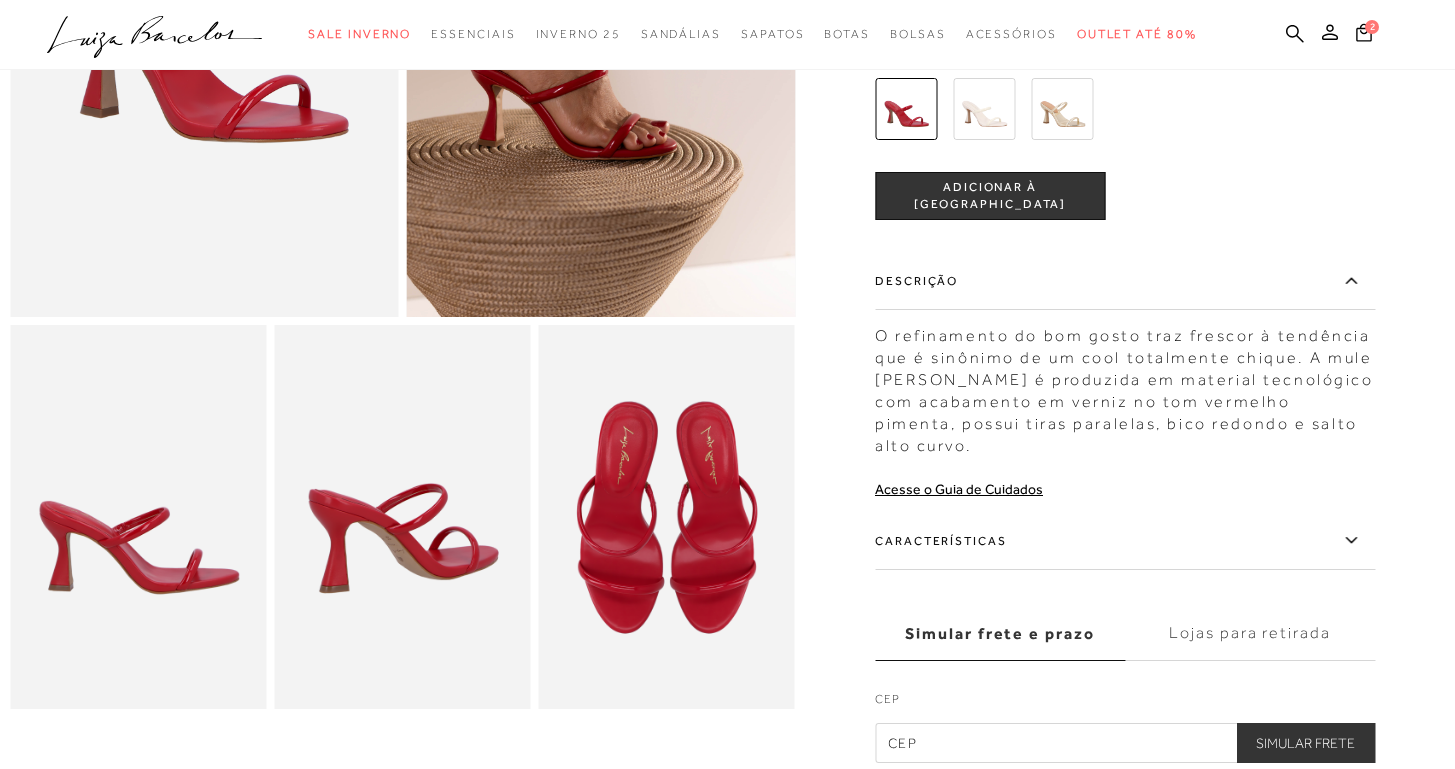 click on "Características" at bounding box center (1125, 541) 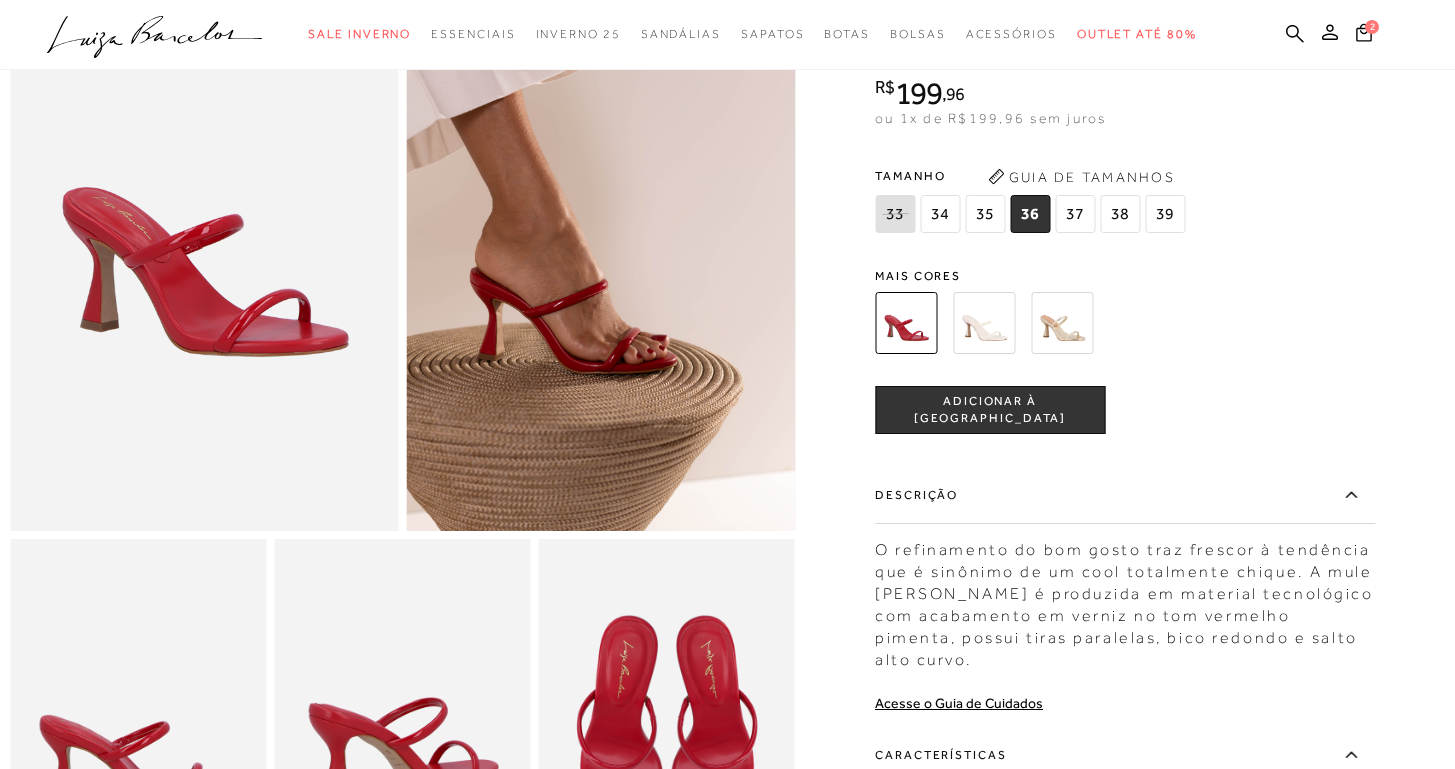 scroll, scrollTop: 9, scrollLeft: 0, axis: vertical 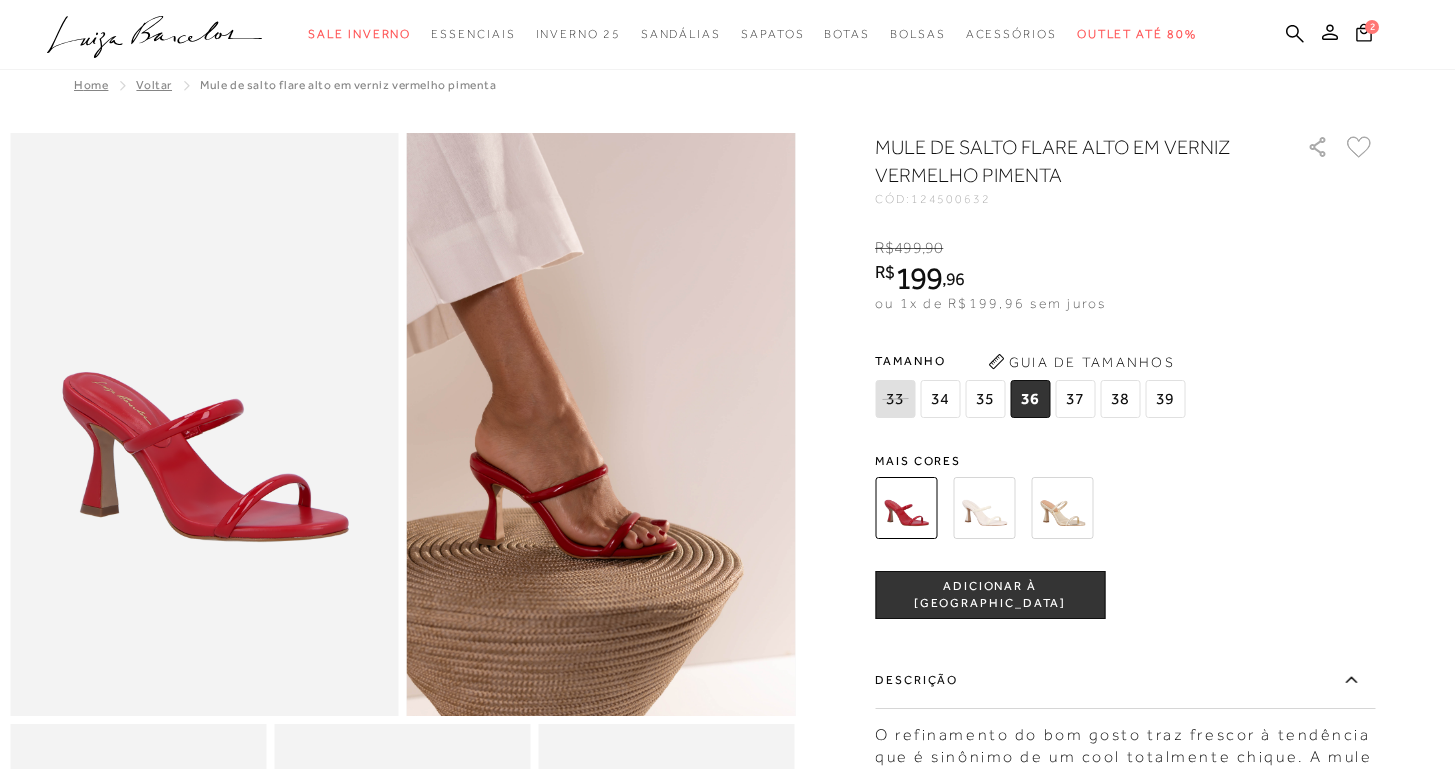 click on "ADICIONAR À [GEOGRAPHIC_DATA]" at bounding box center (990, 595) 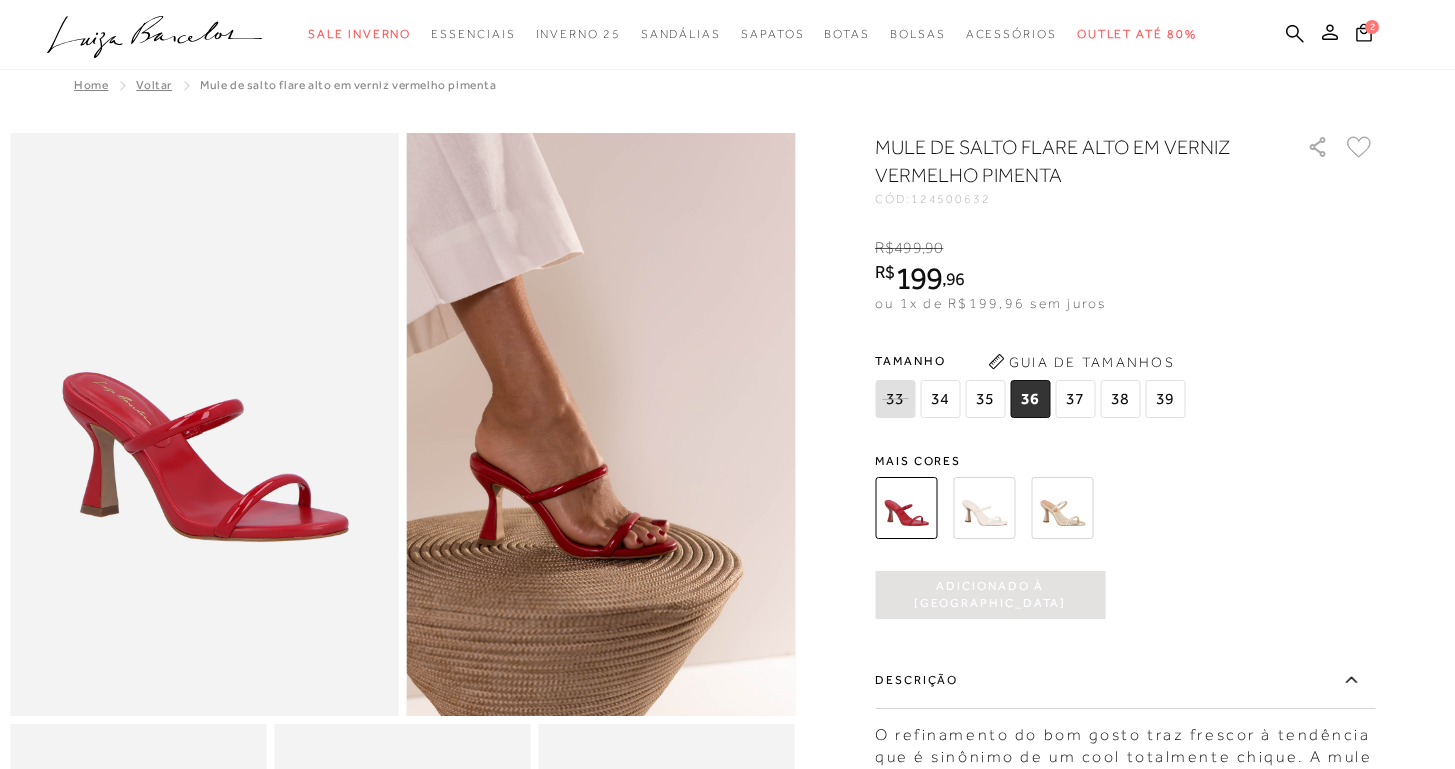 type 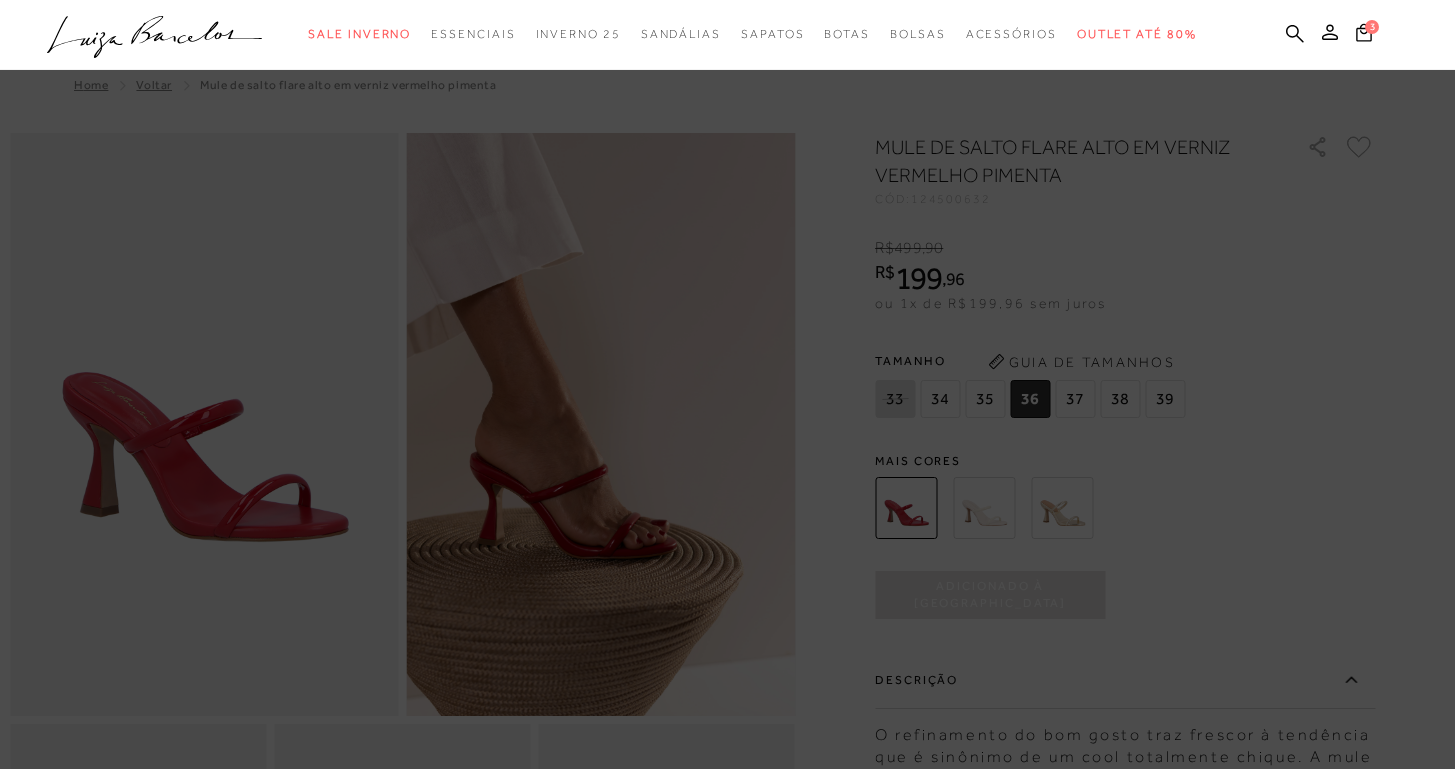 scroll, scrollTop: 0, scrollLeft: 0, axis: both 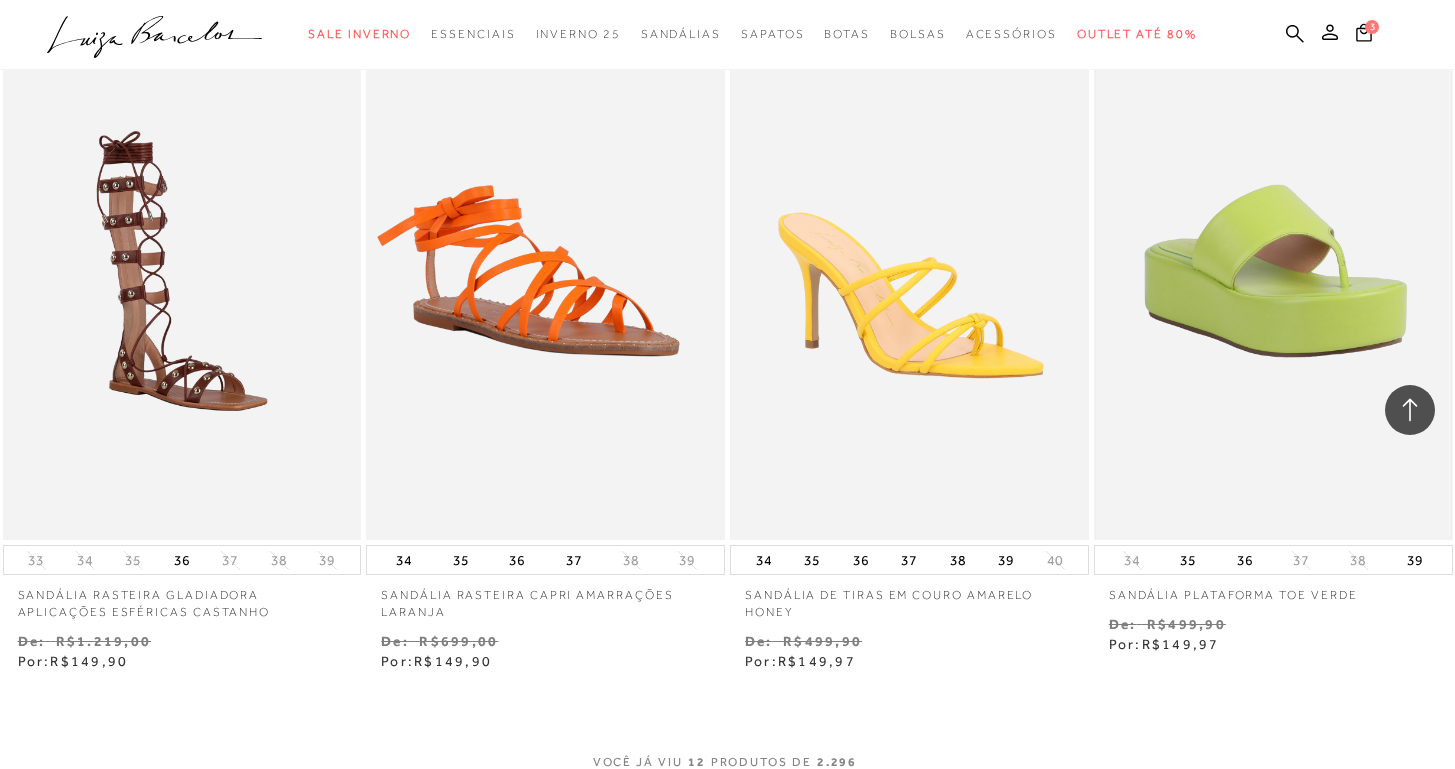 type 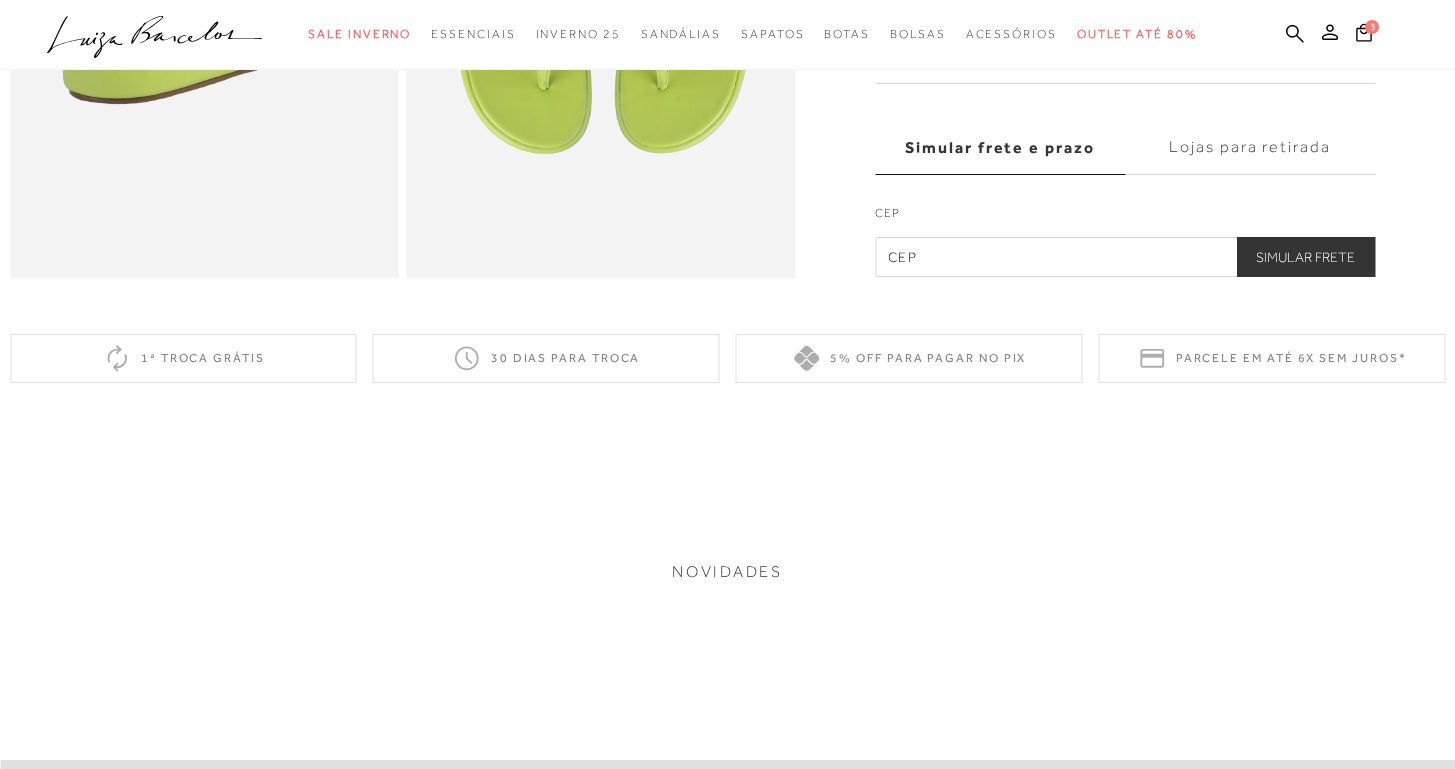 scroll, scrollTop: 0, scrollLeft: 0, axis: both 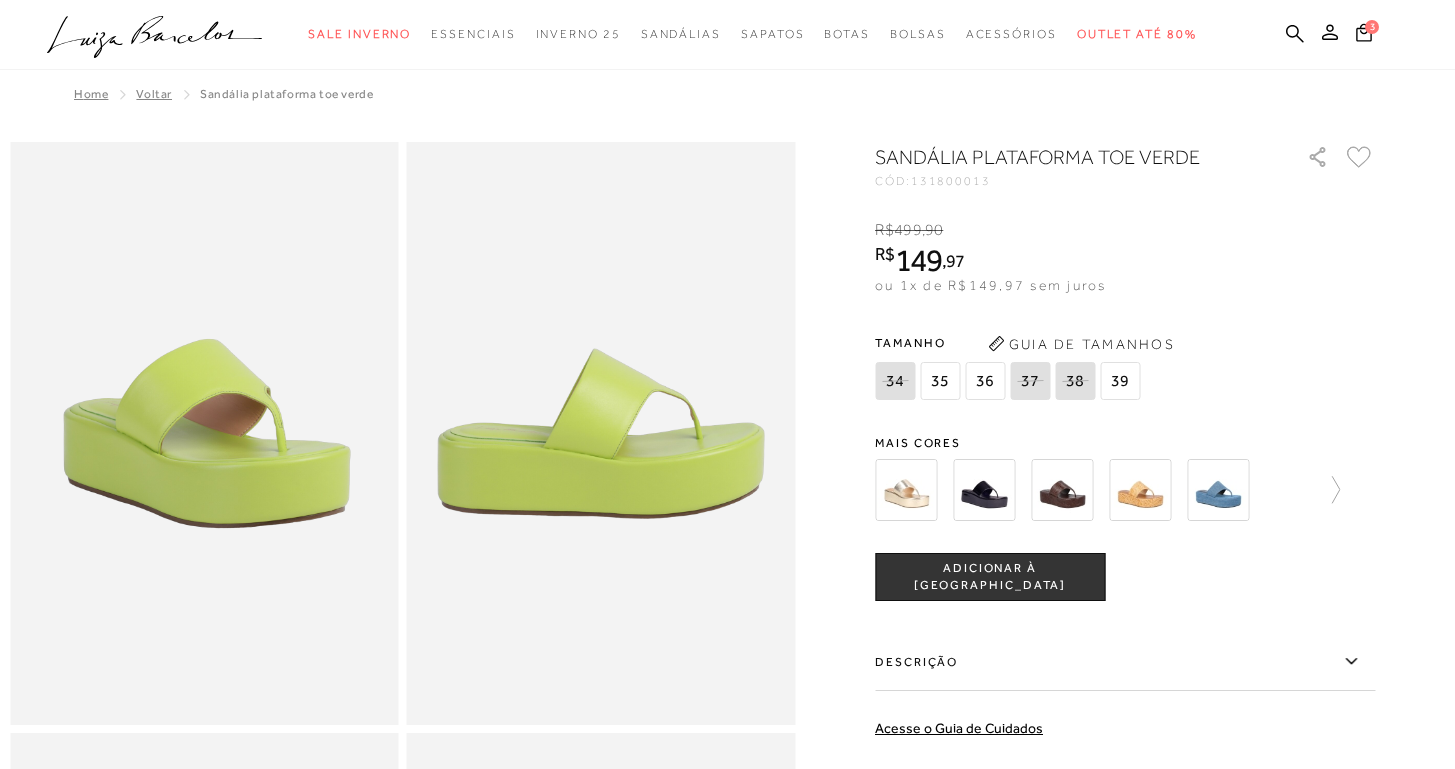click at bounding box center [601, 433] 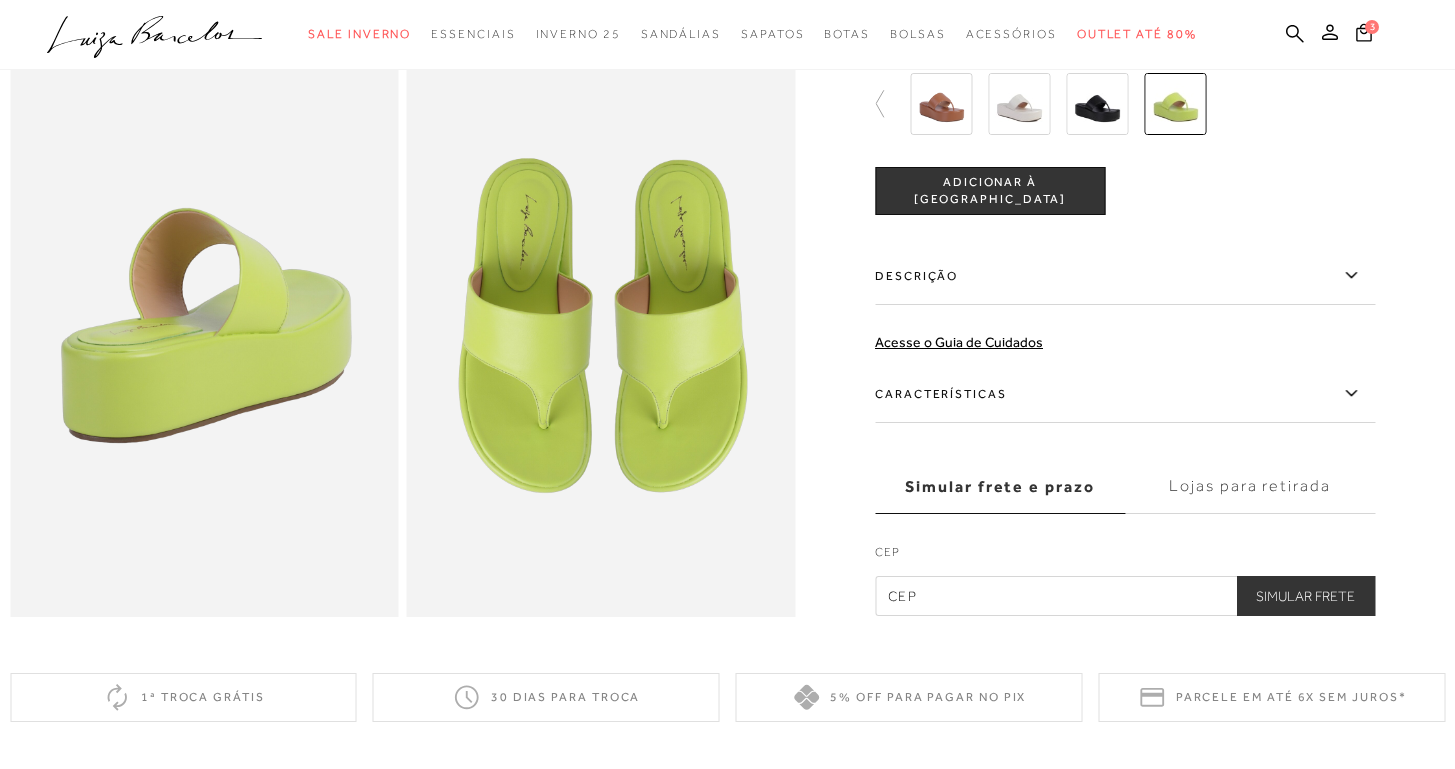 scroll, scrollTop: 359, scrollLeft: 0, axis: vertical 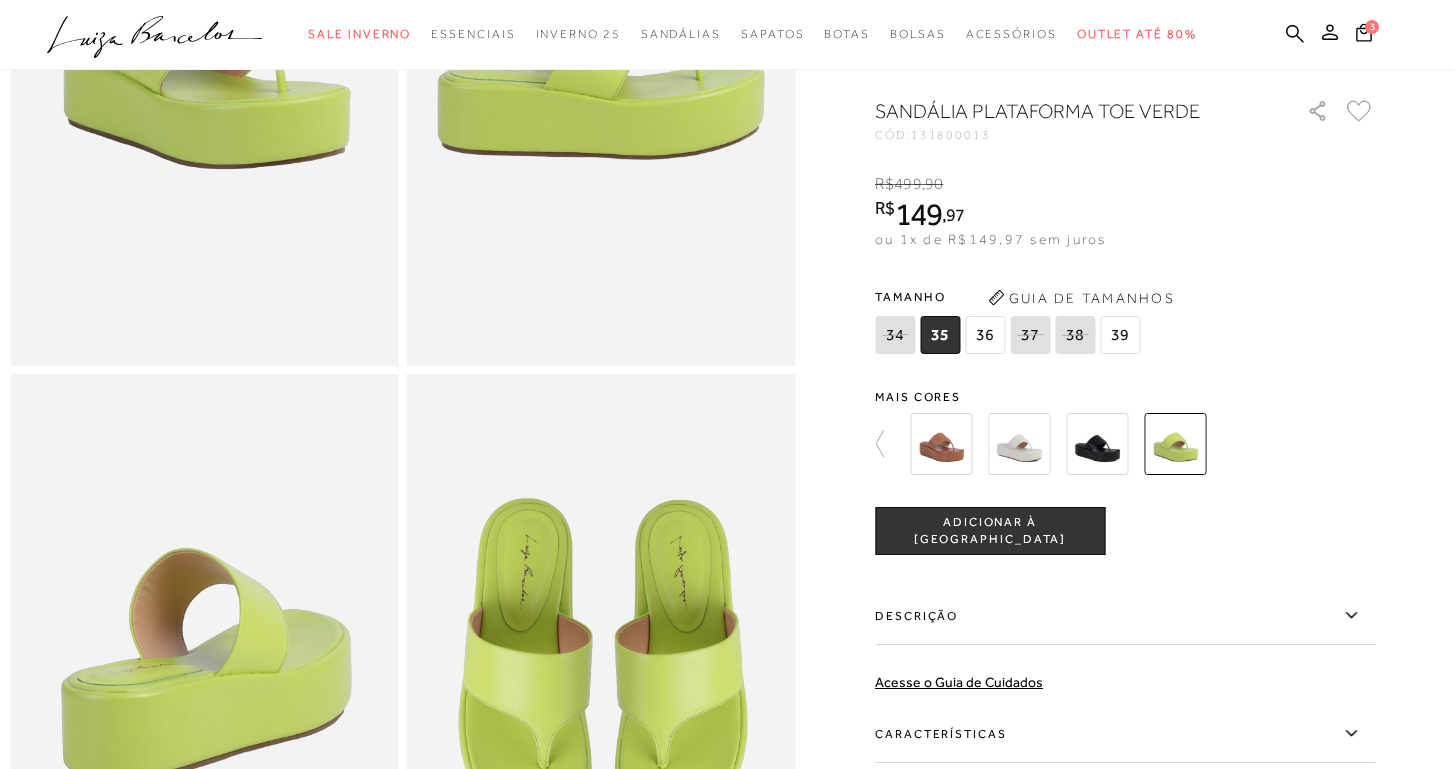 click at bounding box center [1019, 444] 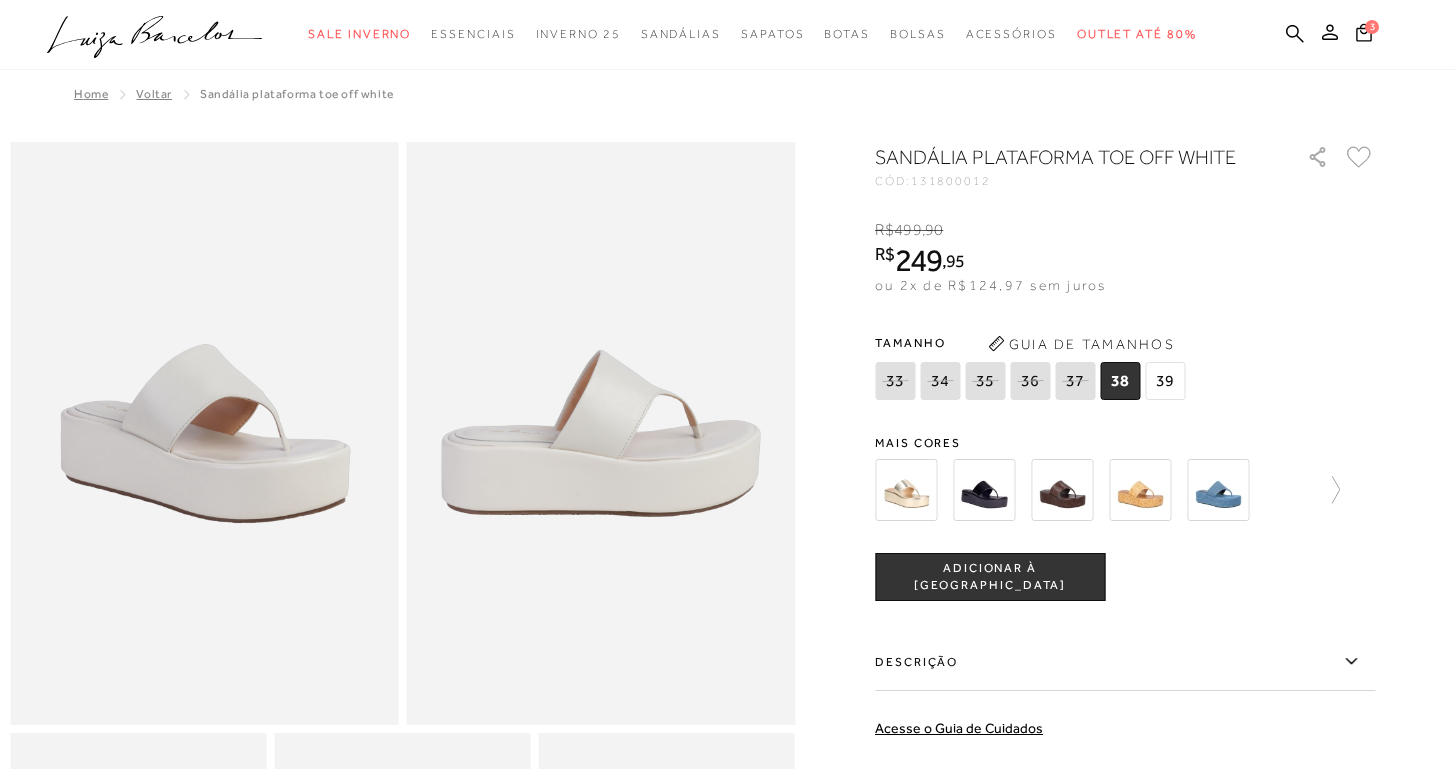 scroll, scrollTop: 0, scrollLeft: 0, axis: both 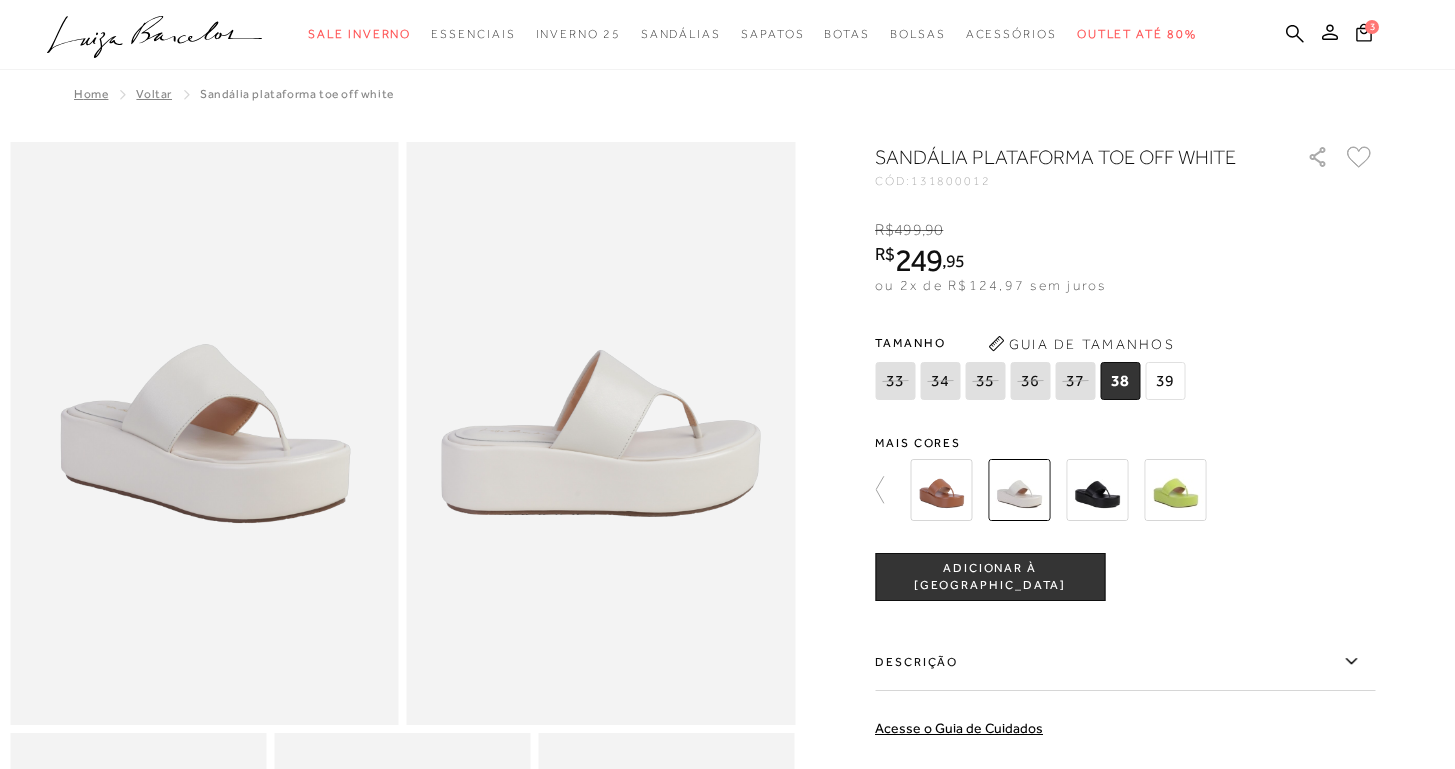 click at bounding box center [941, 490] 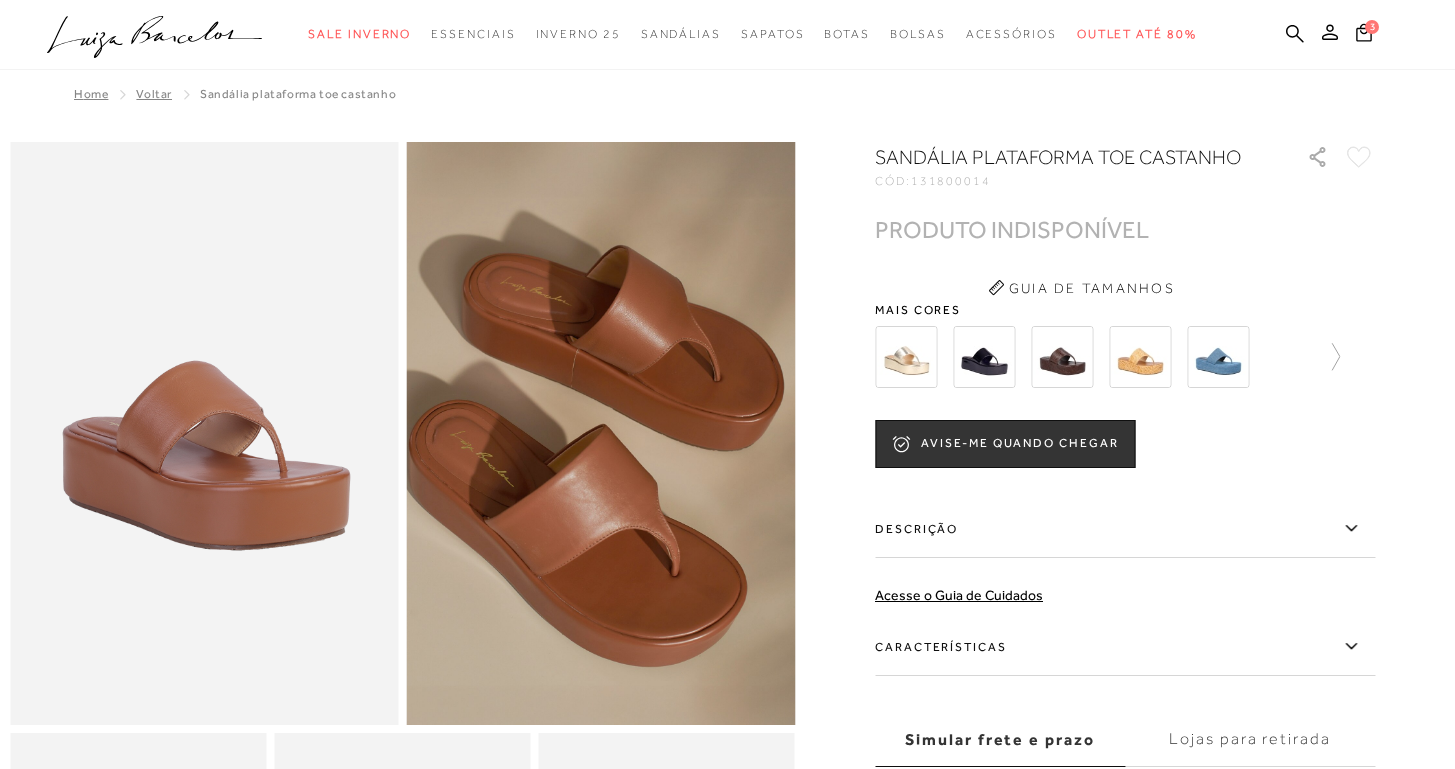 scroll, scrollTop: 0, scrollLeft: 0, axis: both 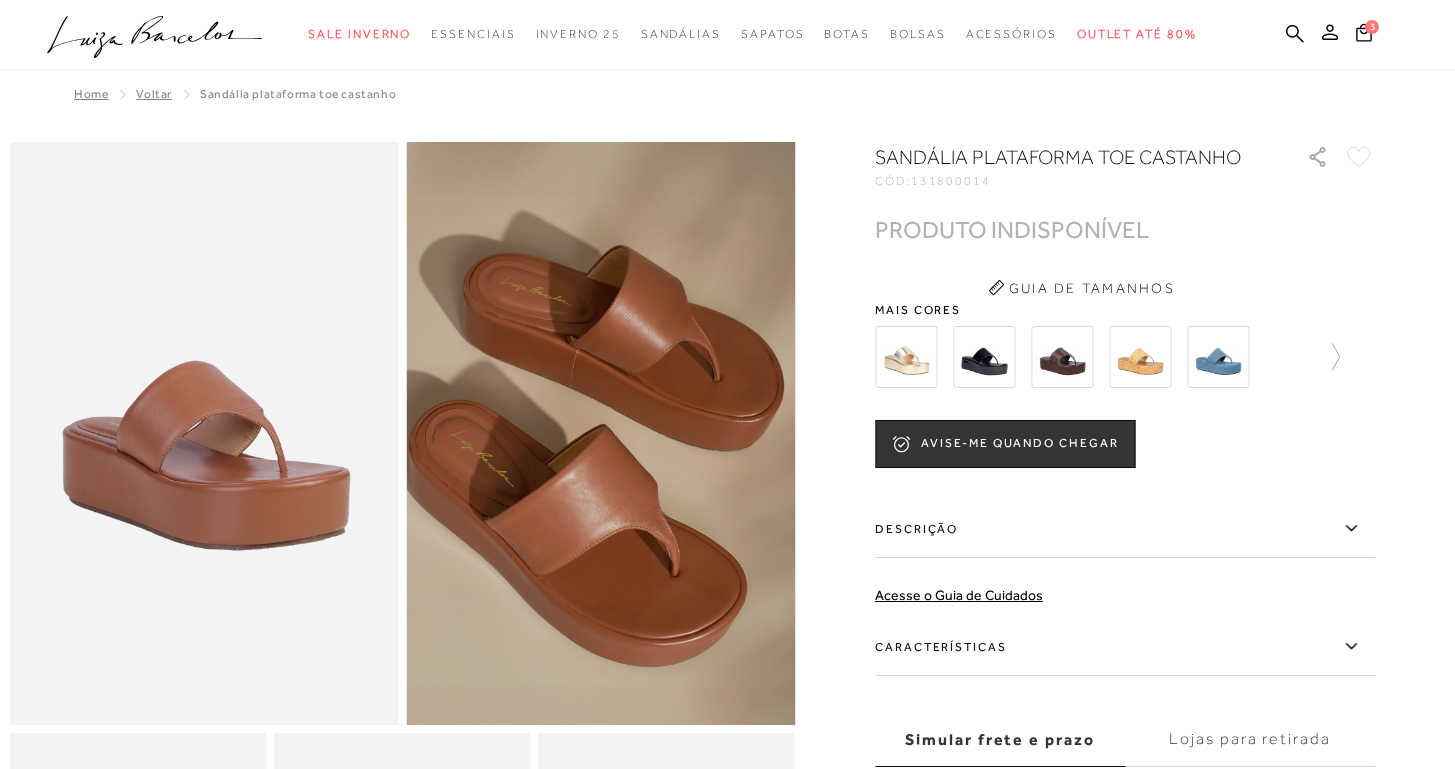 click at bounding box center (1218, 357) 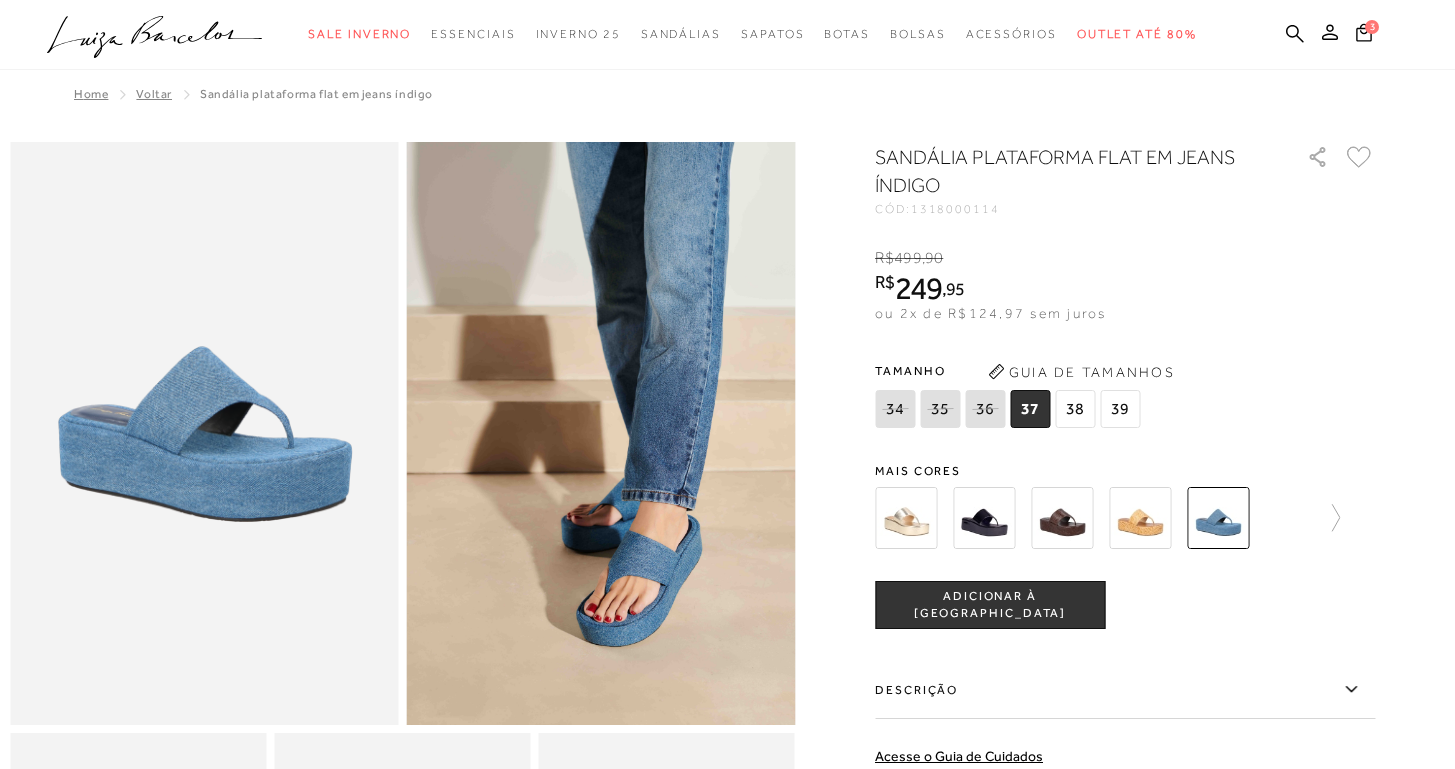 scroll, scrollTop: 164, scrollLeft: 0, axis: vertical 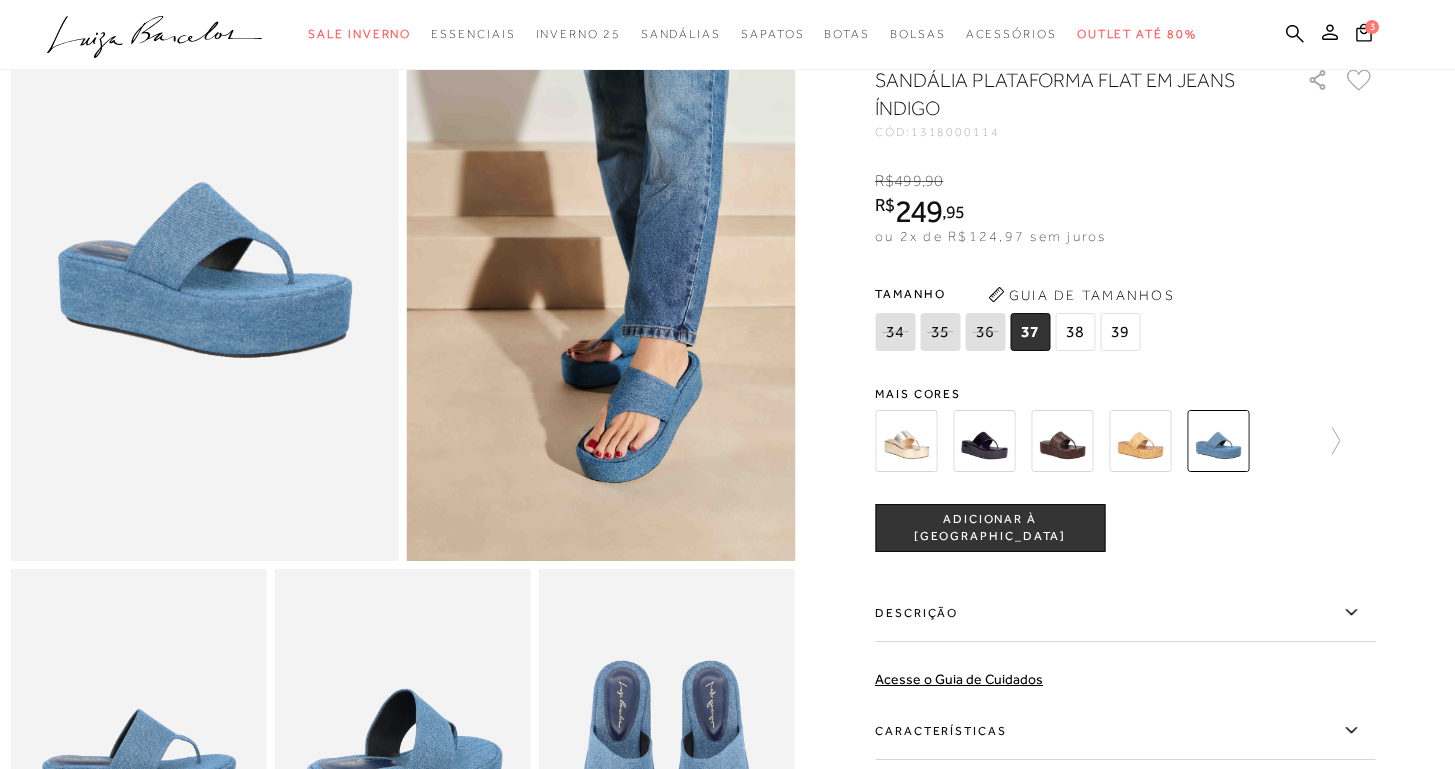 click at bounding box center [601, 269] 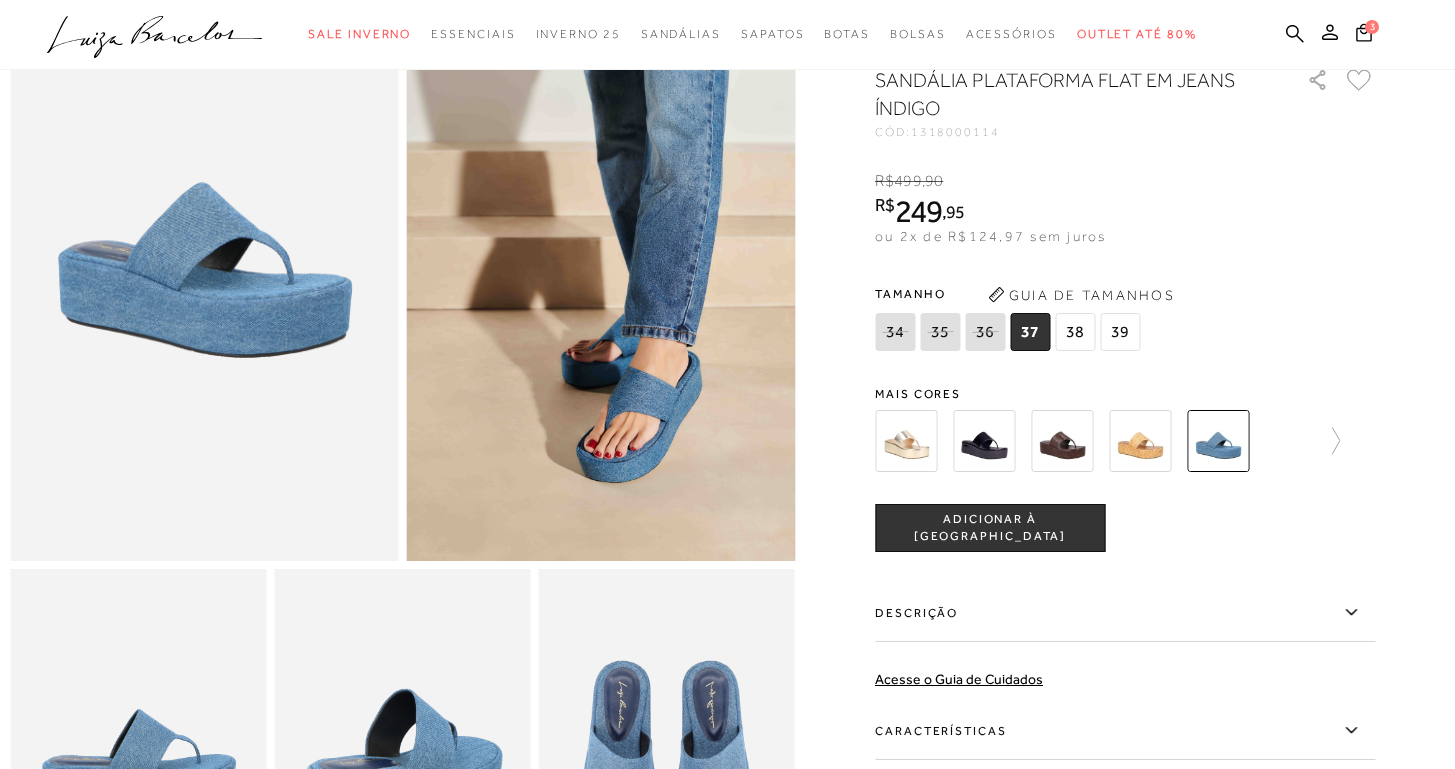 scroll, scrollTop: 352, scrollLeft: 0, axis: vertical 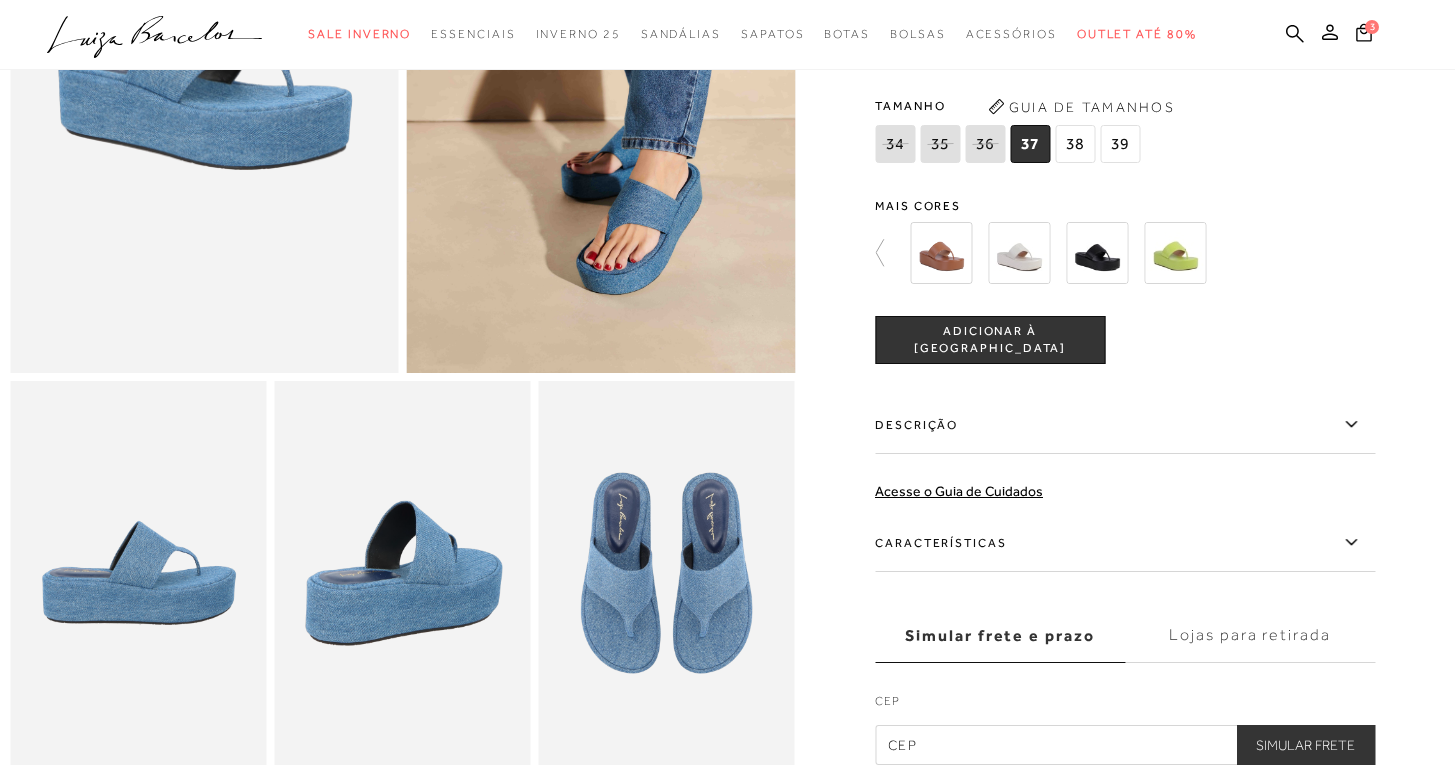 click at bounding box center (941, 253) 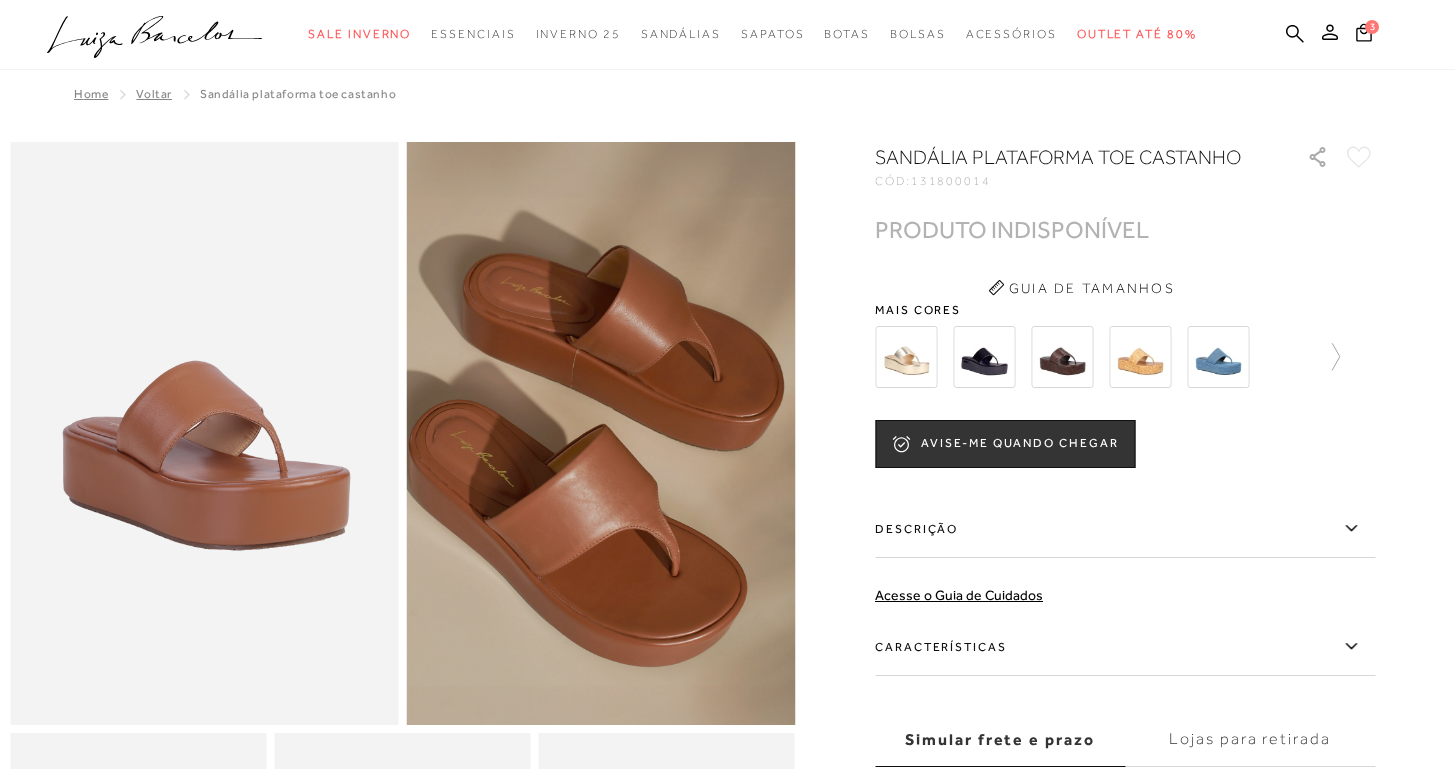 scroll, scrollTop: 0, scrollLeft: 0, axis: both 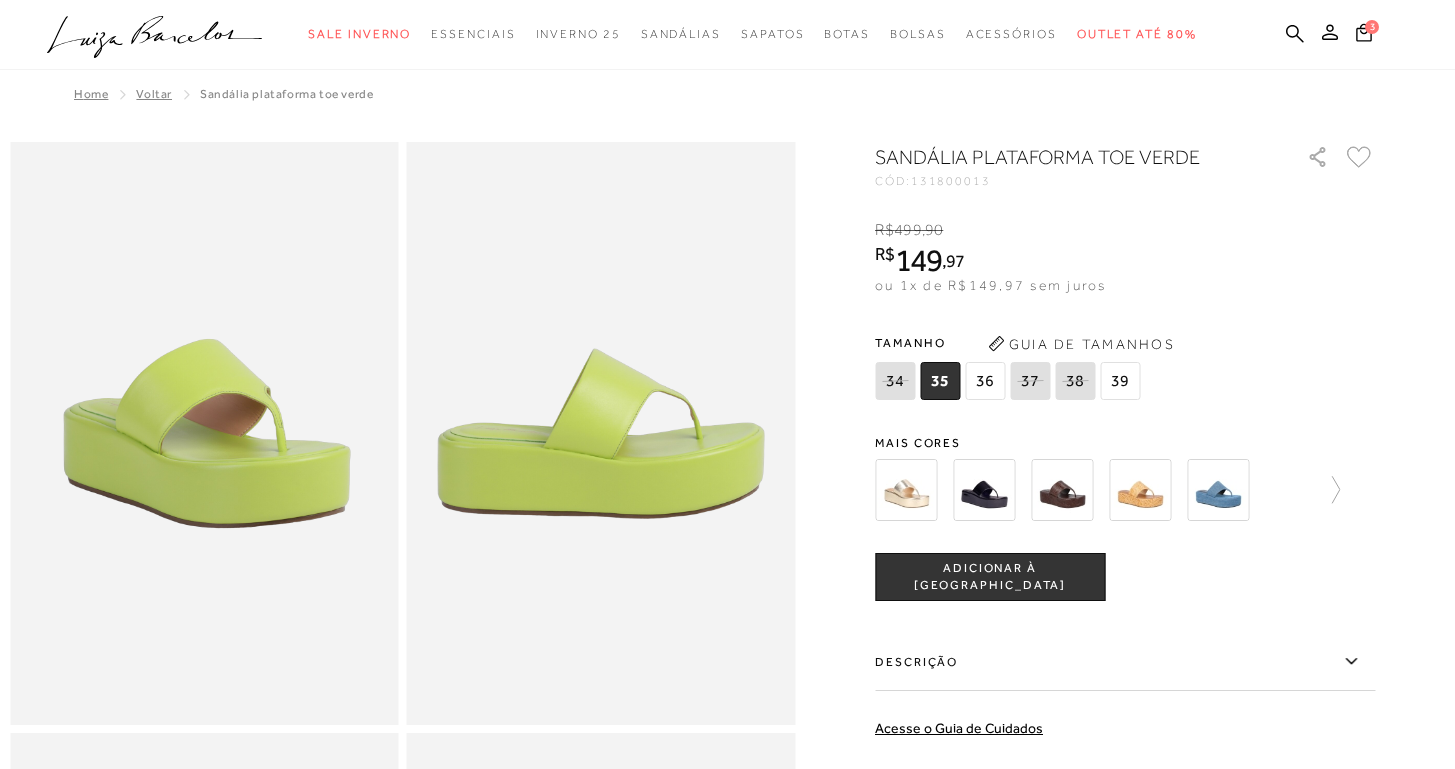 click on "36" at bounding box center [985, 381] 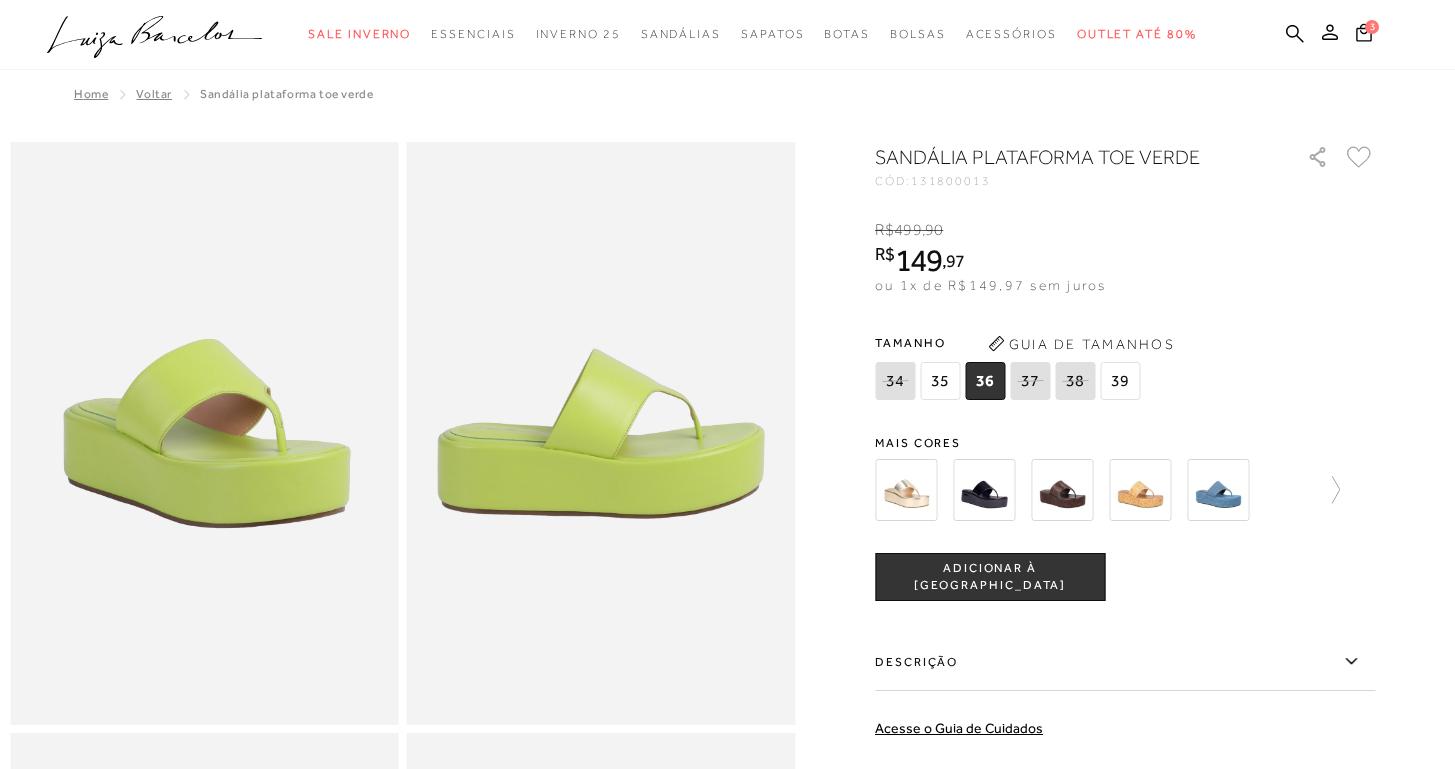 click on "ADICIONAR À [GEOGRAPHIC_DATA]" at bounding box center [990, 577] 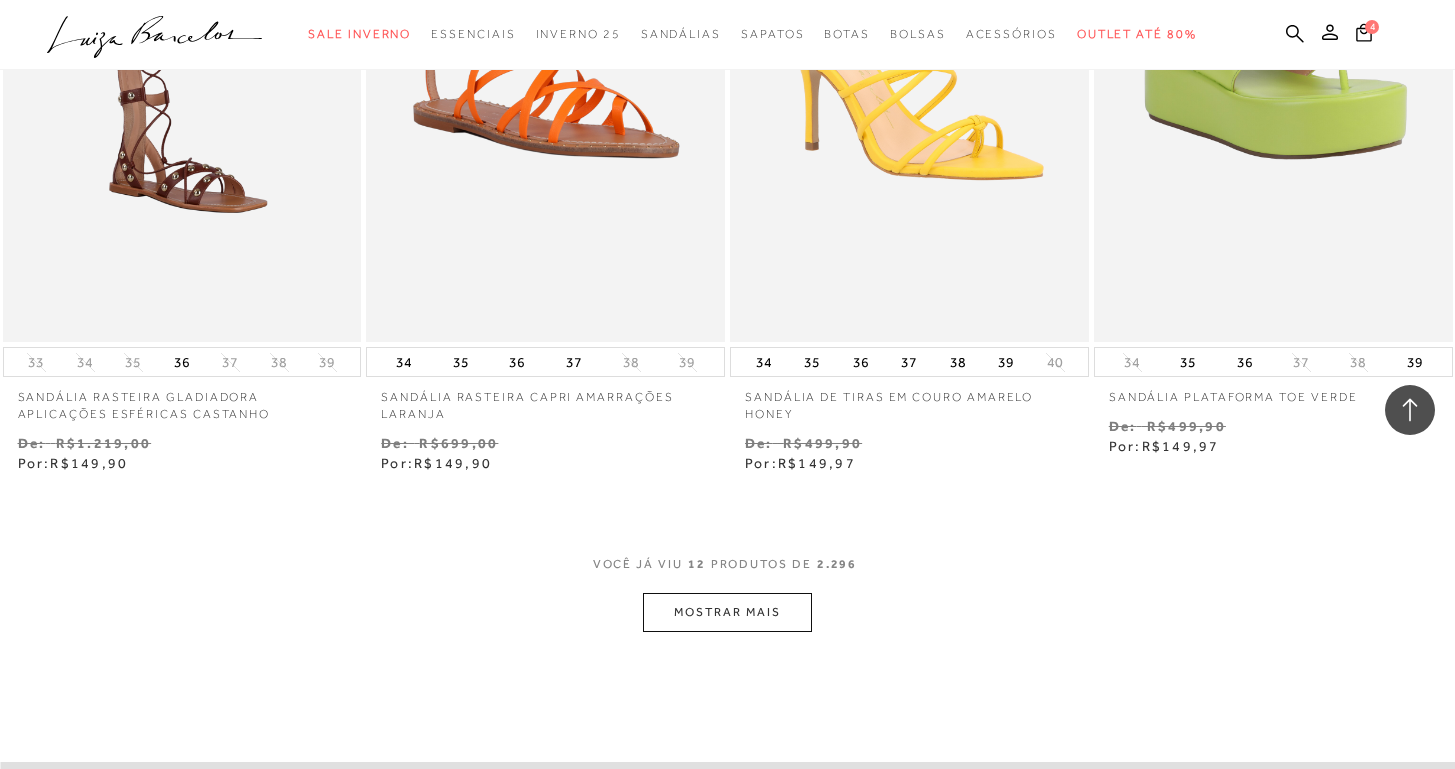 click on "MOSTRAR MAIS" at bounding box center [727, 612] 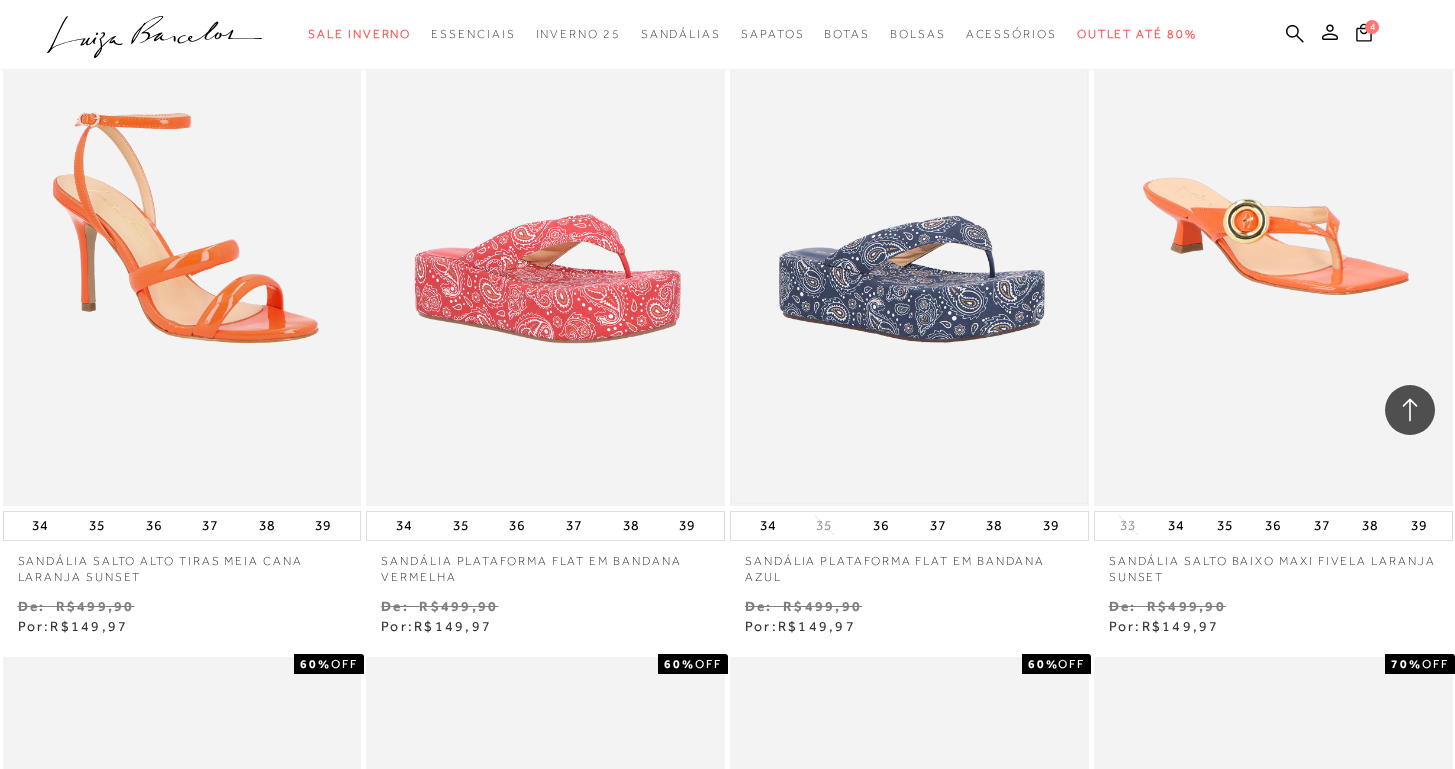 click at bounding box center (909, 236) 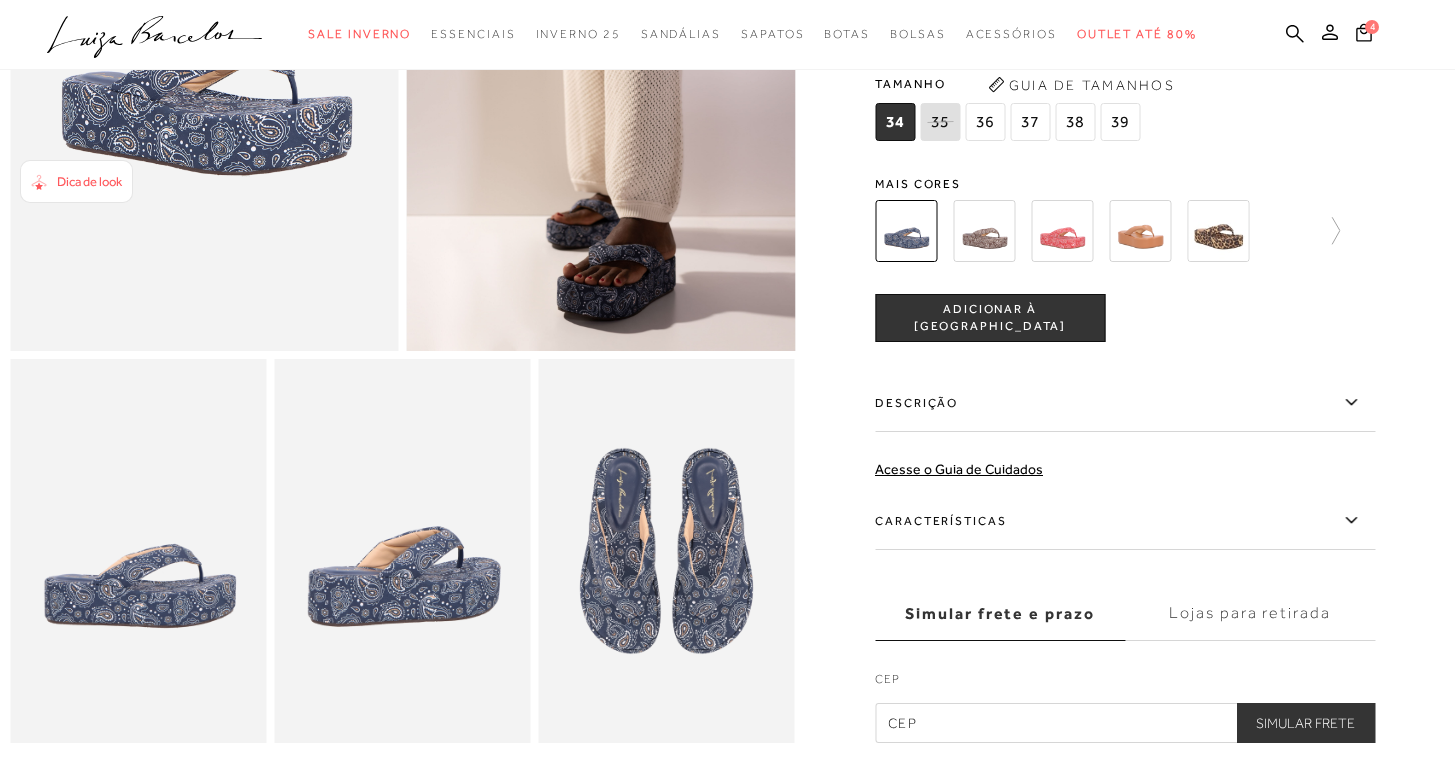 click at bounding box center [601, 59] 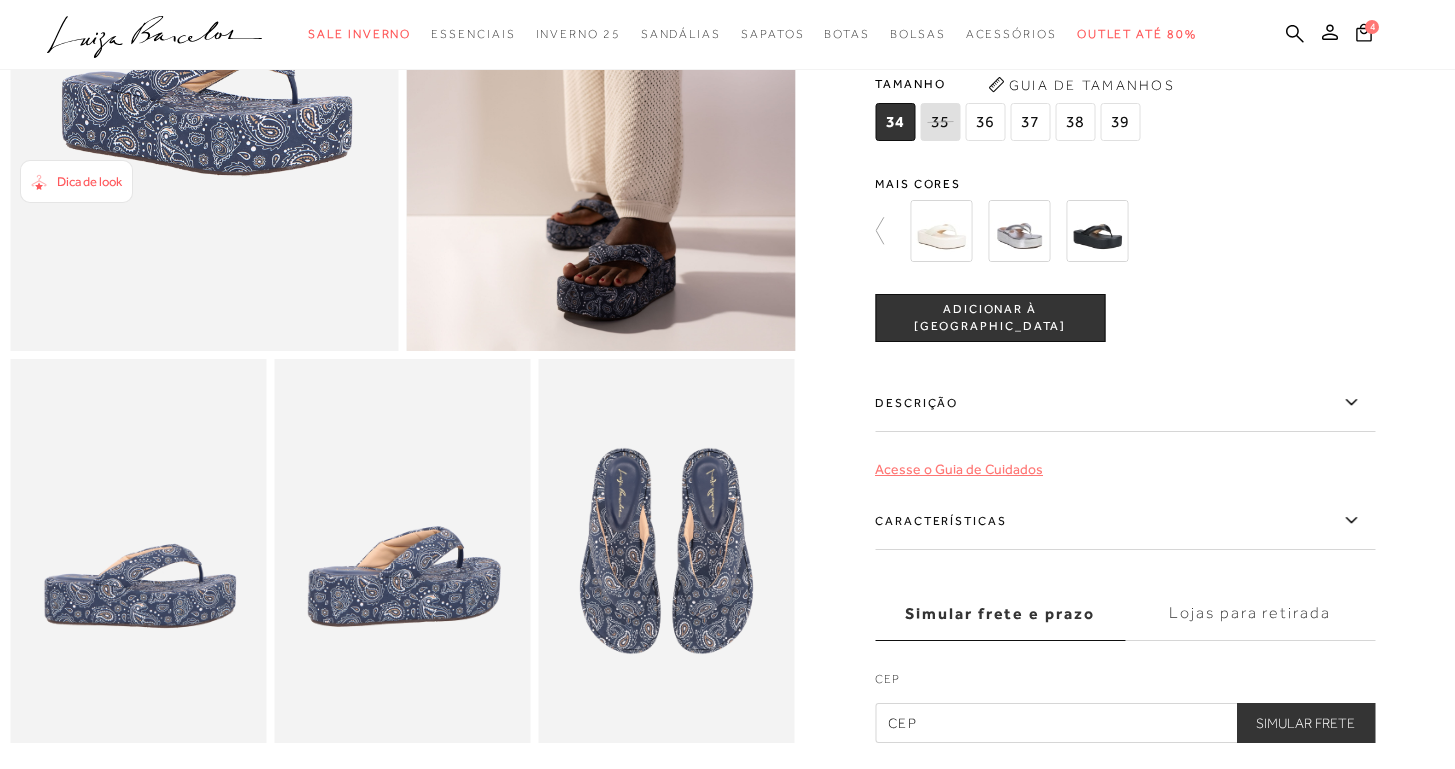 scroll, scrollTop: 361, scrollLeft: 0, axis: vertical 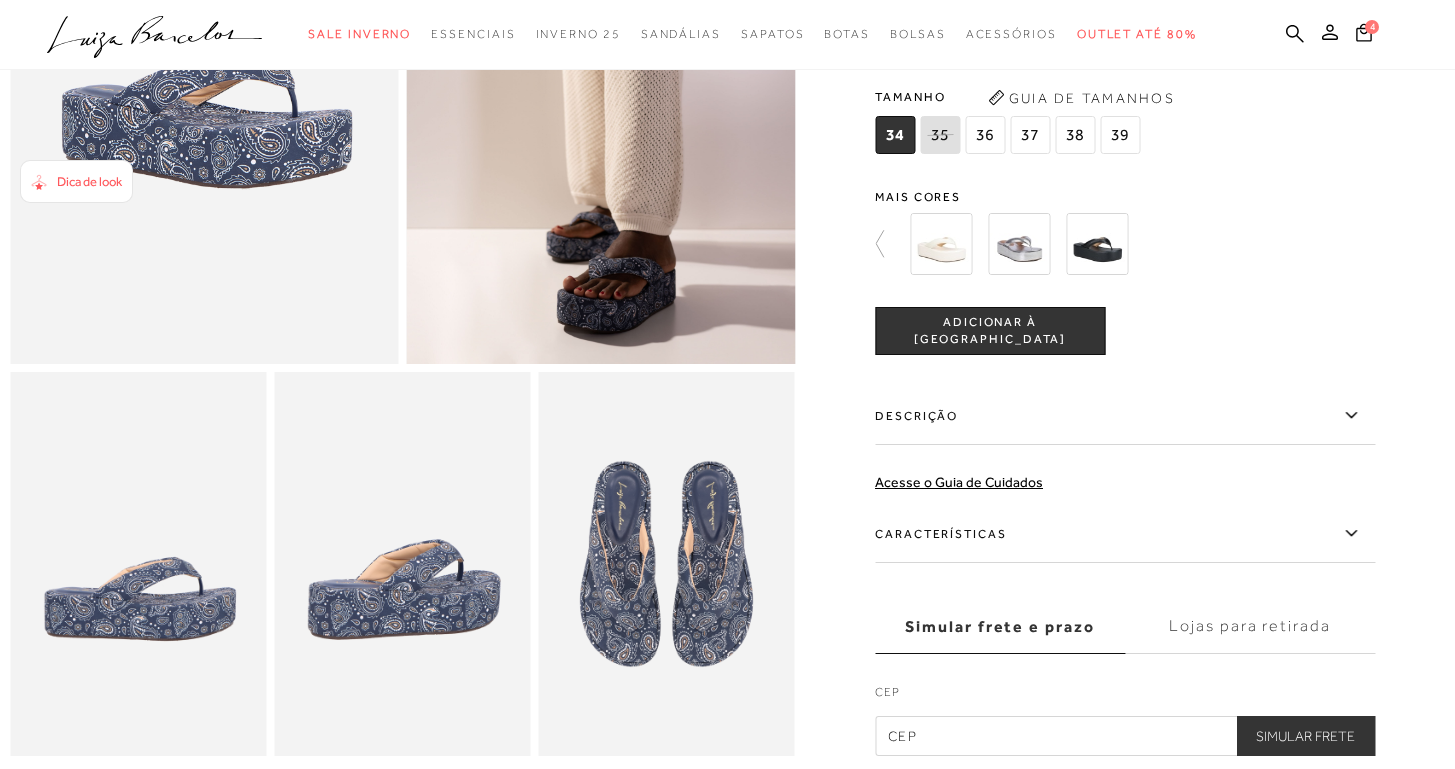 click on "36" at bounding box center [985, 135] 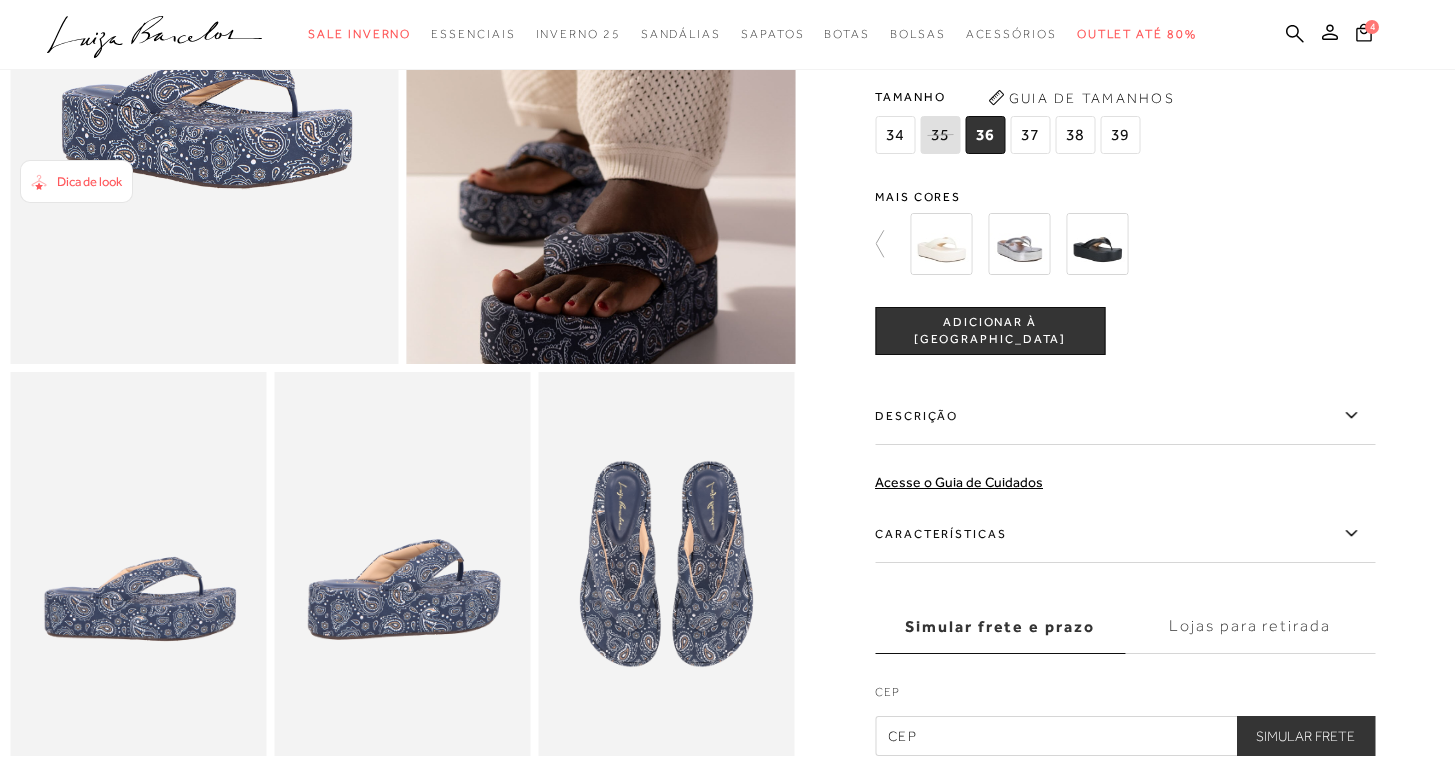 click at bounding box center (567, -137) 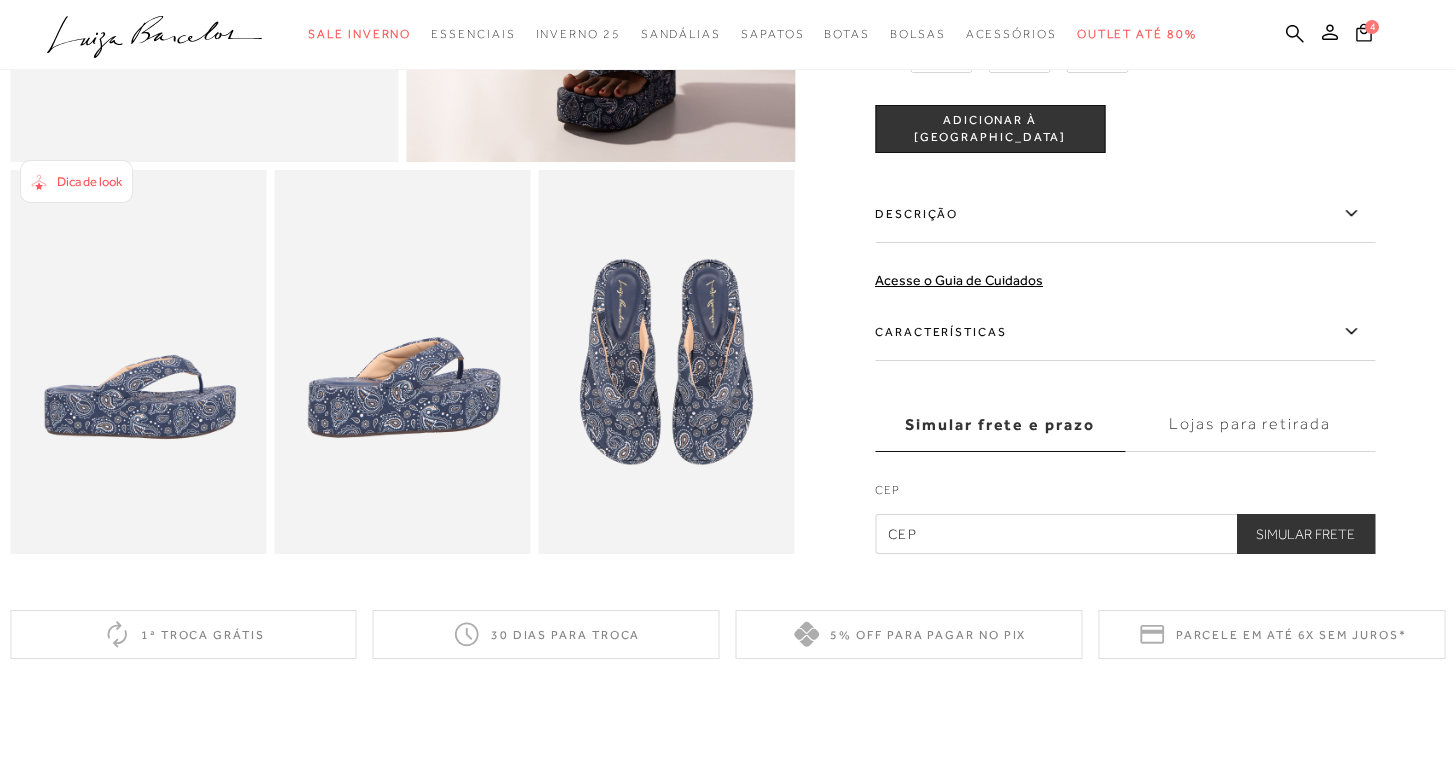 scroll, scrollTop: 342, scrollLeft: 0, axis: vertical 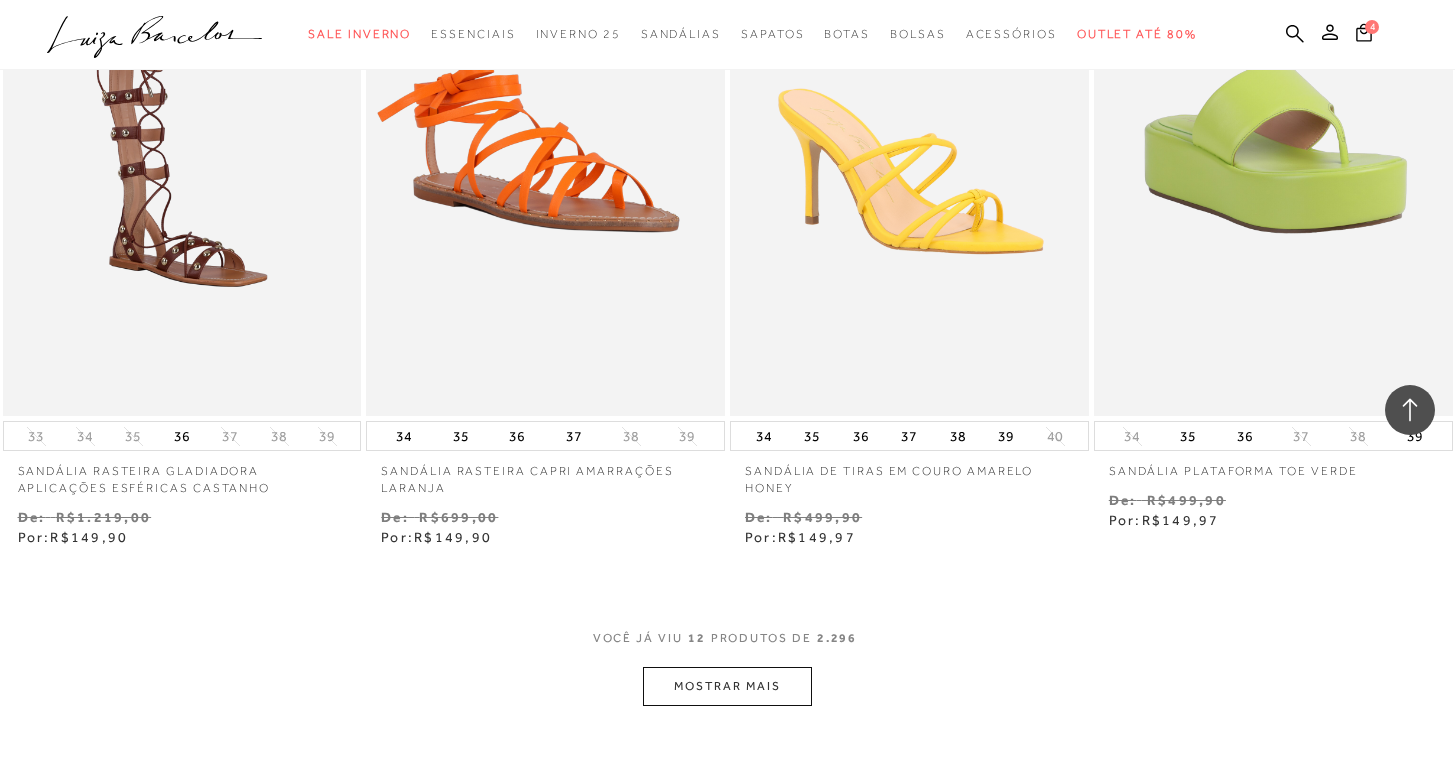 click on "MOSTRAR MAIS" at bounding box center (727, 686) 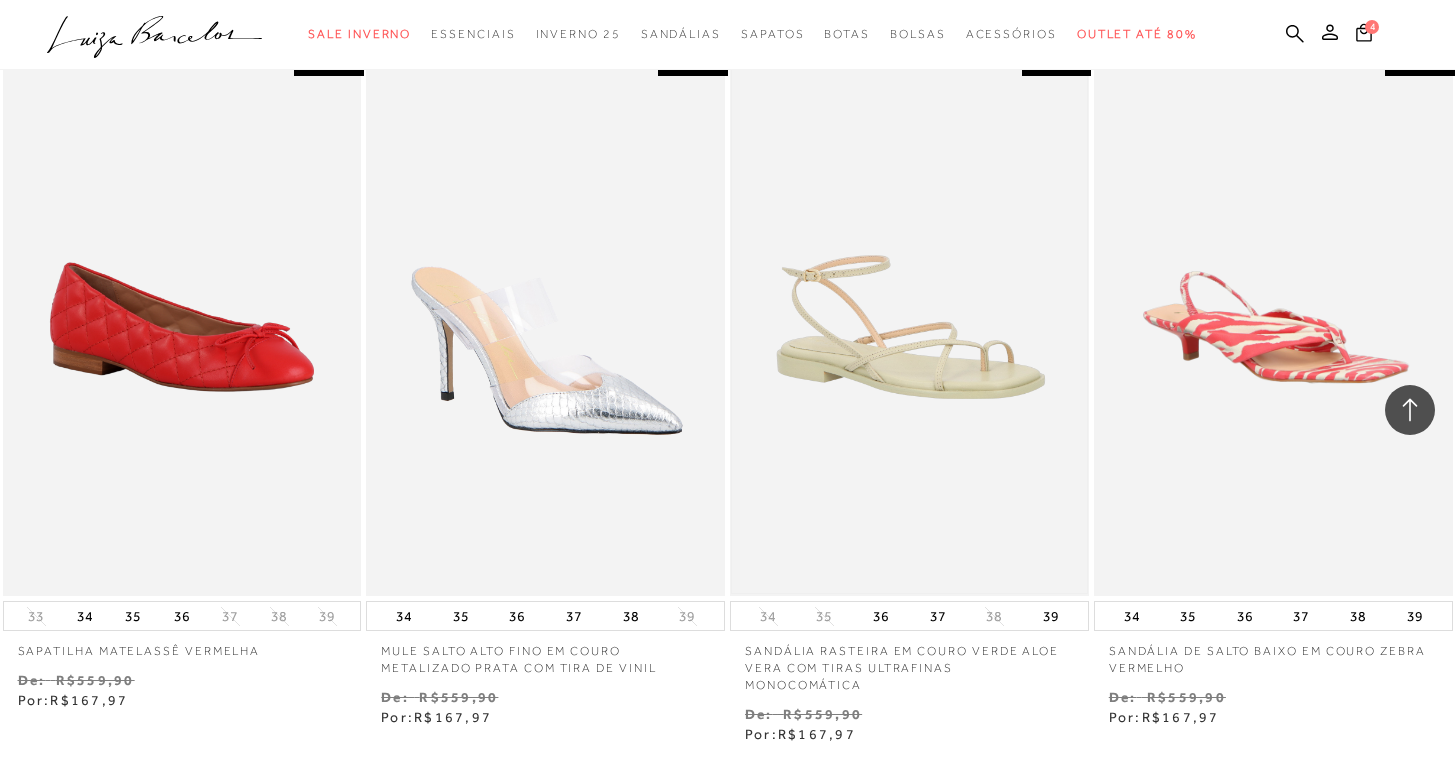 scroll, scrollTop: 3918, scrollLeft: 0, axis: vertical 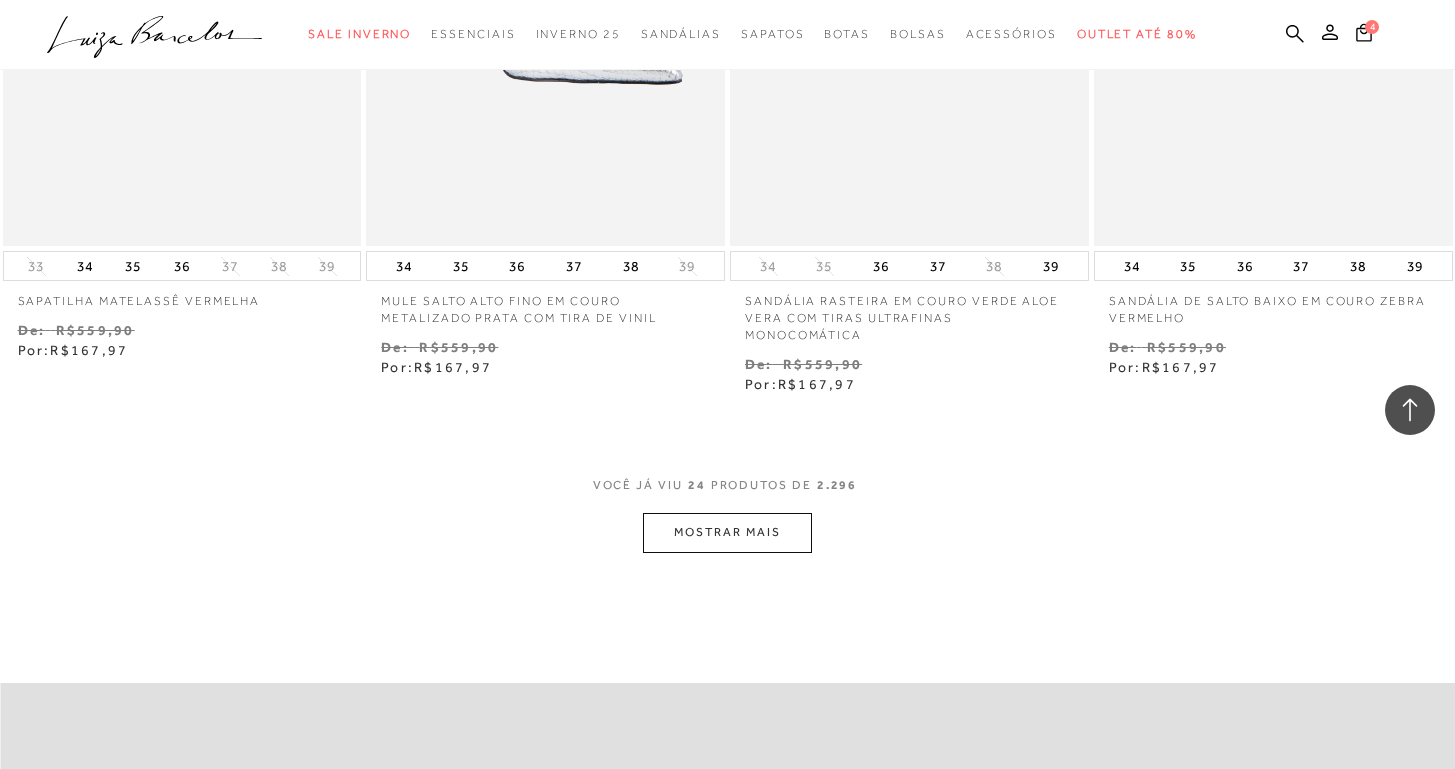 click on "MOSTRAR MAIS" at bounding box center [727, 532] 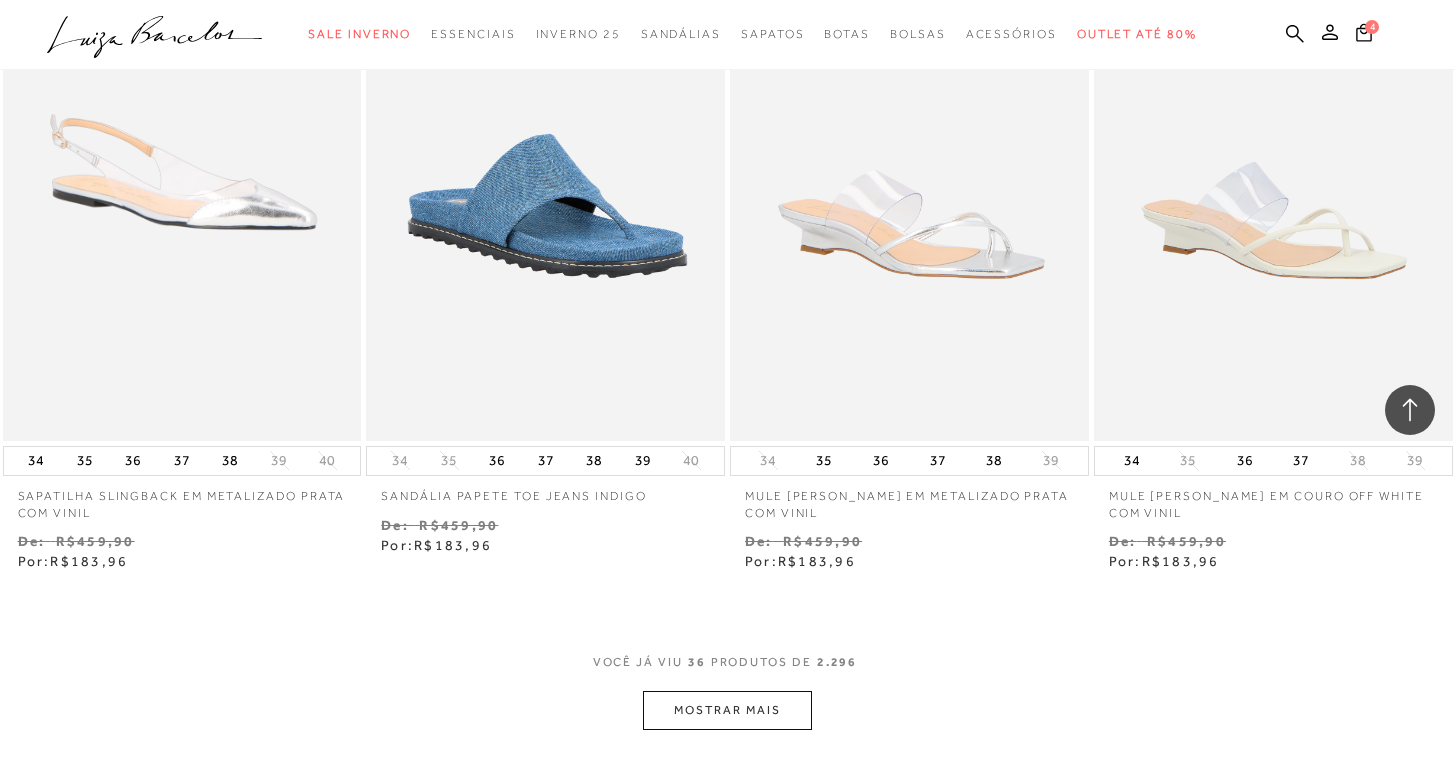 scroll, scrollTop: 5913, scrollLeft: 0, axis: vertical 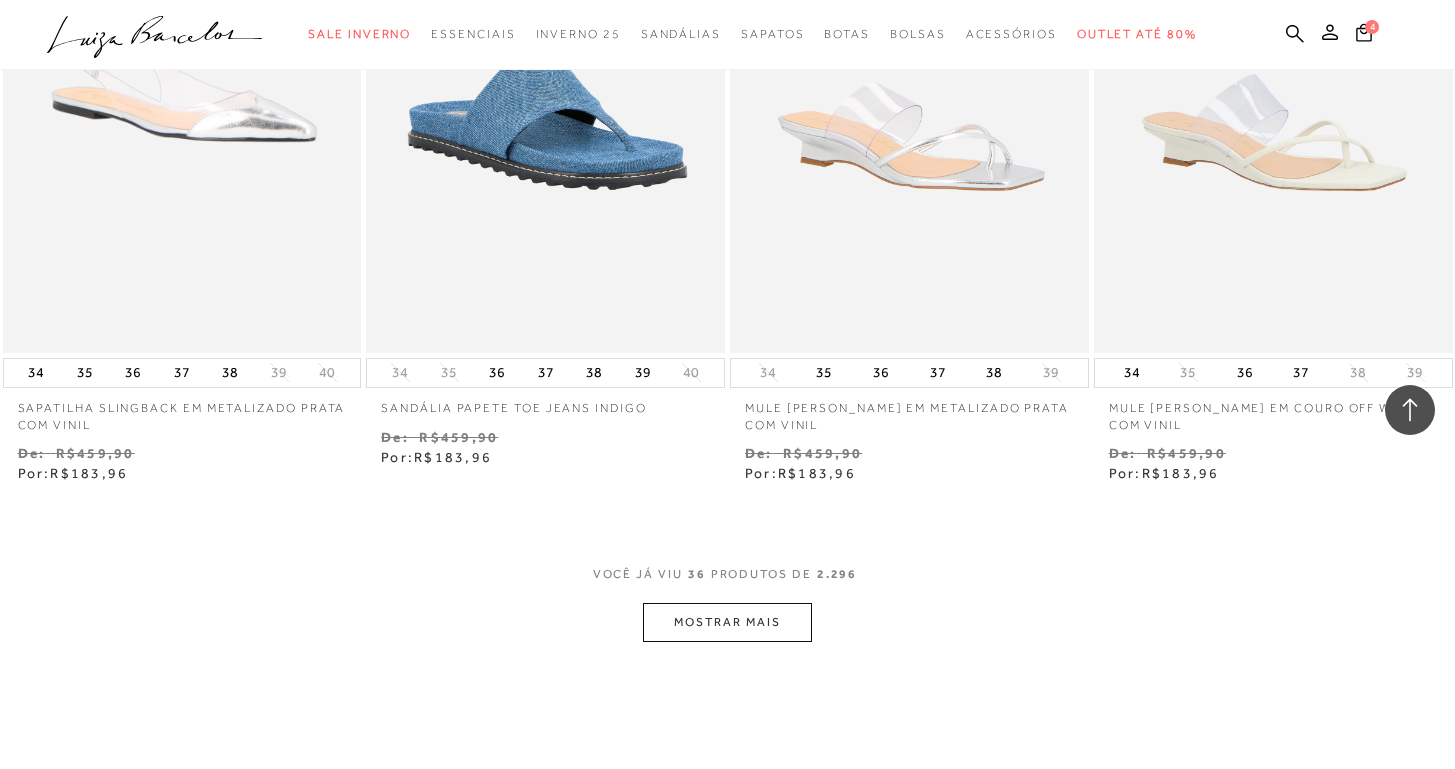 click on "MOSTRAR MAIS" at bounding box center (727, 622) 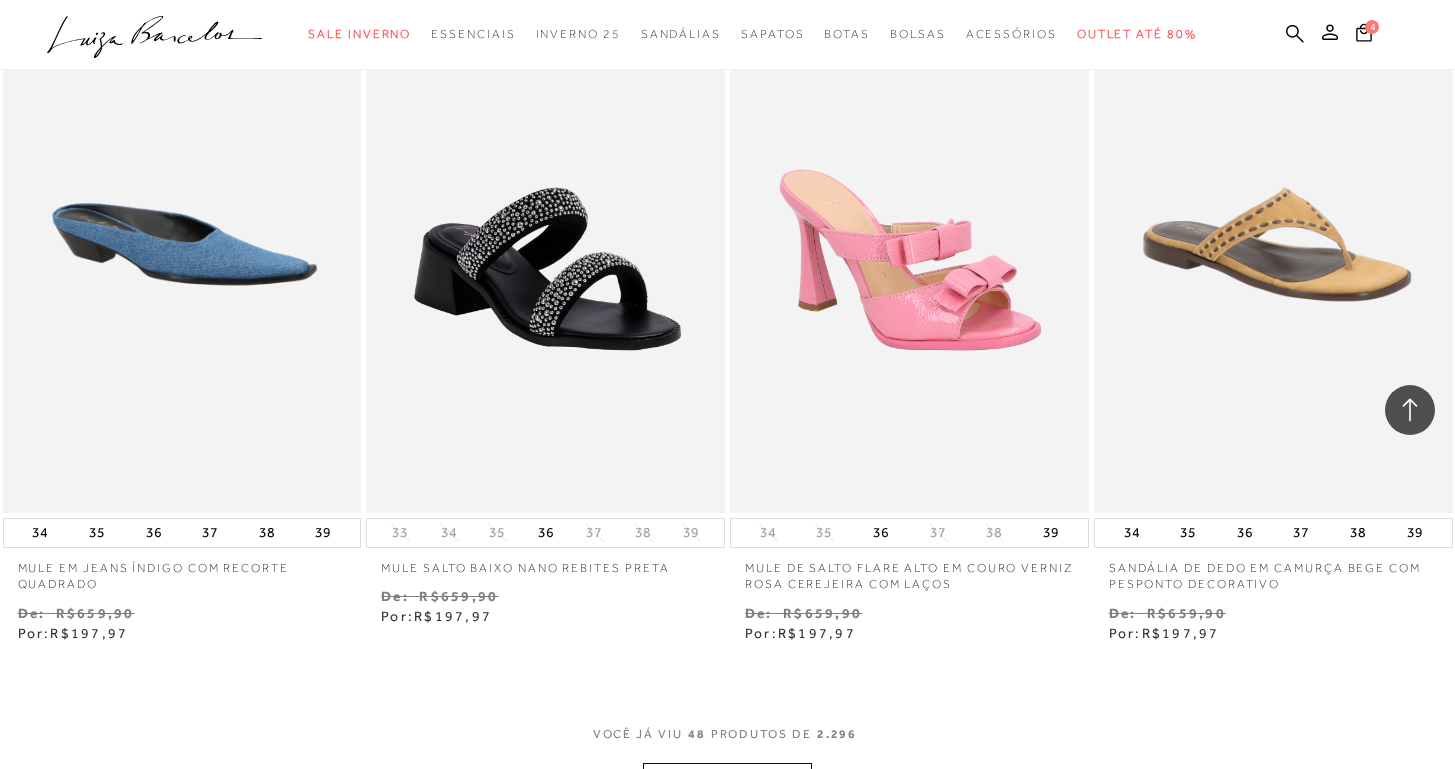 scroll, scrollTop: 8162, scrollLeft: 0, axis: vertical 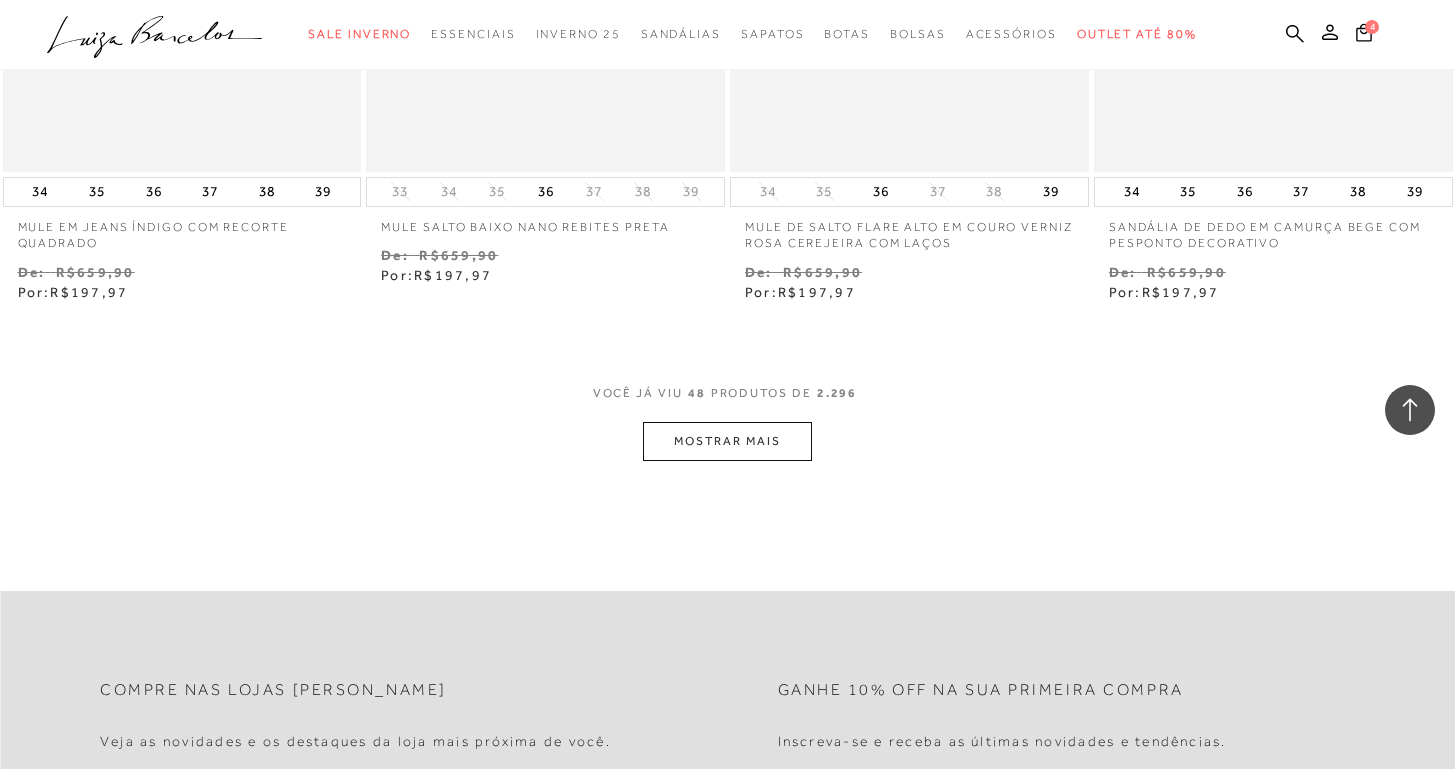 click on "MOSTRAR MAIS" at bounding box center [727, 441] 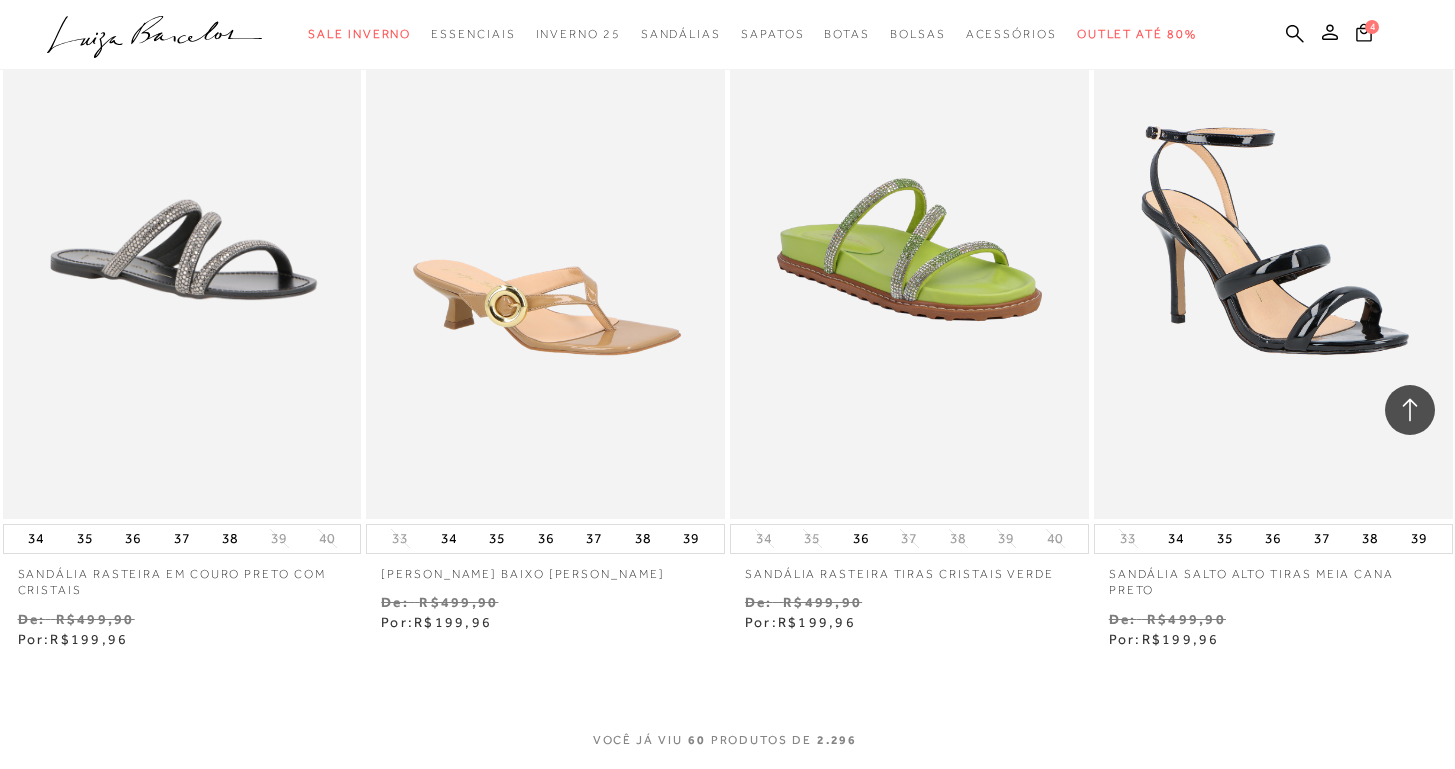 scroll, scrollTop: 10309, scrollLeft: 0, axis: vertical 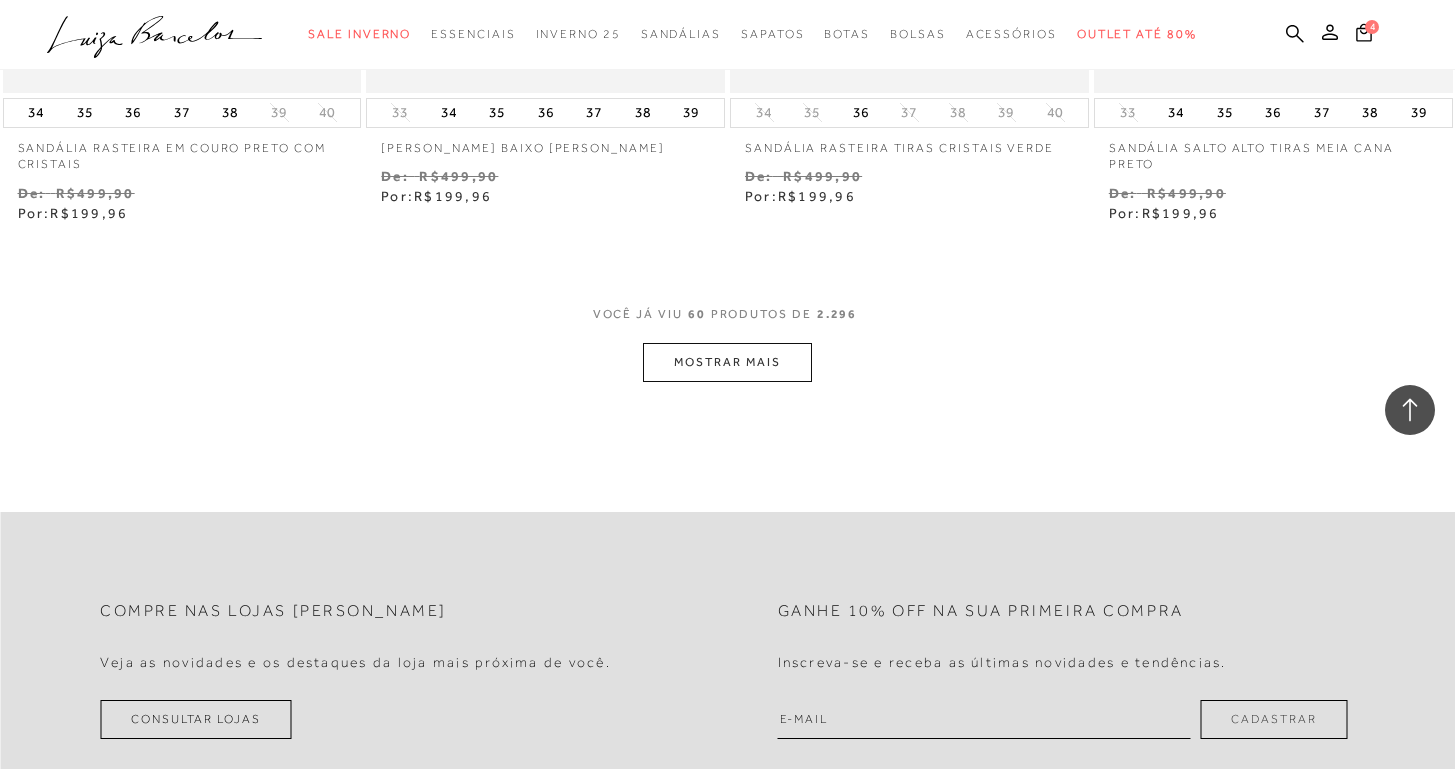 click on "MOSTRAR MAIS" at bounding box center [727, 362] 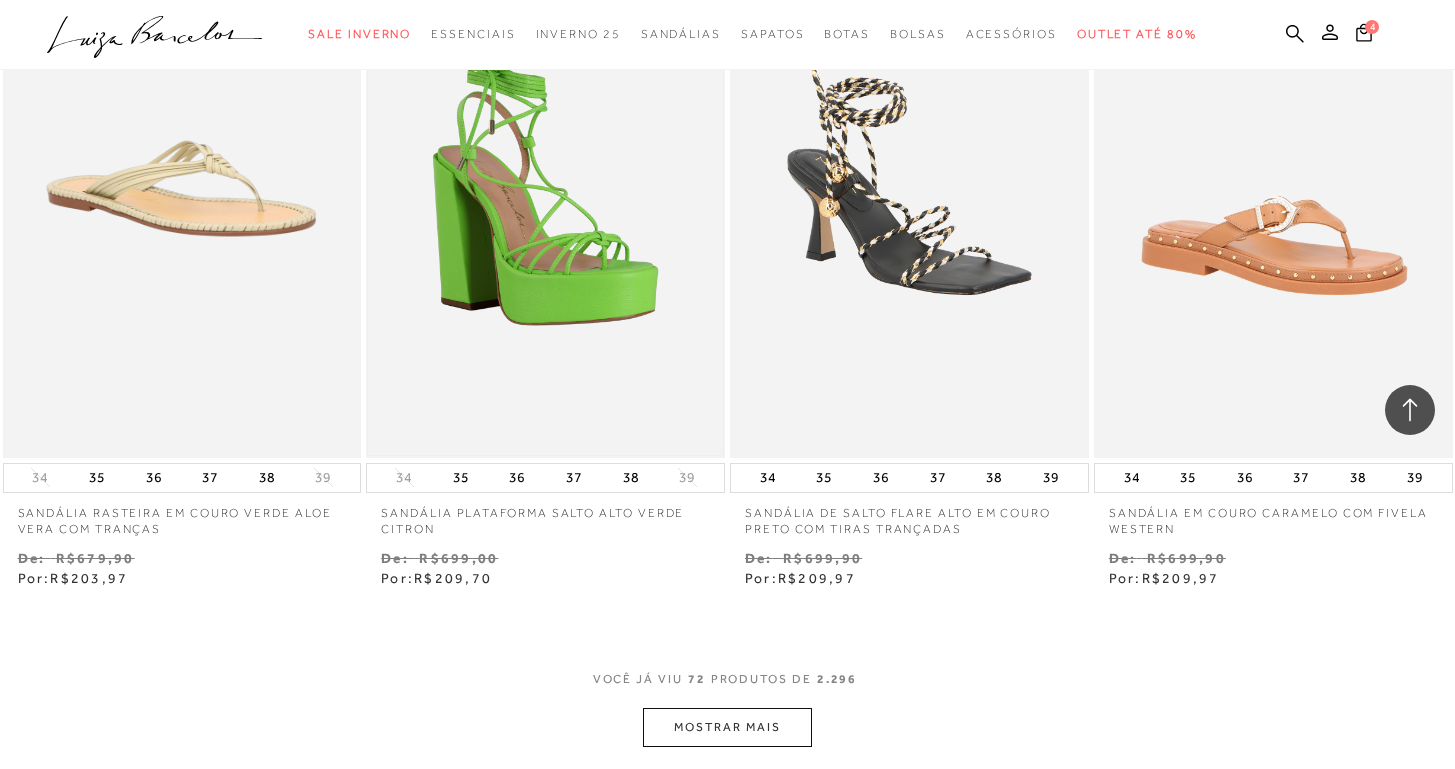 scroll, scrollTop: 12232, scrollLeft: 0, axis: vertical 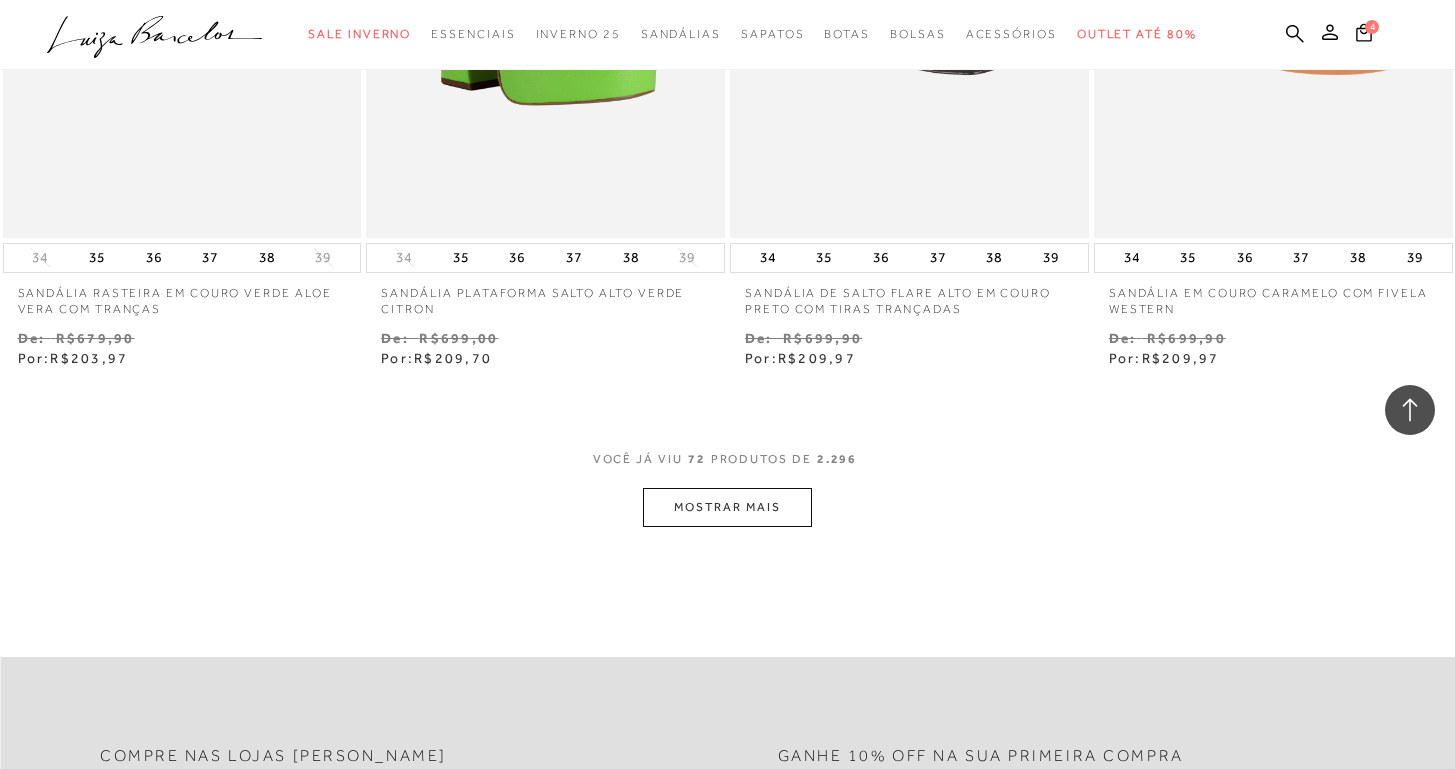 click on "MOSTRAR MAIS" at bounding box center [727, 507] 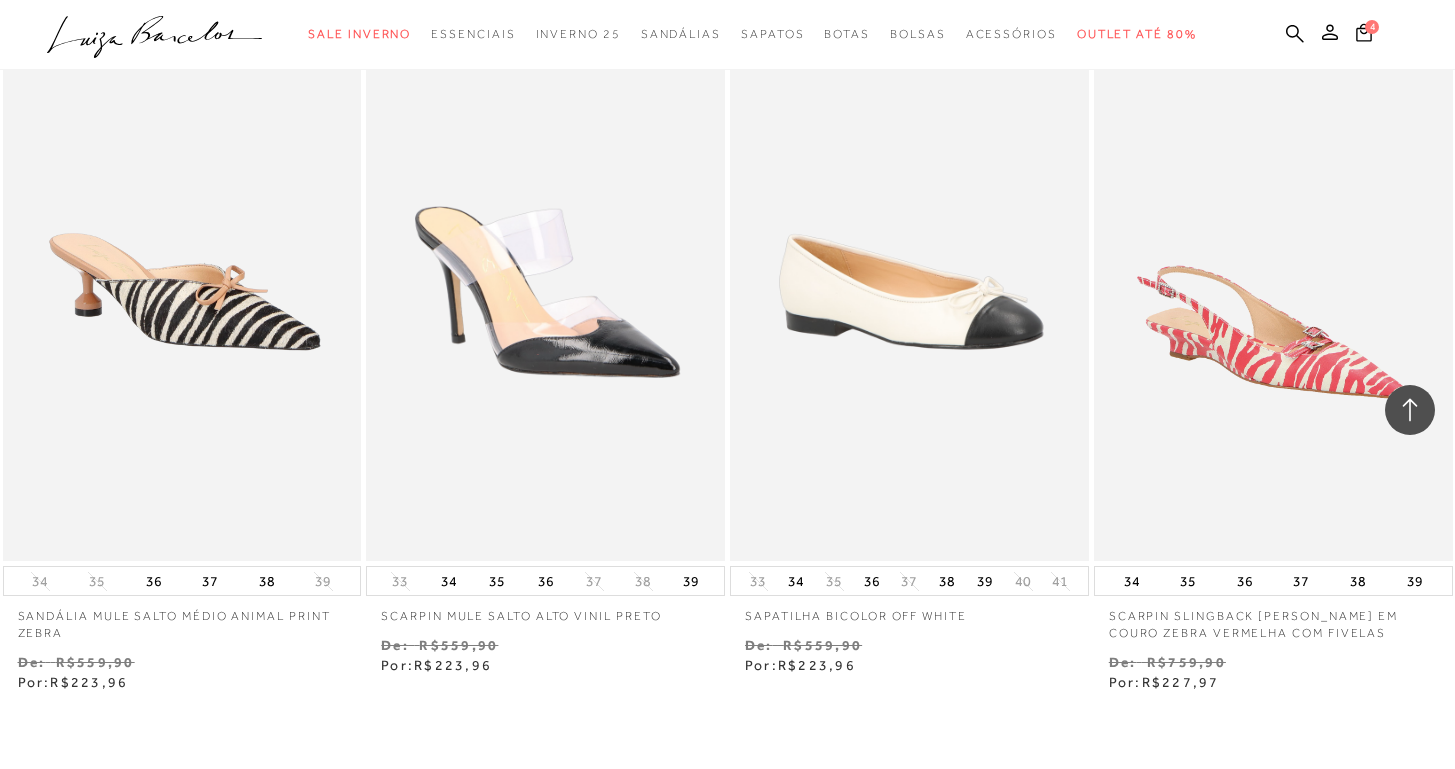 scroll, scrollTop: 14340, scrollLeft: 0, axis: vertical 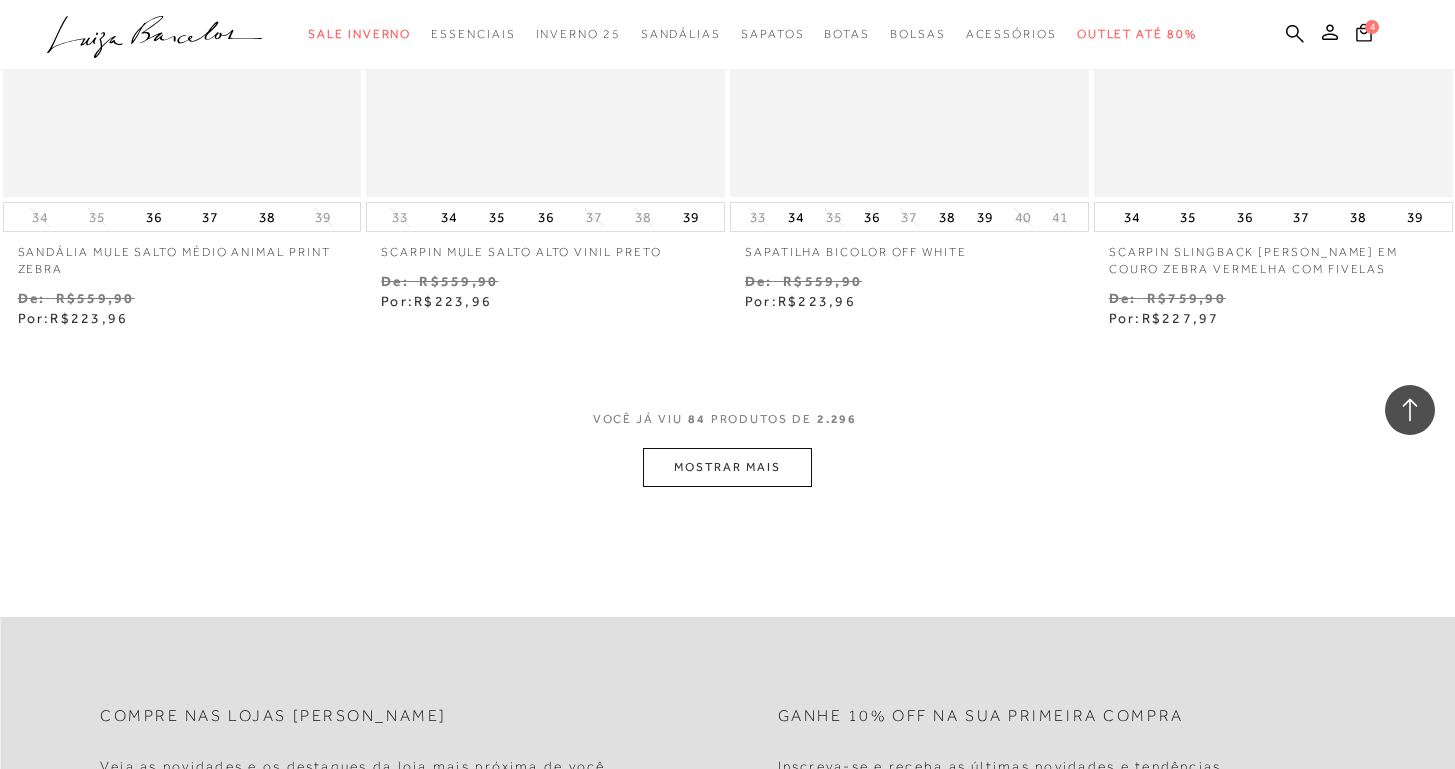 click on "MOSTRAR MAIS" at bounding box center [727, 467] 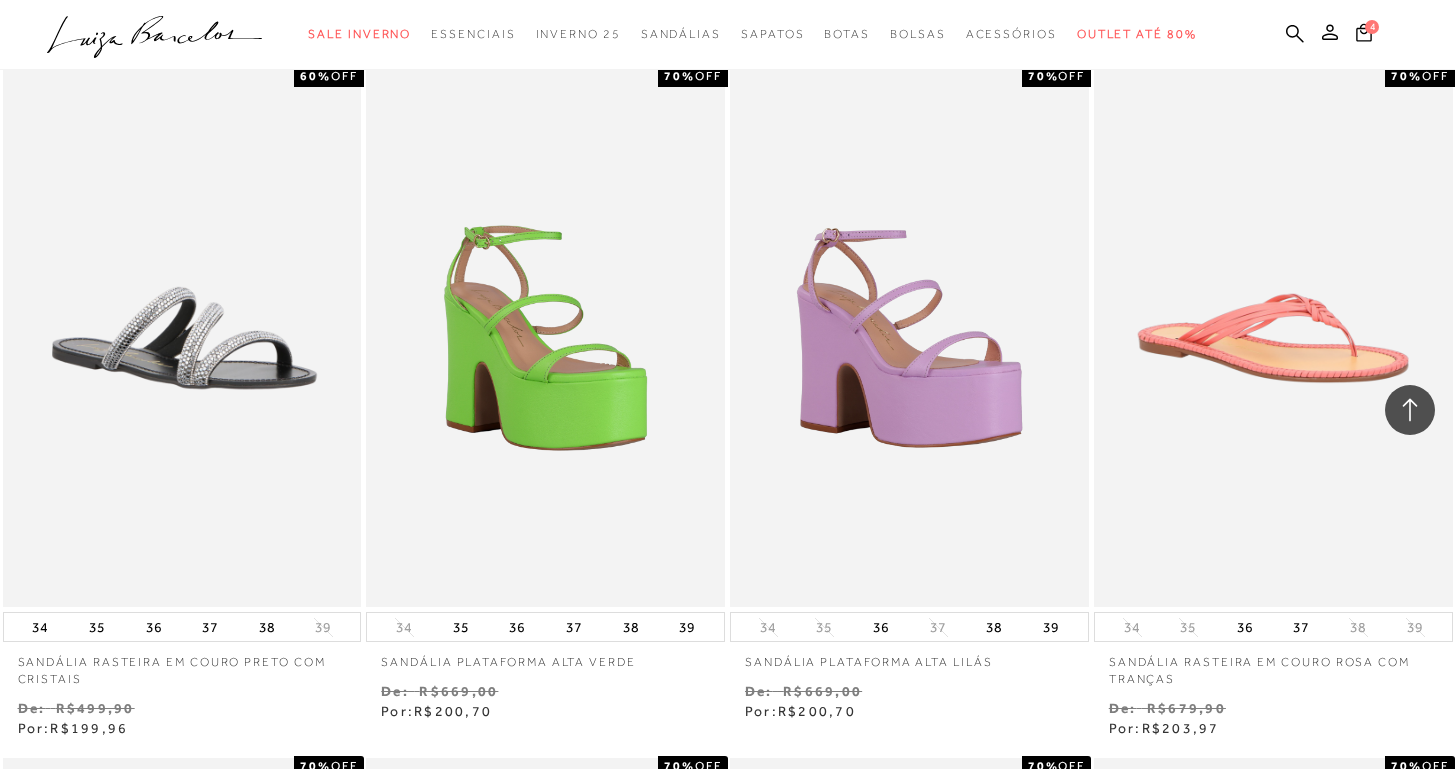 scroll, scrollTop: 10581, scrollLeft: 0, axis: vertical 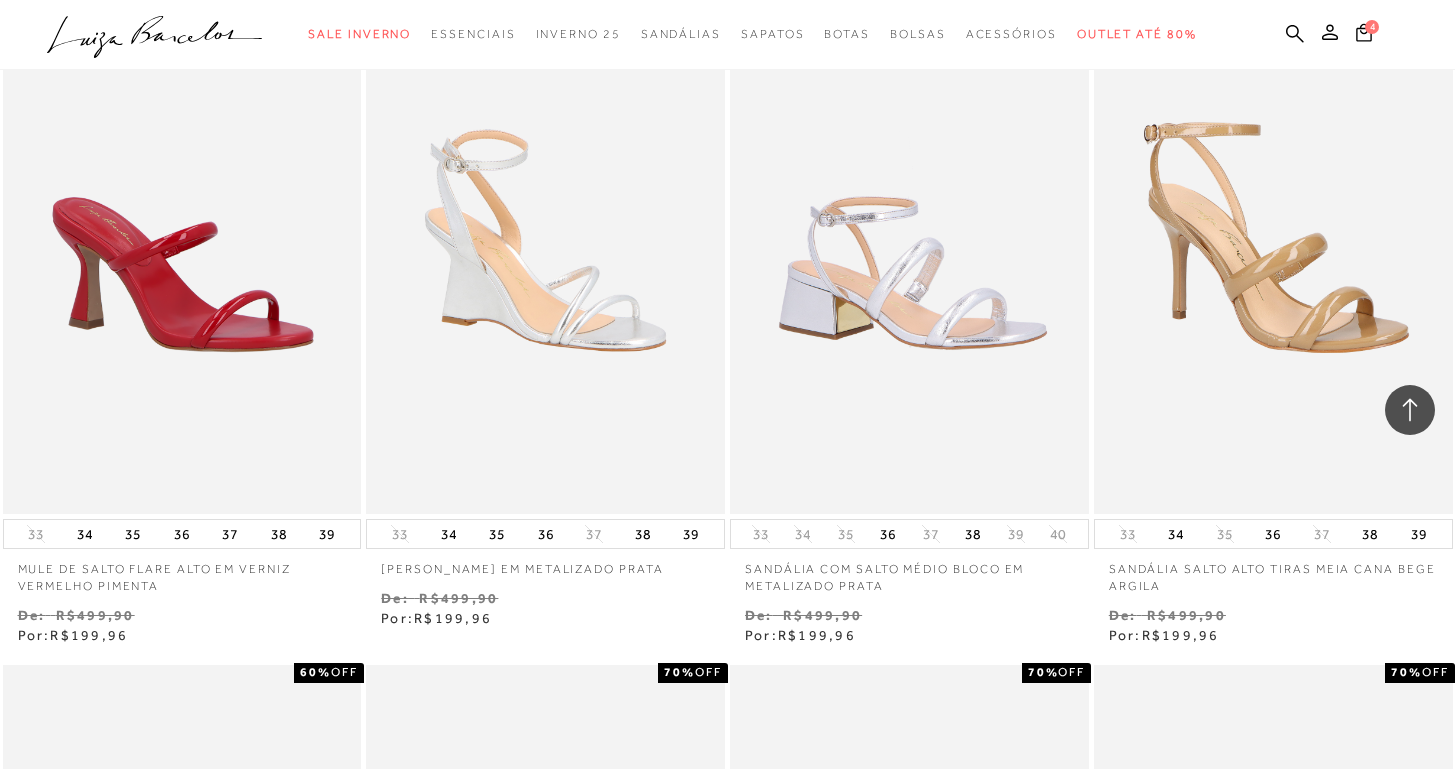 click on "MULE DE SALTO FLARE ALTO EM VERNIZ VERMELHO PIMENTA" at bounding box center [182, 572] 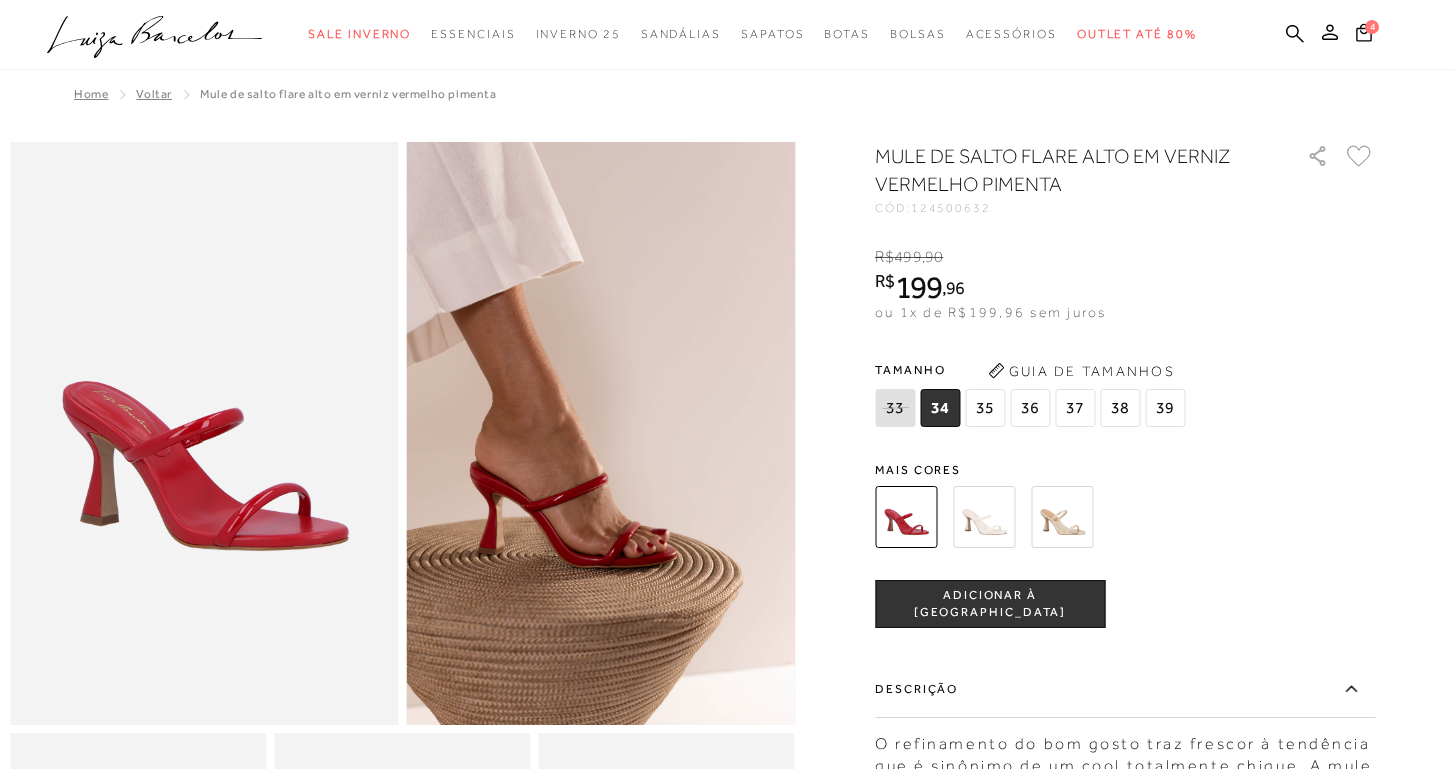 scroll, scrollTop: 548, scrollLeft: 0, axis: vertical 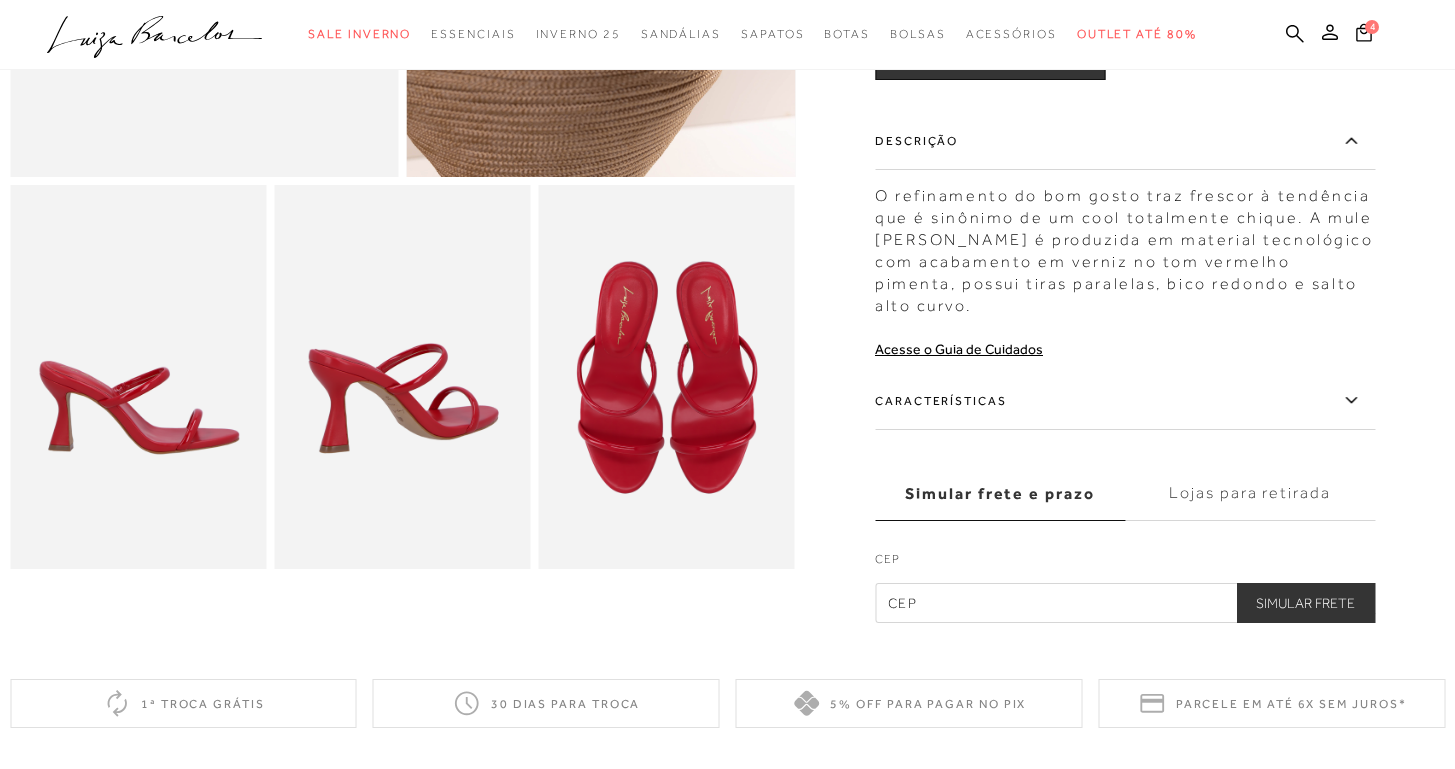 click on "Características" at bounding box center [1125, 401] 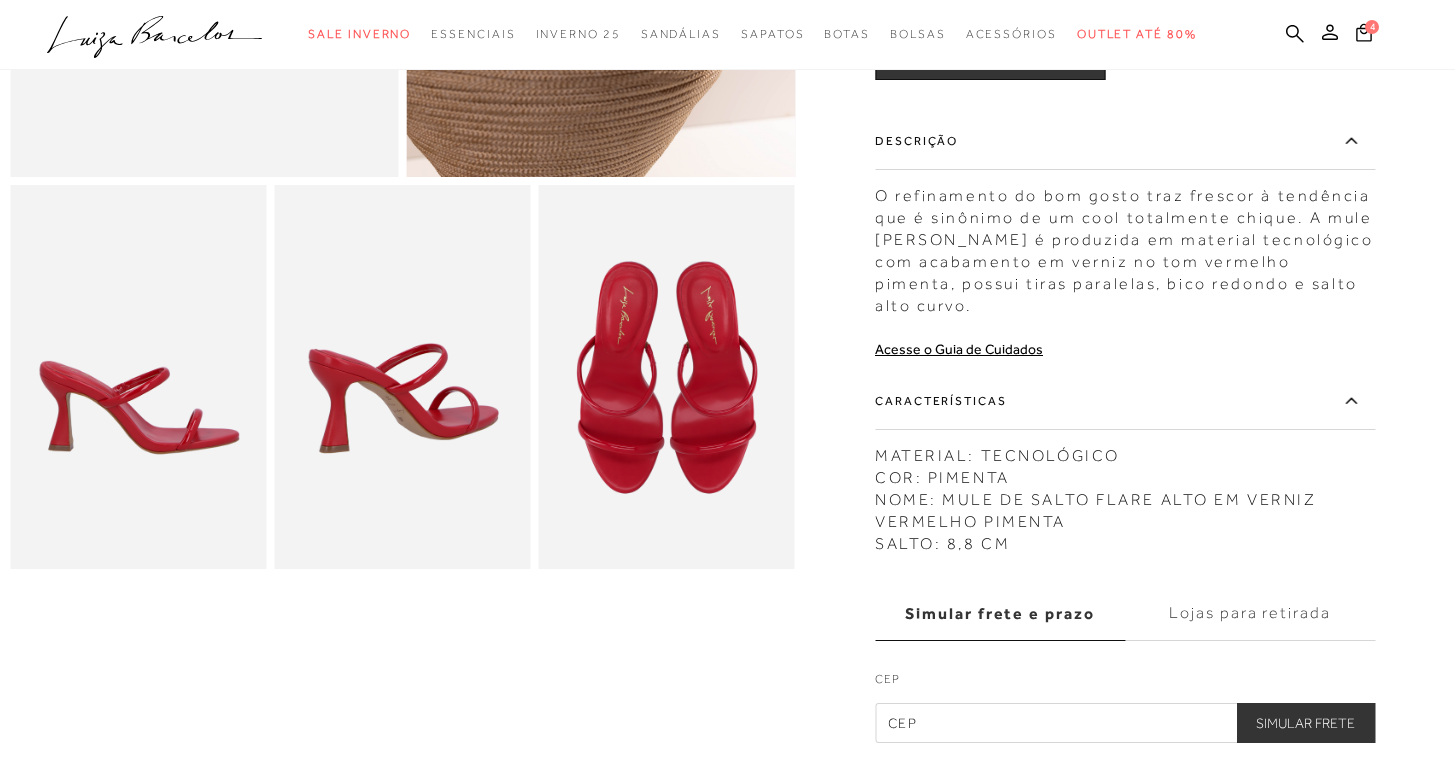 scroll, scrollTop: 145, scrollLeft: 0, axis: vertical 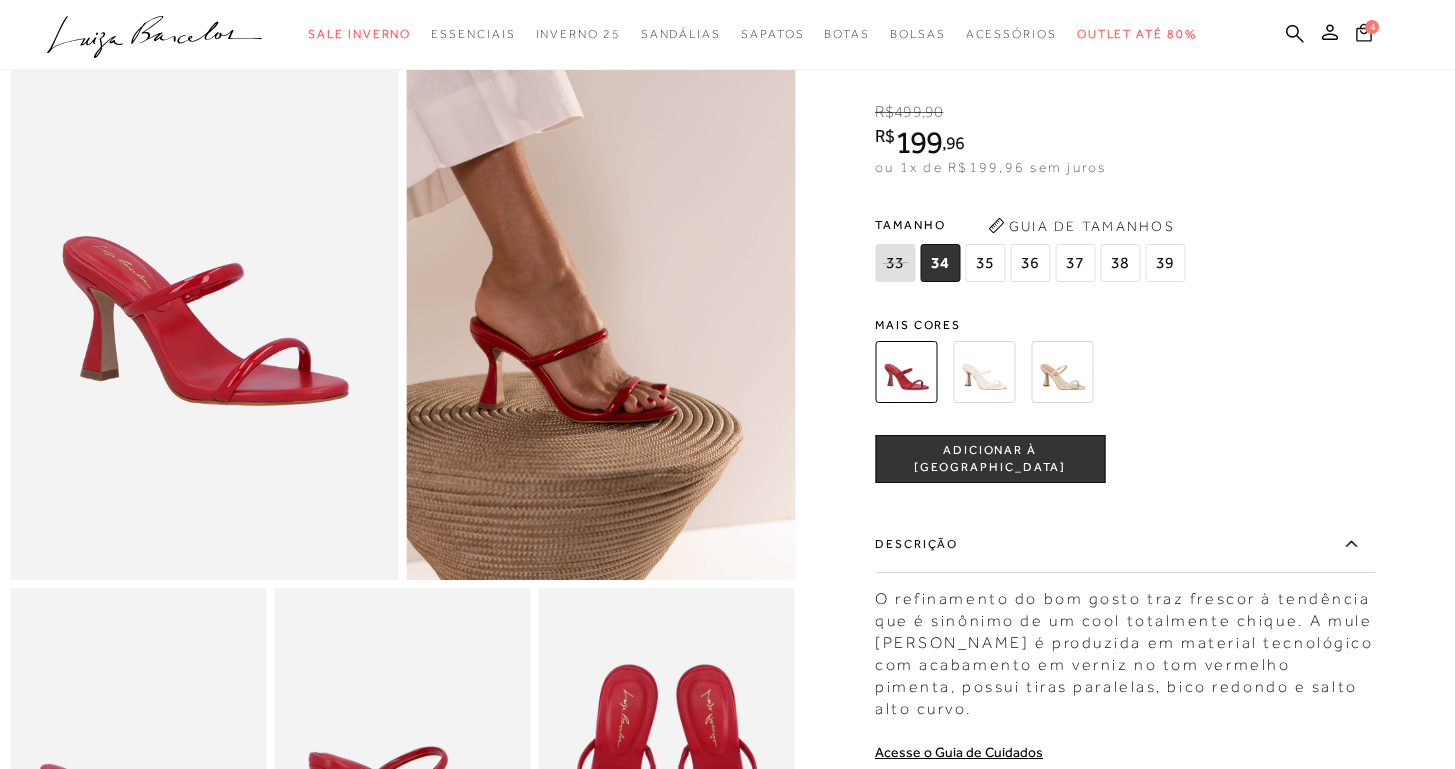 click 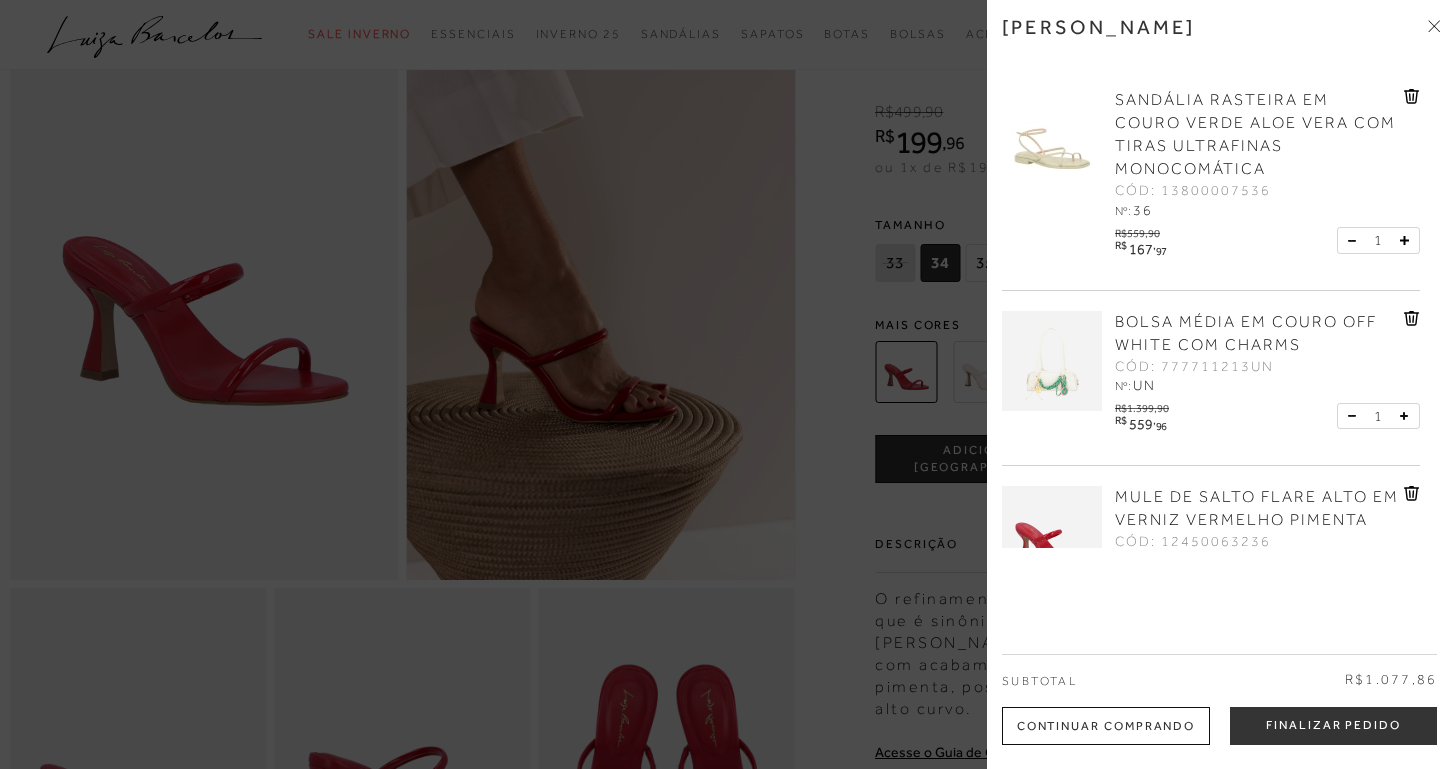 click at bounding box center (1052, 139) 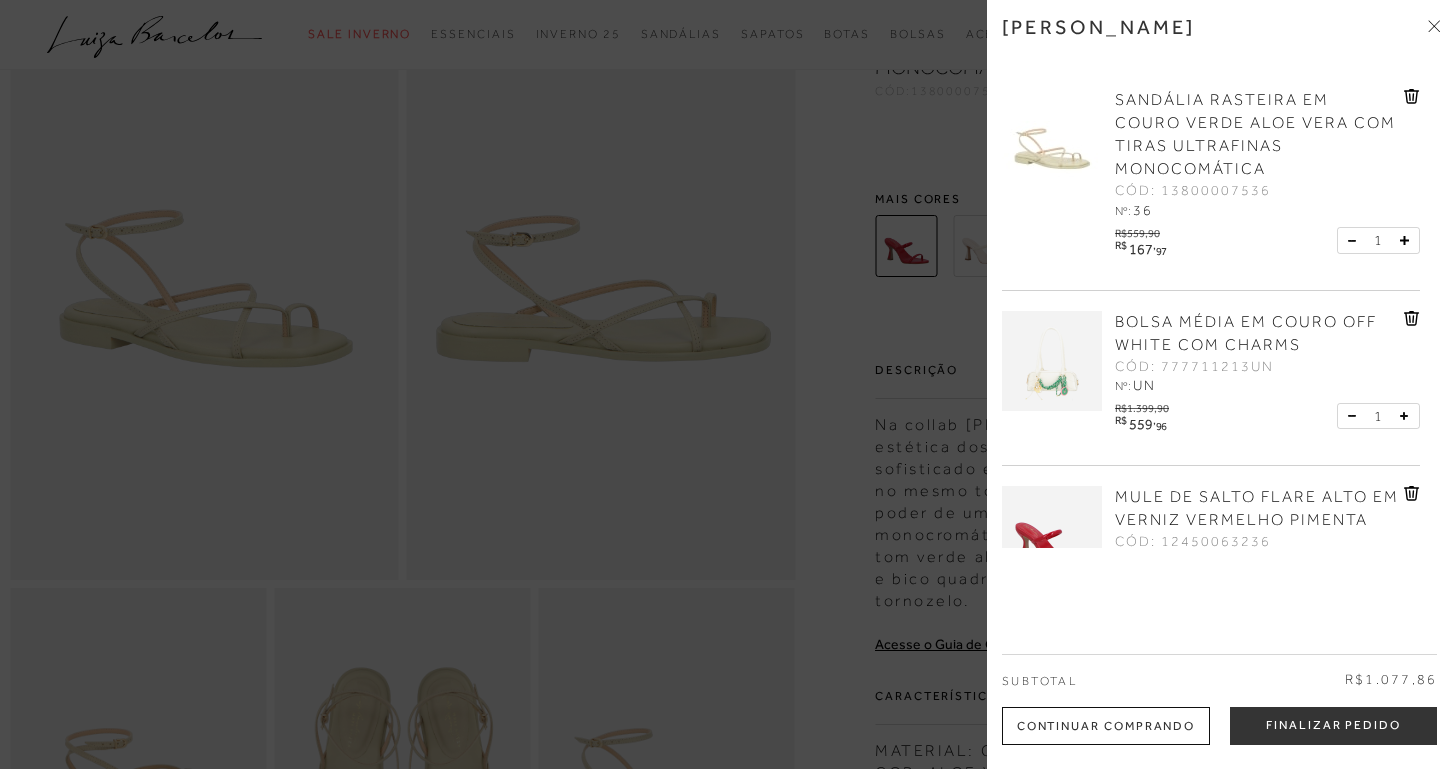 scroll, scrollTop: 0, scrollLeft: 0, axis: both 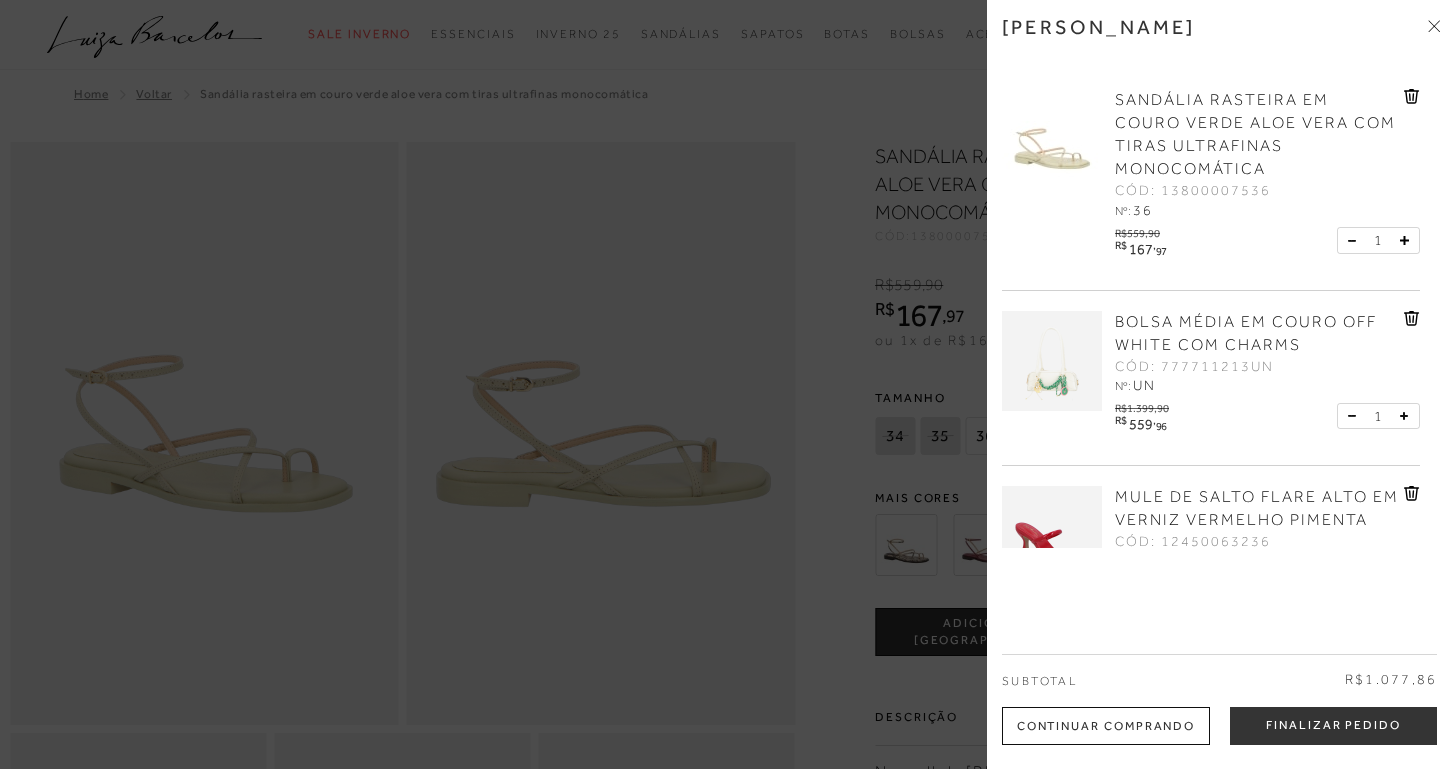 click at bounding box center (727, 384) 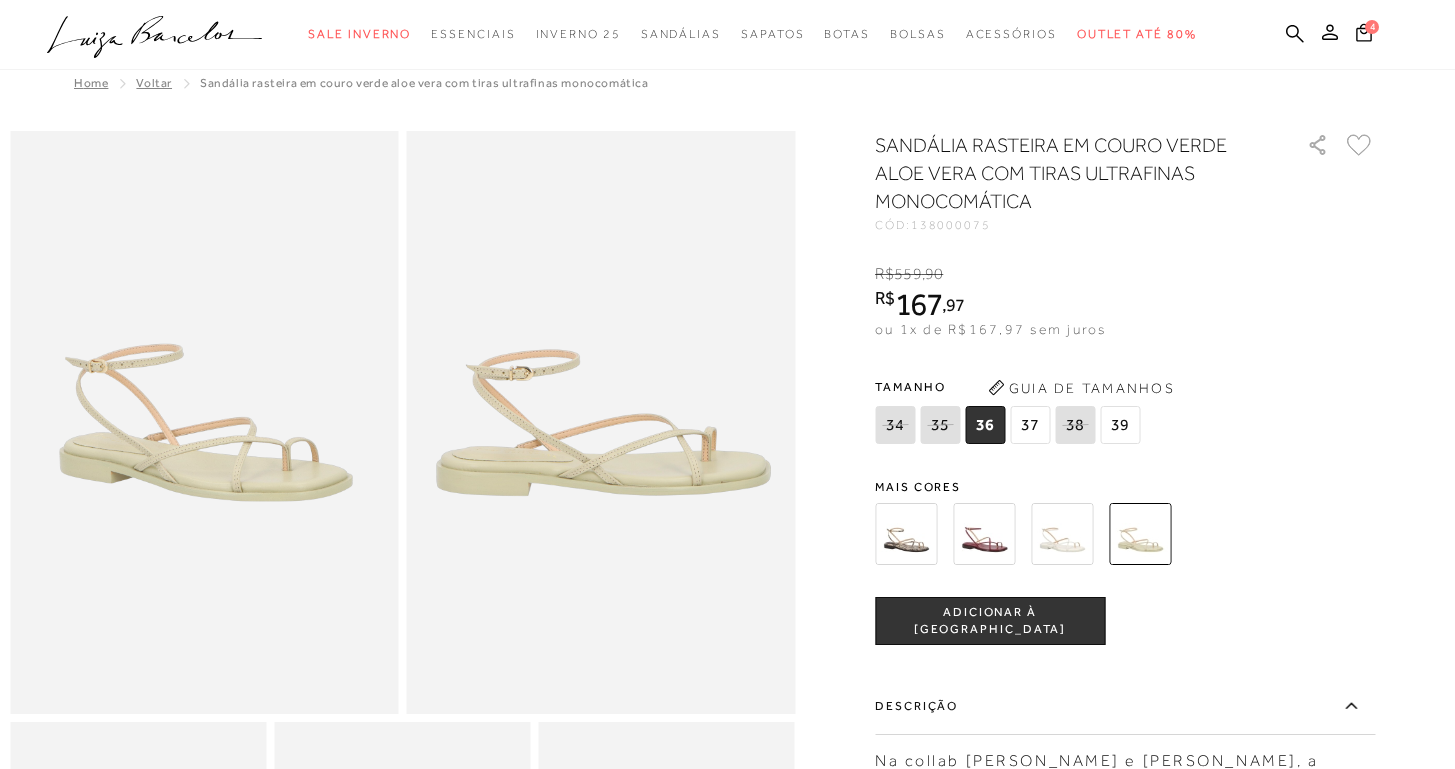 scroll, scrollTop: 0, scrollLeft: 0, axis: both 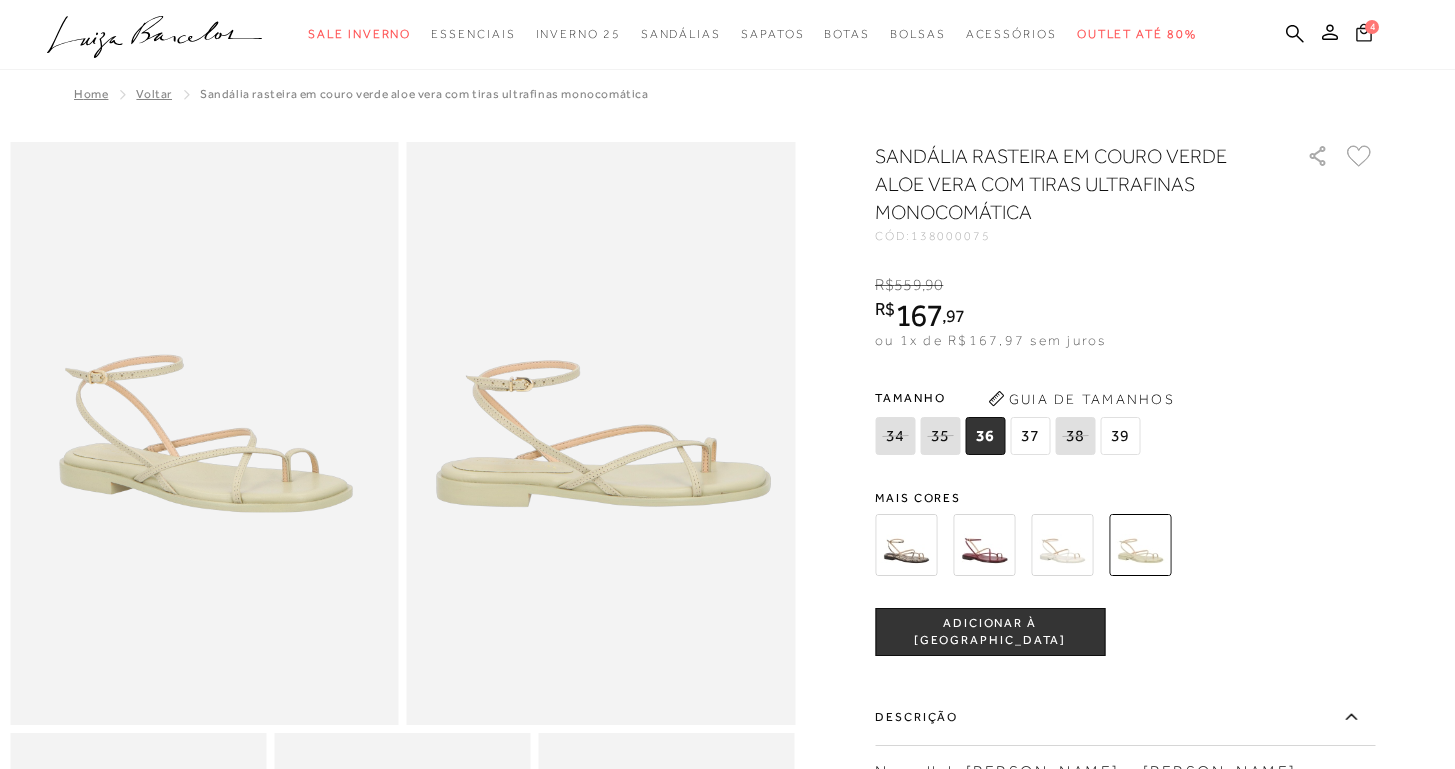 click on "4" at bounding box center (1372, 27) 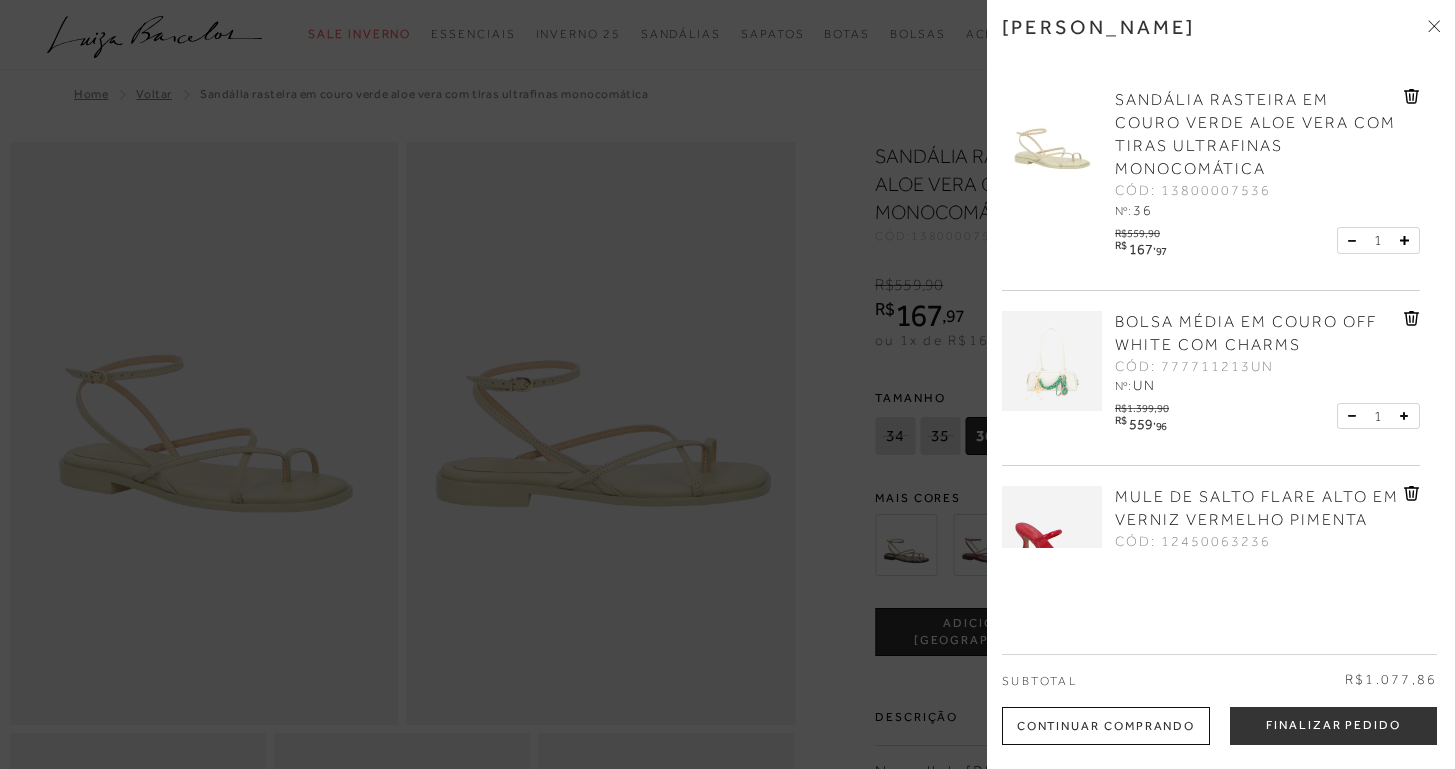 click 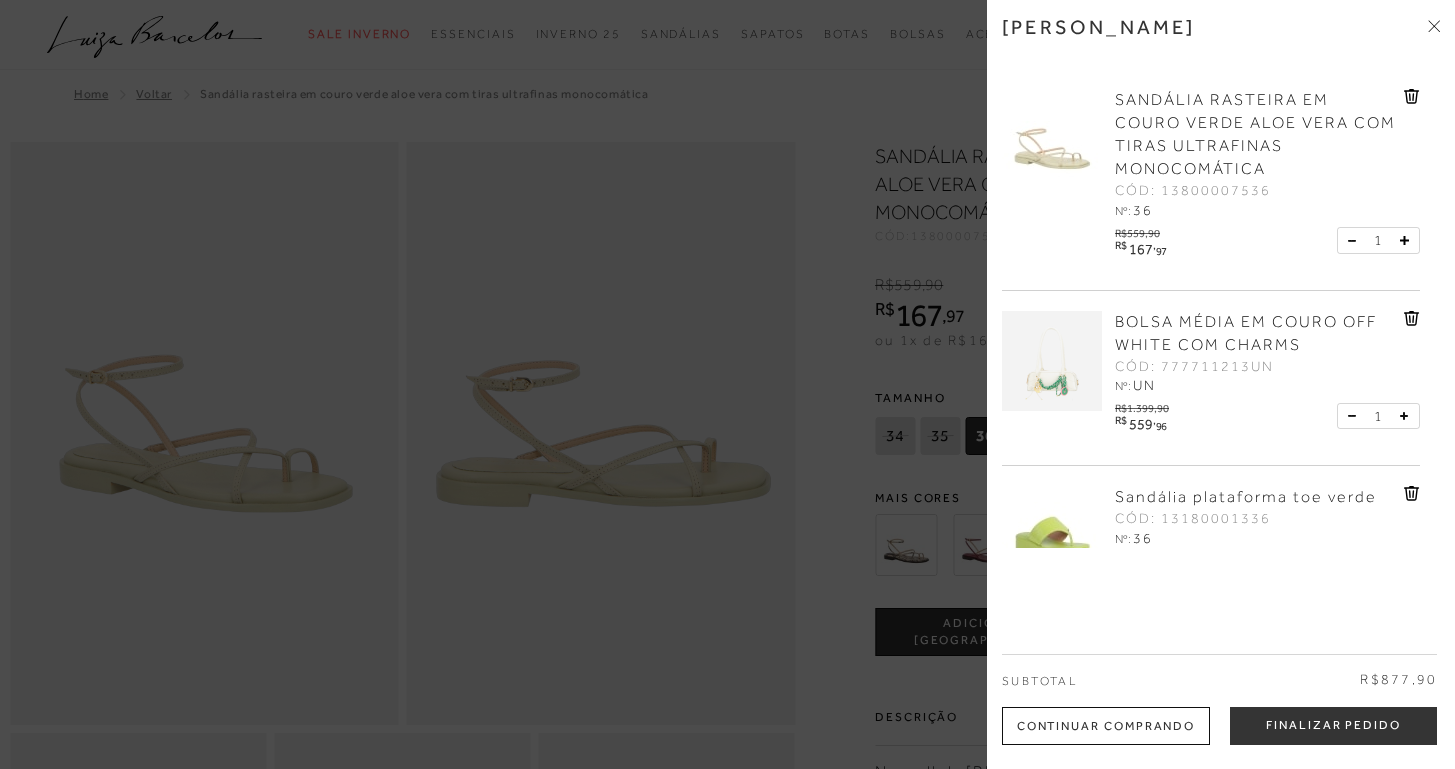scroll, scrollTop: 68, scrollLeft: 0, axis: vertical 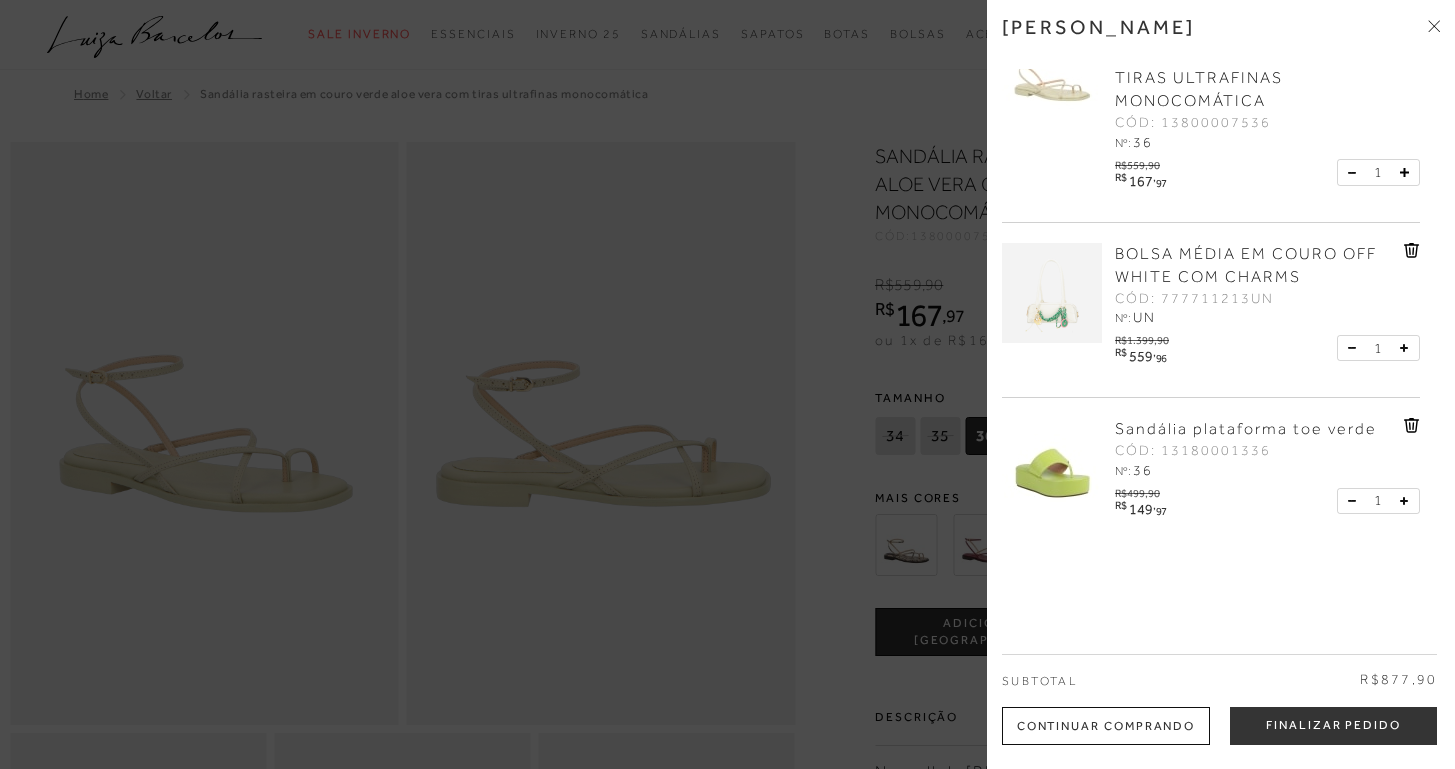 click on "Sandália plataforma toe verde" at bounding box center [1246, 429] 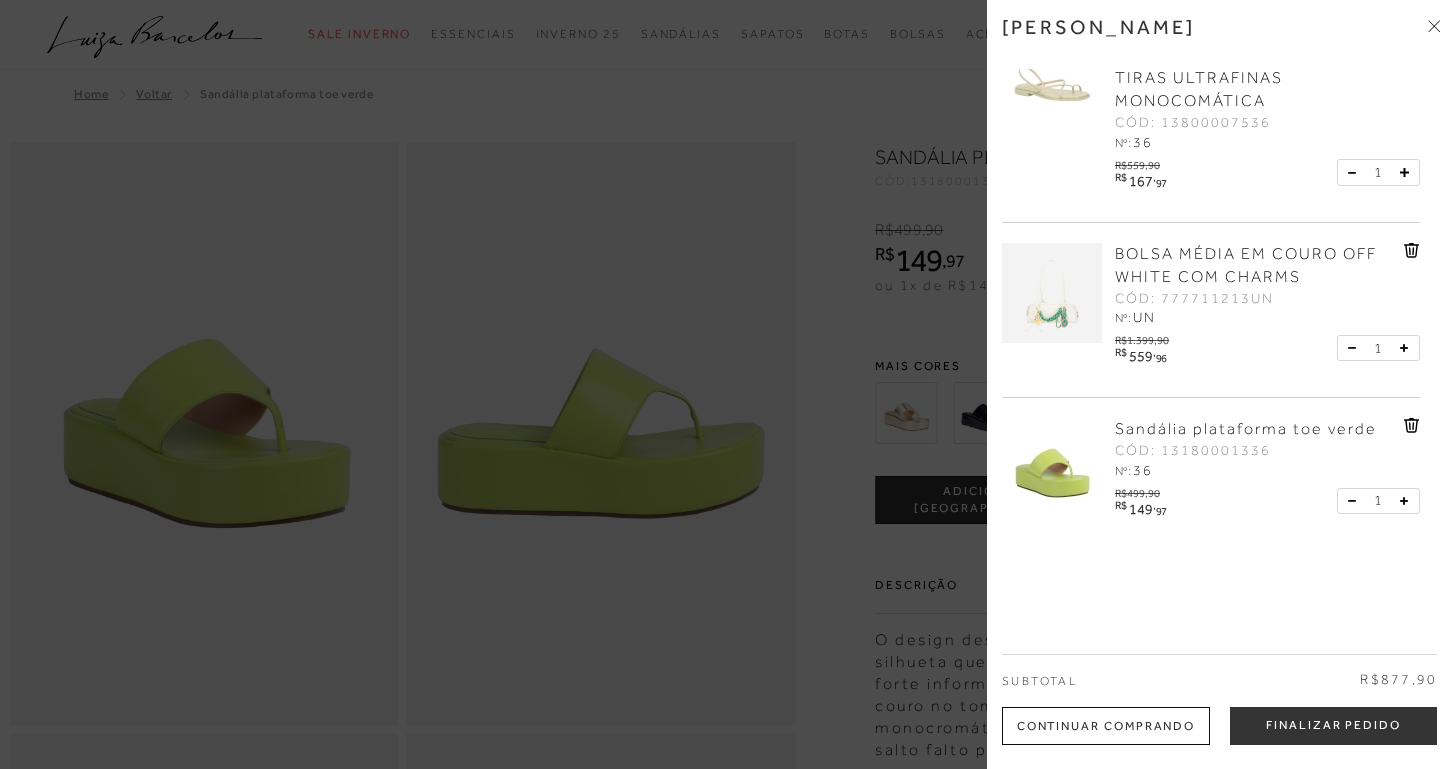 click at bounding box center [727, 384] 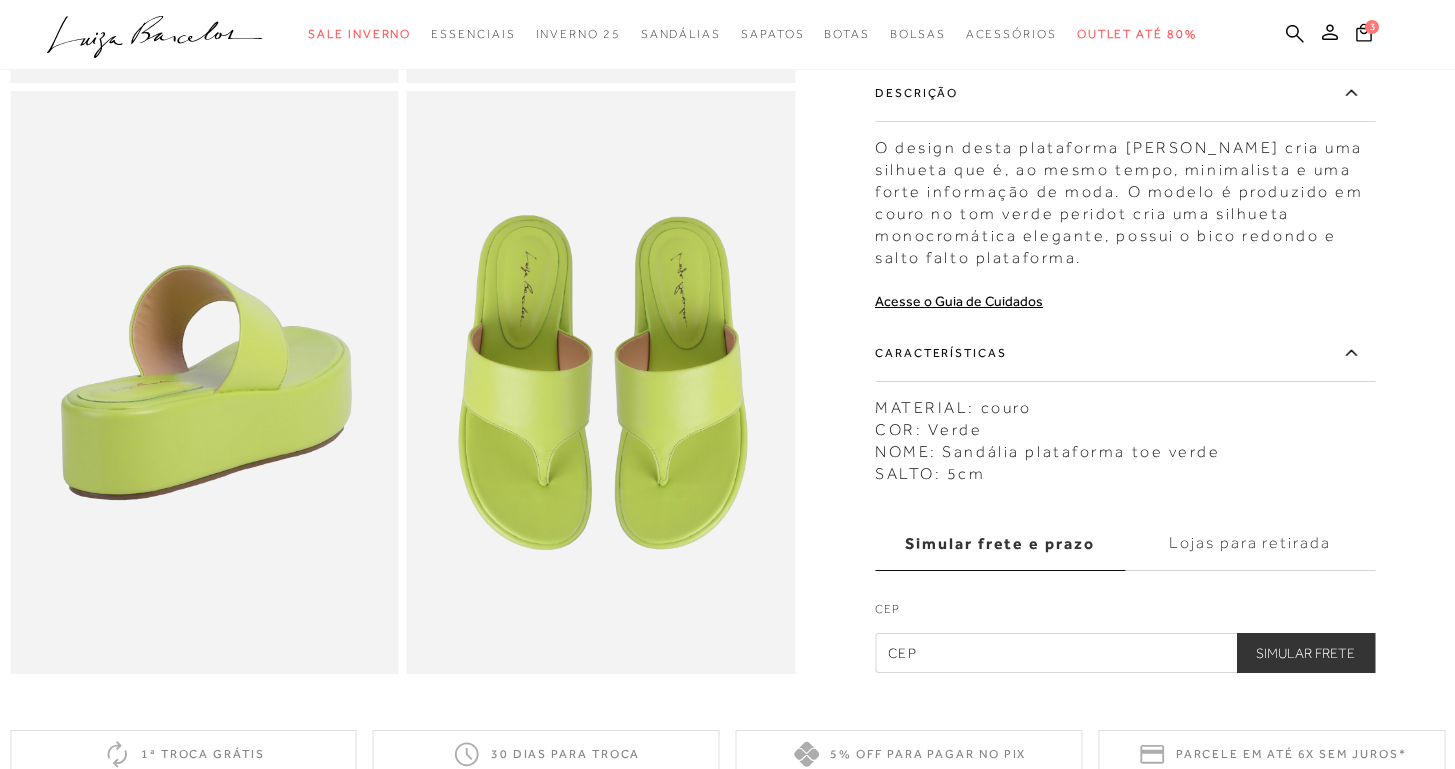 scroll, scrollTop: 222, scrollLeft: 0, axis: vertical 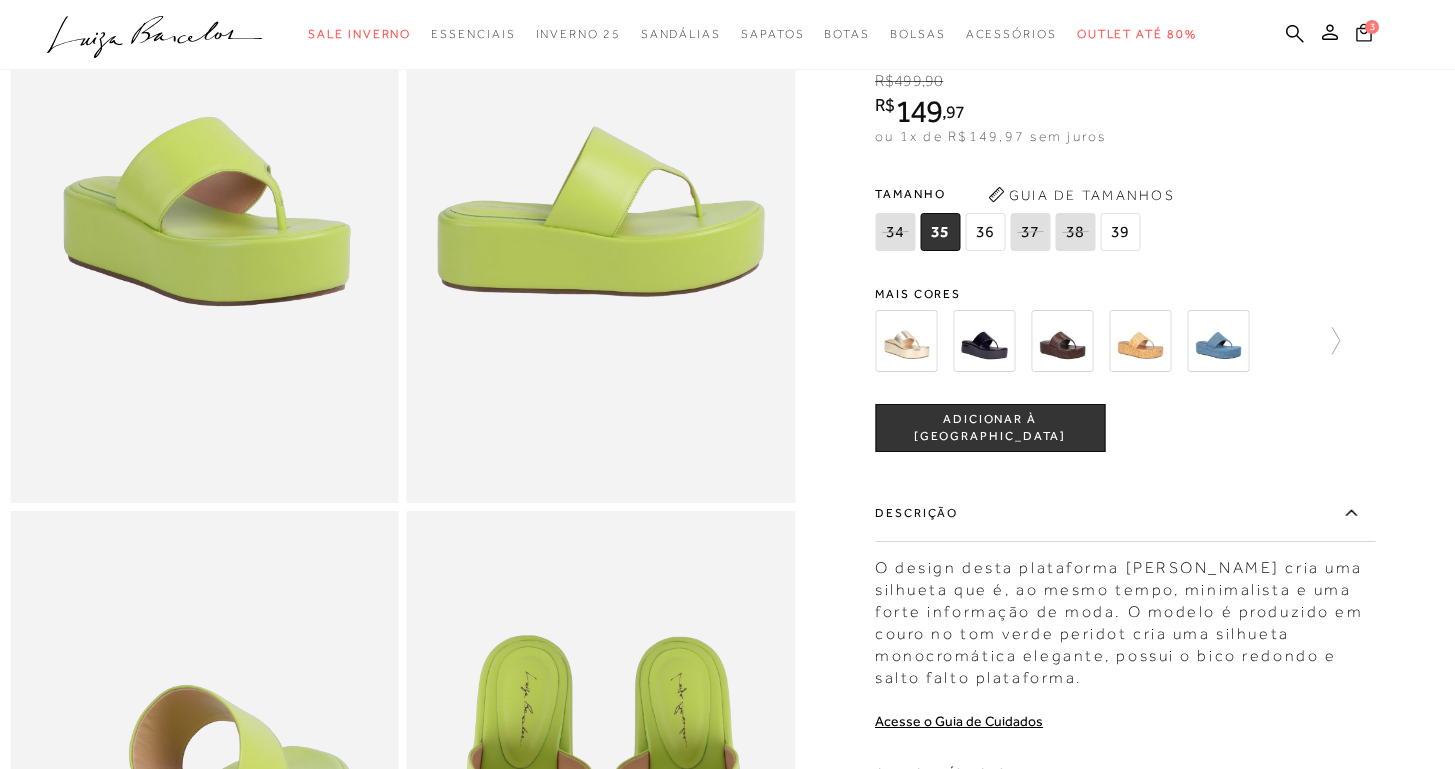 click 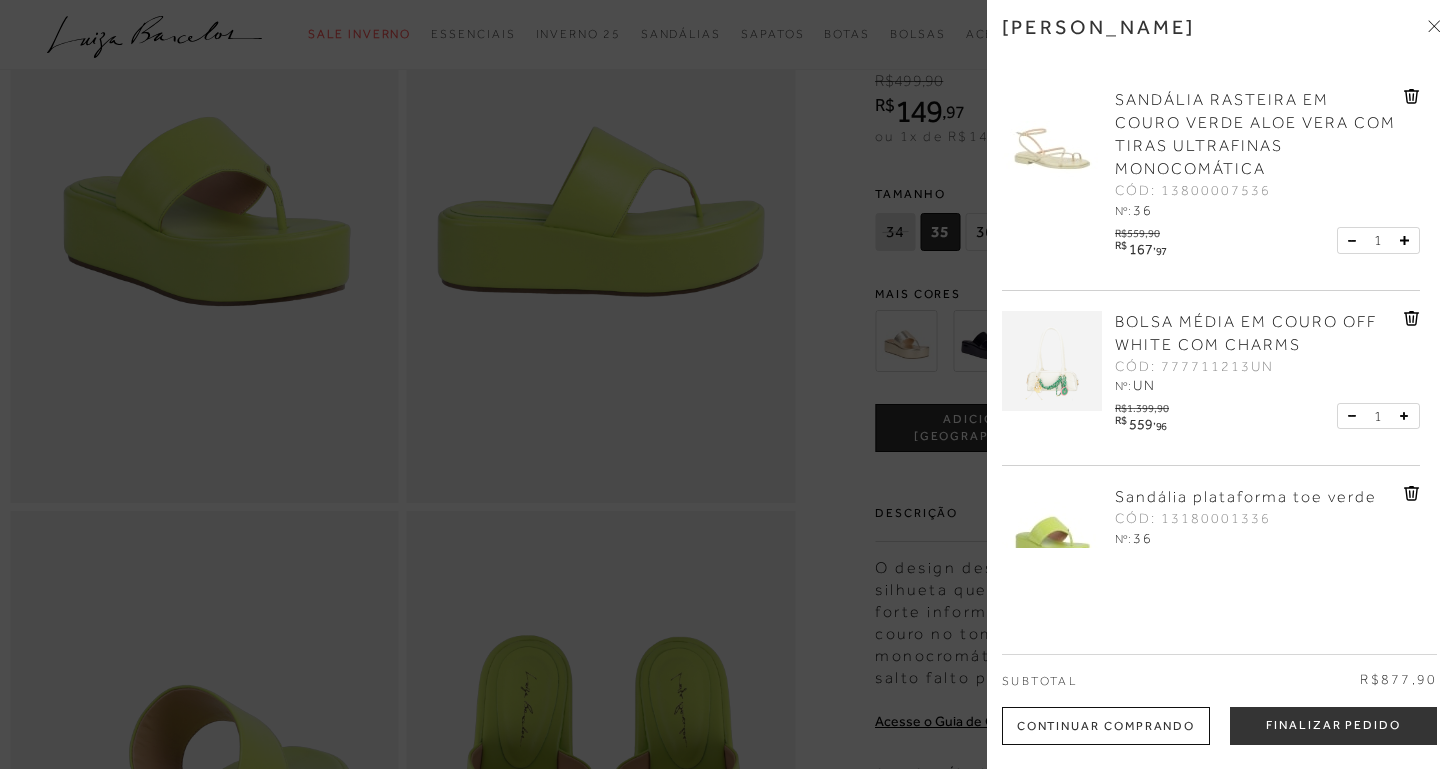 click 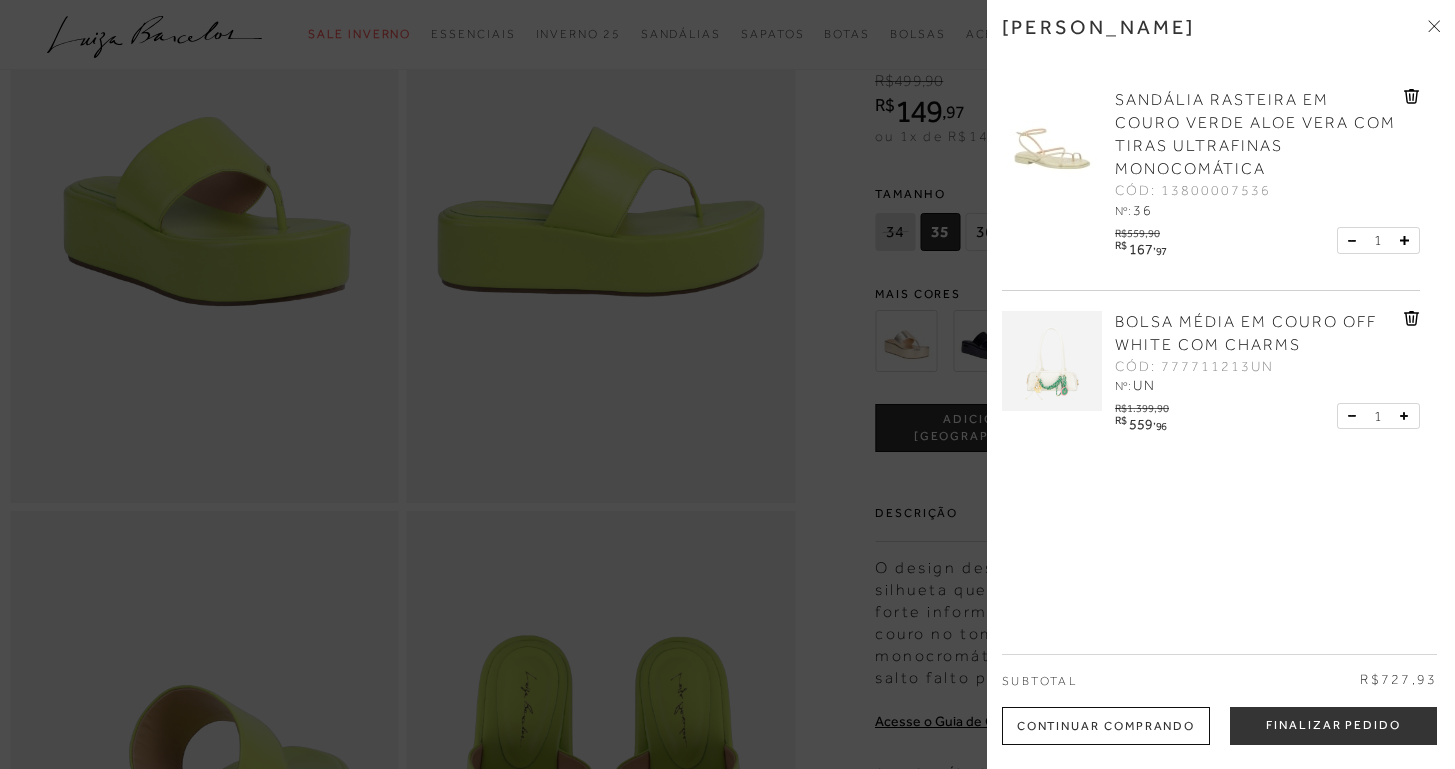 click at bounding box center [727, 384] 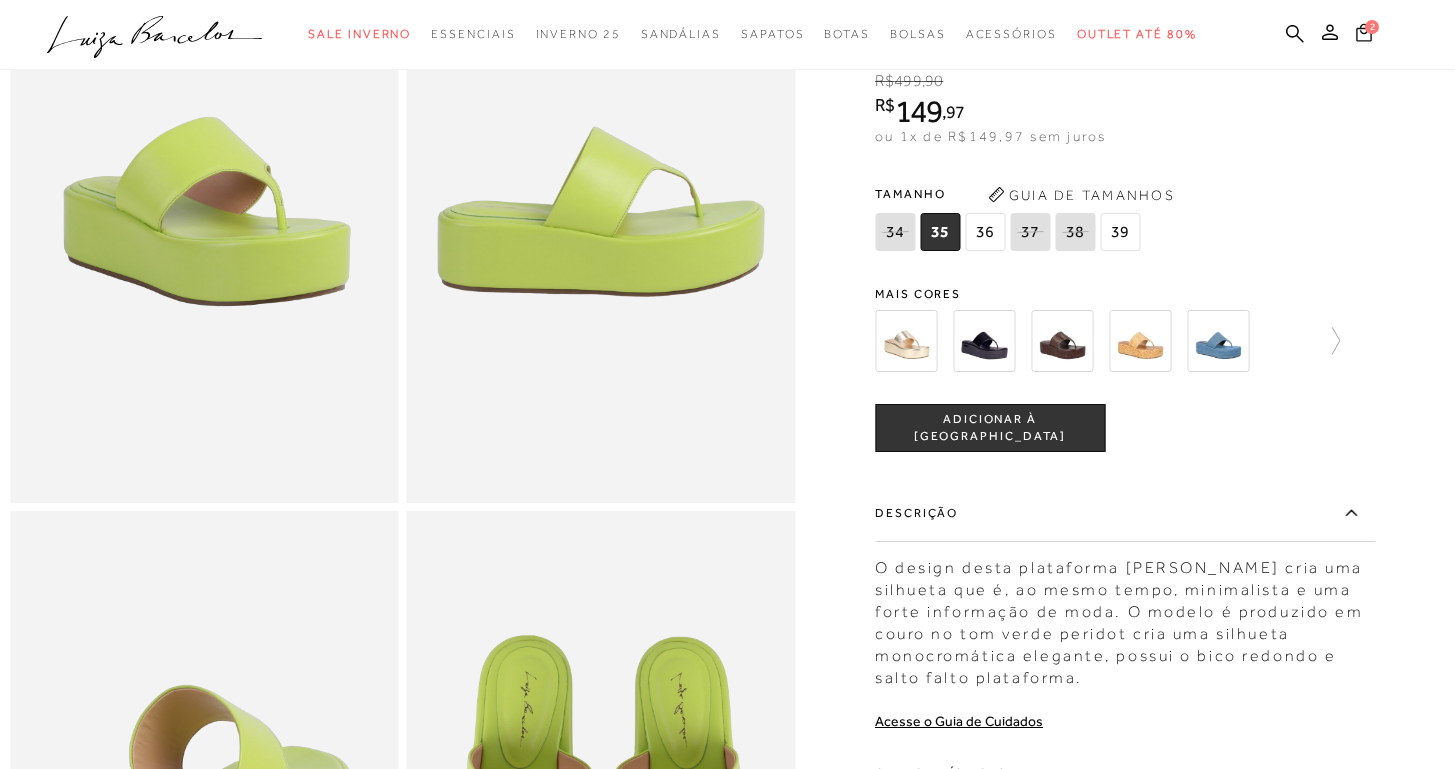 click 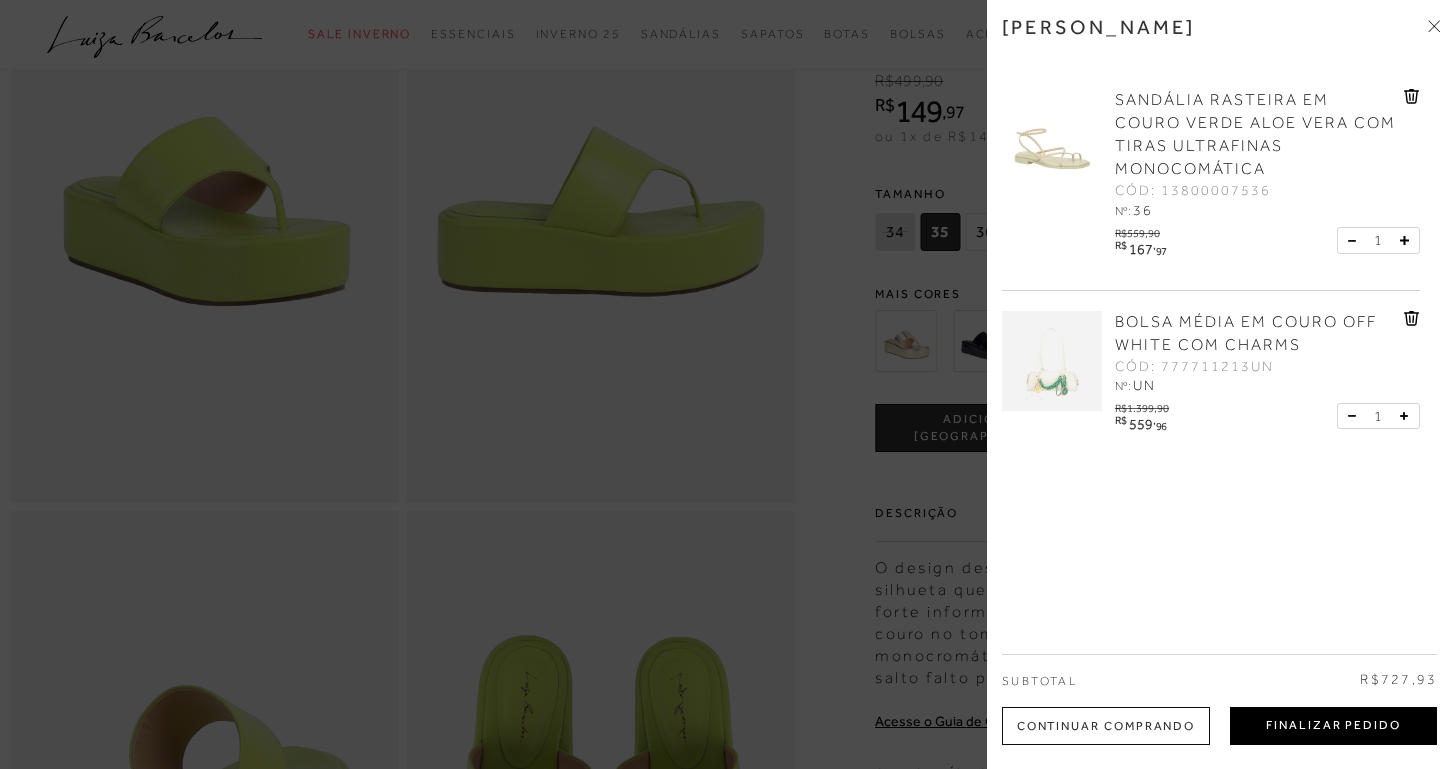 click on "Finalizar Pedido" at bounding box center [1333, 726] 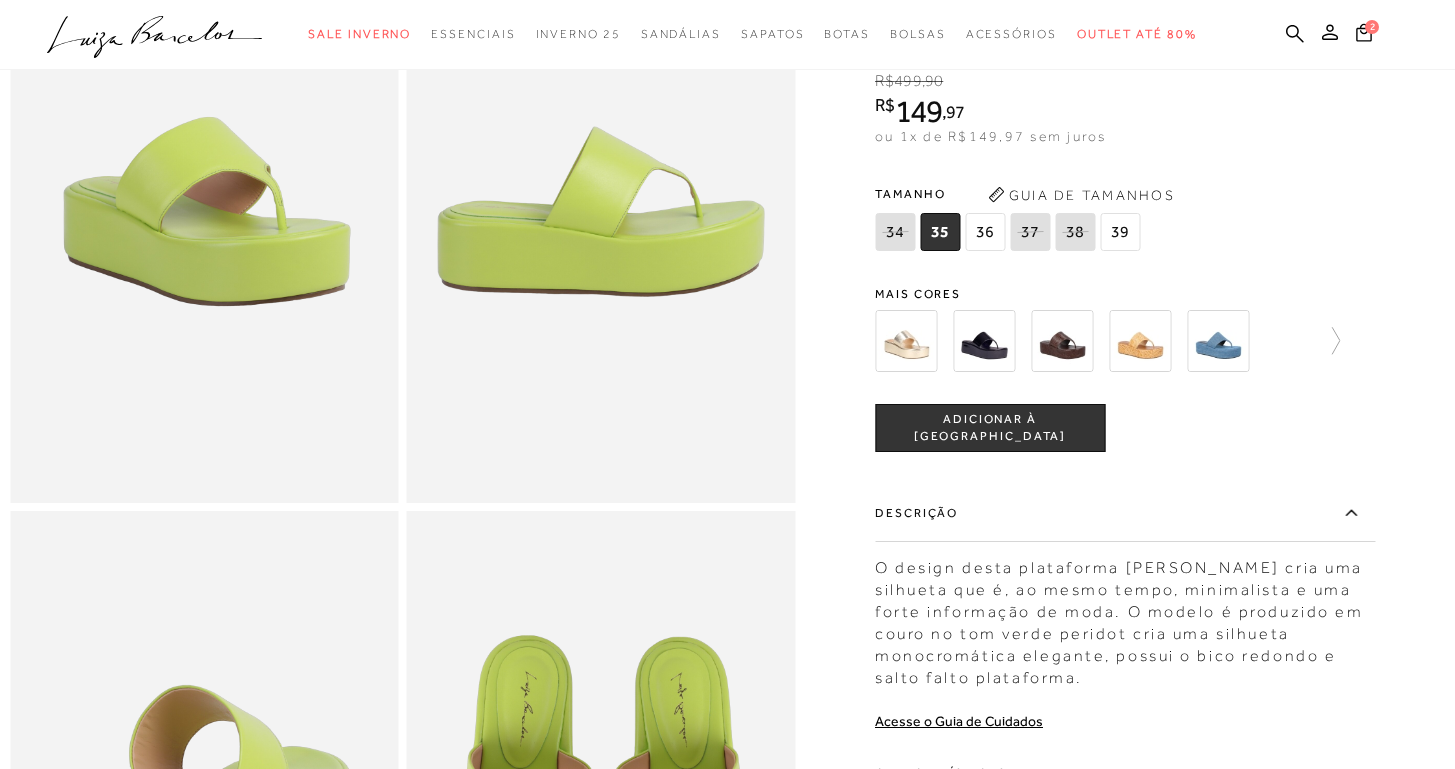 scroll, scrollTop: 0, scrollLeft: 0, axis: both 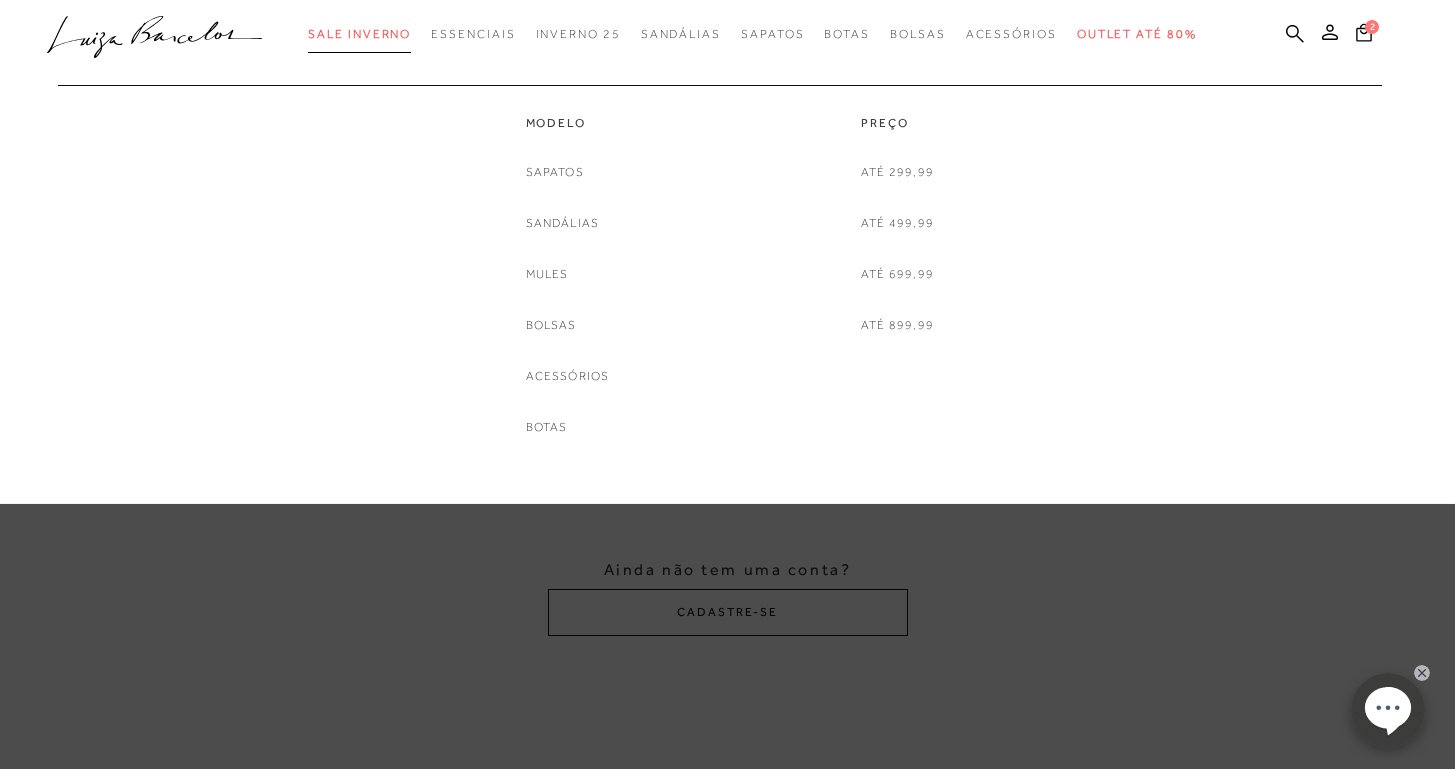 click on "Sale Inverno" at bounding box center [359, 34] 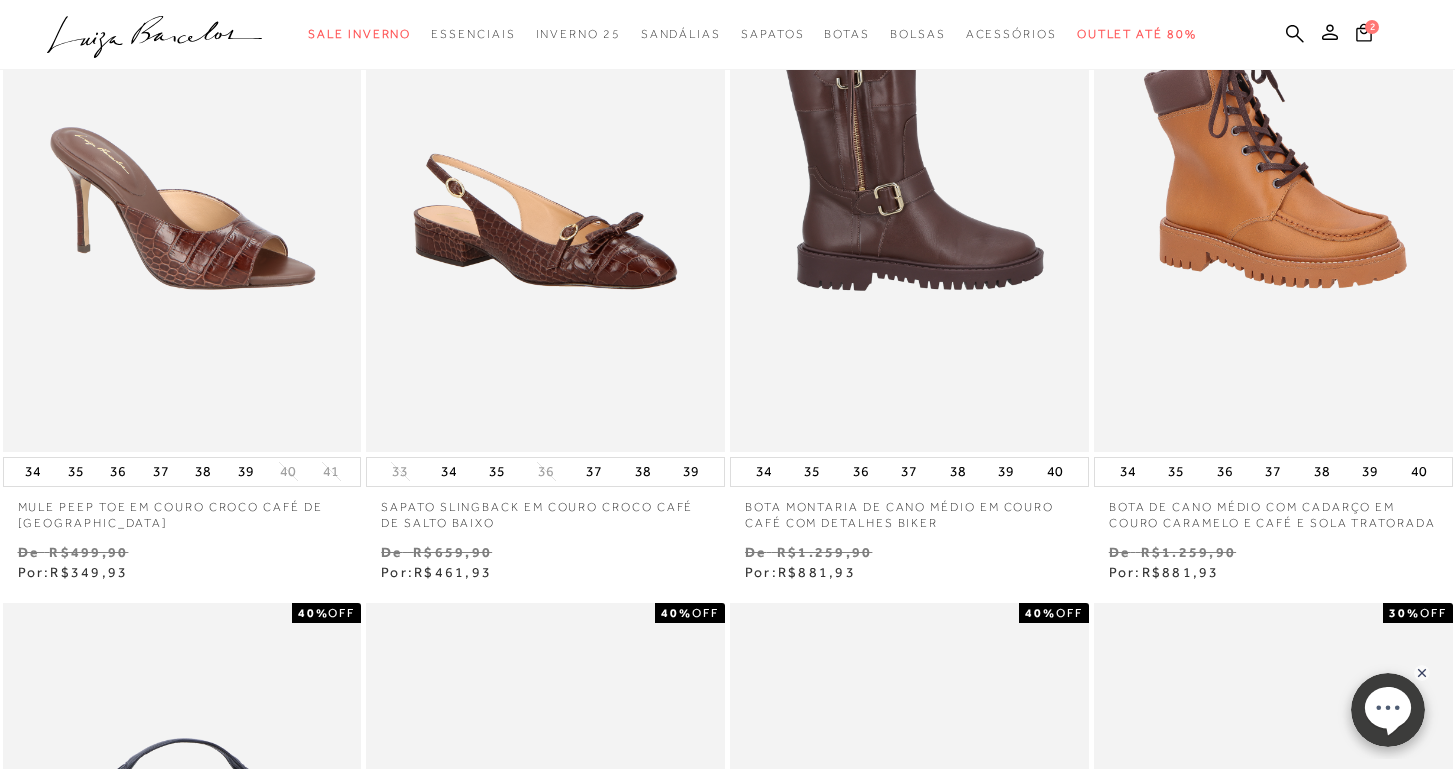 scroll, scrollTop: 0, scrollLeft: 0, axis: both 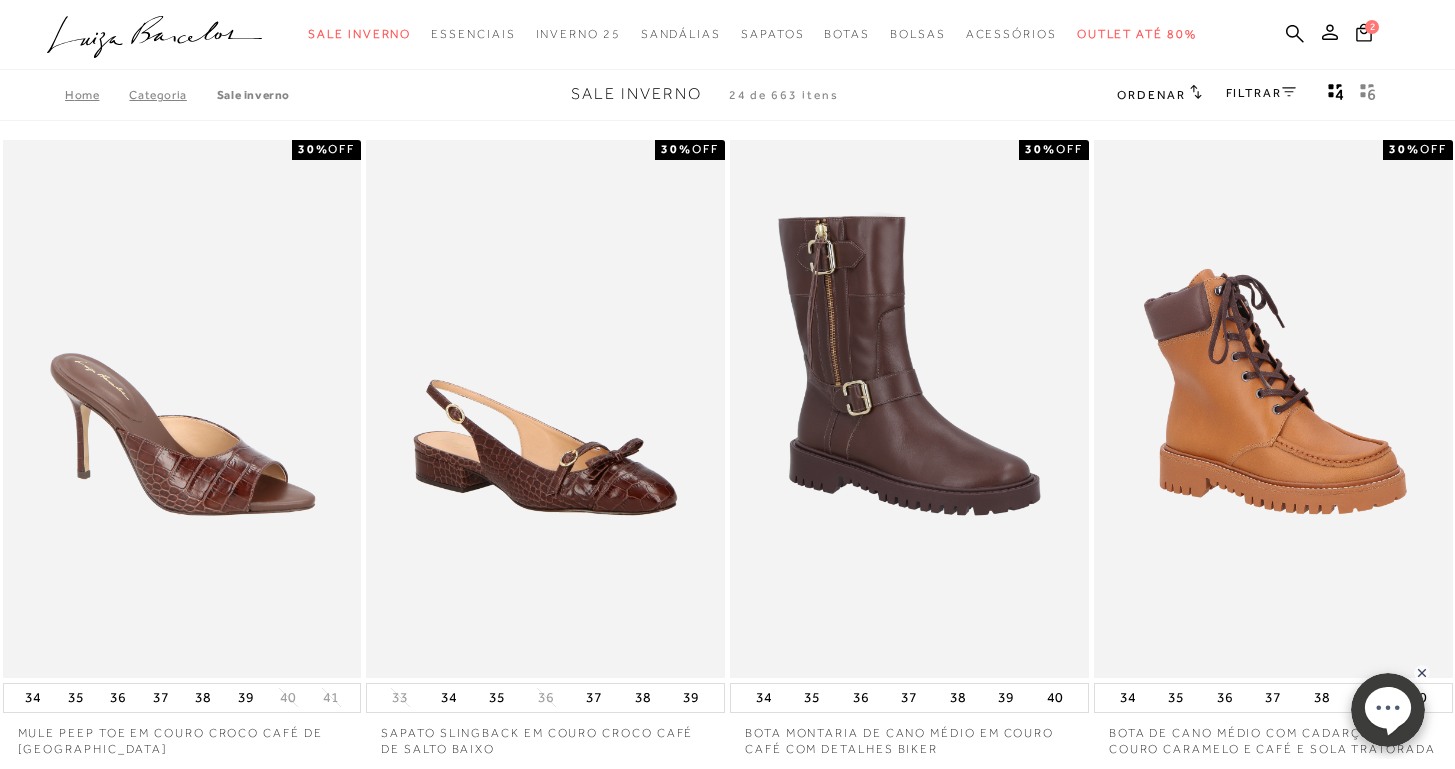 click on "Ordenar" at bounding box center (1151, 95) 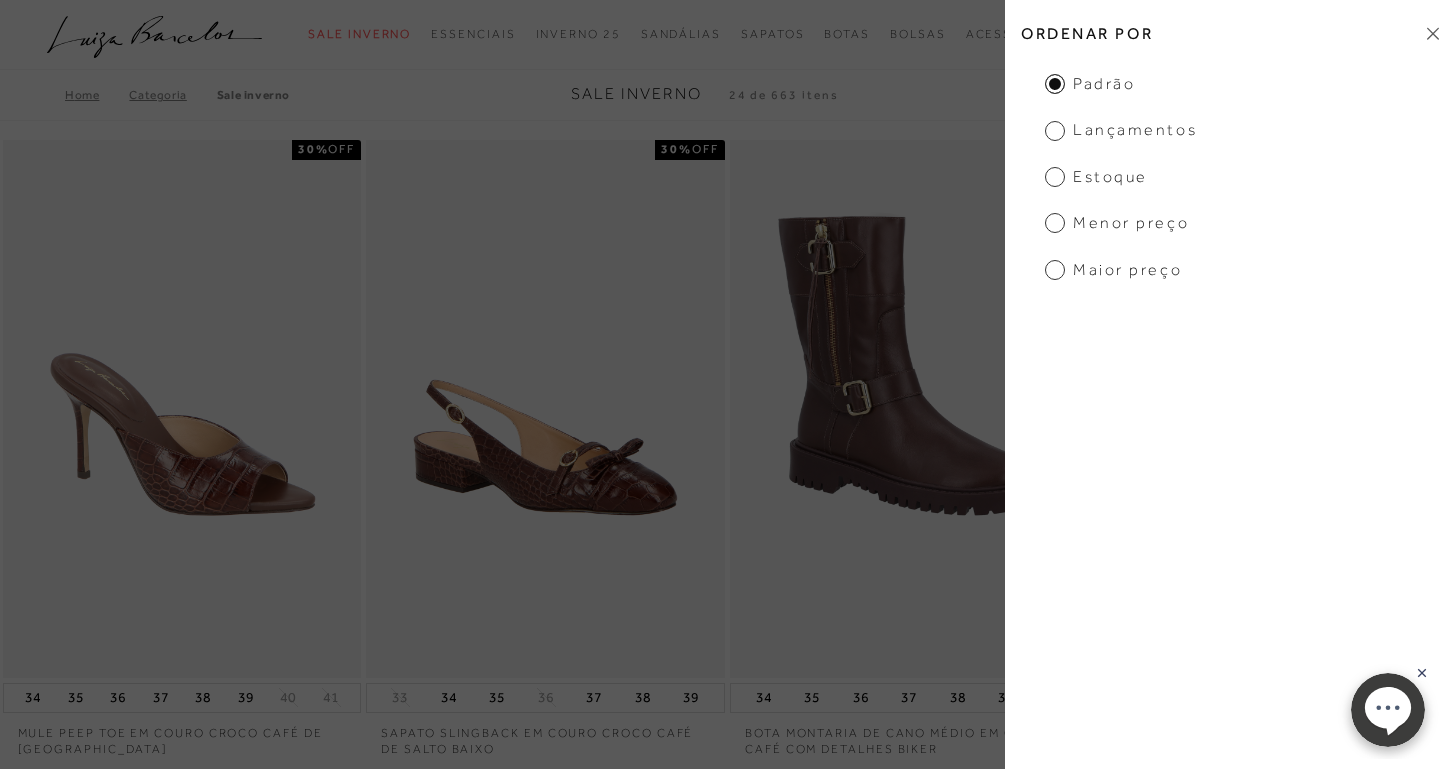 click on "Menor preço" at bounding box center [1117, 223] 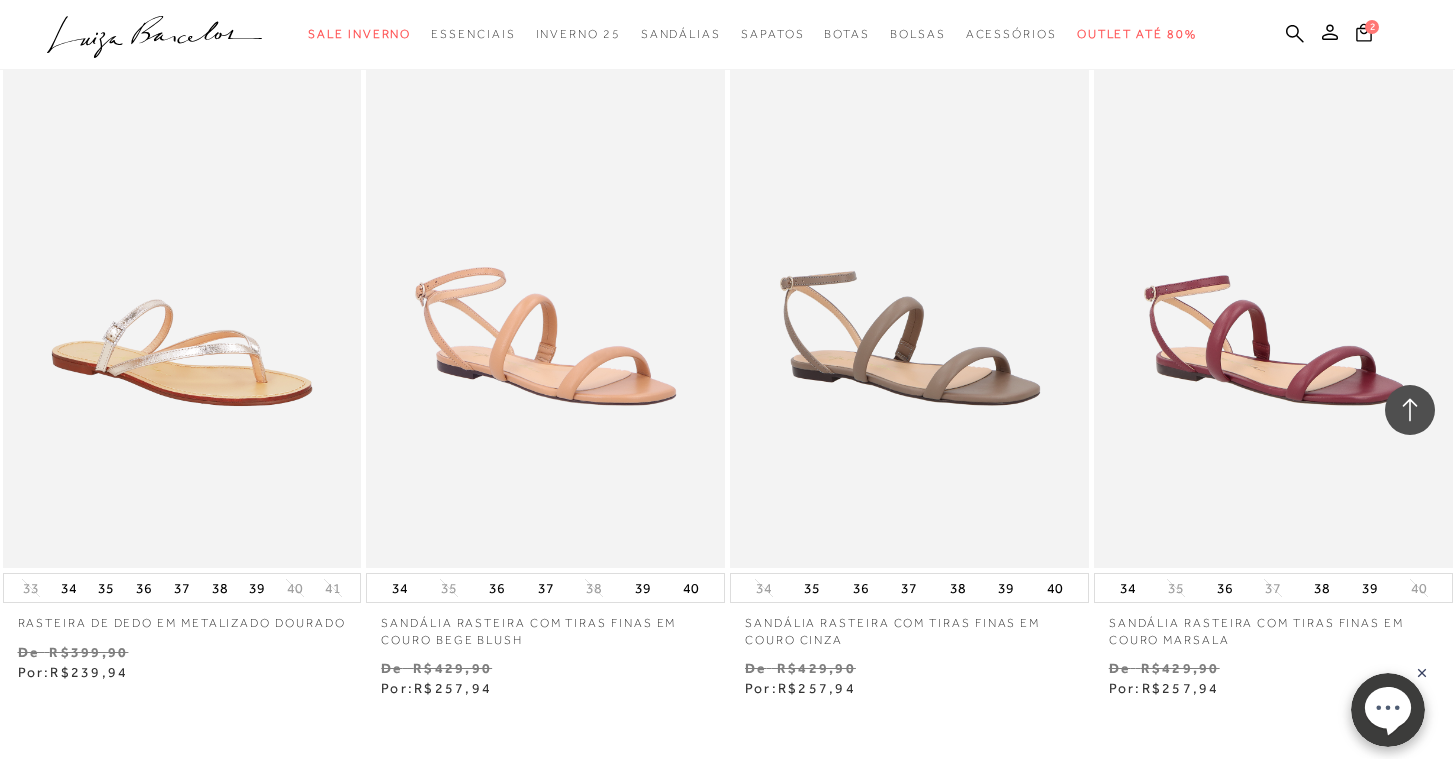 scroll, scrollTop: 7956, scrollLeft: 0, axis: vertical 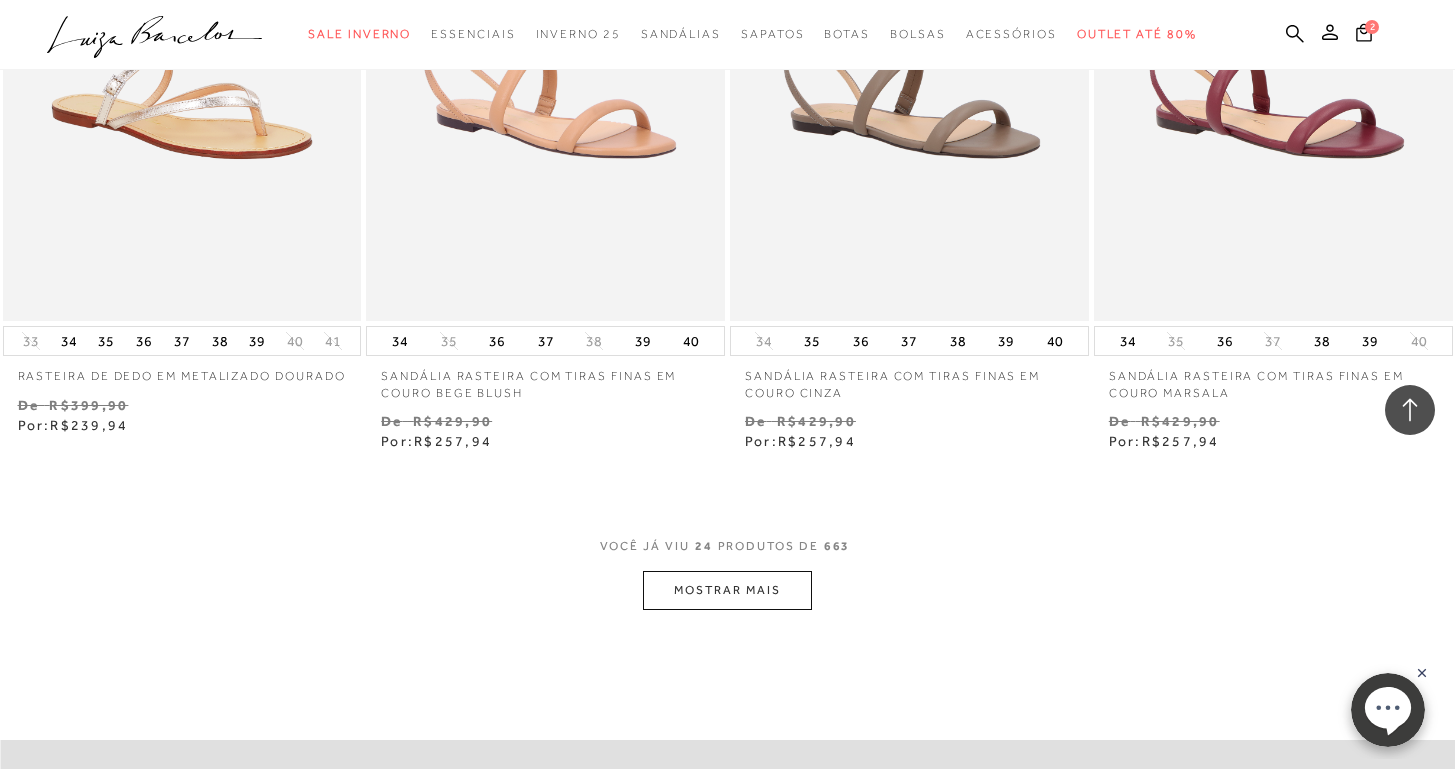 click on "MOSTRAR MAIS" at bounding box center [727, 590] 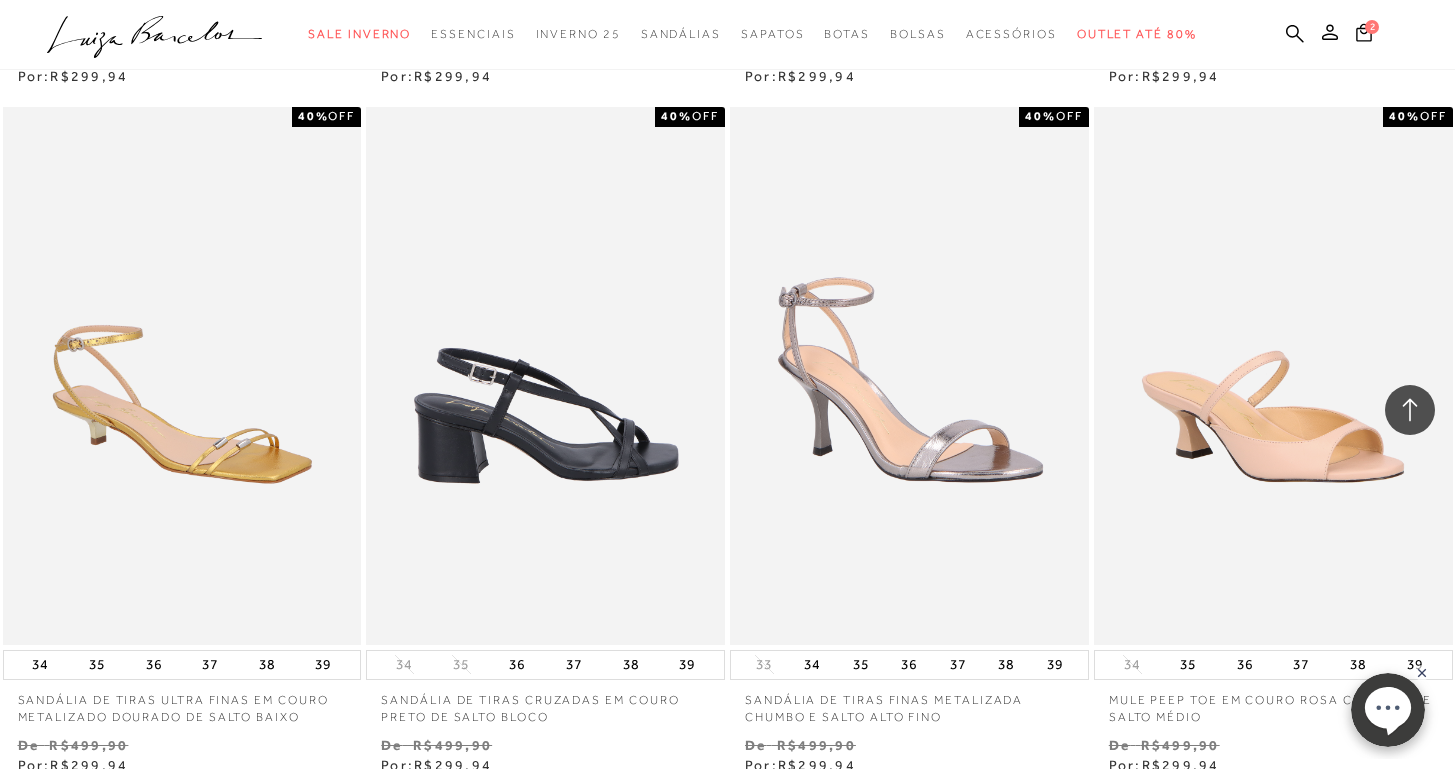 scroll, scrollTop: 12153, scrollLeft: 0, axis: vertical 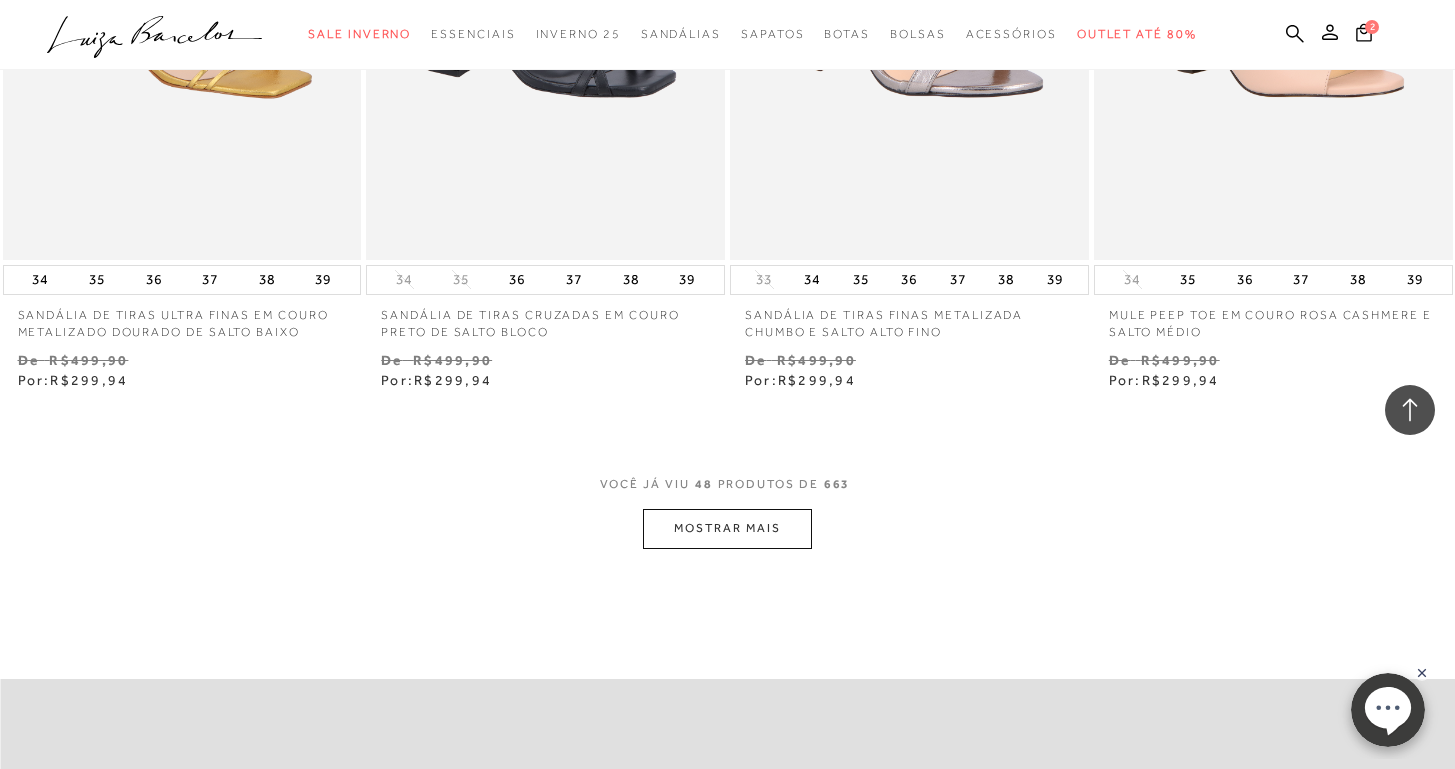 click on "MOSTRAR MAIS" at bounding box center (727, 528) 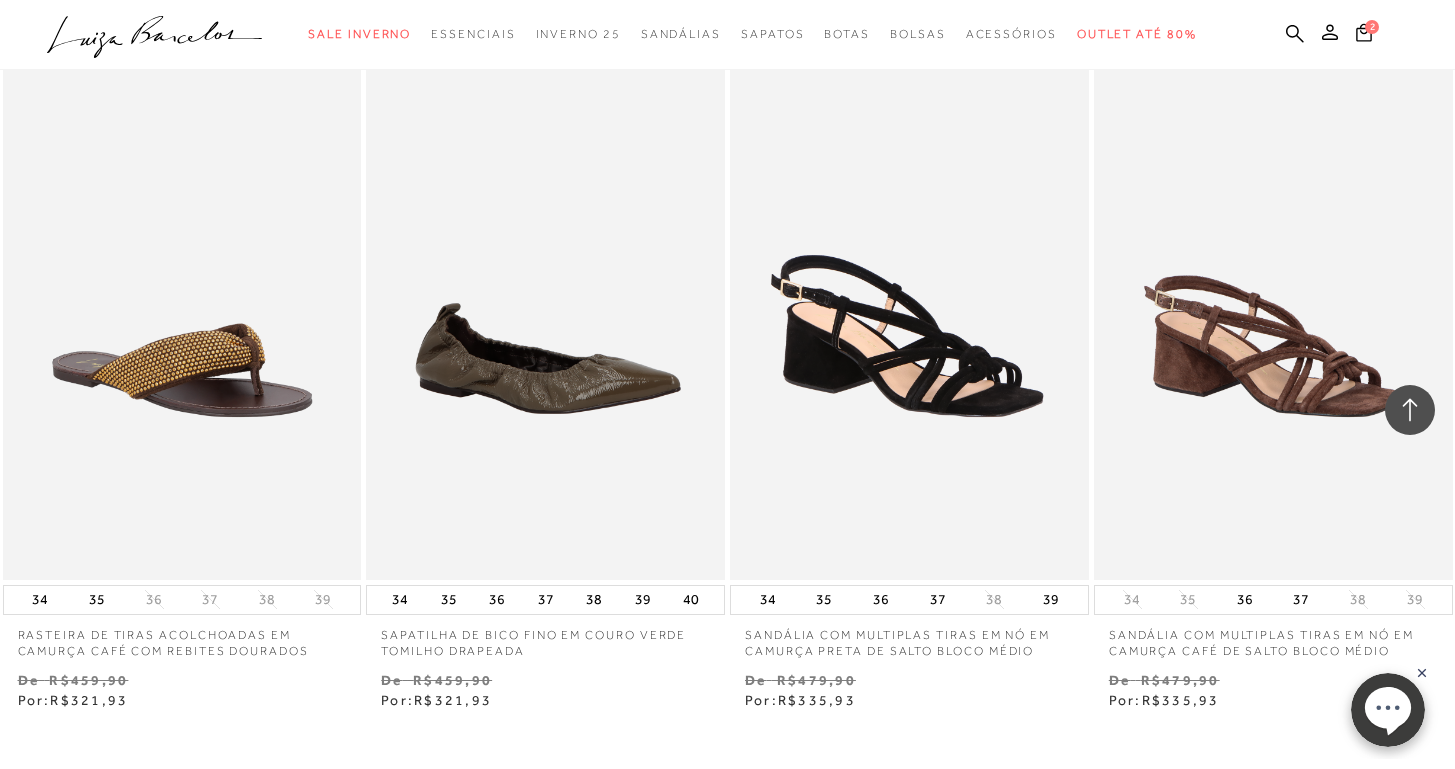 scroll, scrollTop: 16324, scrollLeft: 0, axis: vertical 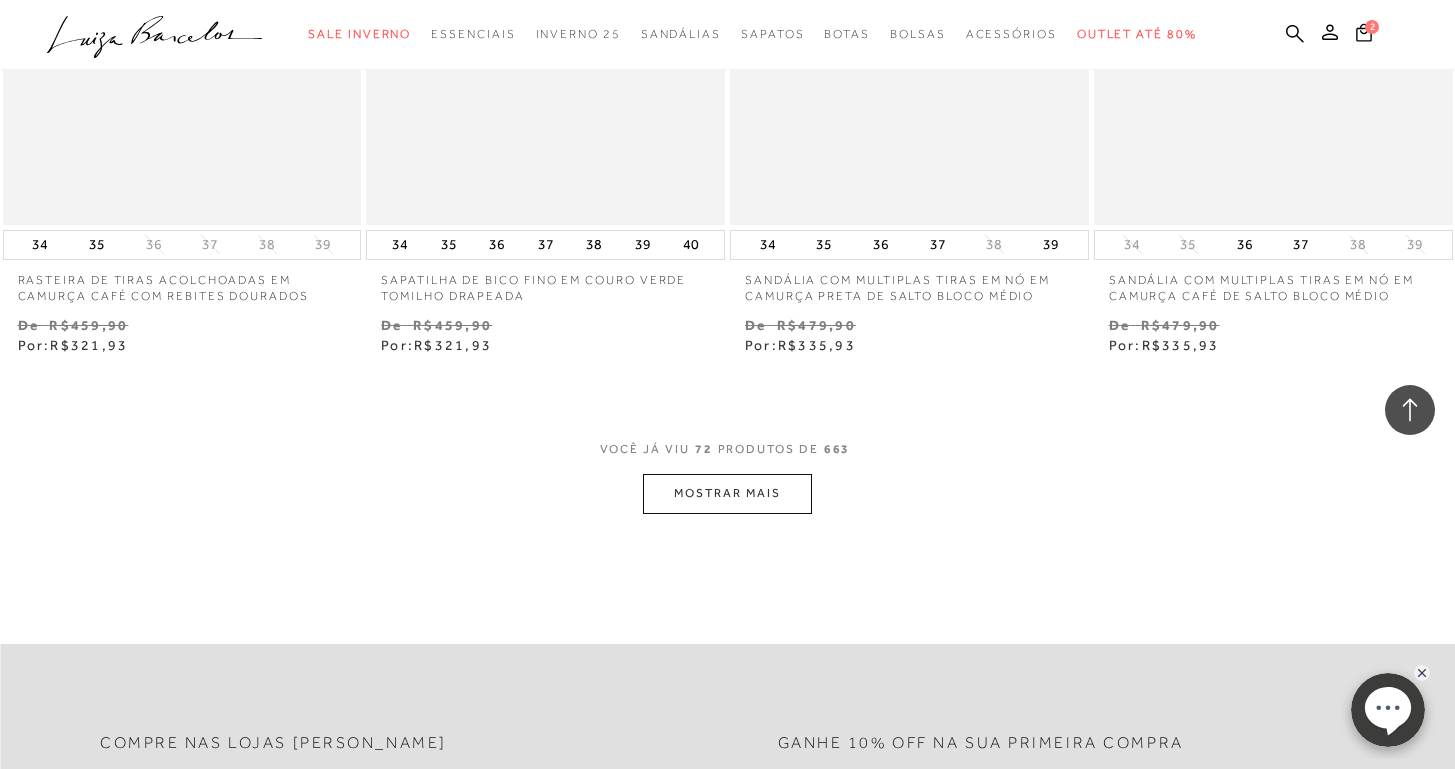 click on "MOSTRAR MAIS" at bounding box center (727, 493) 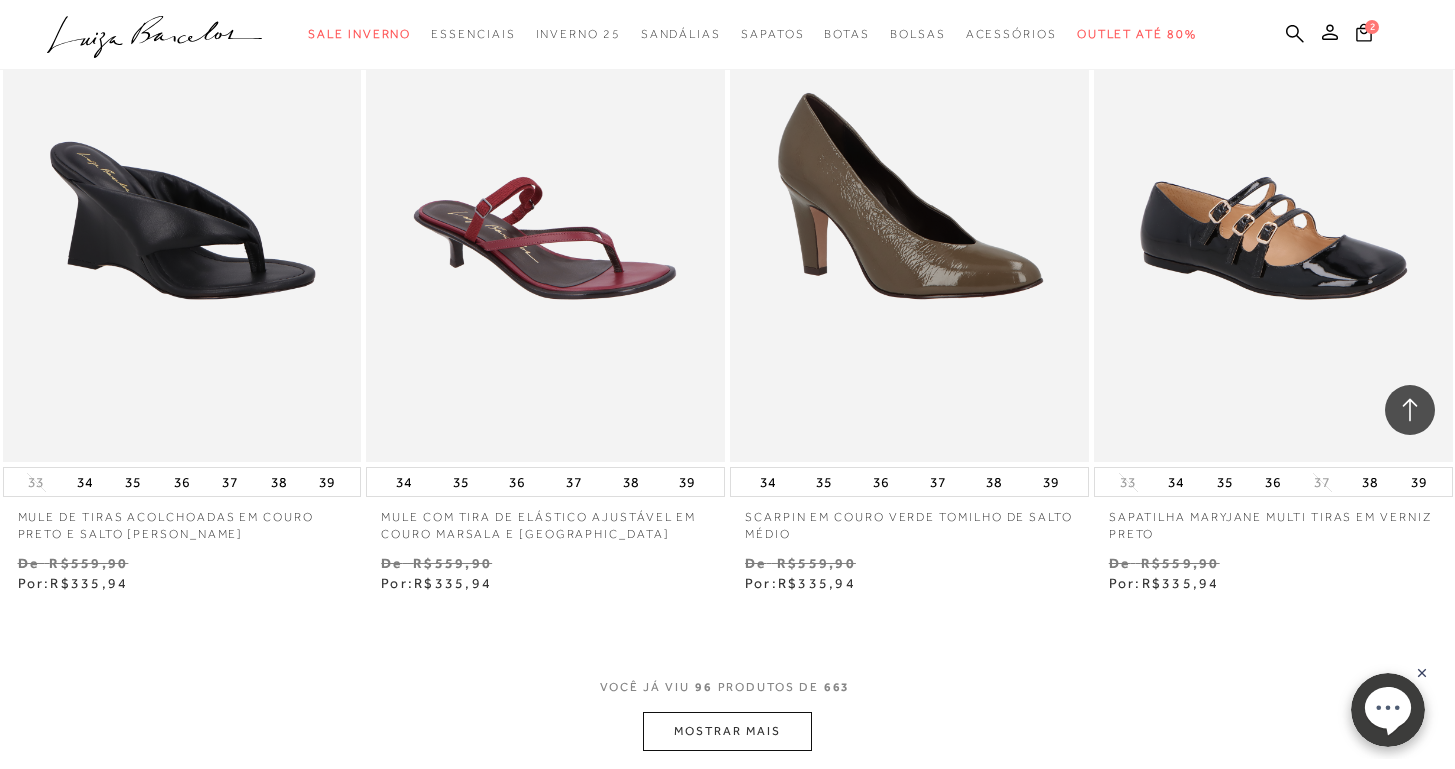 scroll, scrollTop: 20472, scrollLeft: 0, axis: vertical 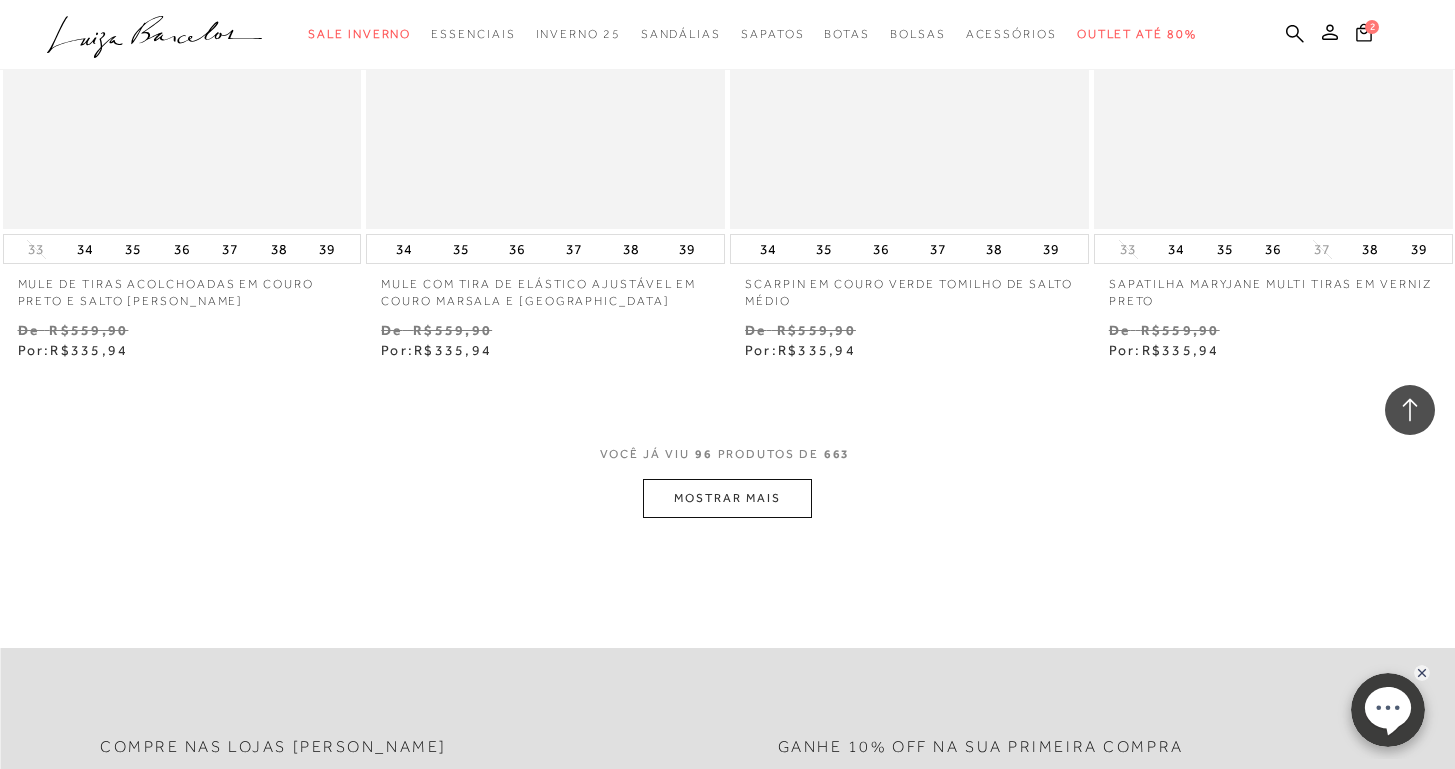click on "MOSTRAR MAIS" at bounding box center (727, 498) 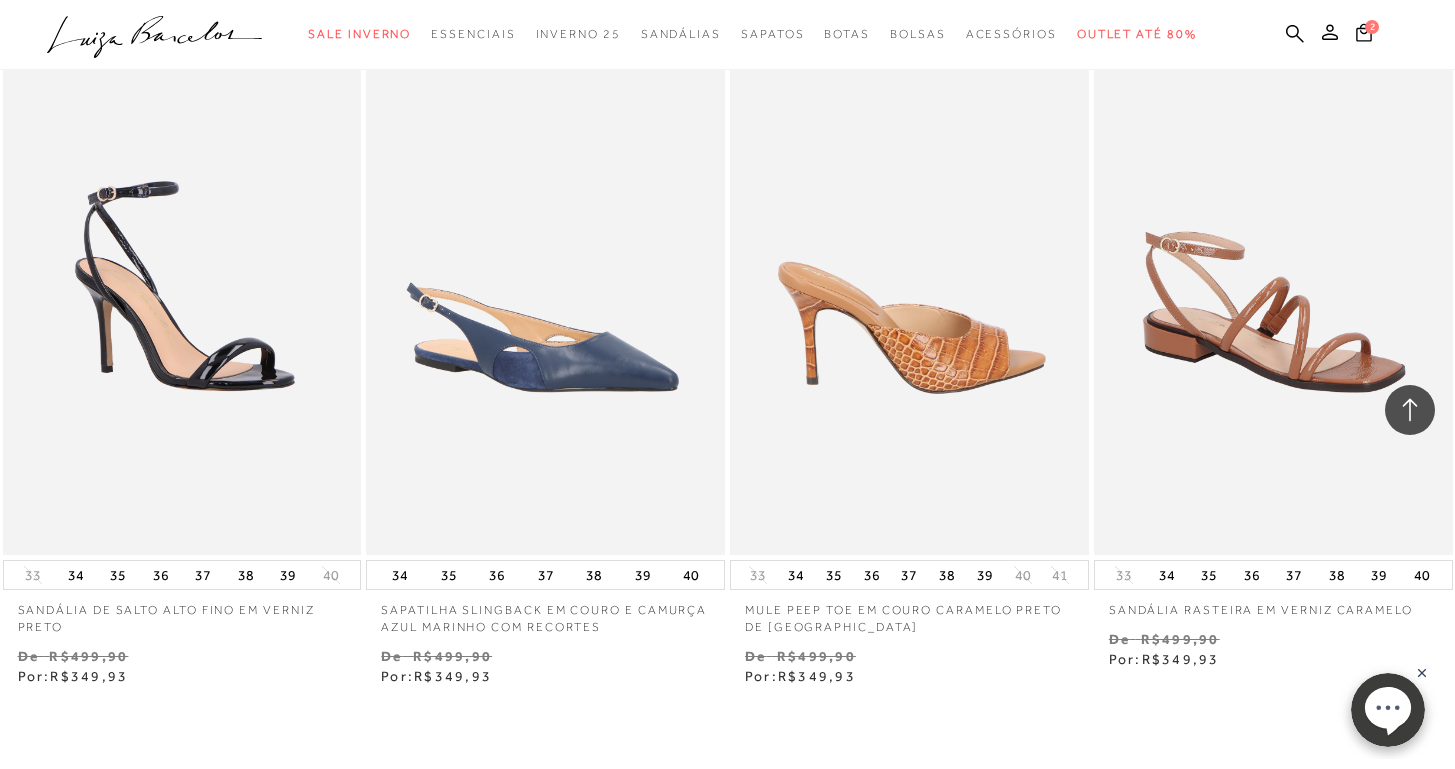 scroll, scrollTop: 24509, scrollLeft: 0, axis: vertical 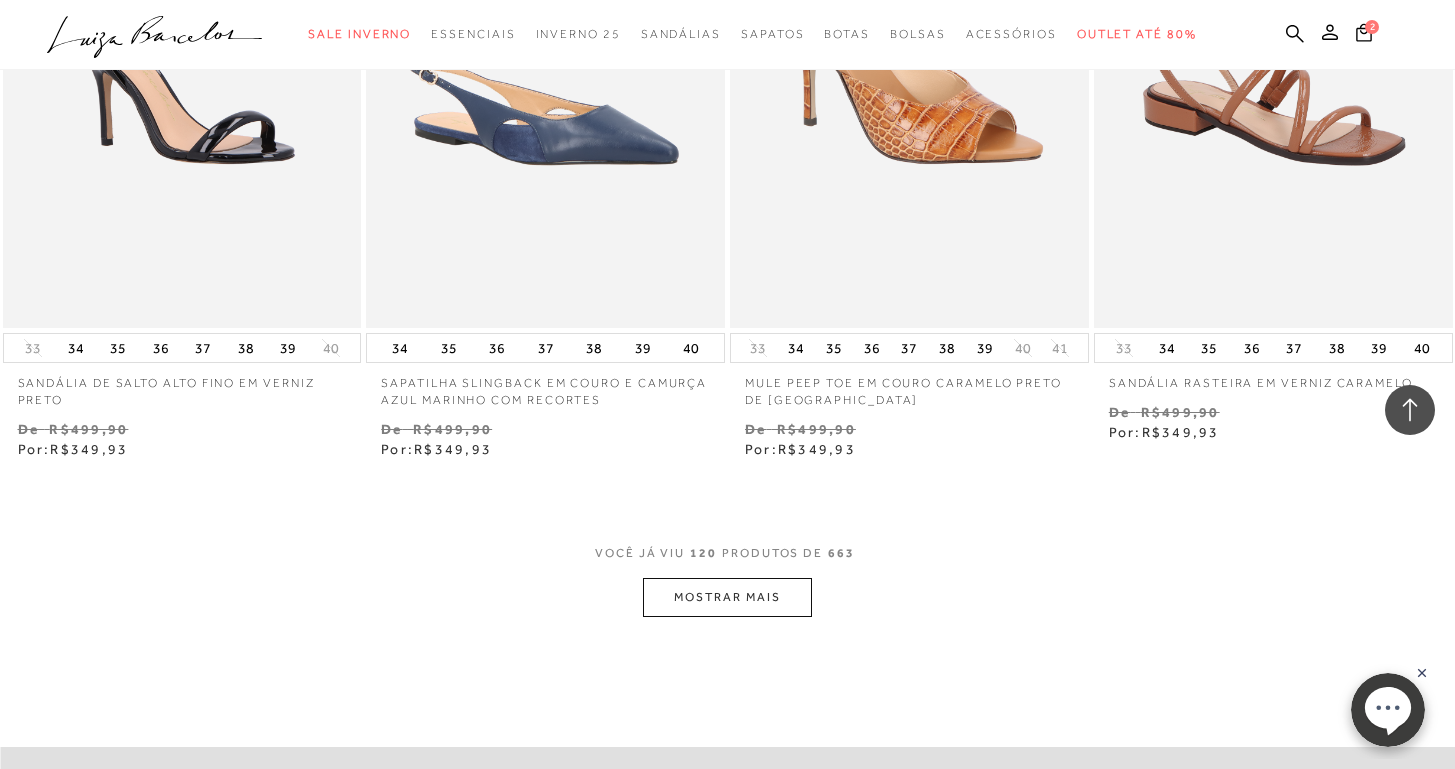 click on "MOSTRAR MAIS" at bounding box center (727, 597) 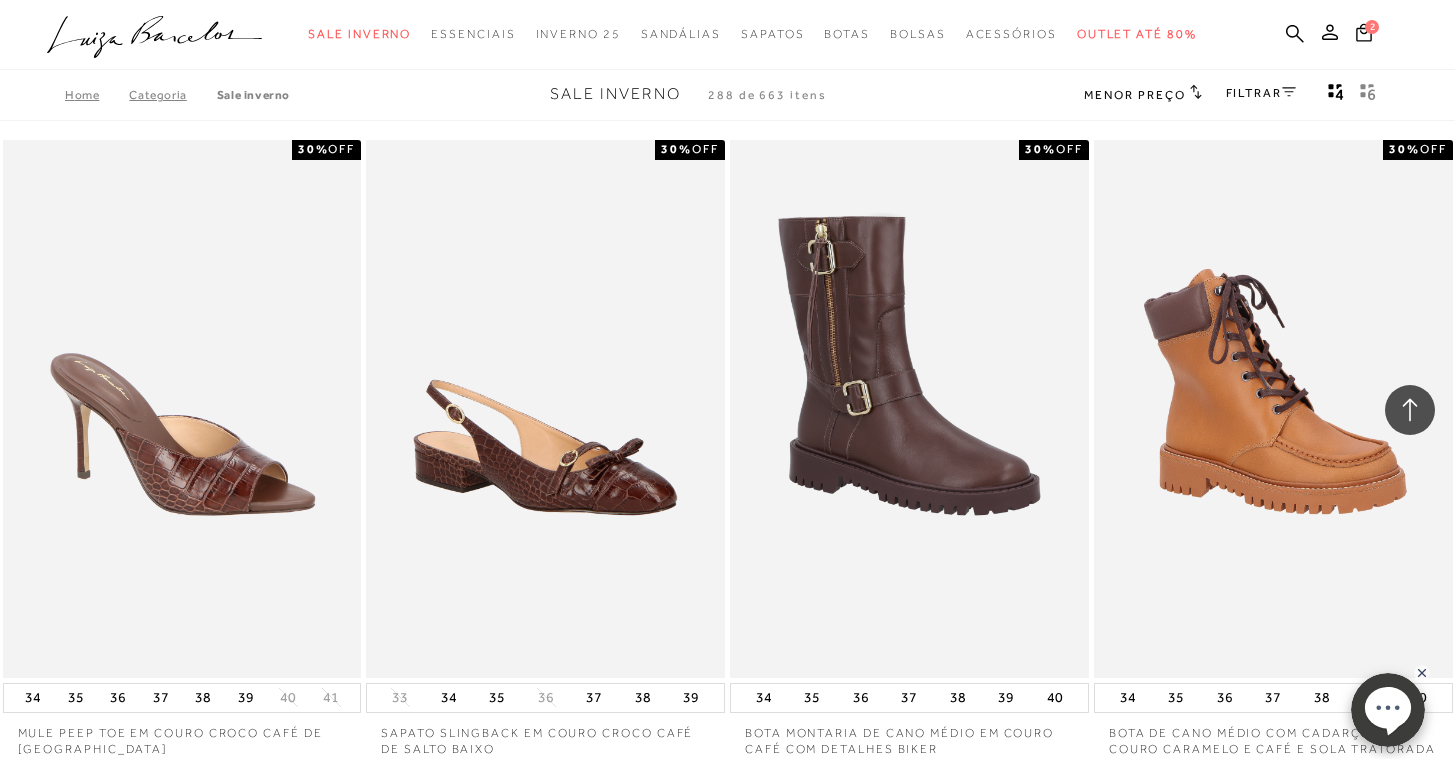 scroll, scrollTop: 51794, scrollLeft: 0, axis: vertical 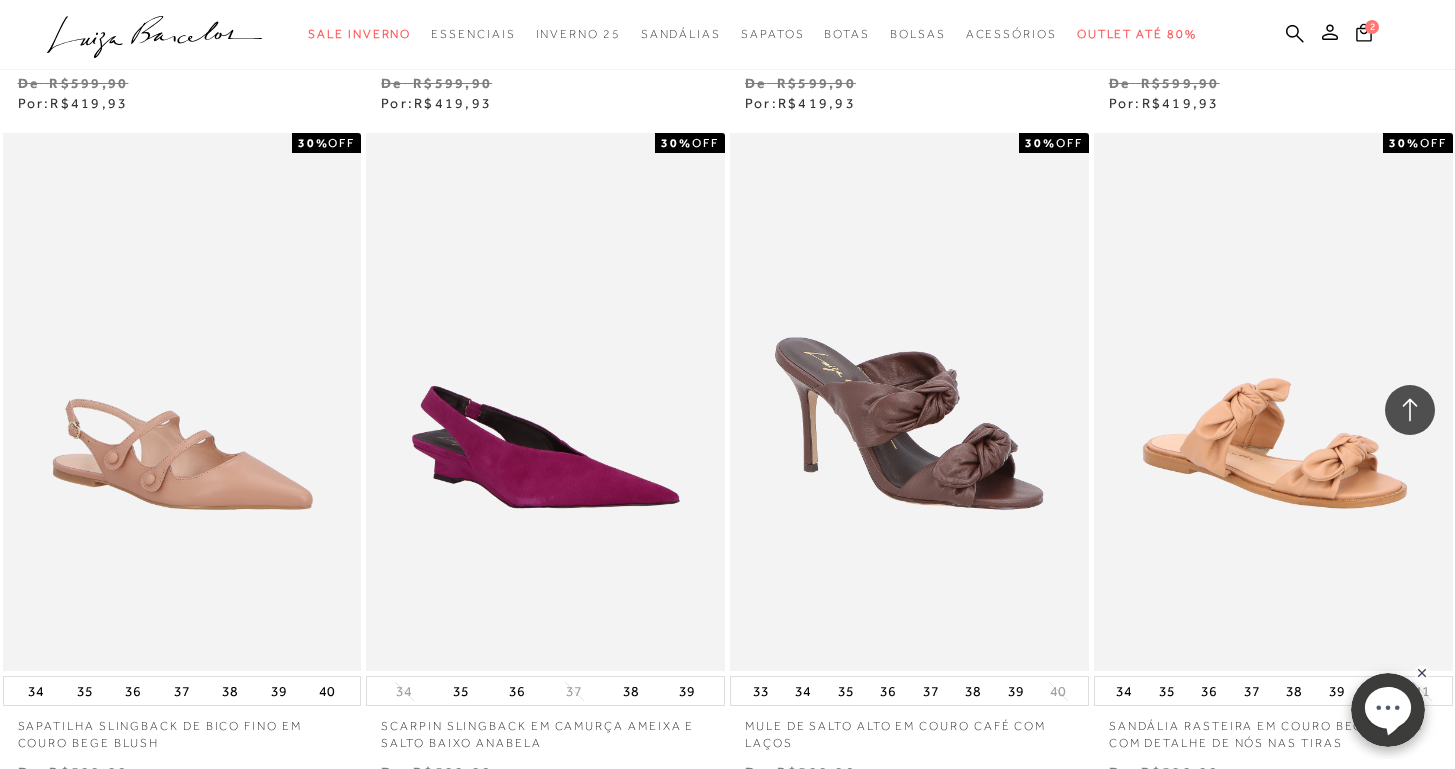 click on "MOSTRAR MAIS" at bounding box center (727, 940) 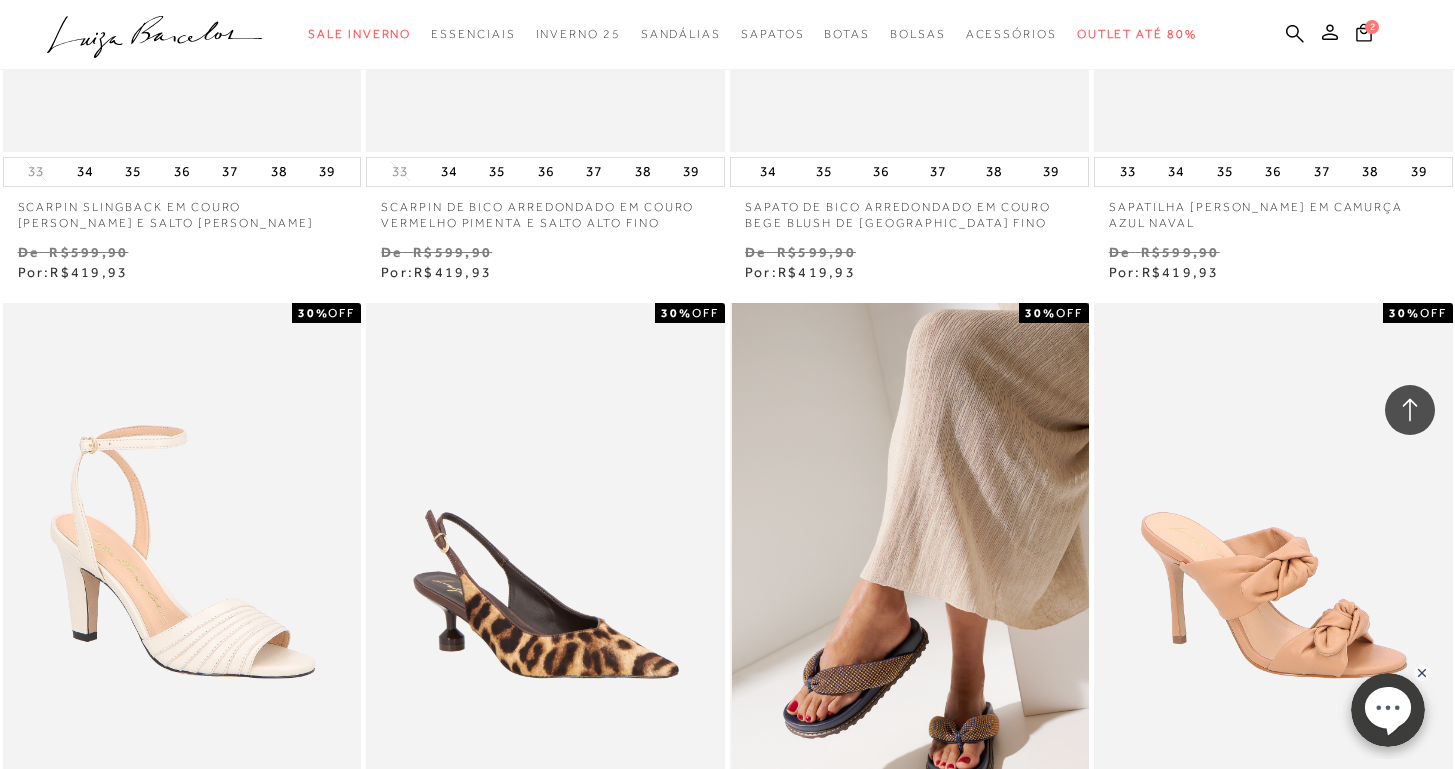 scroll, scrollTop: 57421, scrollLeft: 0, axis: vertical 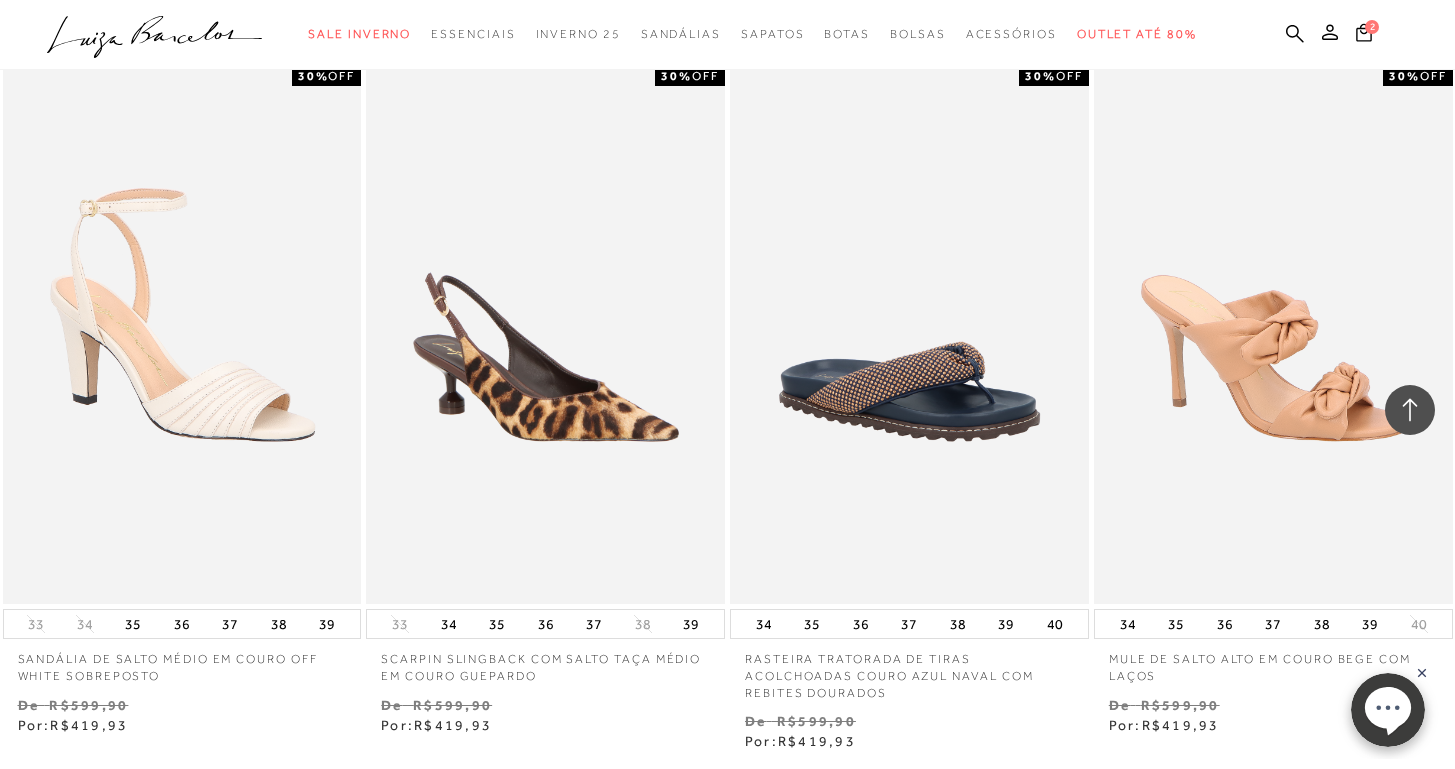 click on "MOSTRAR MAIS" at bounding box center (727, 889) 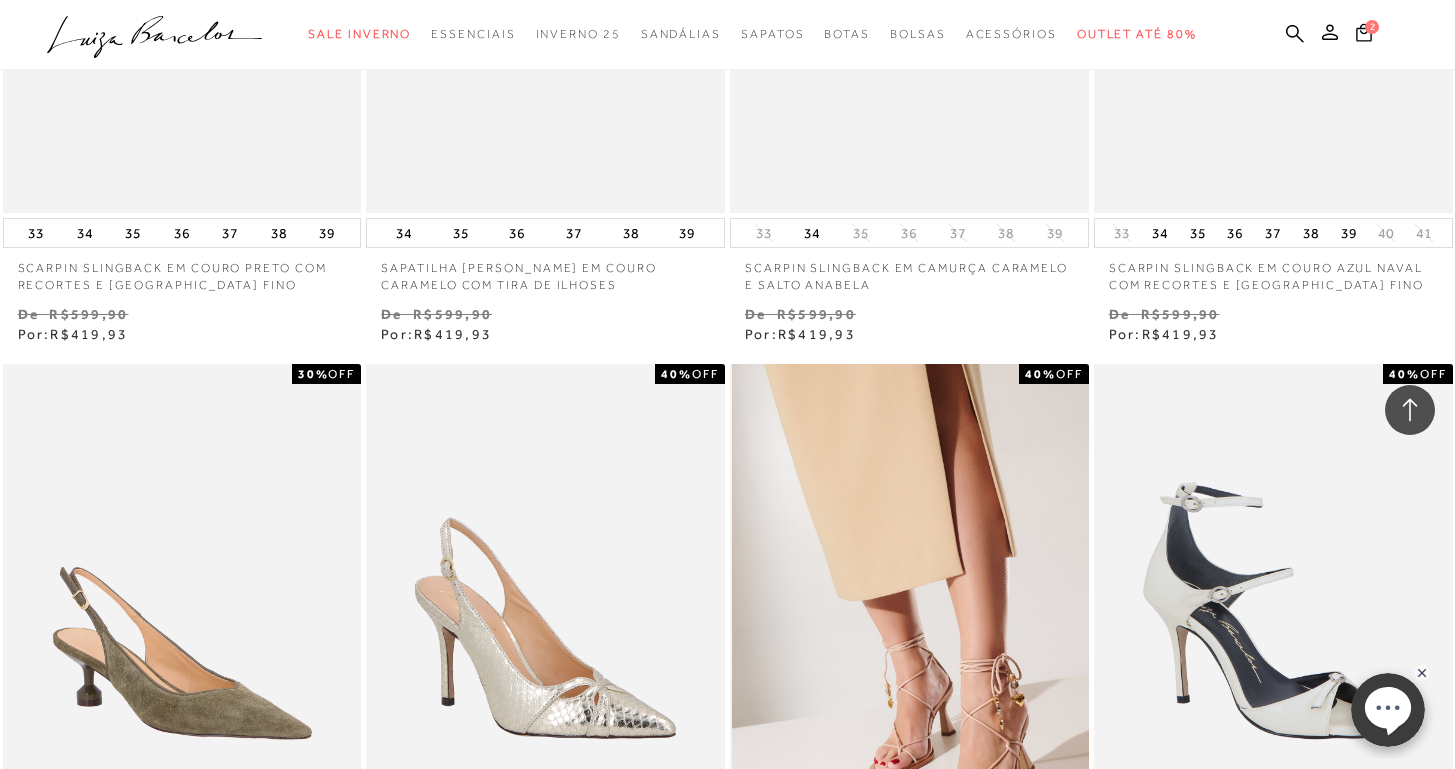 scroll, scrollTop: 61664, scrollLeft: 0, axis: vertical 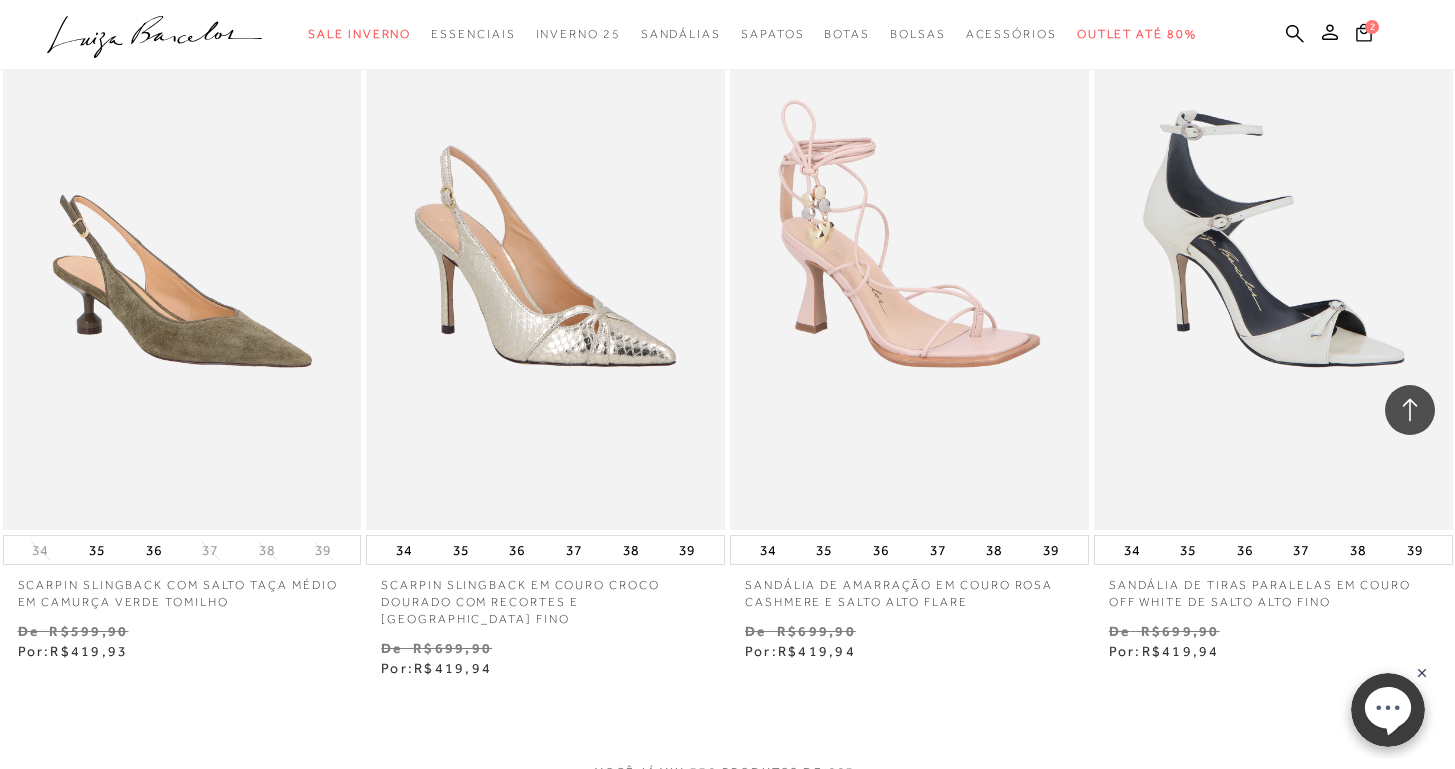 click on "MOSTRAR MAIS" at bounding box center (727, 816) 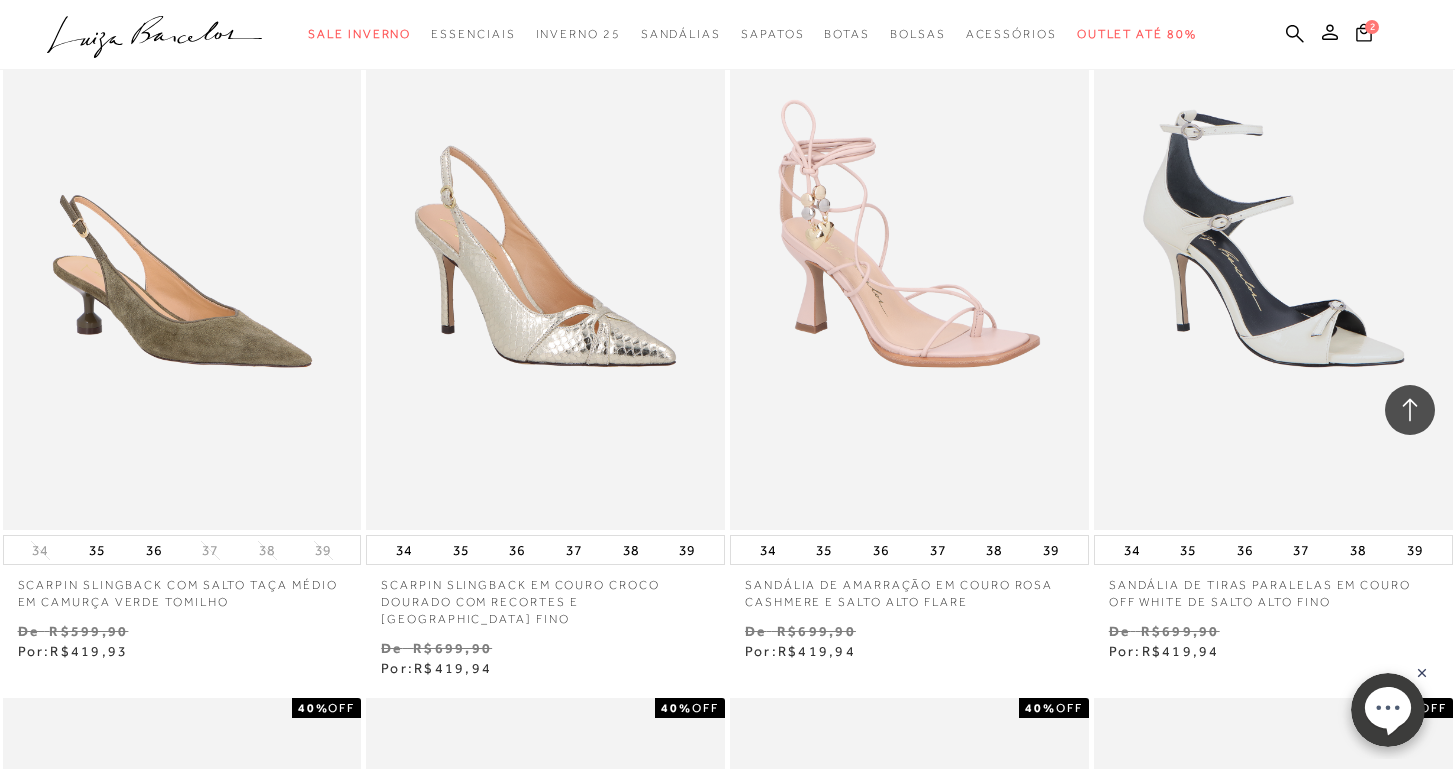 scroll, scrollTop: 60645, scrollLeft: 0, axis: vertical 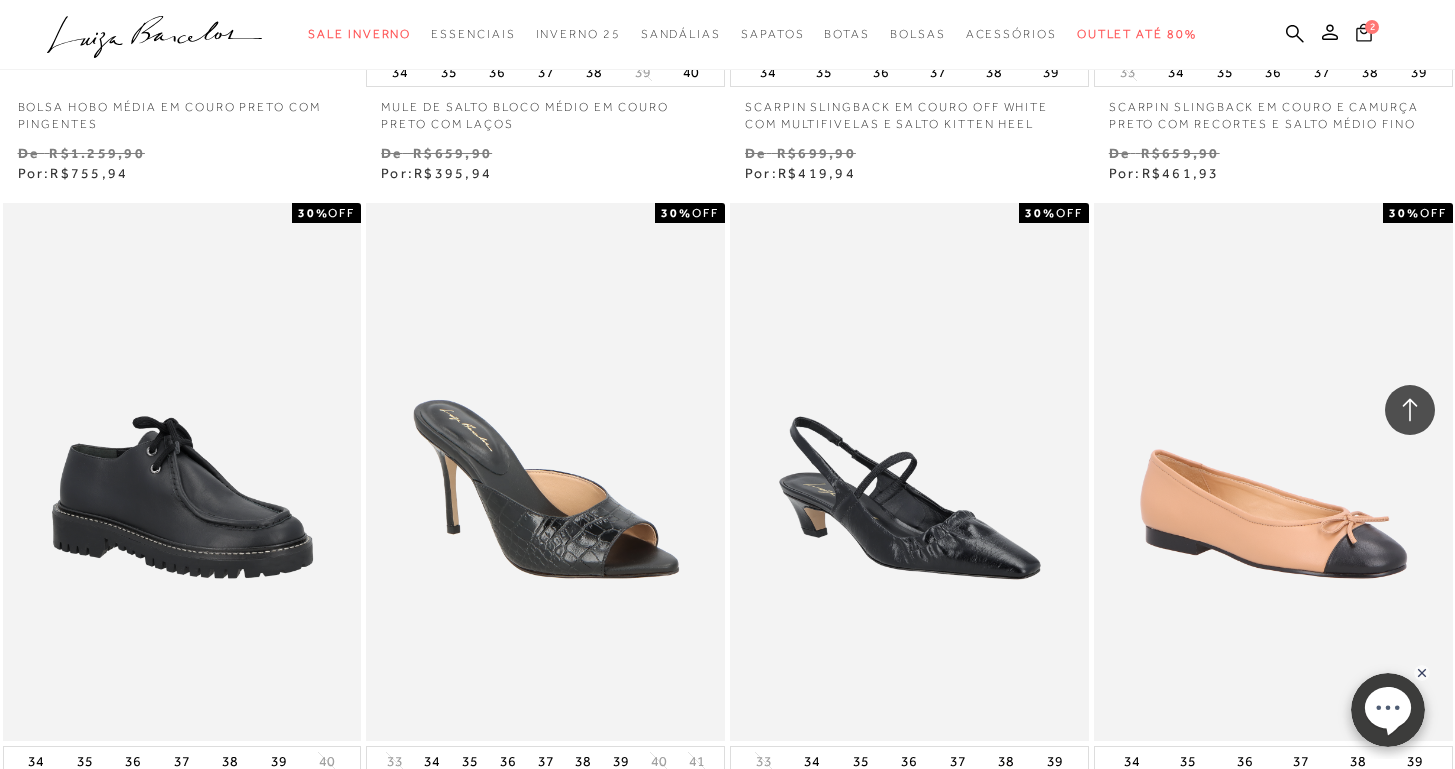 click on "2" at bounding box center (1372, 27) 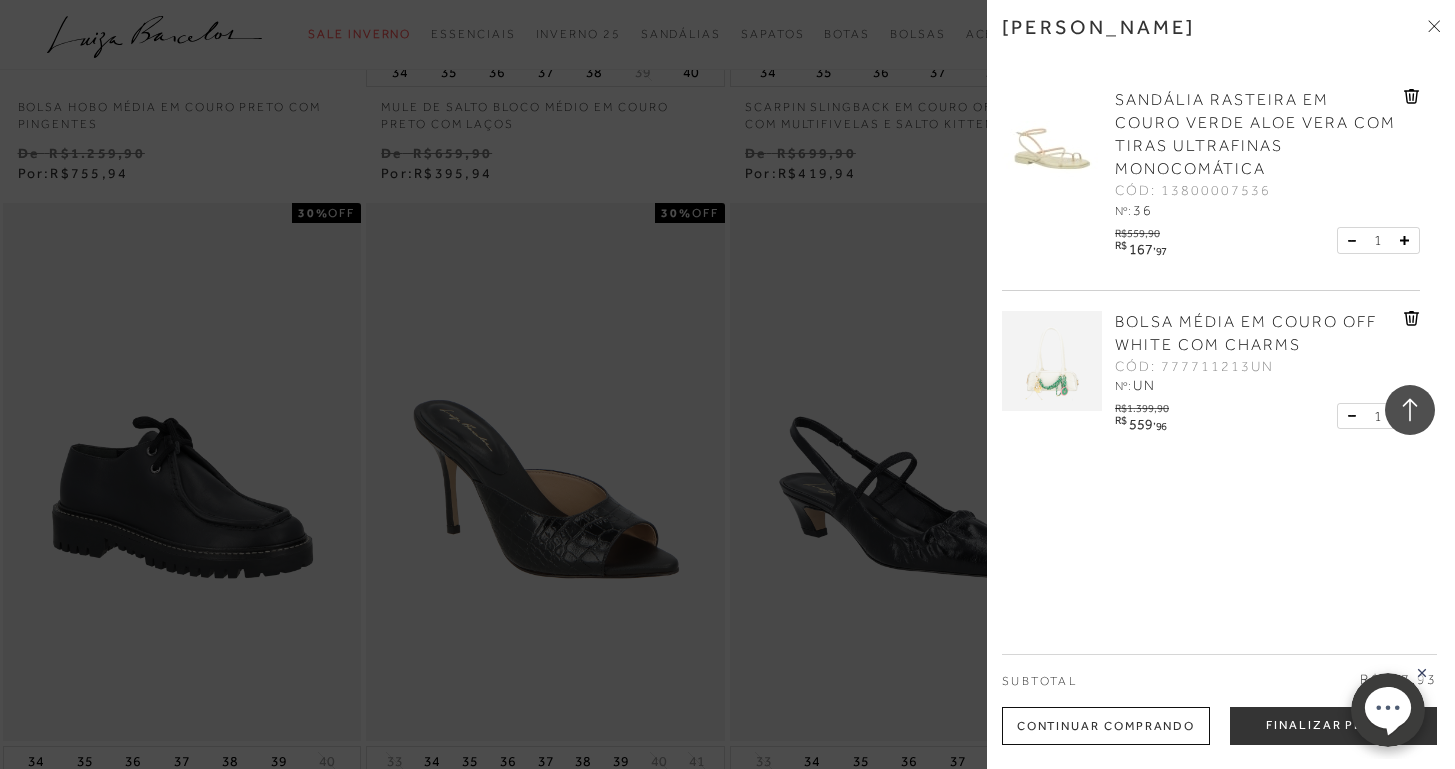 drag, startPoint x: 1421, startPoint y: 673, endPoint x: 2751, endPoint y: 1333, distance: 1484.7559 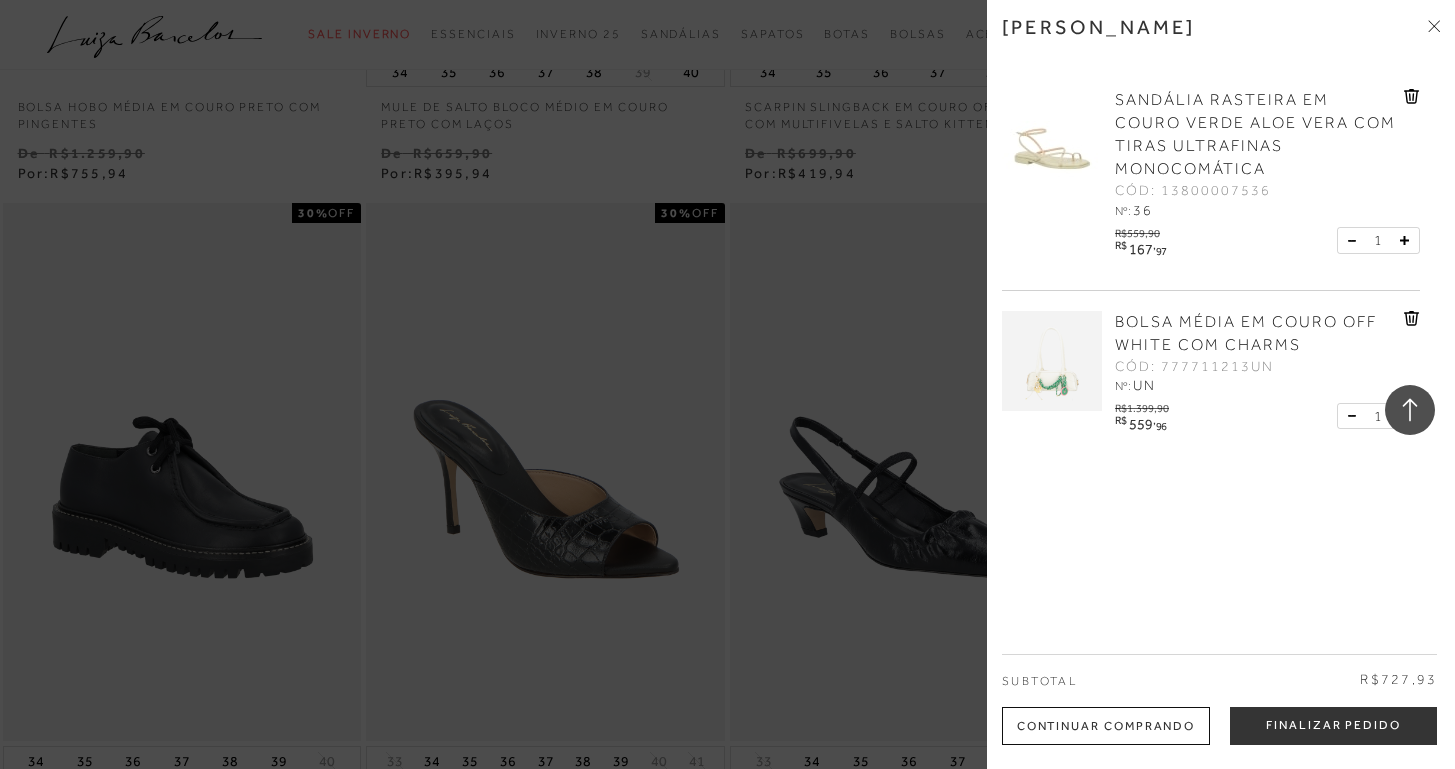 click on "BOLSA MÉDIA EM COURO OFF WHITE COM CHARMS" at bounding box center (1257, 334) 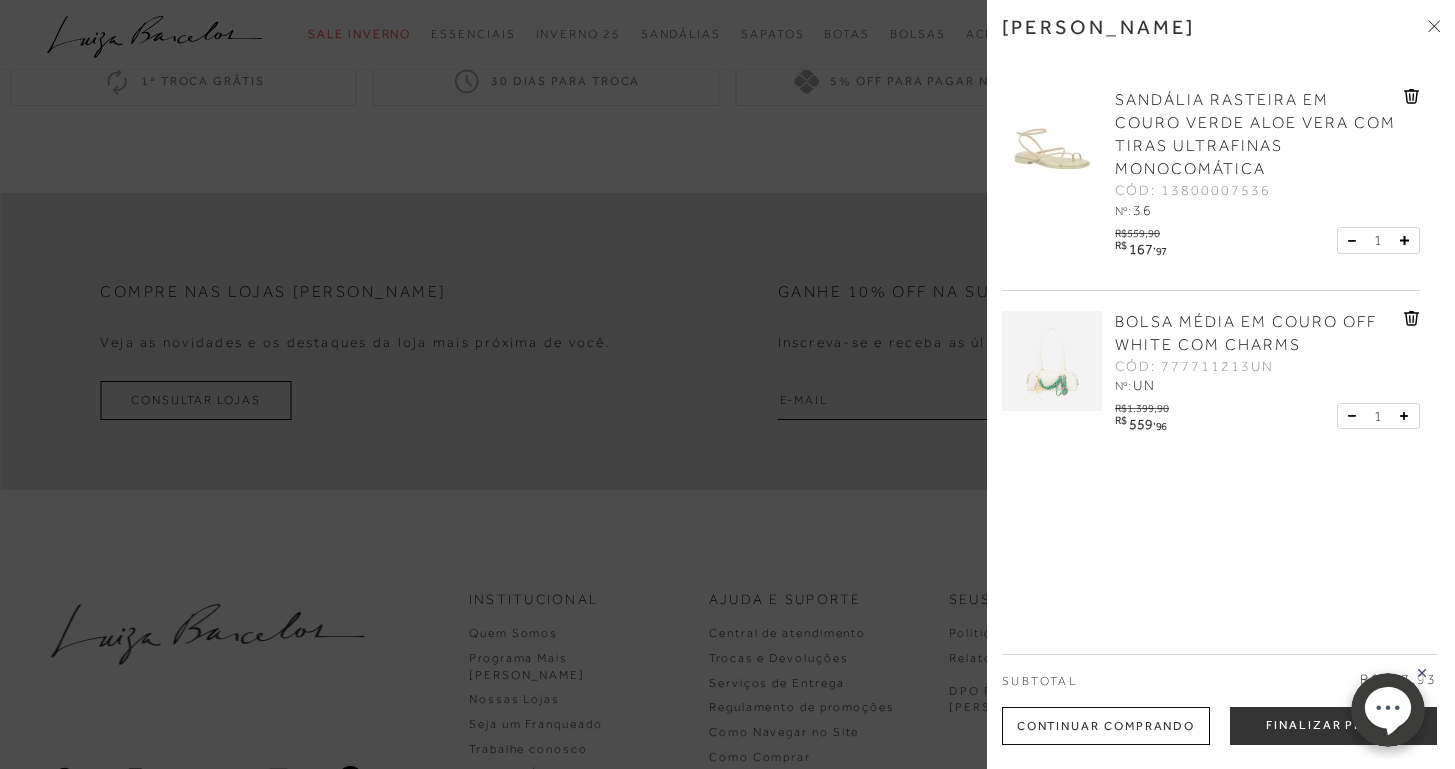 scroll, scrollTop: 0, scrollLeft: 0, axis: both 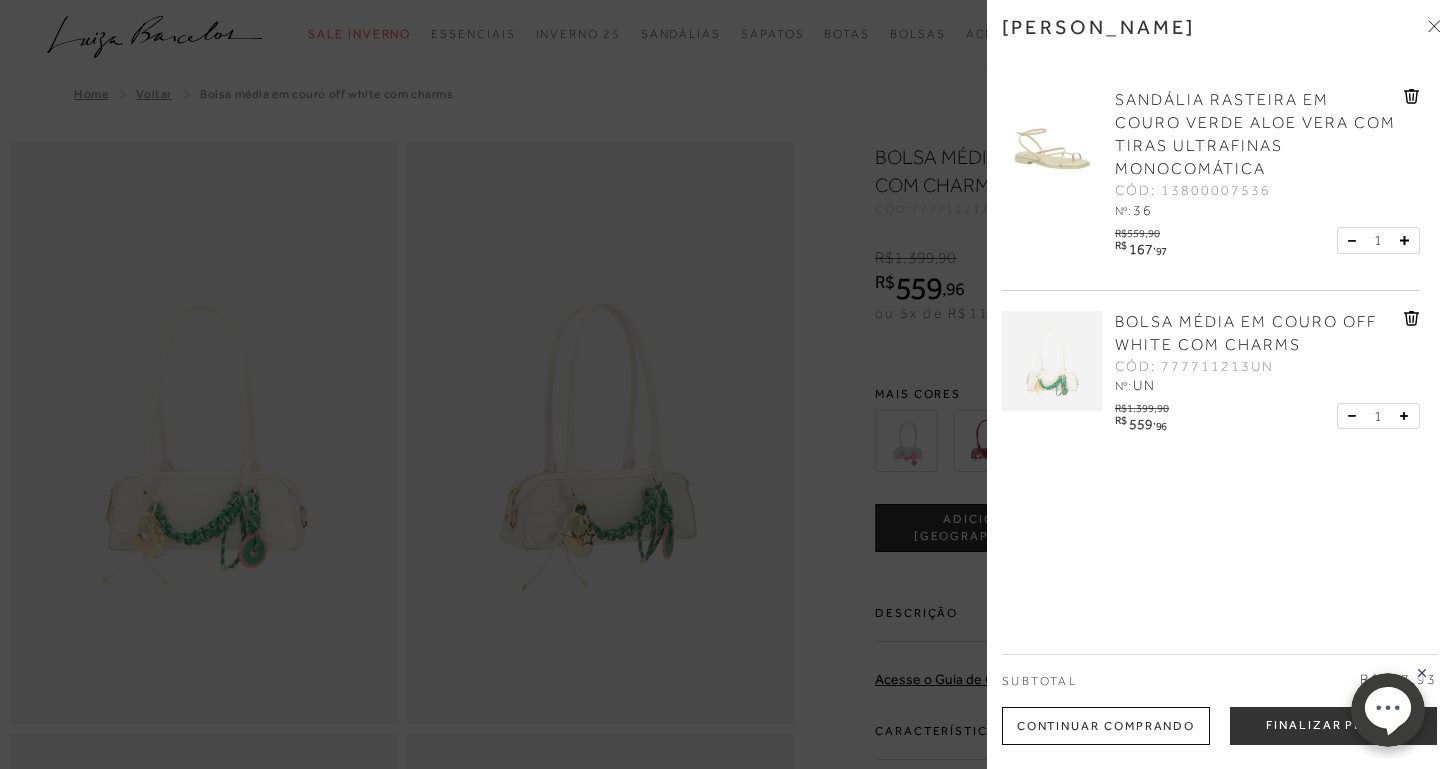 click at bounding box center [727, 384] 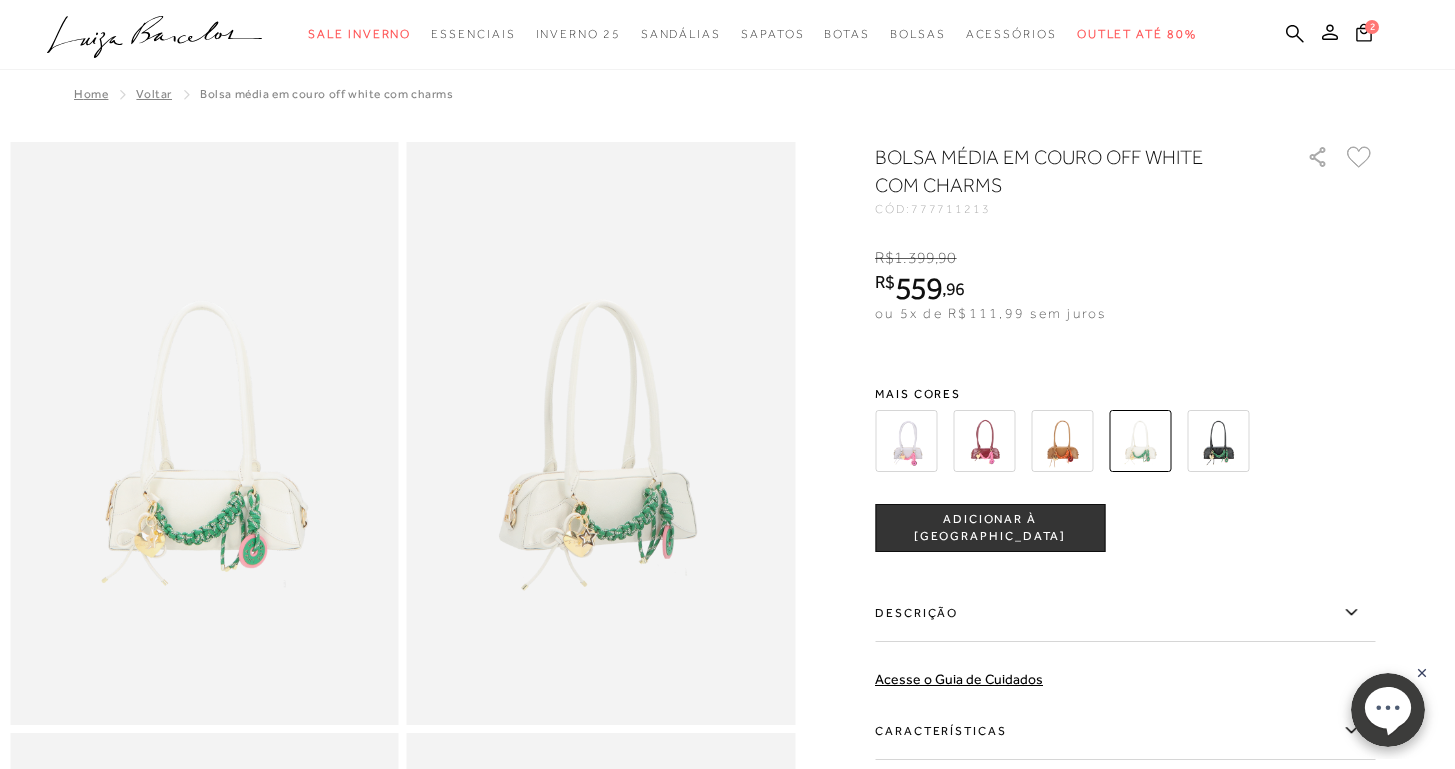 click at bounding box center (601, 433) 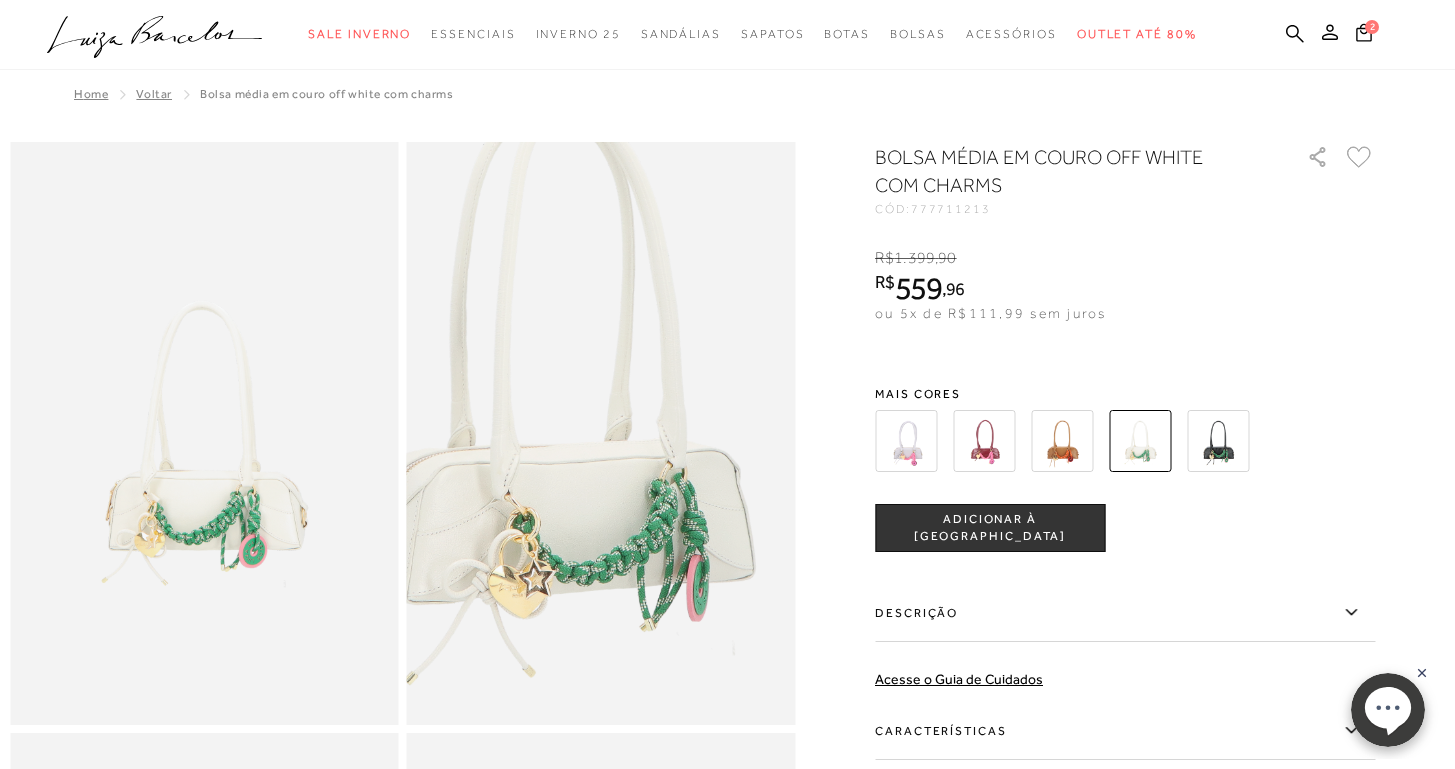 click at bounding box center [562, 371] 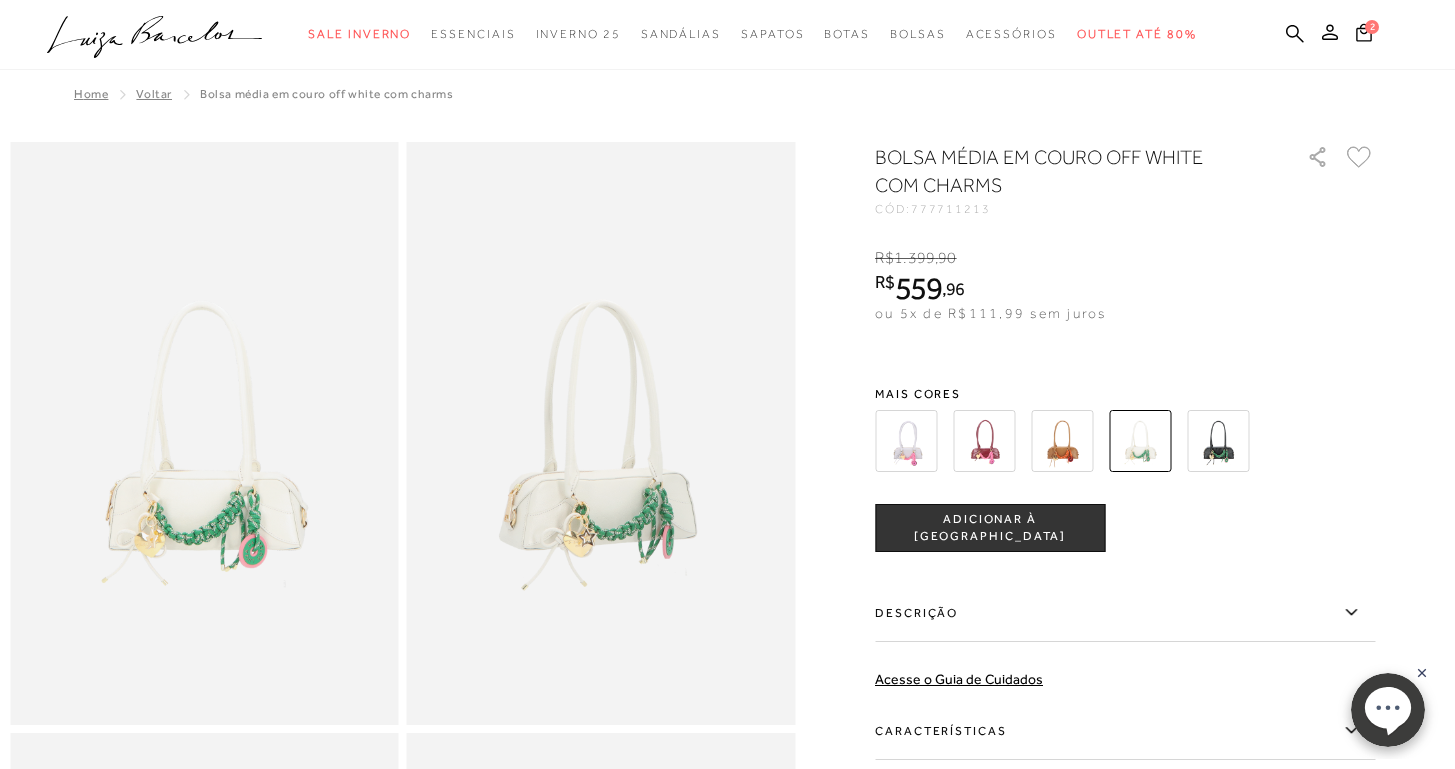 scroll, scrollTop: 676, scrollLeft: 0, axis: vertical 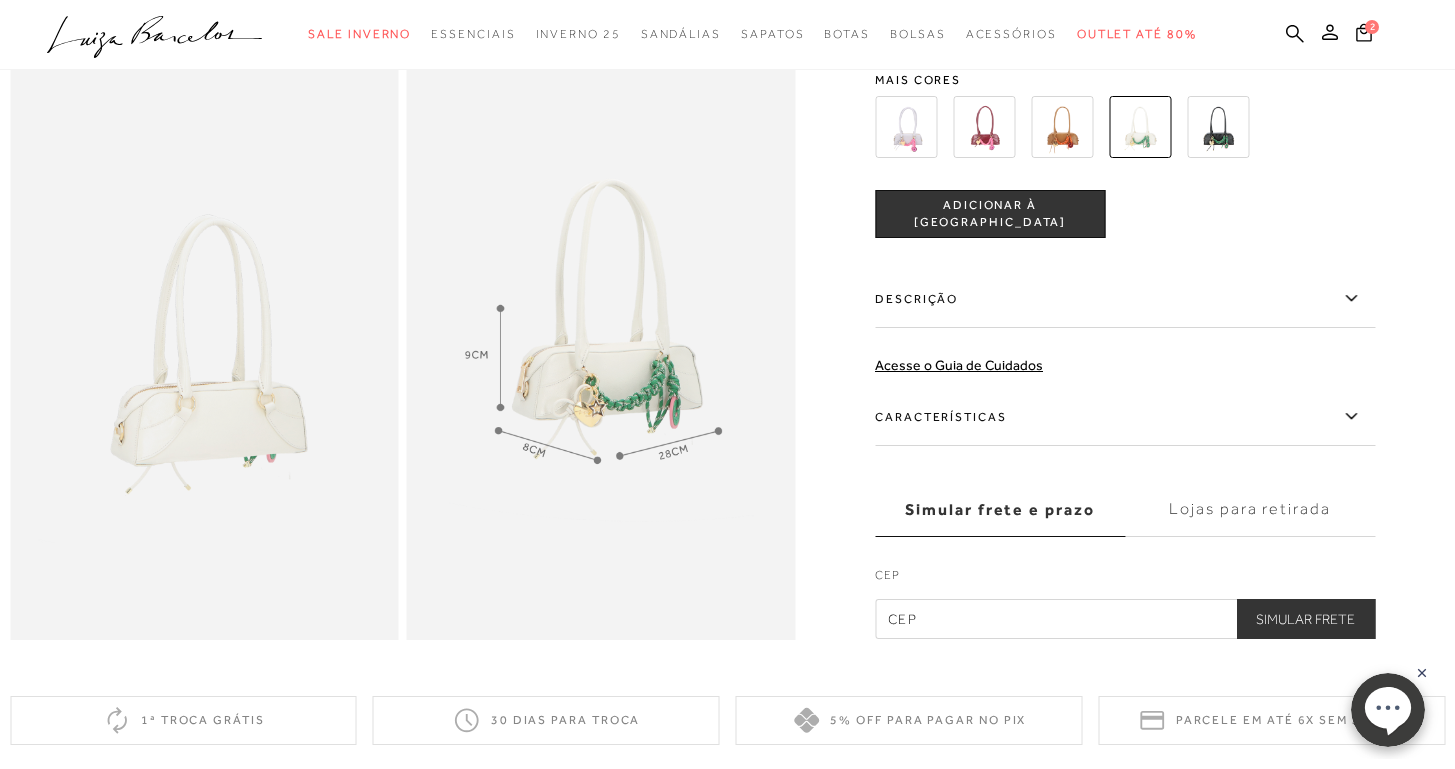 click at bounding box center [601, 348] 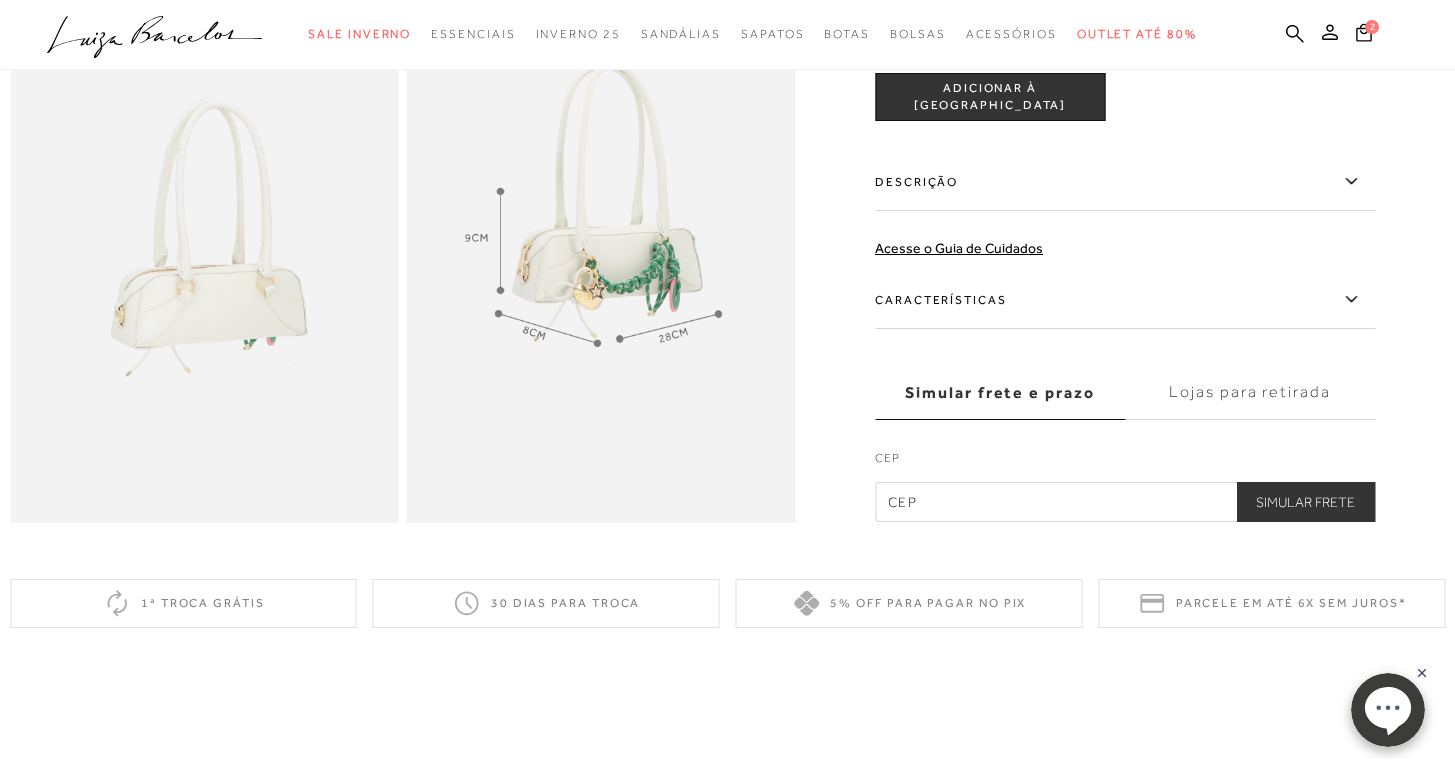 scroll, scrollTop: 621, scrollLeft: 0, axis: vertical 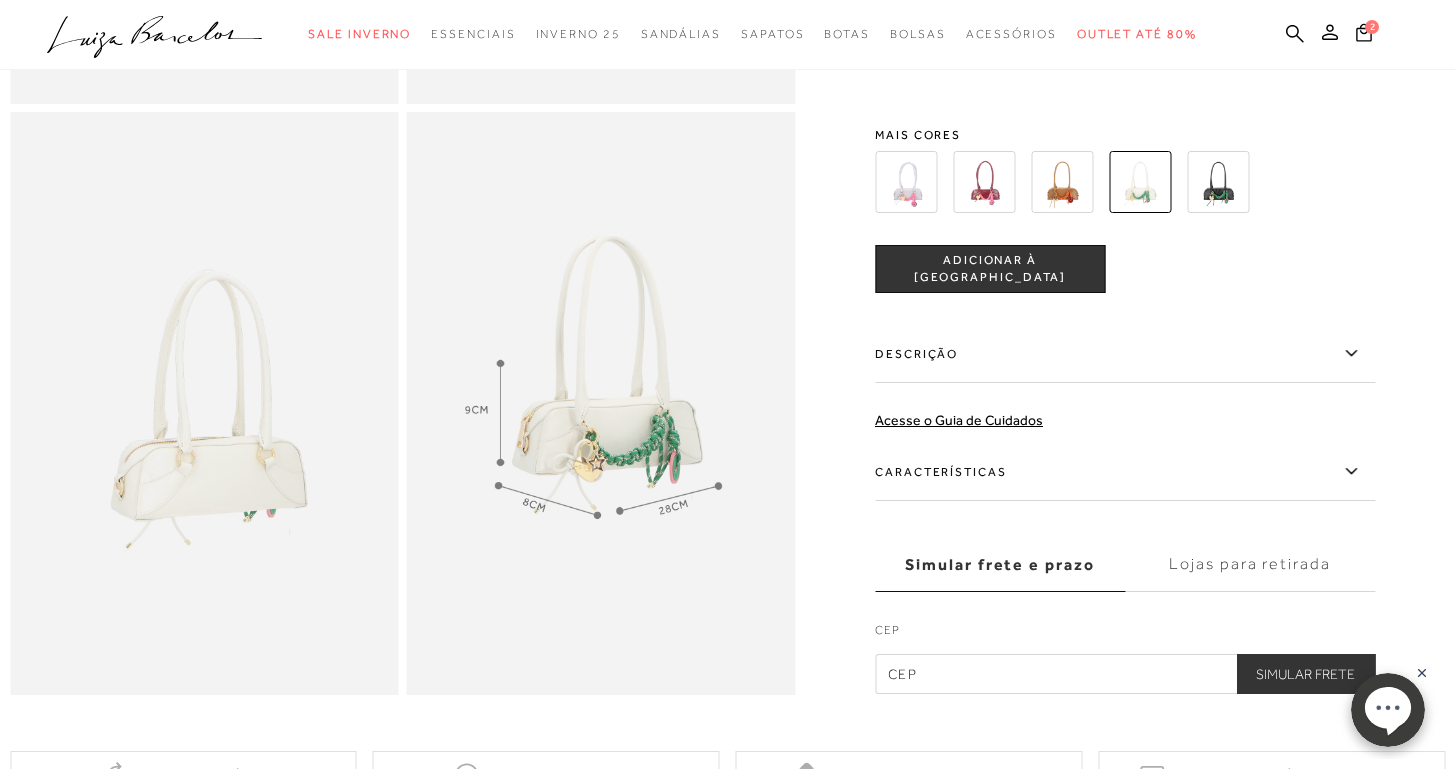 click at bounding box center [601, 403] 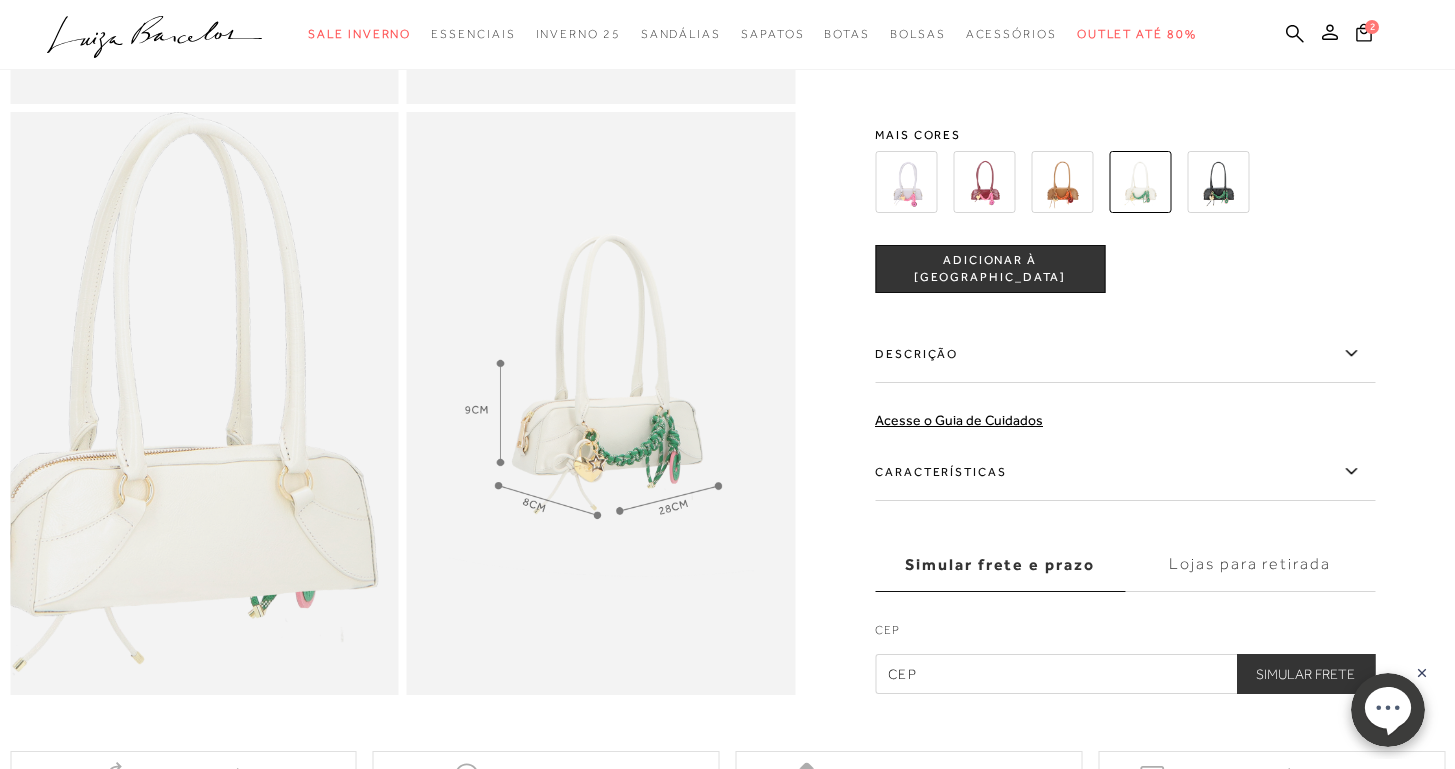 scroll, scrollTop: 661, scrollLeft: 0, axis: vertical 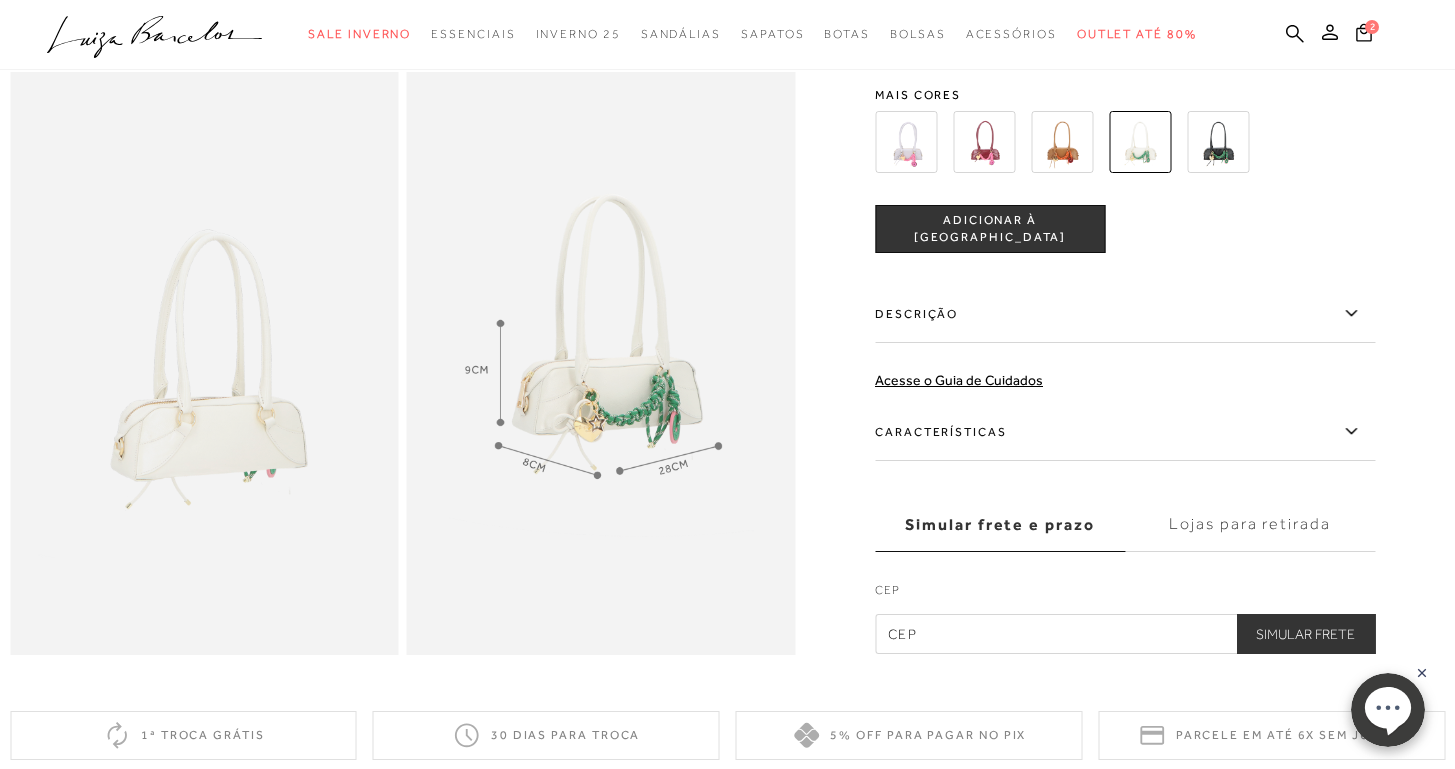 click at bounding box center [601, 363] 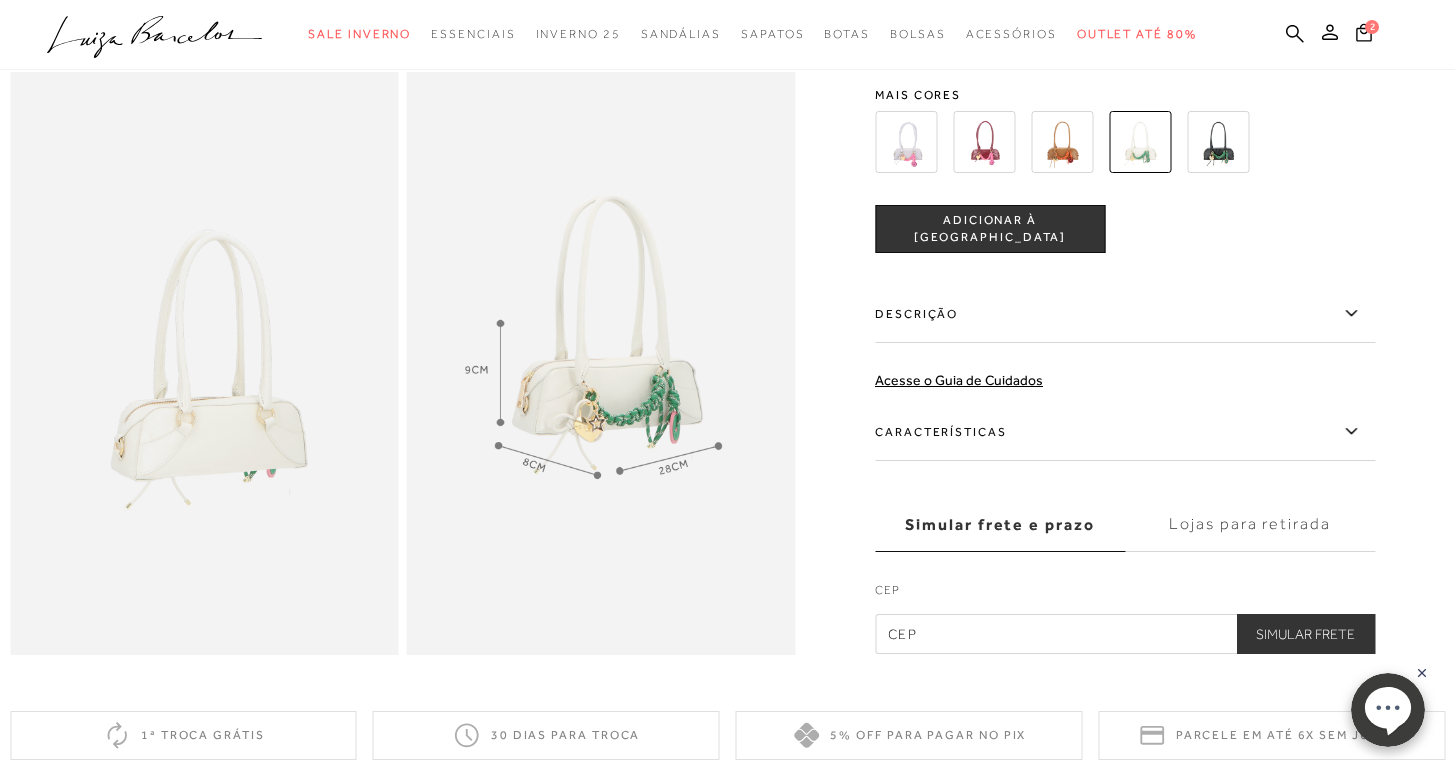 click at bounding box center (601, 363) 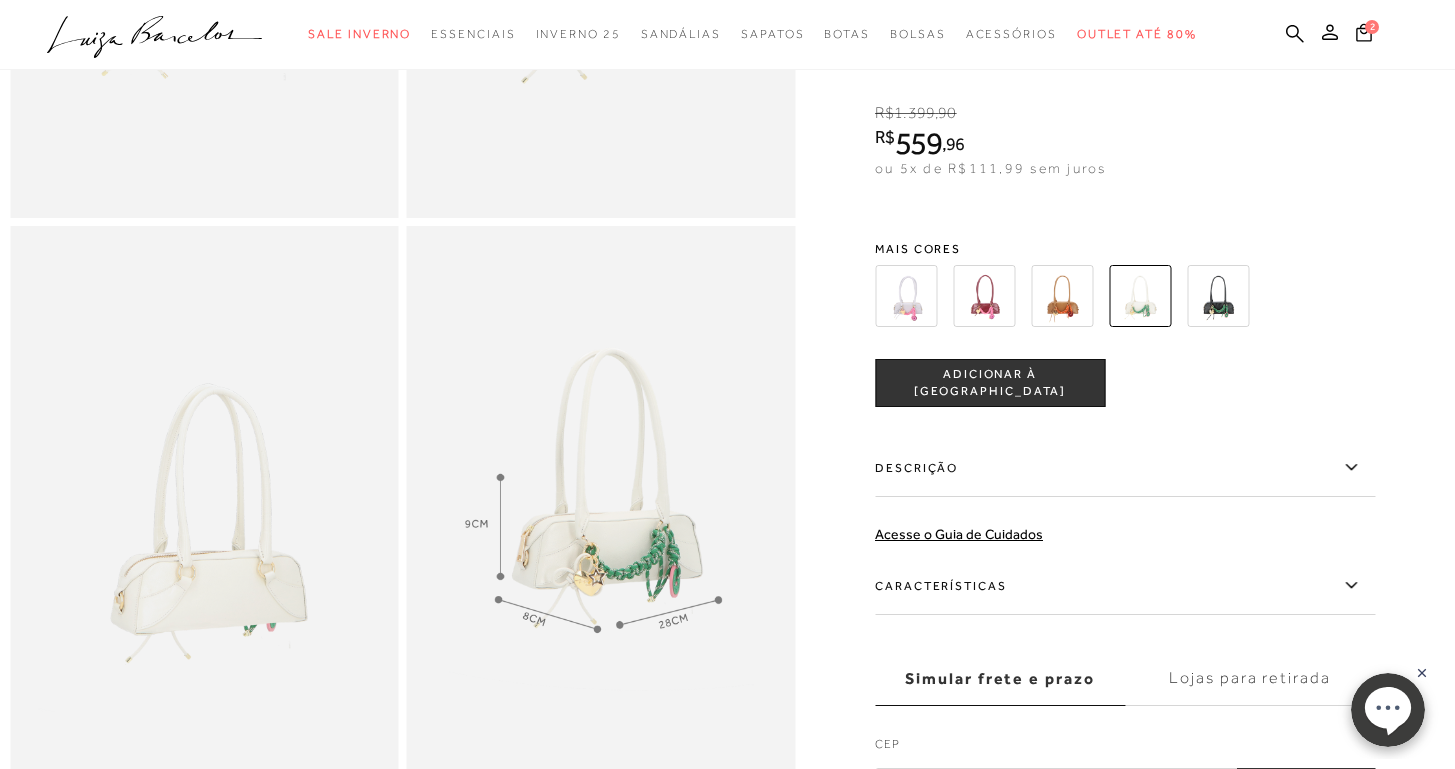 scroll, scrollTop: 471, scrollLeft: 0, axis: vertical 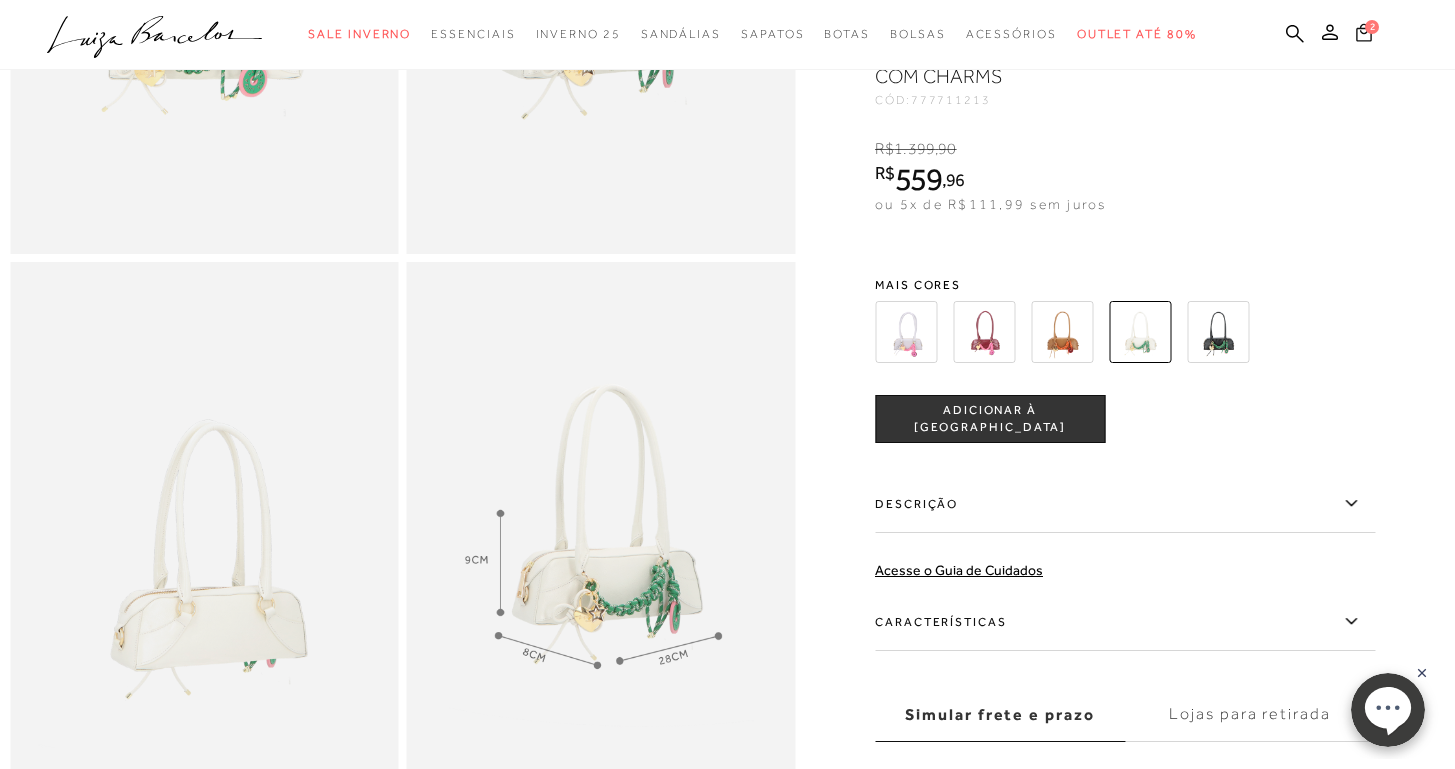 click on "2" at bounding box center [1372, 27] 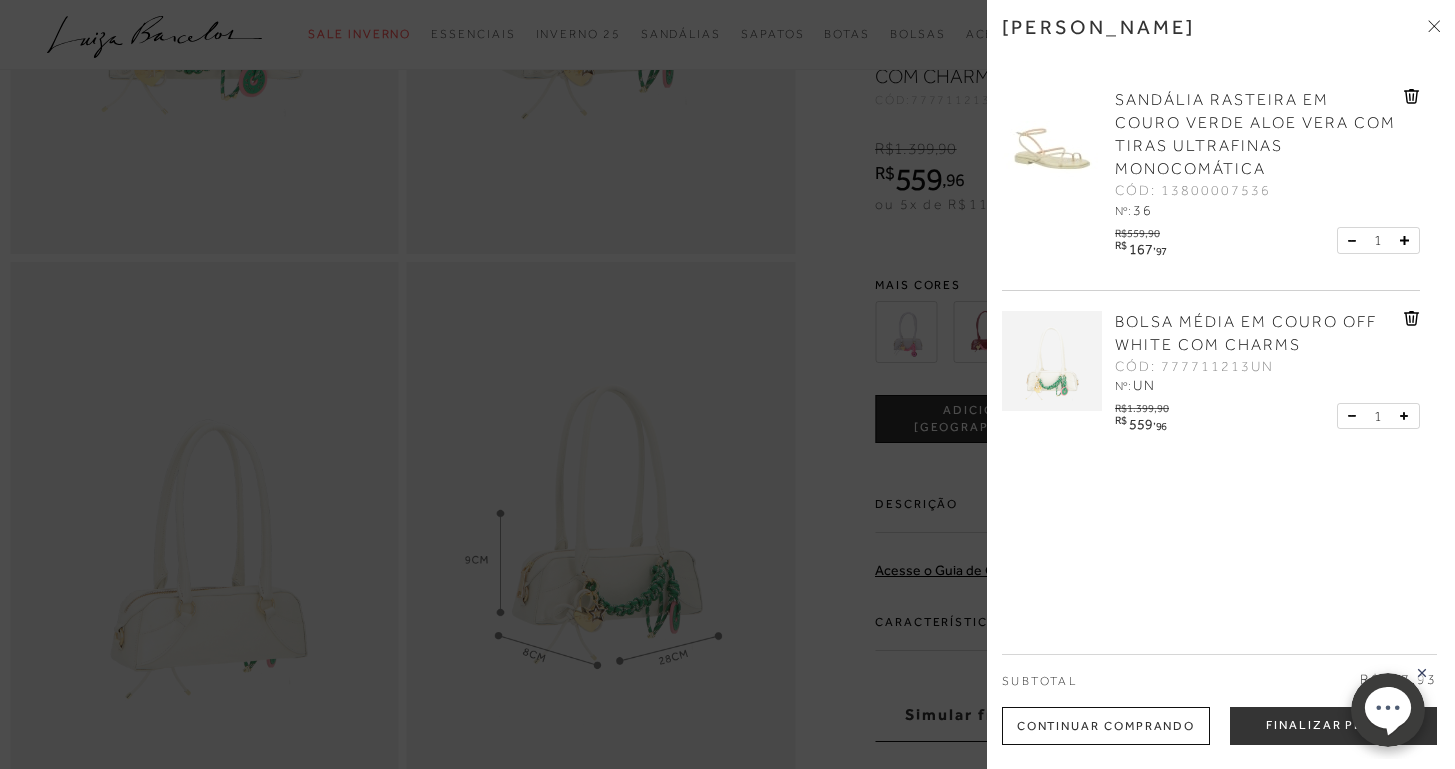 click at bounding box center [727, 384] 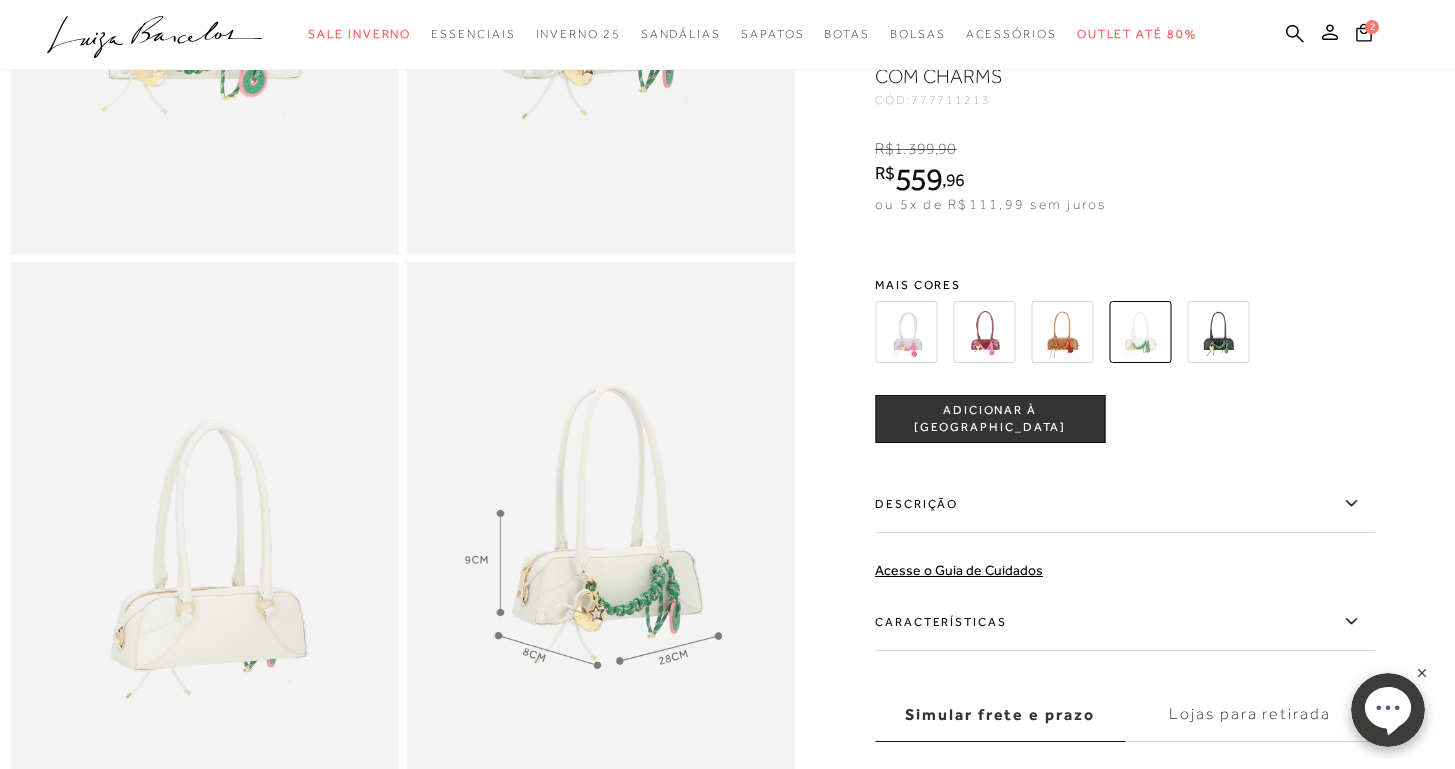 scroll, scrollTop: 651, scrollLeft: 0, axis: vertical 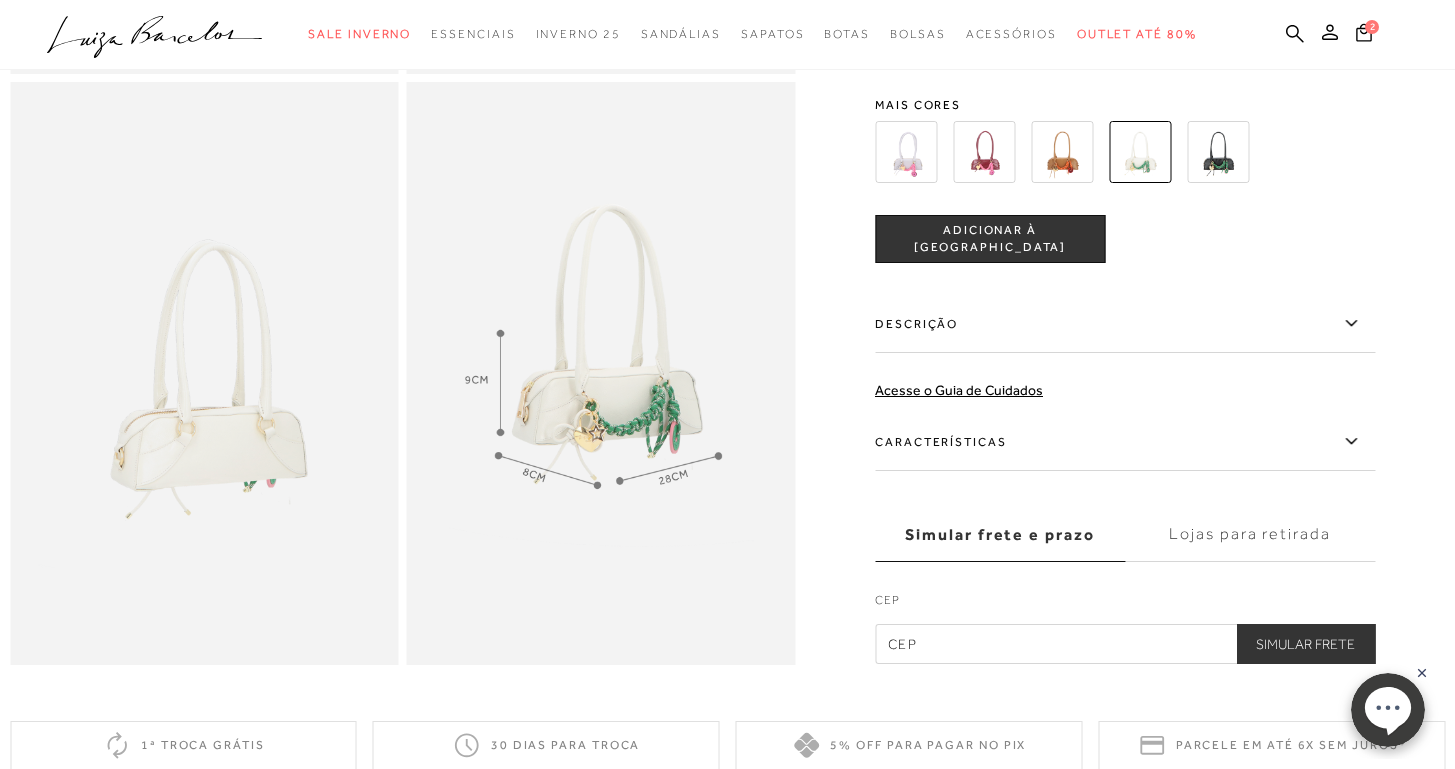 click on "Descrição" at bounding box center [1125, 324] 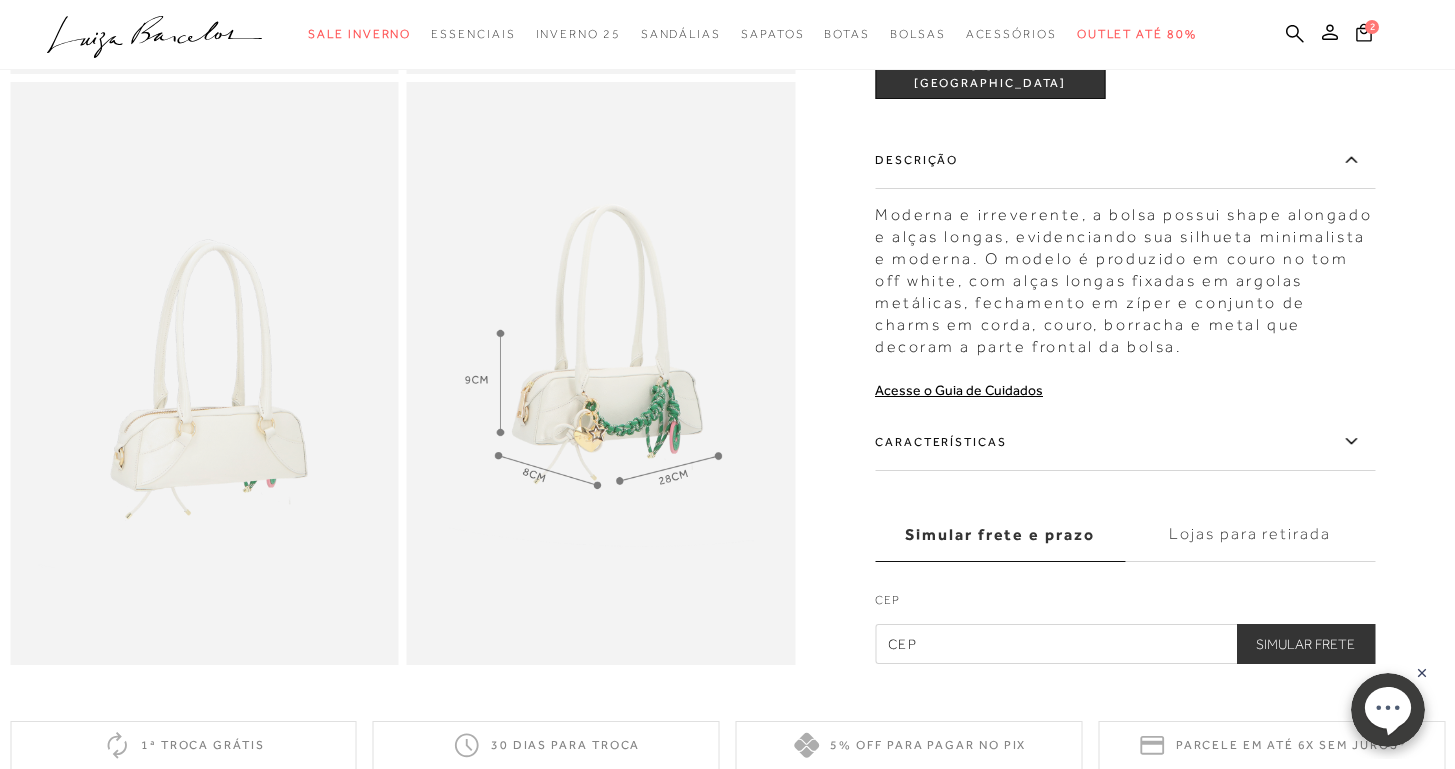 click at bounding box center (601, 373) 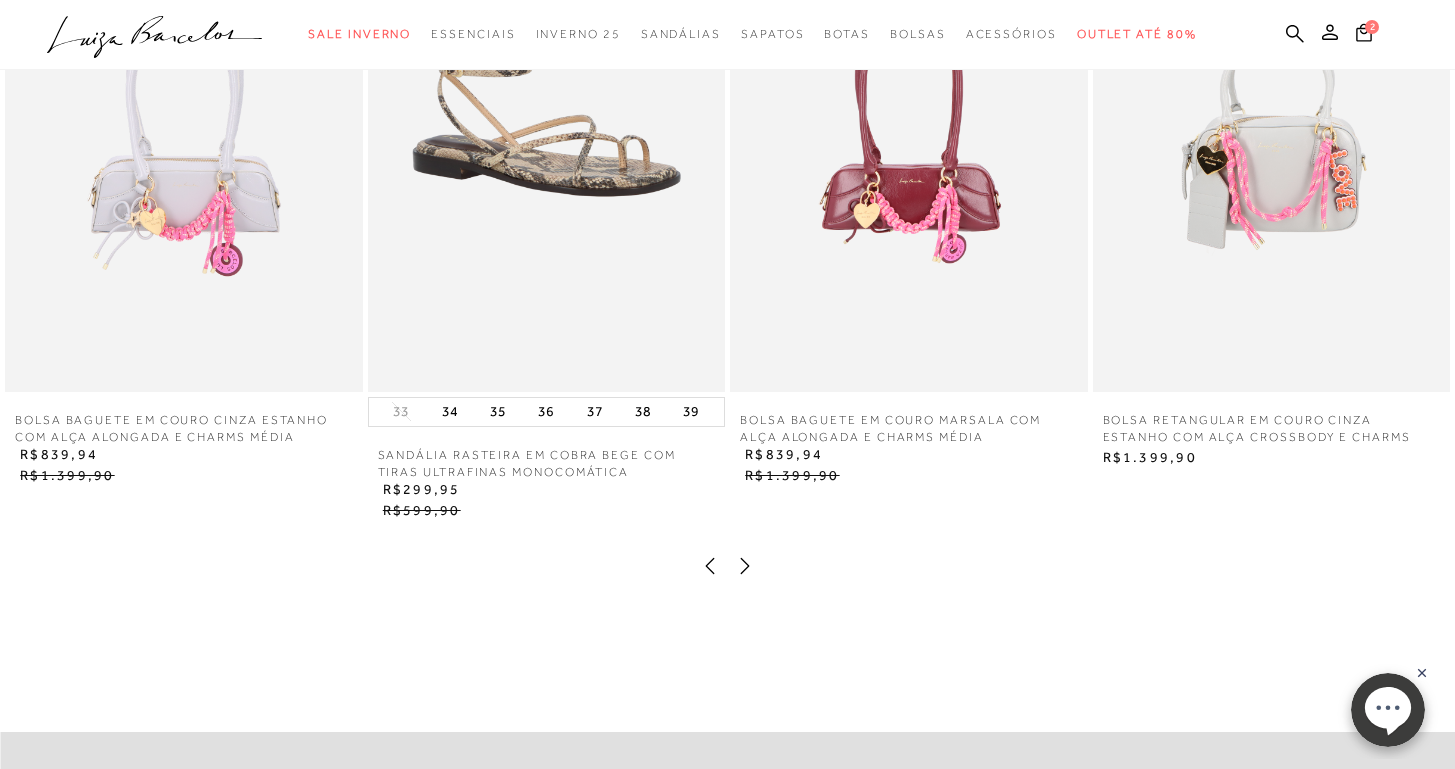 scroll, scrollTop: 909, scrollLeft: 0, axis: vertical 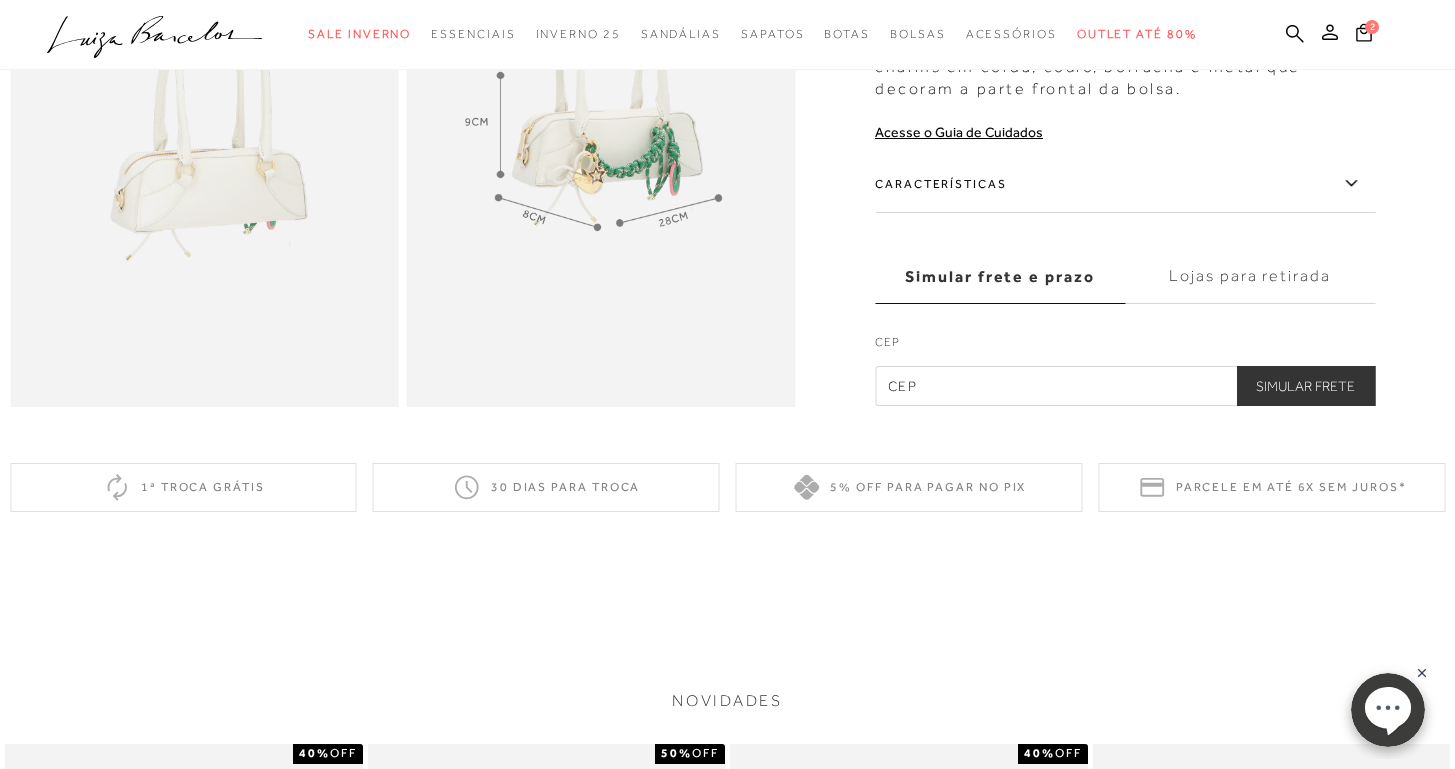 click on "Lojas para retirada" at bounding box center [1250, 277] 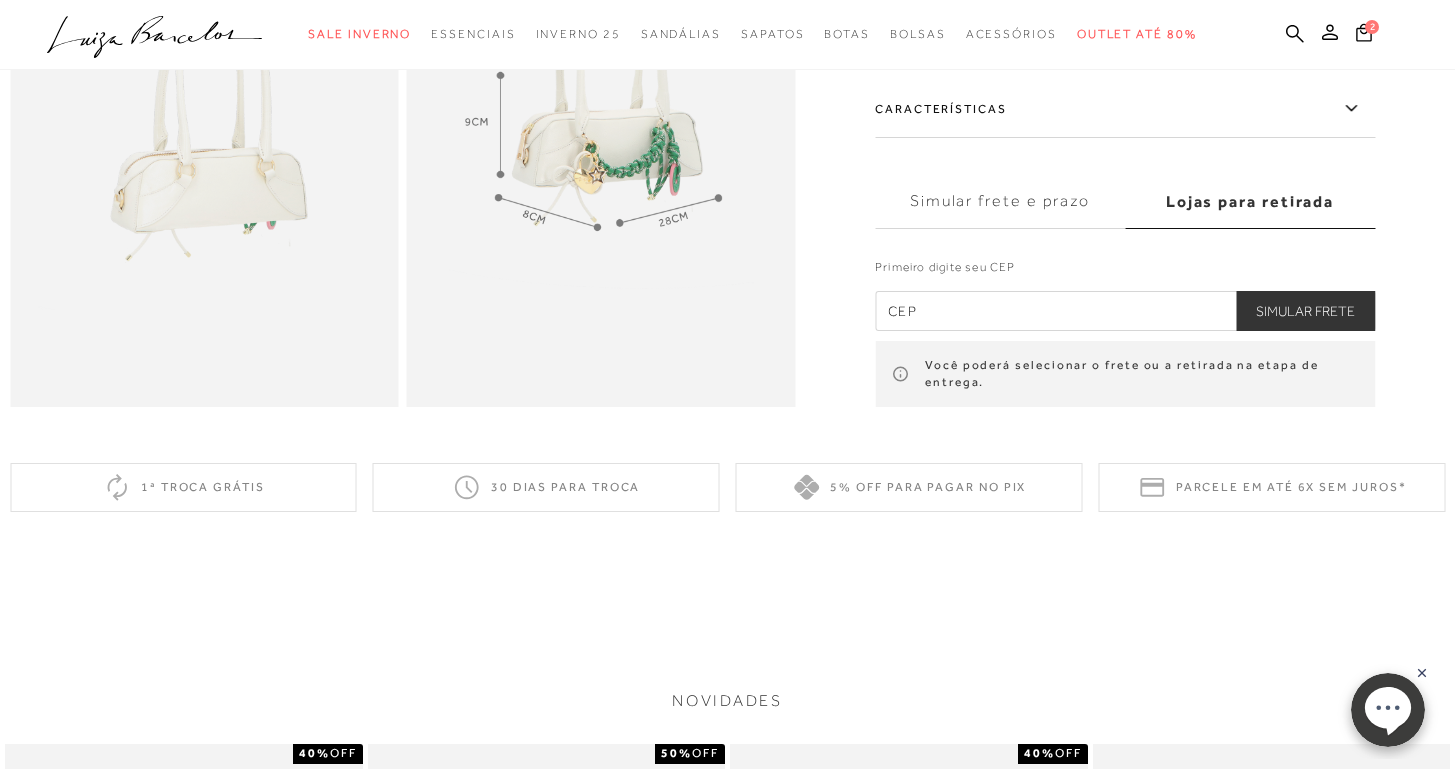 click at bounding box center [1125, 311] 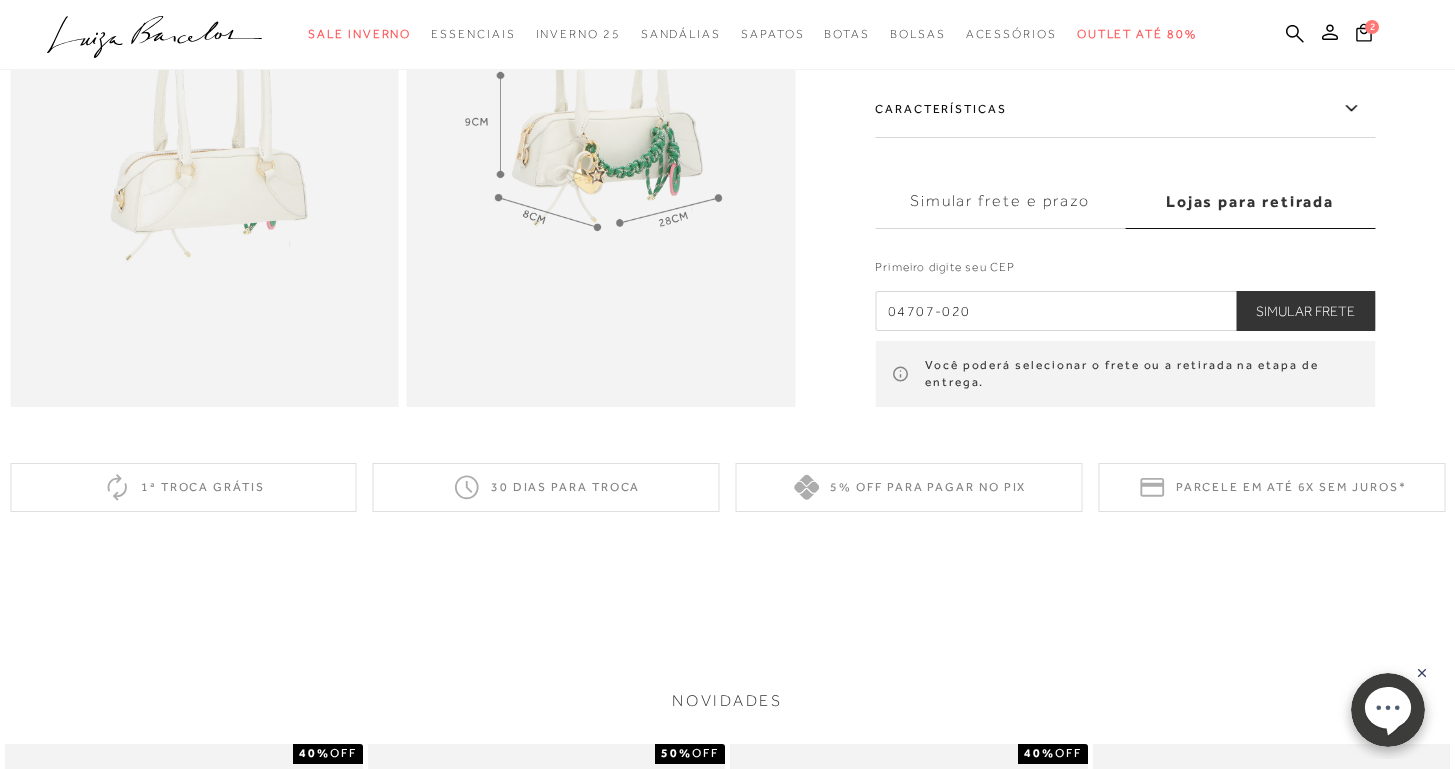 type on "04707-020" 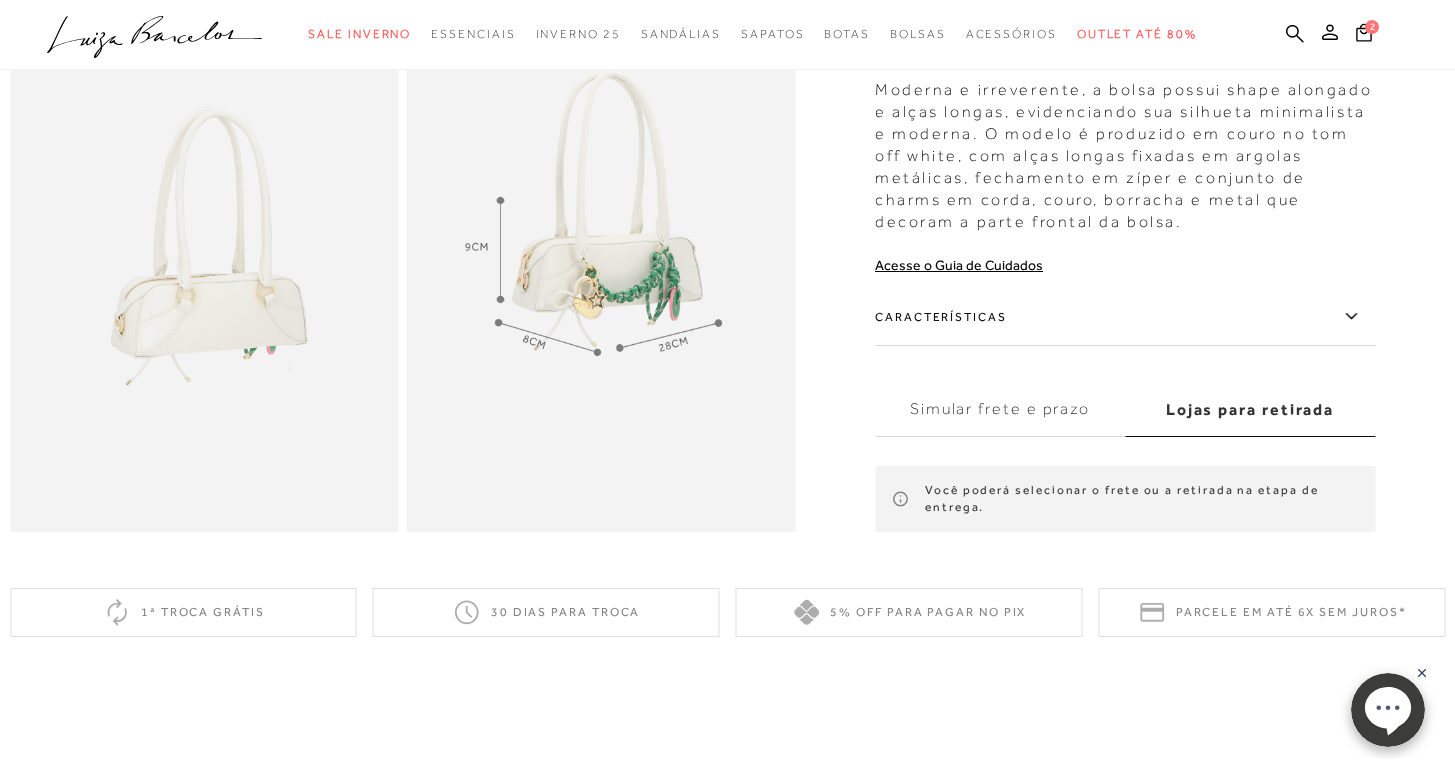 scroll, scrollTop: 712, scrollLeft: 0, axis: vertical 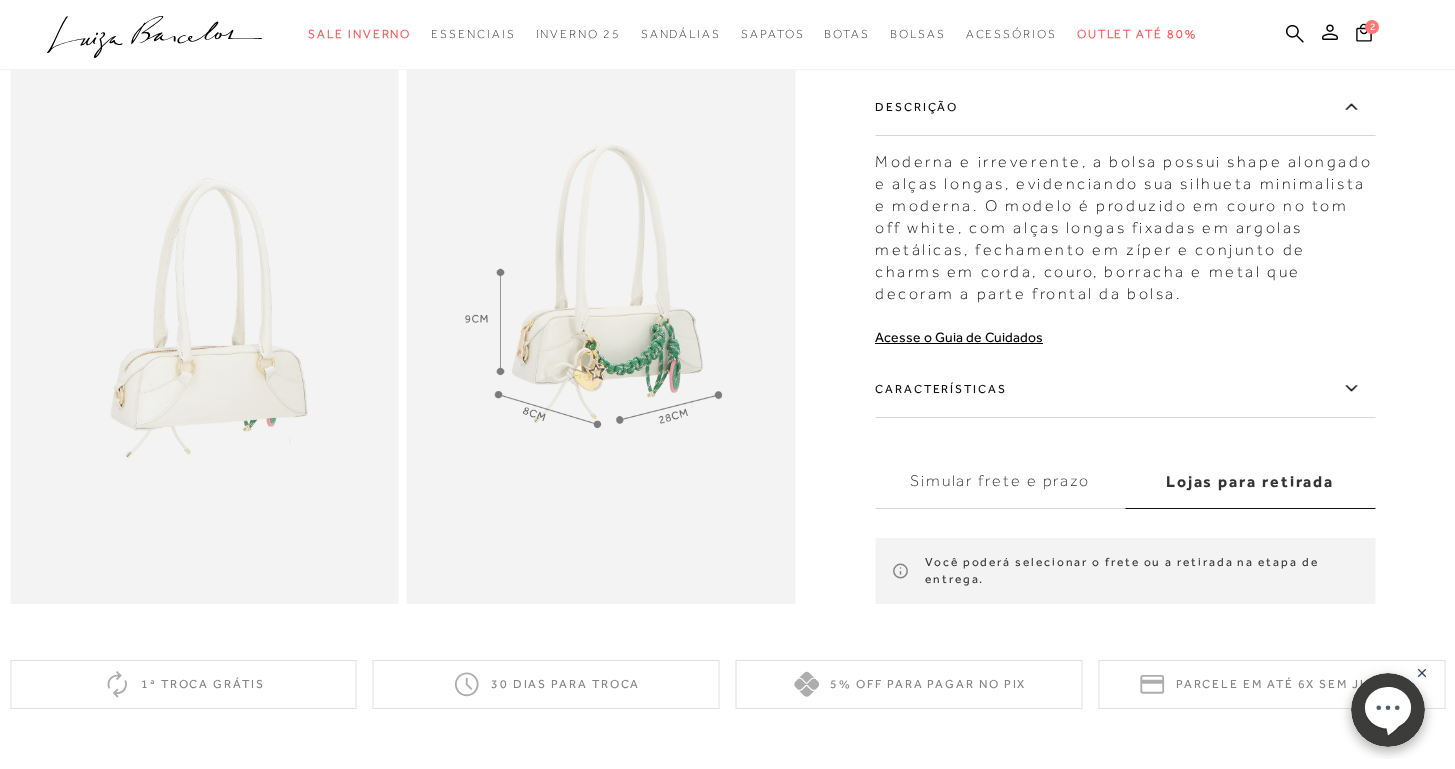click on "Simular frete e prazo" at bounding box center [1000, 482] 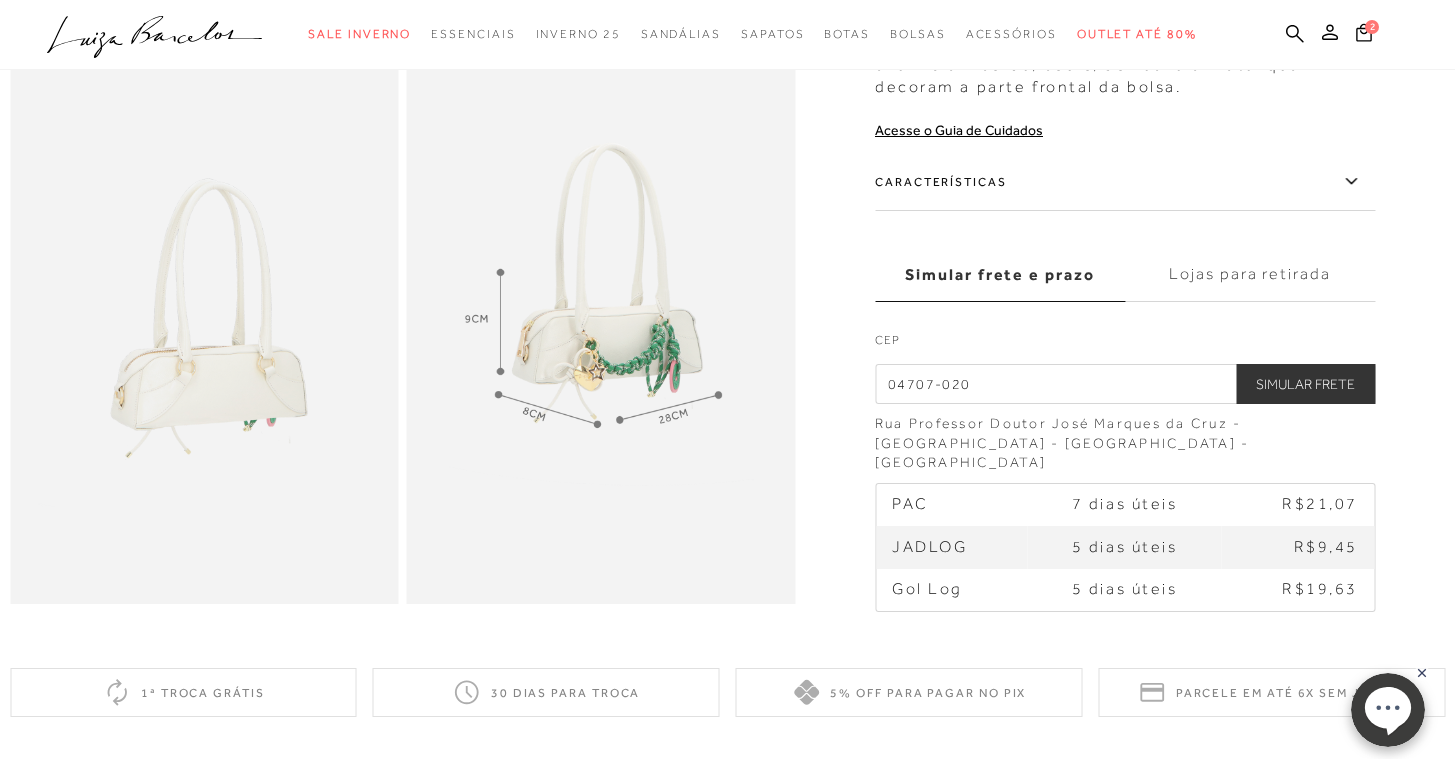 click on "Lojas para retirada" at bounding box center (1250, 275) 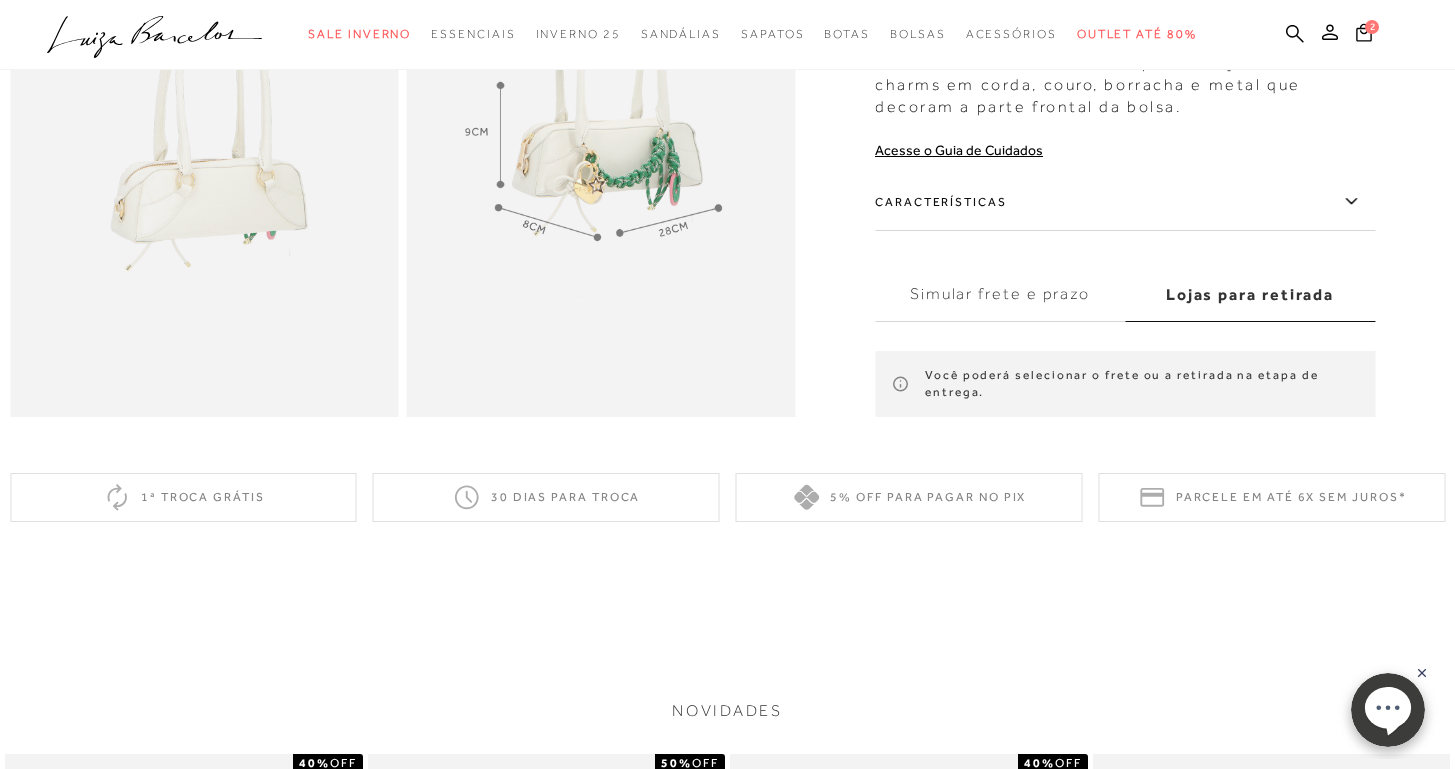 scroll, scrollTop: 869, scrollLeft: 0, axis: vertical 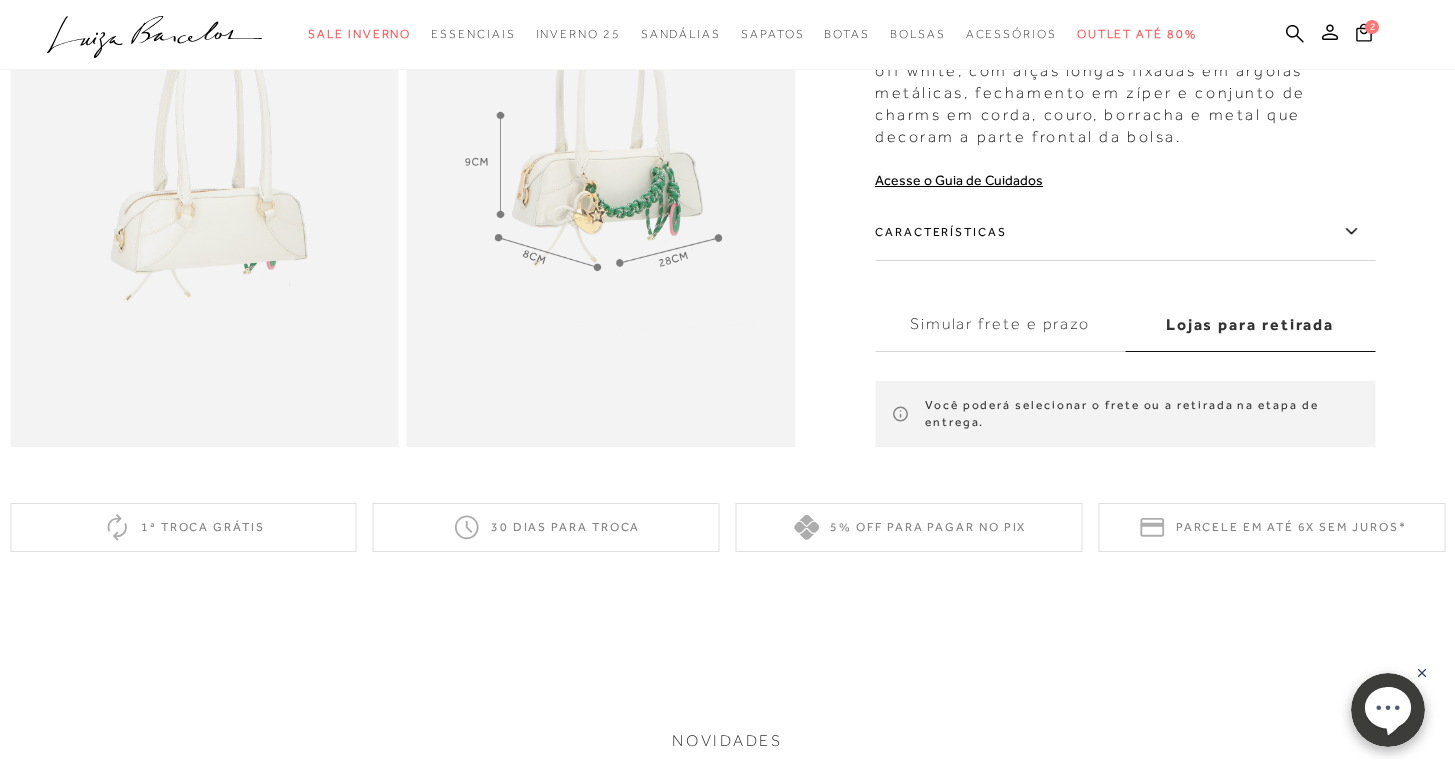 drag, startPoint x: 1010, startPoint y: 377, endPoint x: 1027, endPoint y: 351, distance: 31.06445 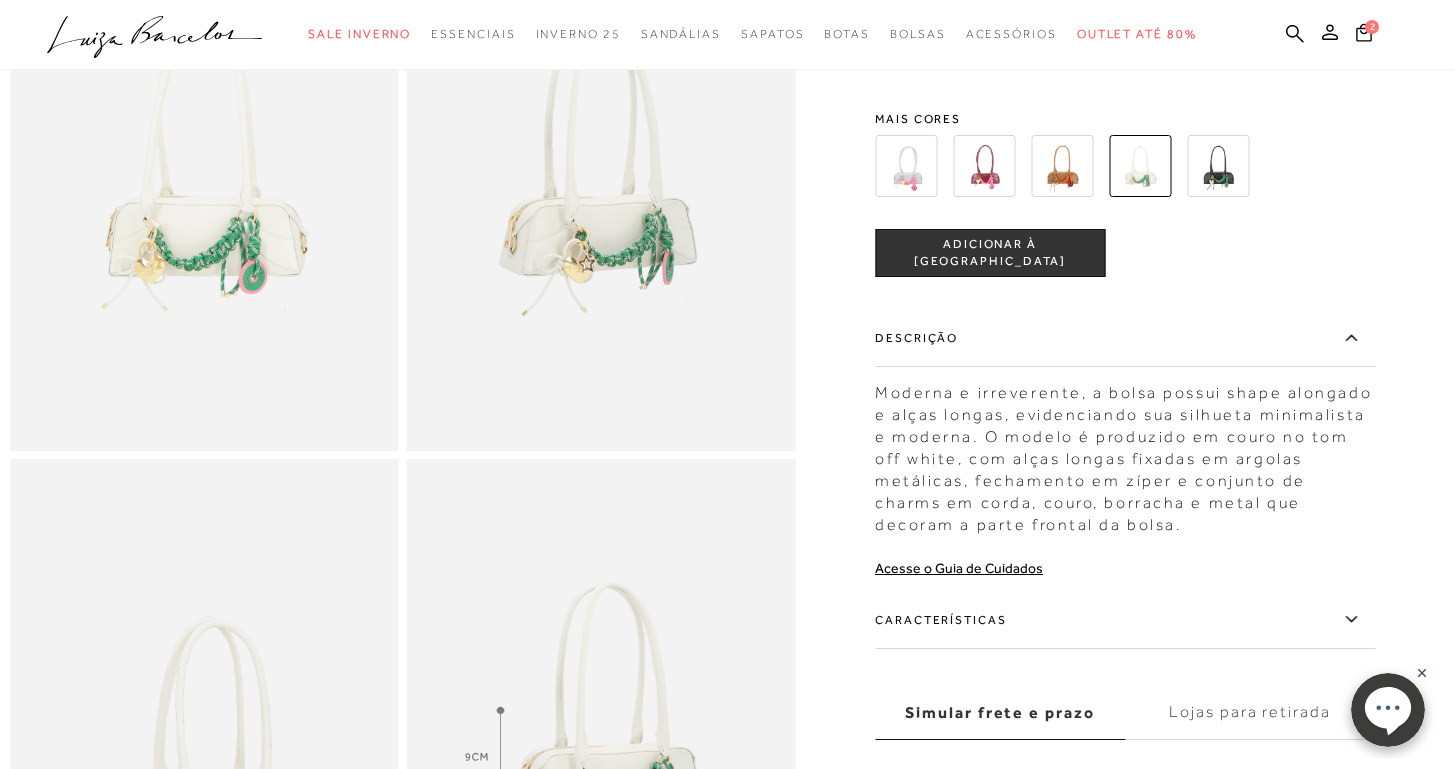 scroll, scrollTop: 33, scrollLeft: 0, axis: vertical 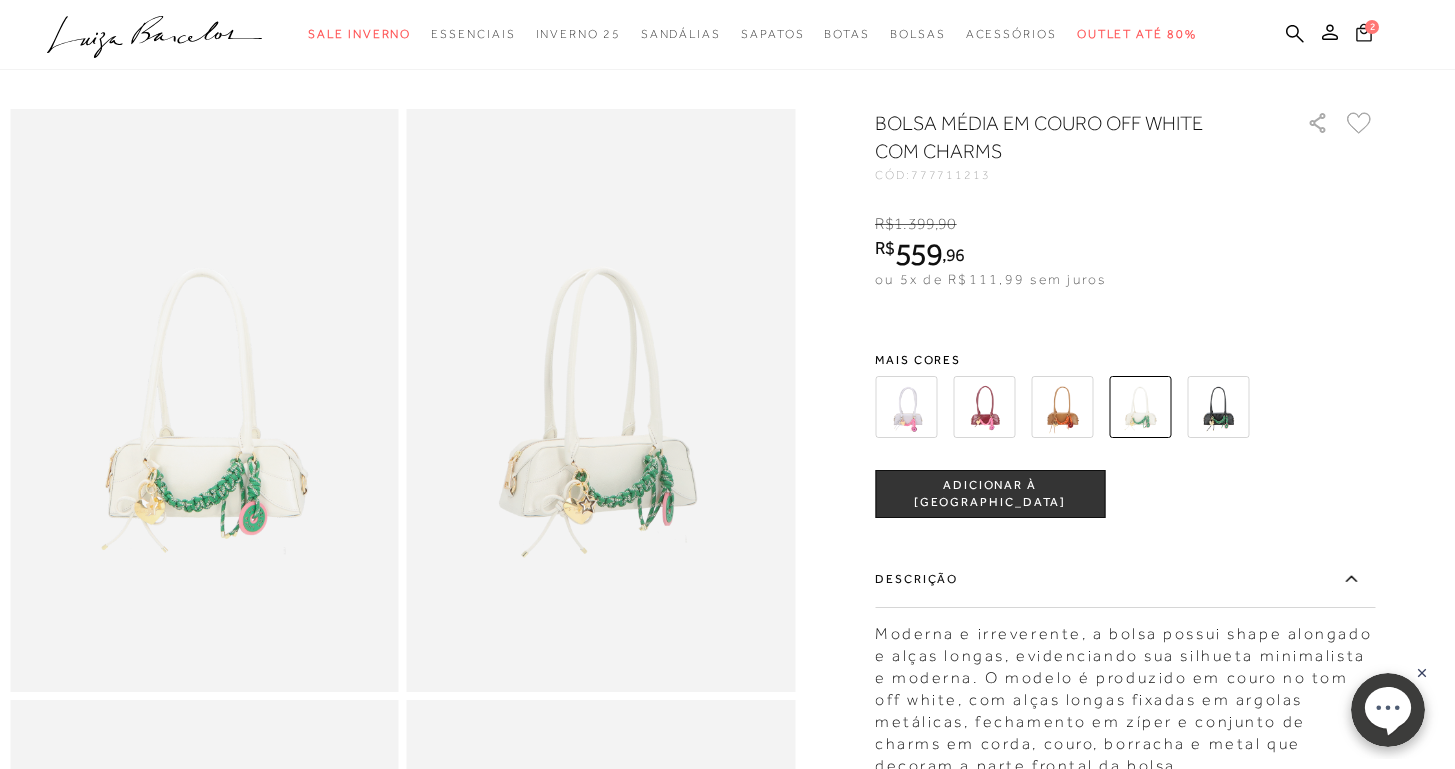 click 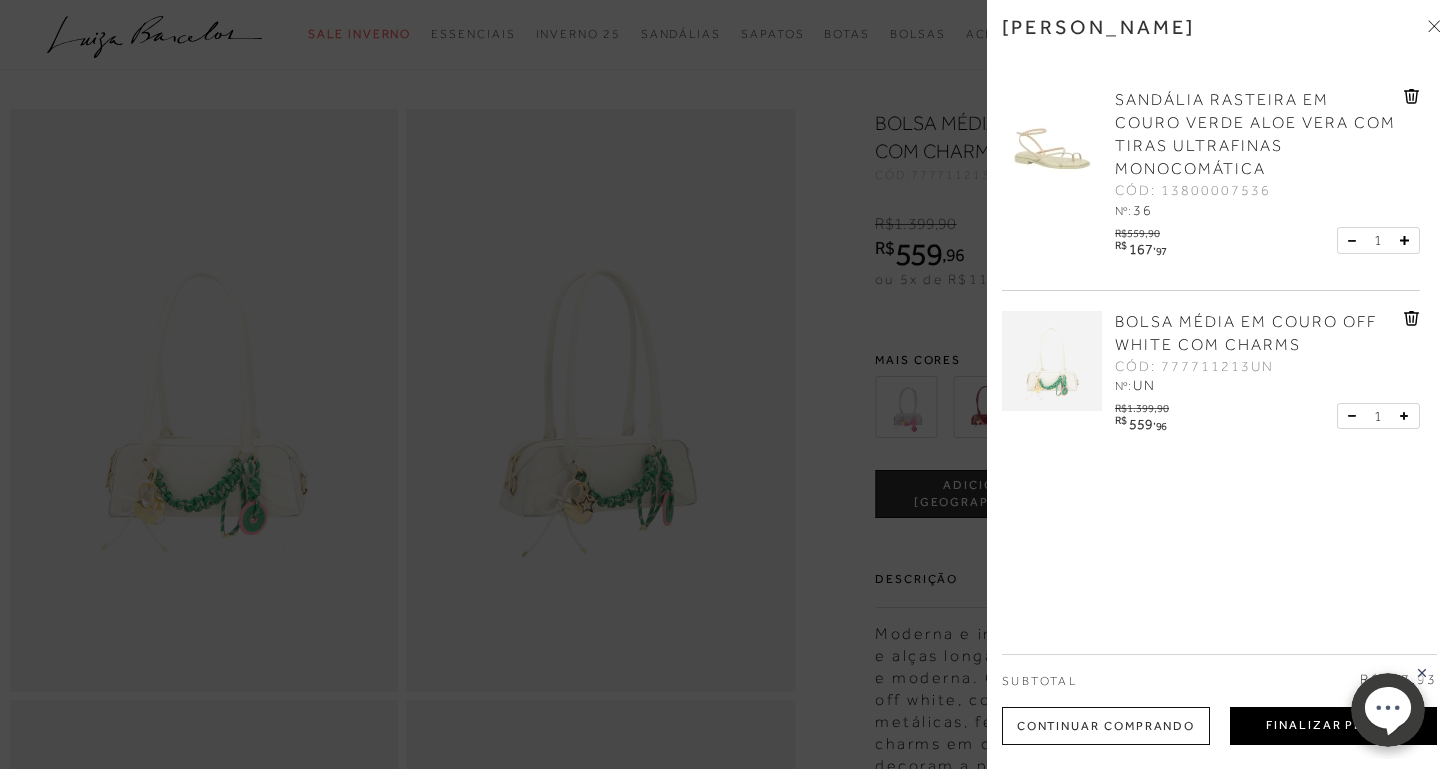 click on "Finalizar Pedido" at bounding box center [1333, 726] 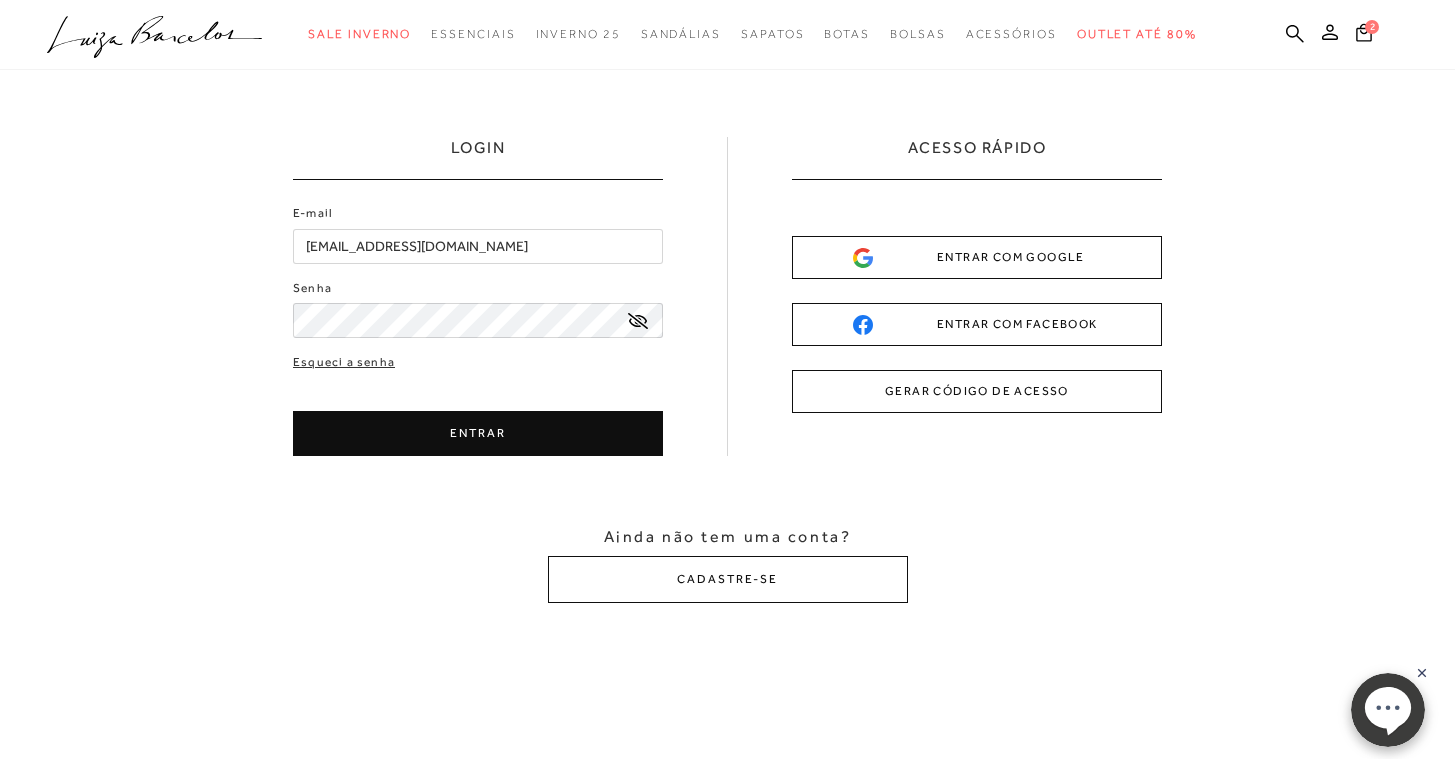 scroll, scrollTop: 0, scrollLeft: 0, axis: both 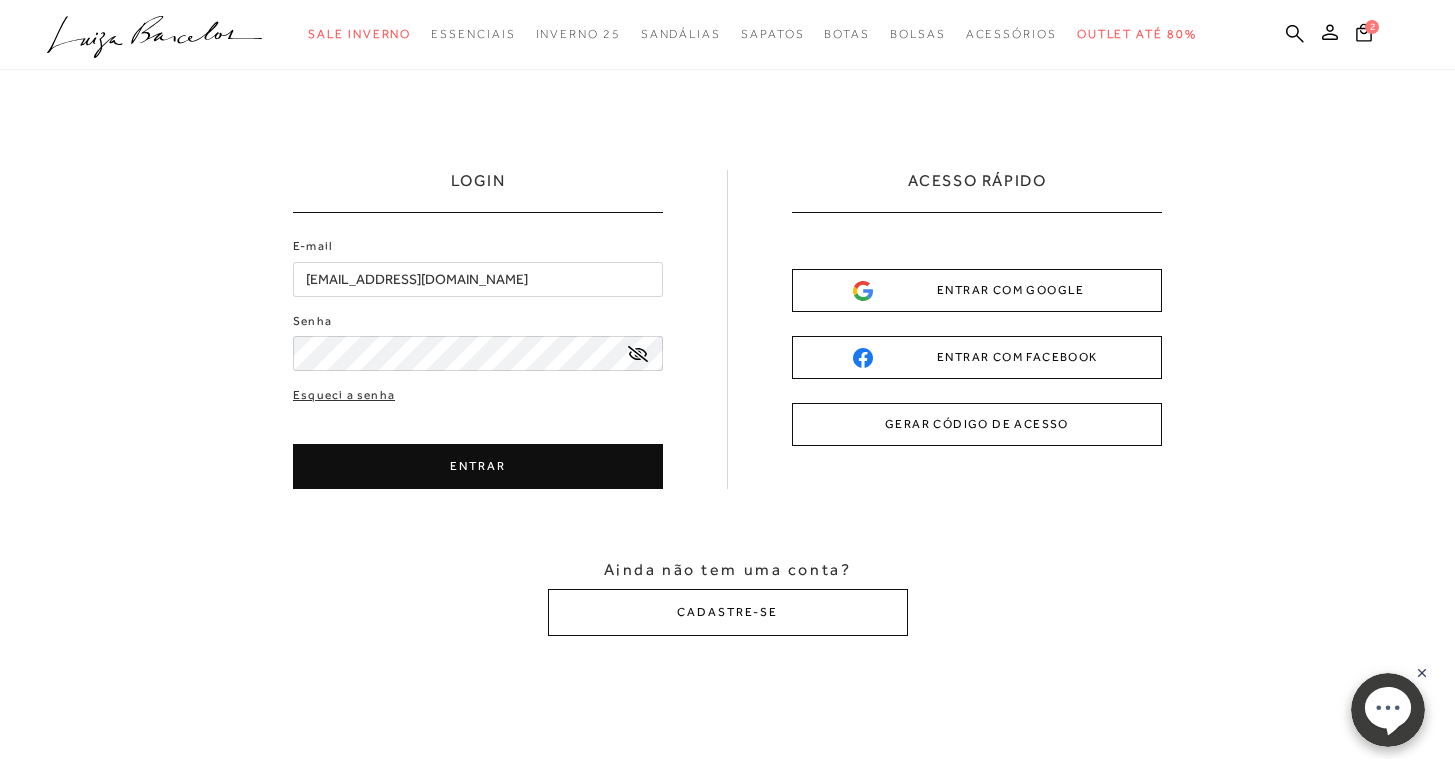 click on "ENTRAR" at bounding box center [478, 466] 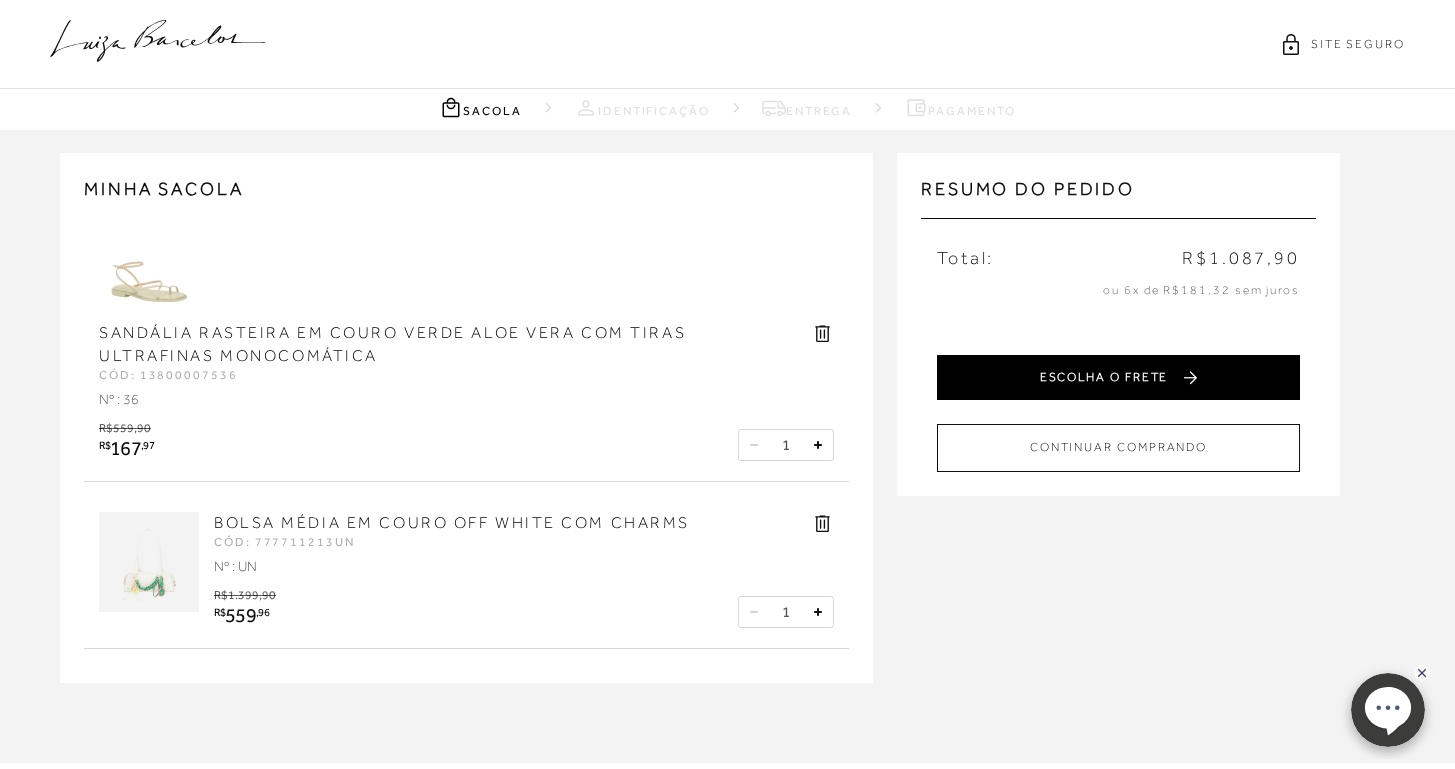 click on "ESCOLHA O FRETE" at bounding box center [1118, 377] 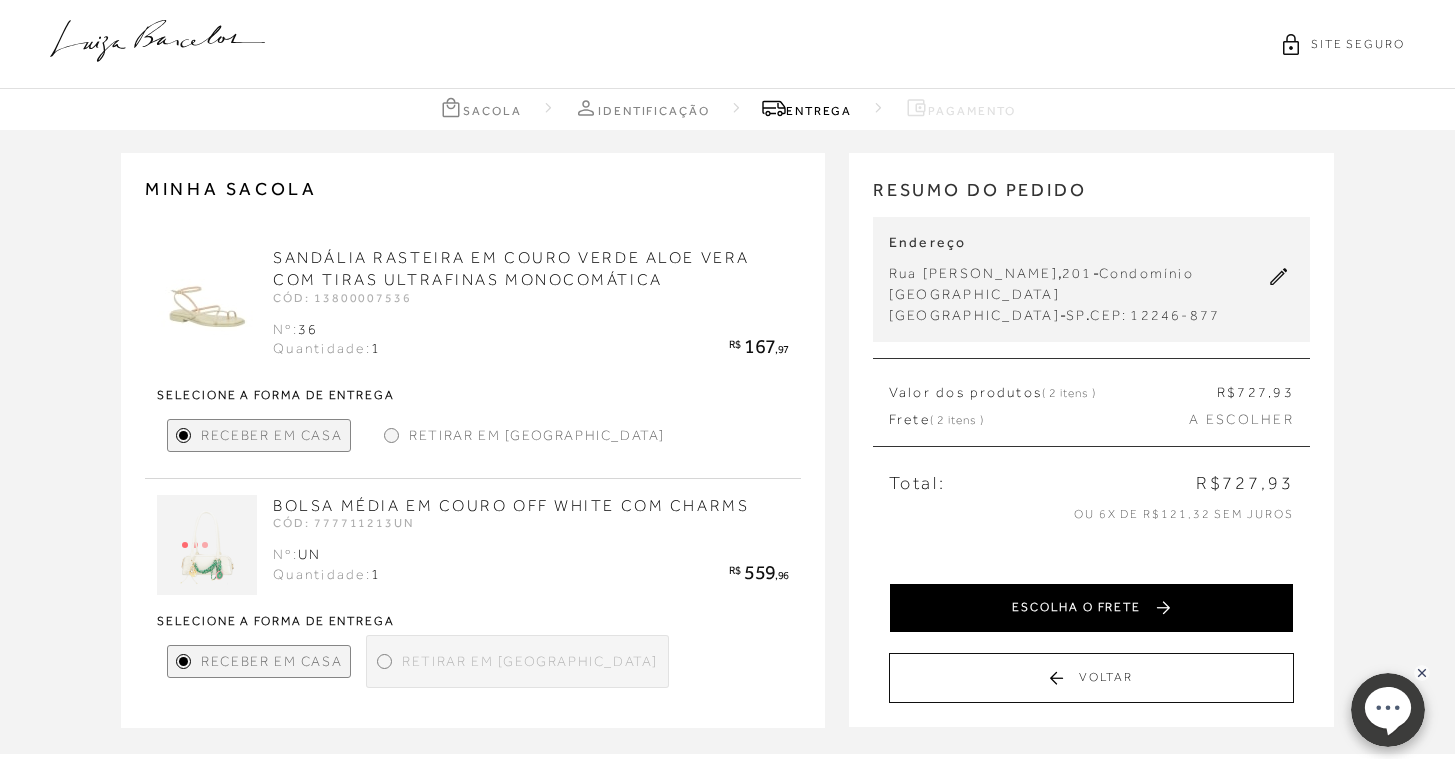 click on "ESCOLHA O FRETE" at bounding box center [1091, 608] 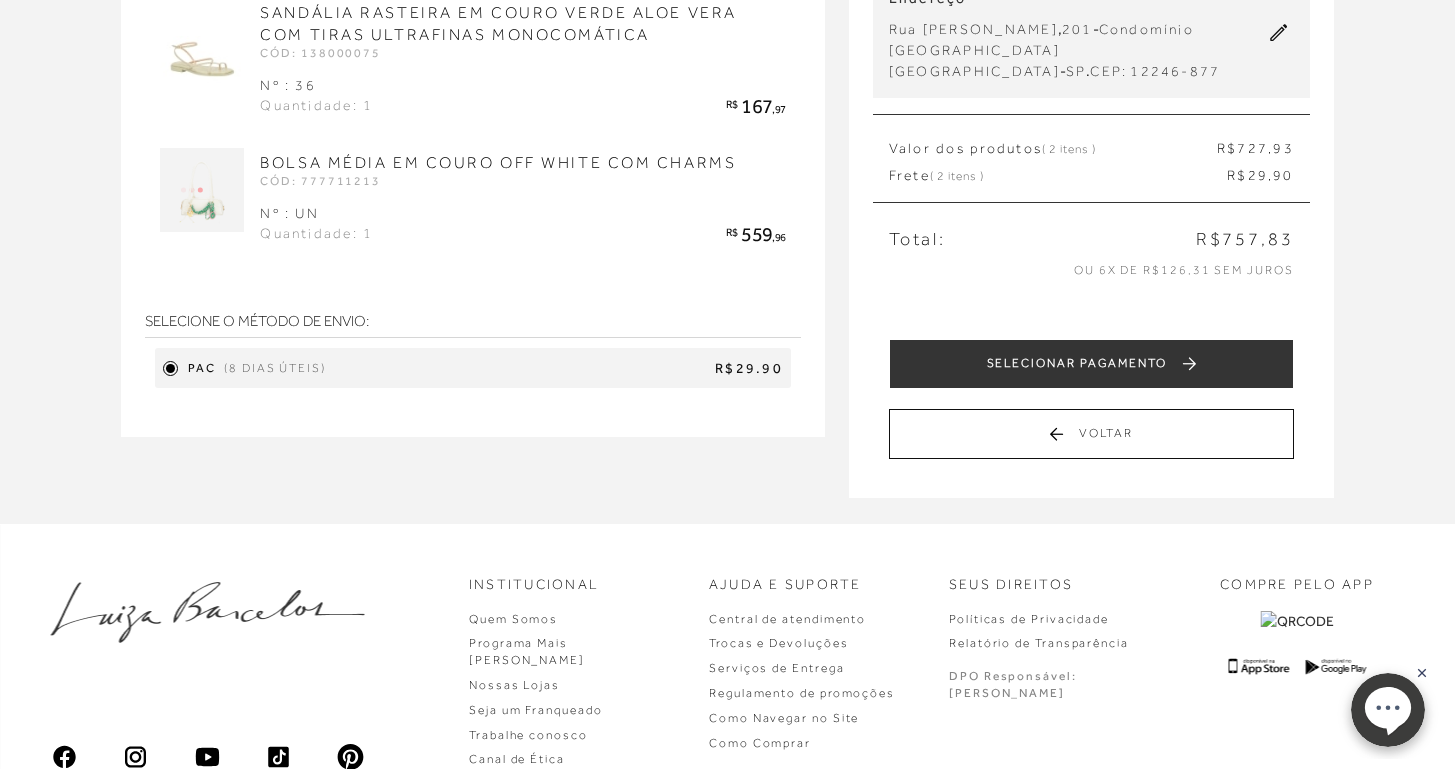 scroll, scrollTop: 224, scrollLeft: 0, axis: vertical 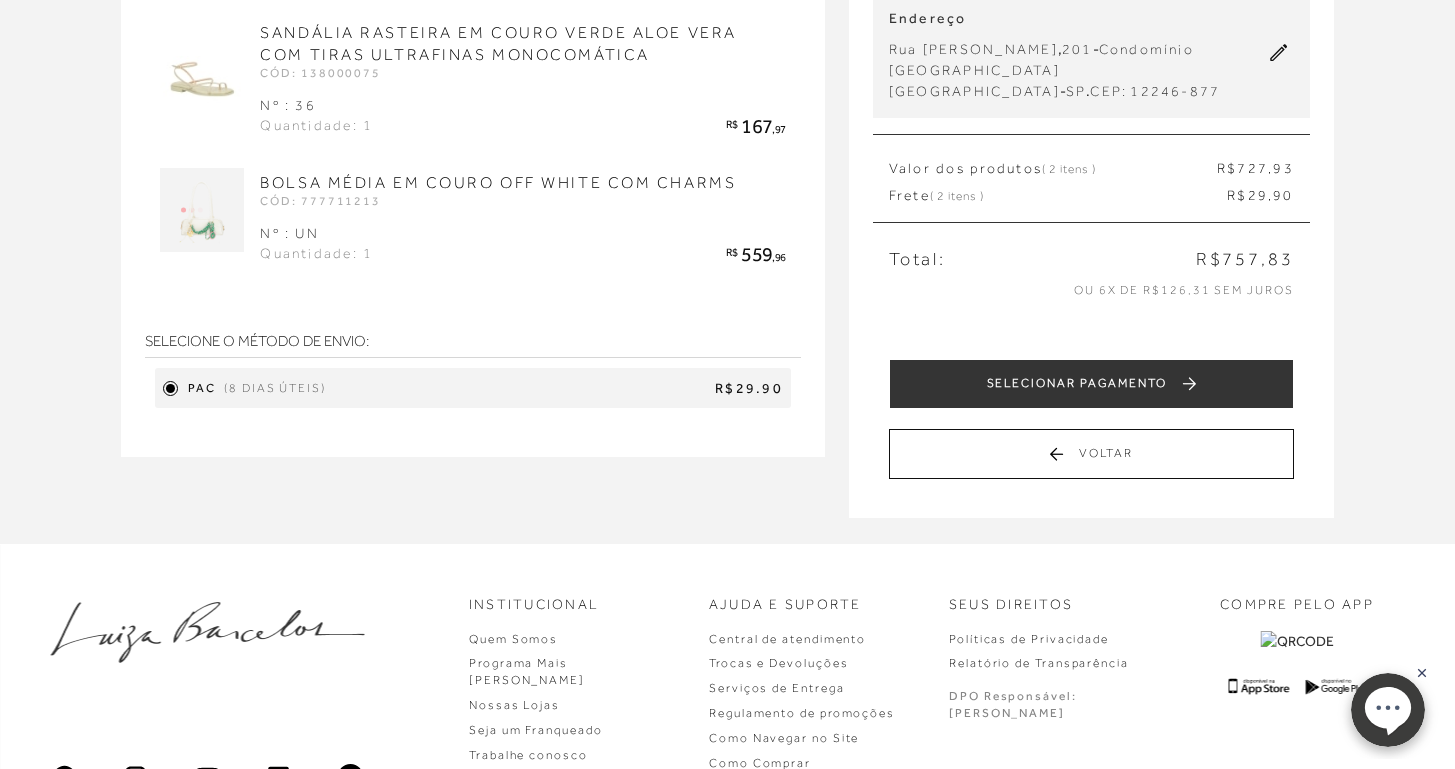 click on "R$29.90" at bounding box center [558, 389] 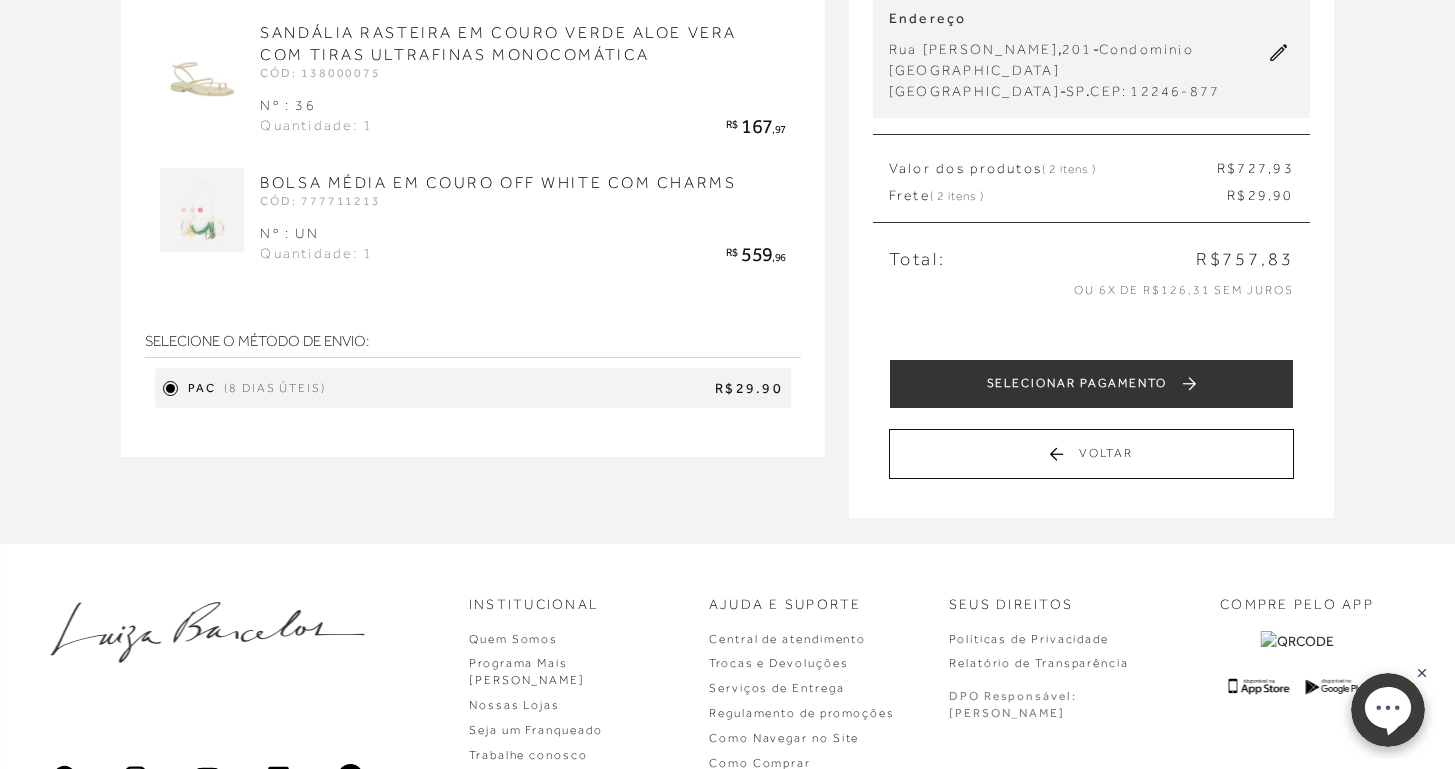 click on "R$29.90" at bounding box center [558, 389] 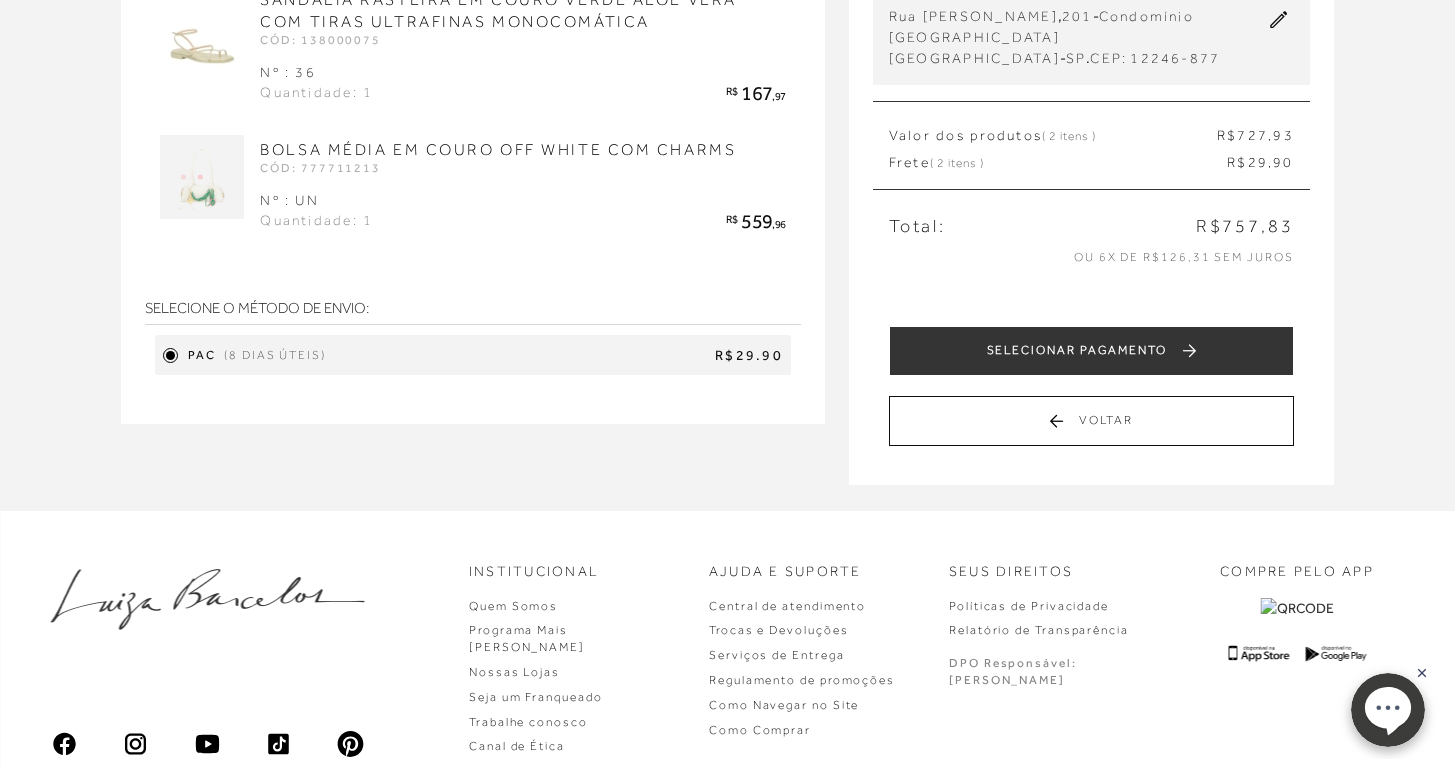scroll, scrollTop: 219, scrollLeft: 0, axis: vertical 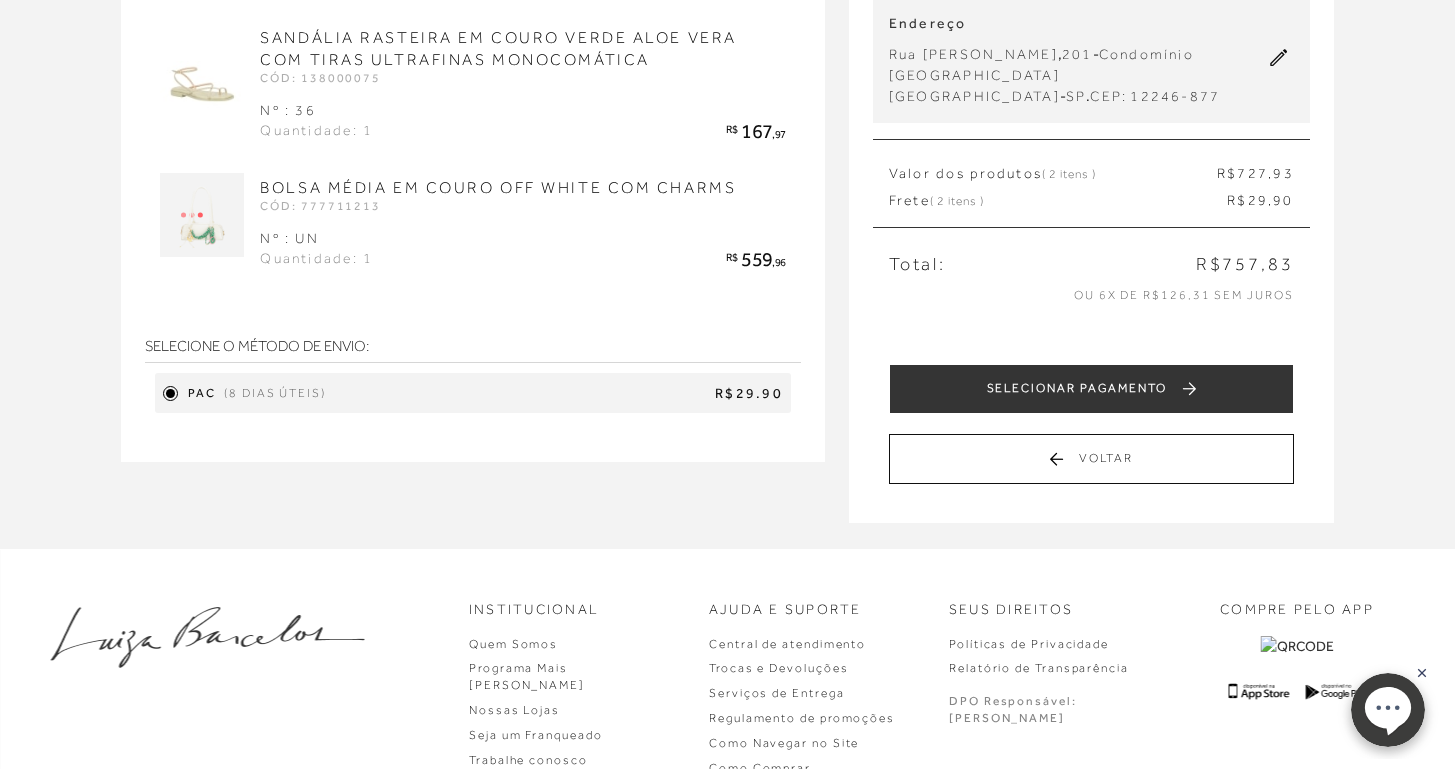 click on "PAC
(8 dias úteis)
R$29.90" at bounding box center (473, 393) 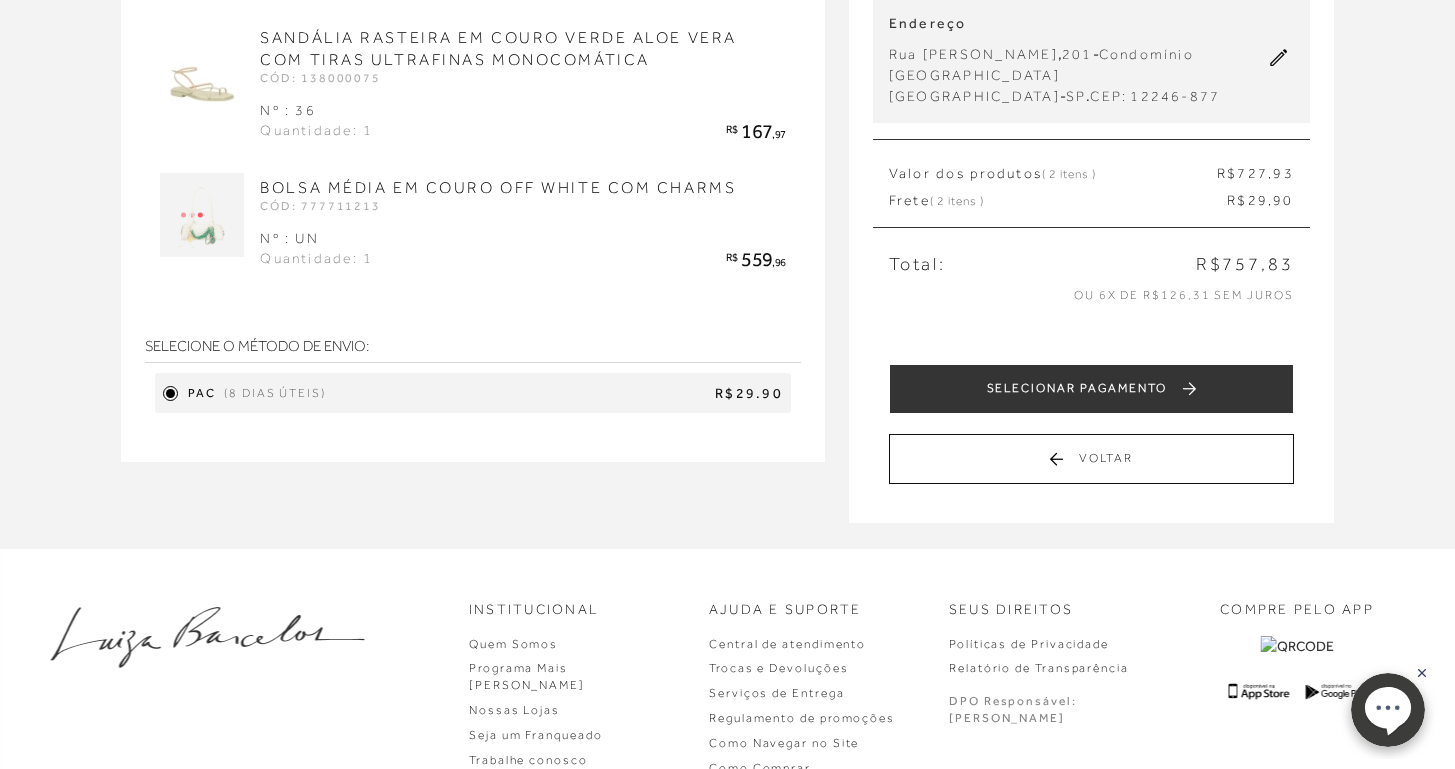 scroll, scrollTop: 0, scrollLeft: 0, axis: both 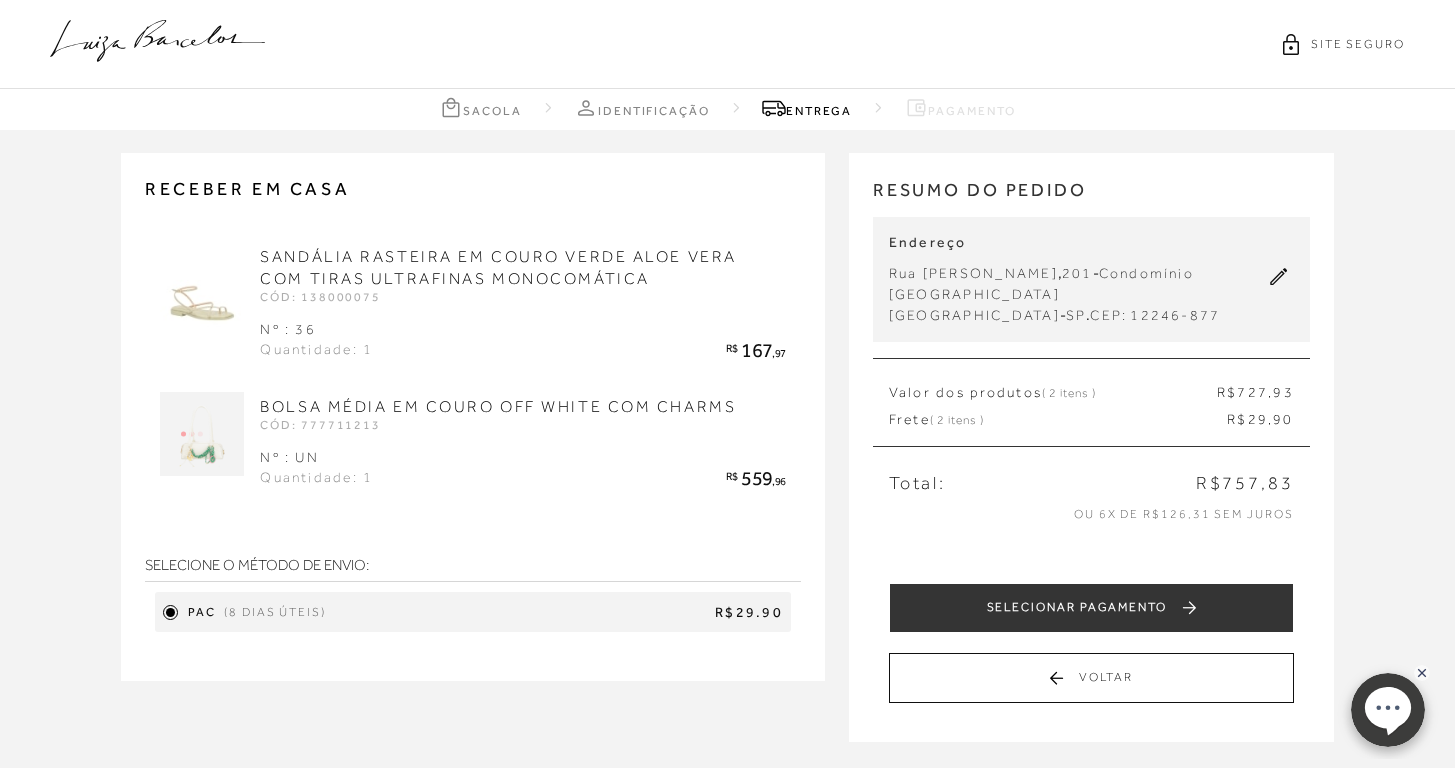 click 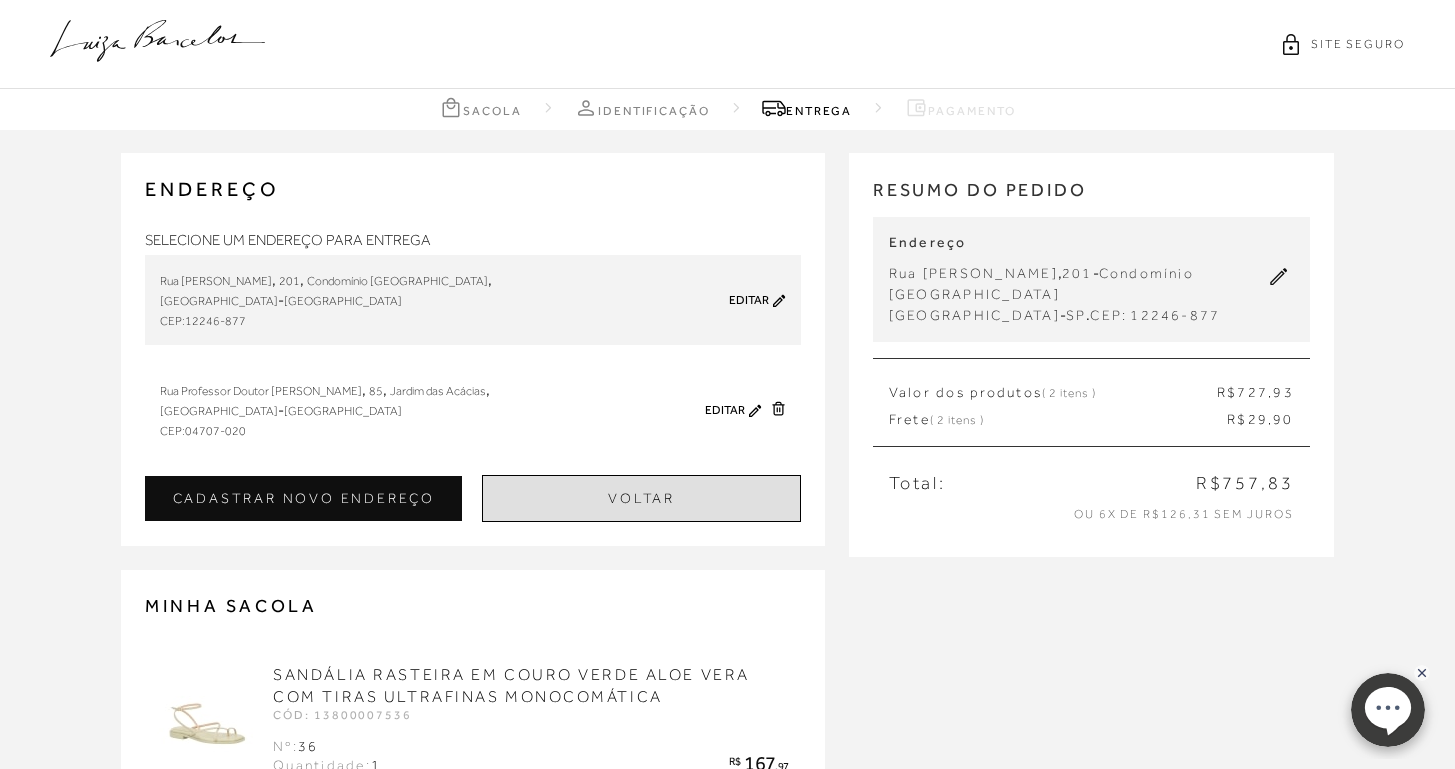 scroll, scrollTop: 171, scrollLeft: 0, axis: vertical 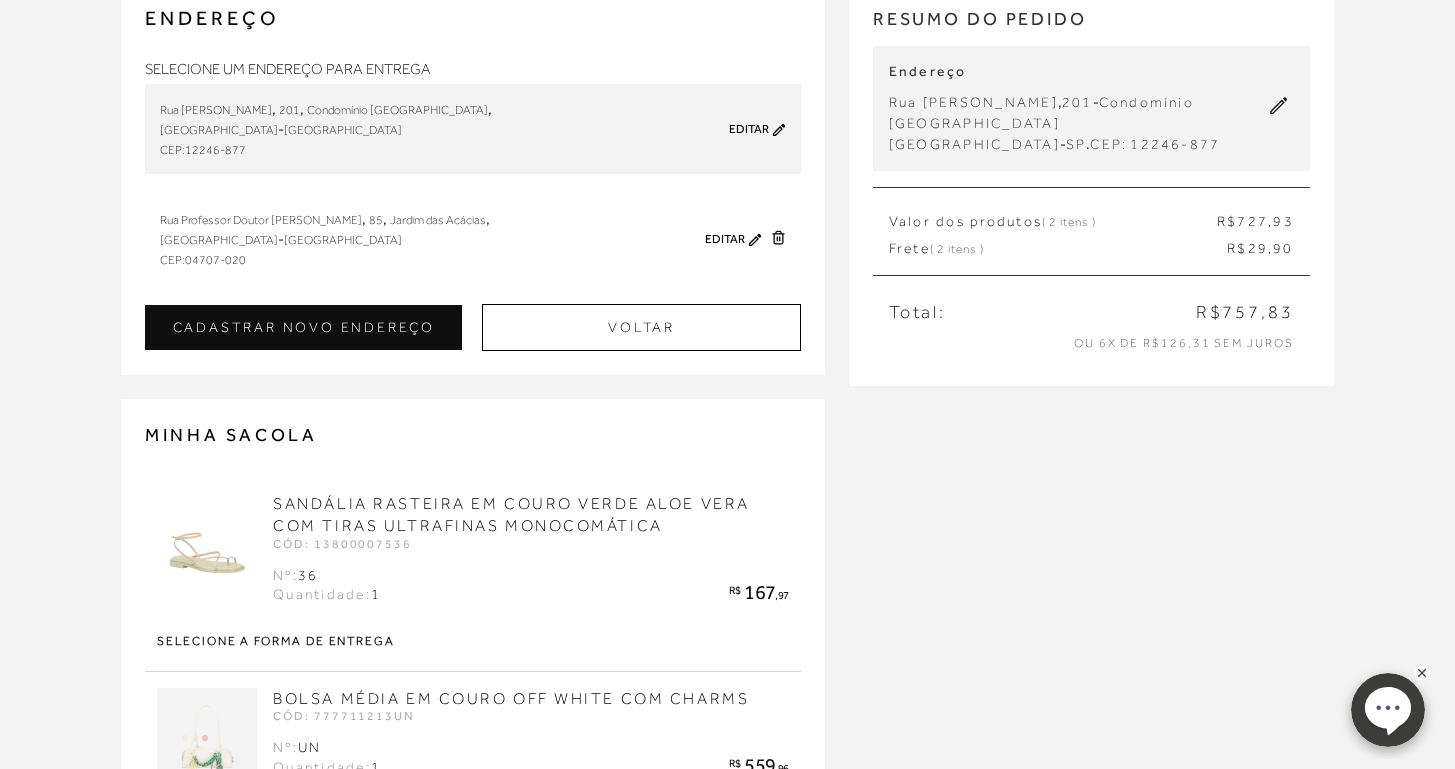 click on "Rua Professor Doutor [PERSON_NAME] ,
85 ,
[GEOGRAPHIC_DATA] ,
[GEOGRAPHIC_DATA]  -
[GEOGRAPHIC_DATA]
CEP:  04707-020" at bounding box center (426, 239) 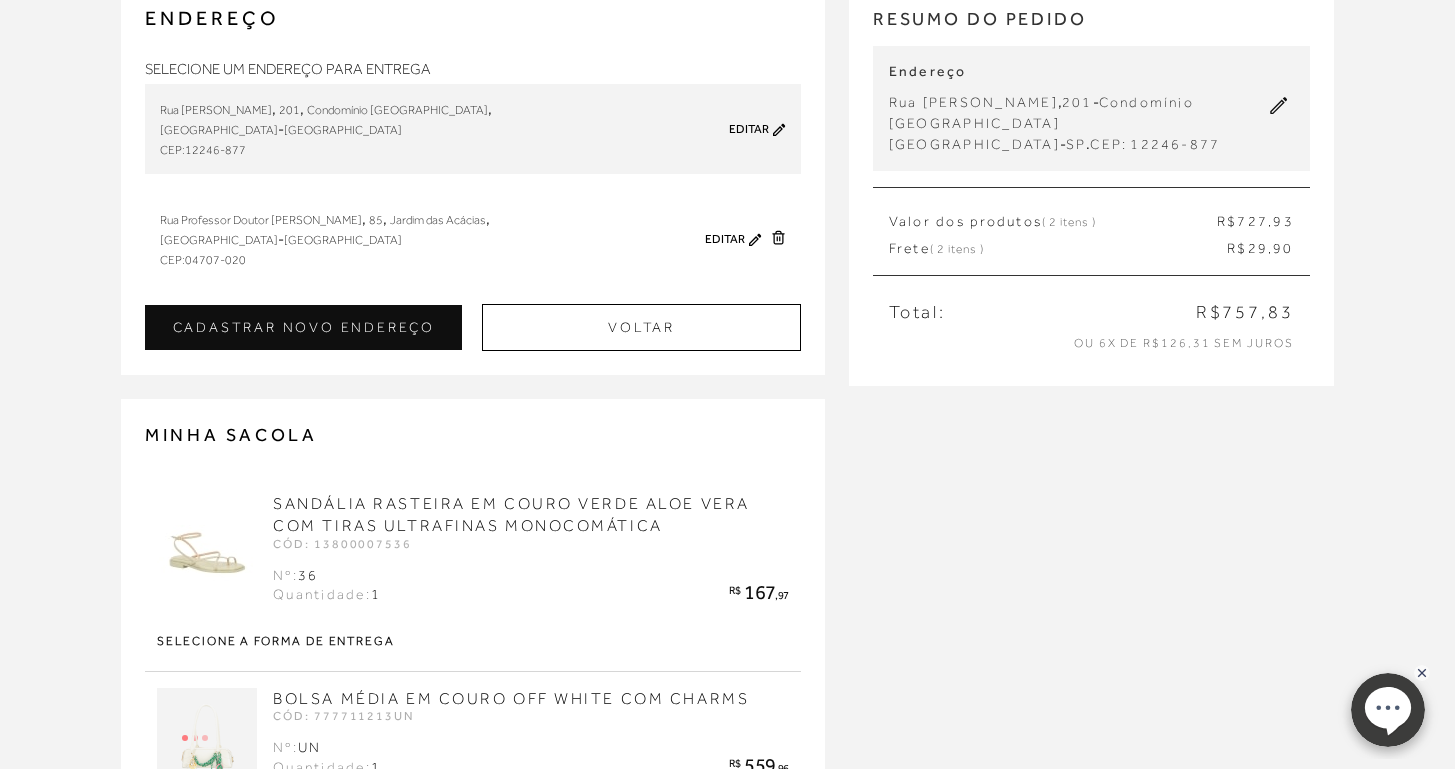 scroll, scrollTop: 0, scrollLeft: 0, axis: both 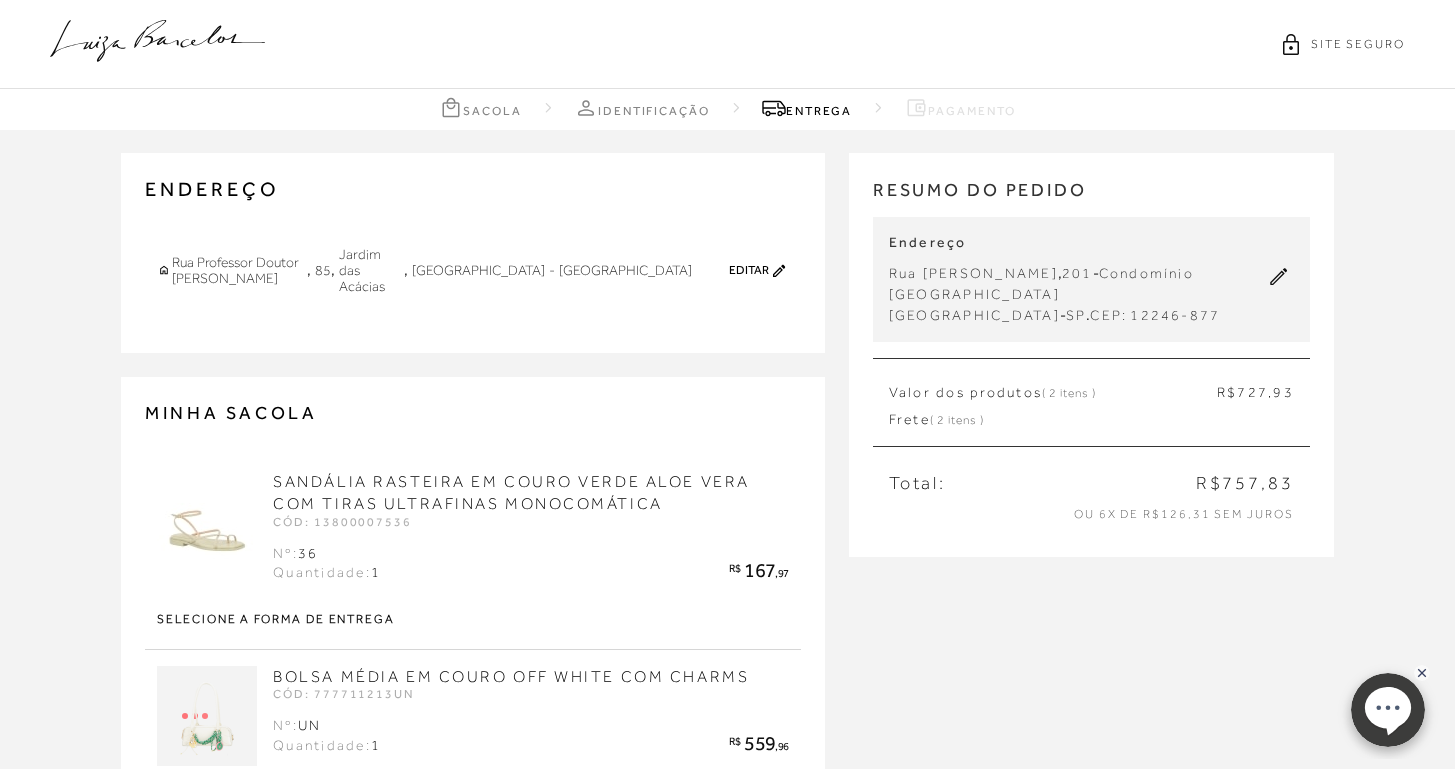 click on "Rua Professor Doutor [PERSON_NAME] ,
85 ,
[GEOGRAPHIC_DATA] ,
[GEOGRAPHIC_DATA] -
[GEOGRAPHIC_DATA]" at bounding box center (426, 270) 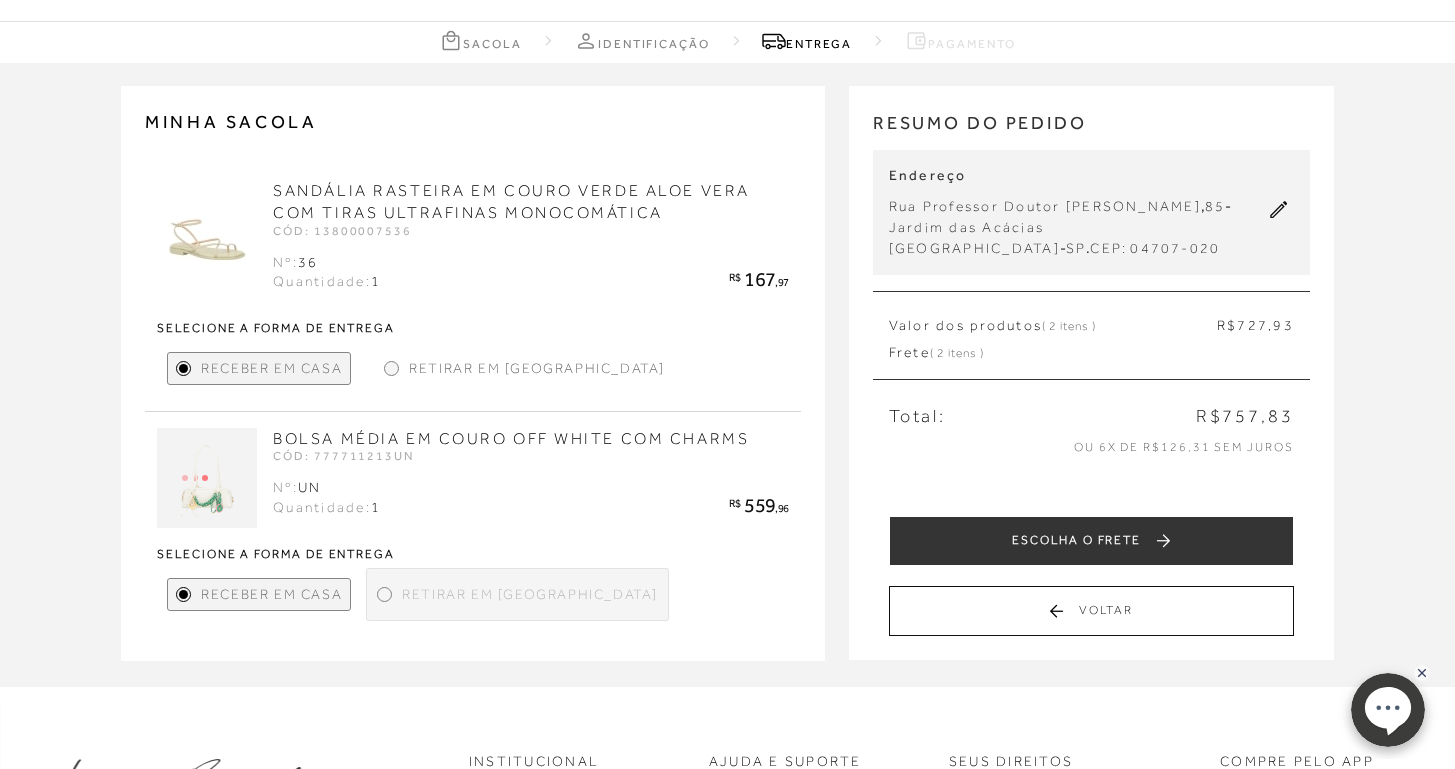 scroll, scrollTop: 247, scrollLeft: 0, axis: vertical 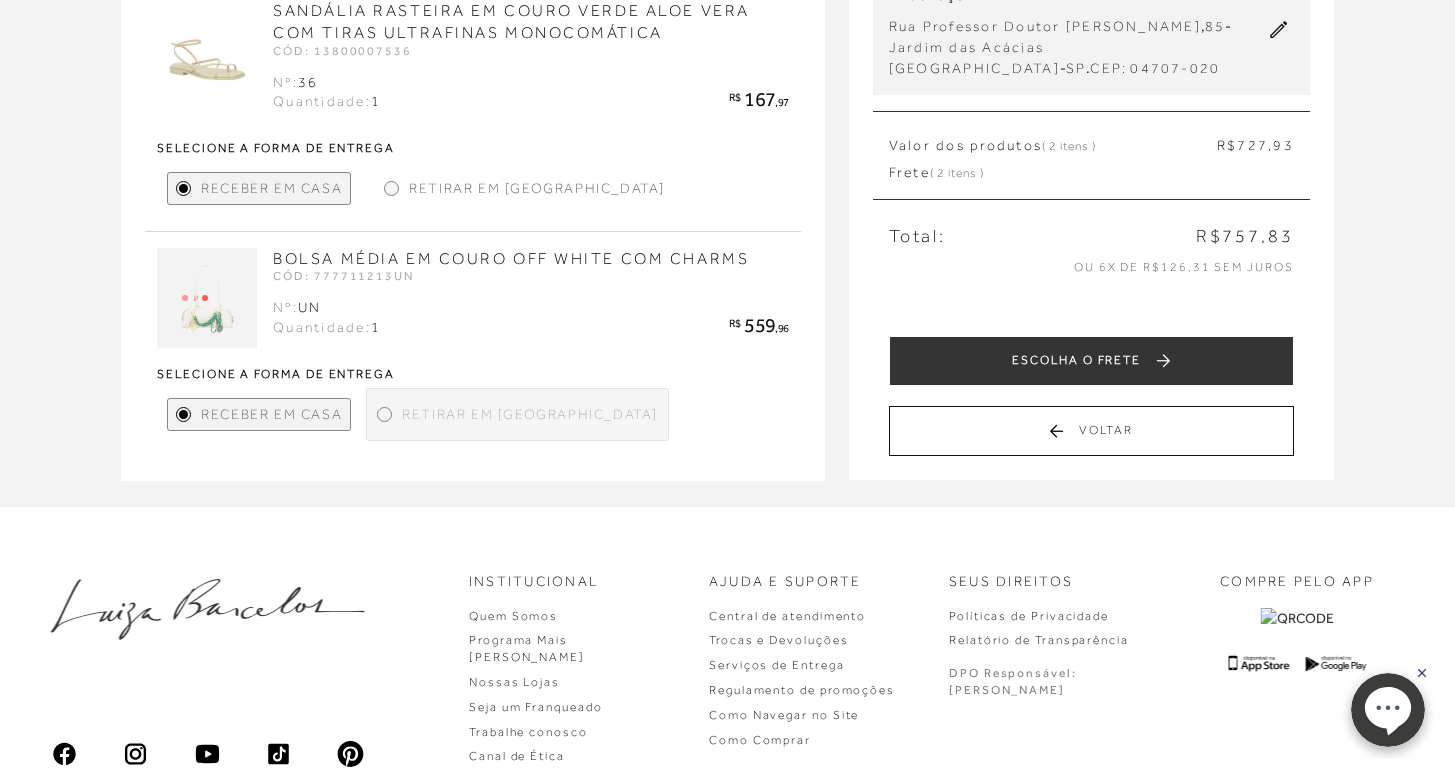 click on "Retirar em [GEOGRAPHIC_DATA]" at bounding box center (530, 414) 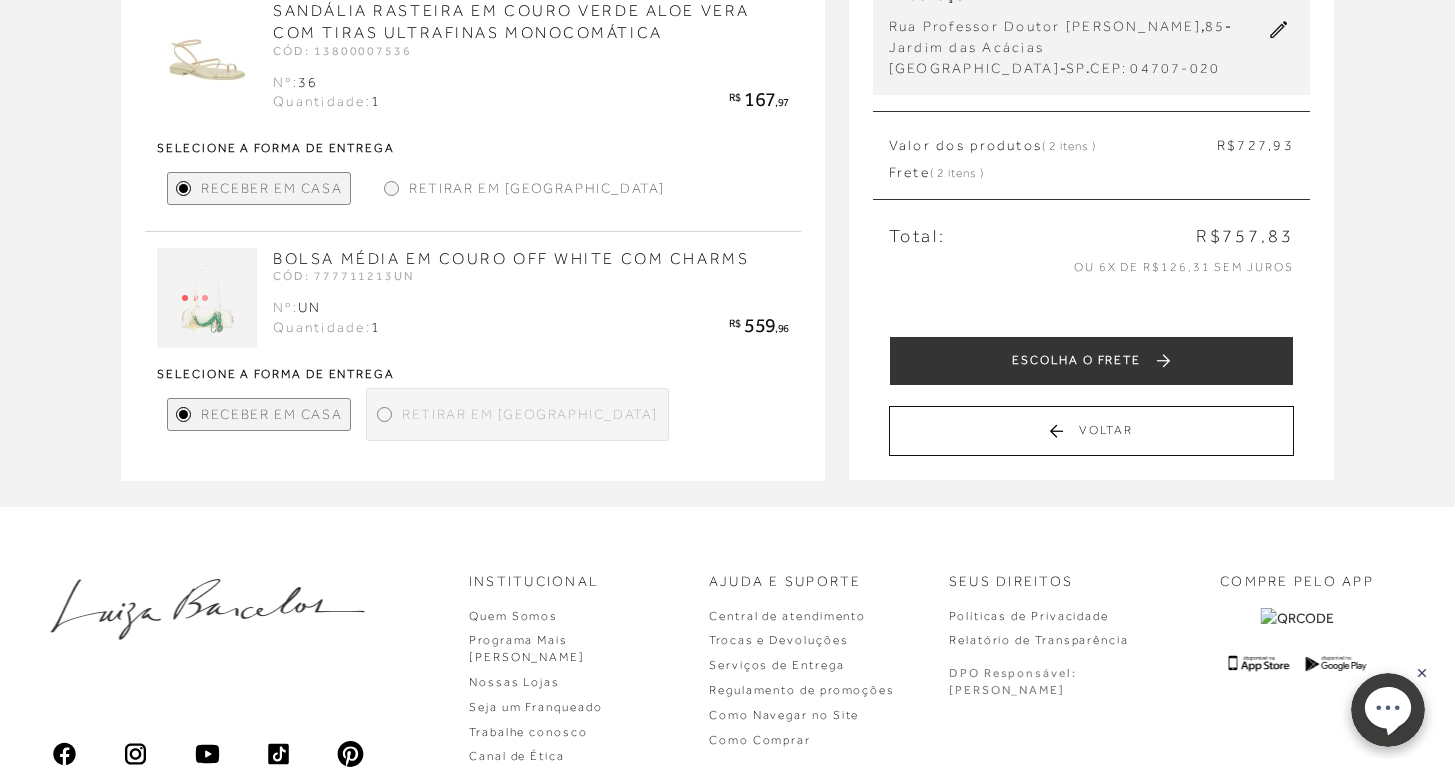 click on "Retirar em [GEOGRAPHIC_DATA]" at bounding box center (537, 188) 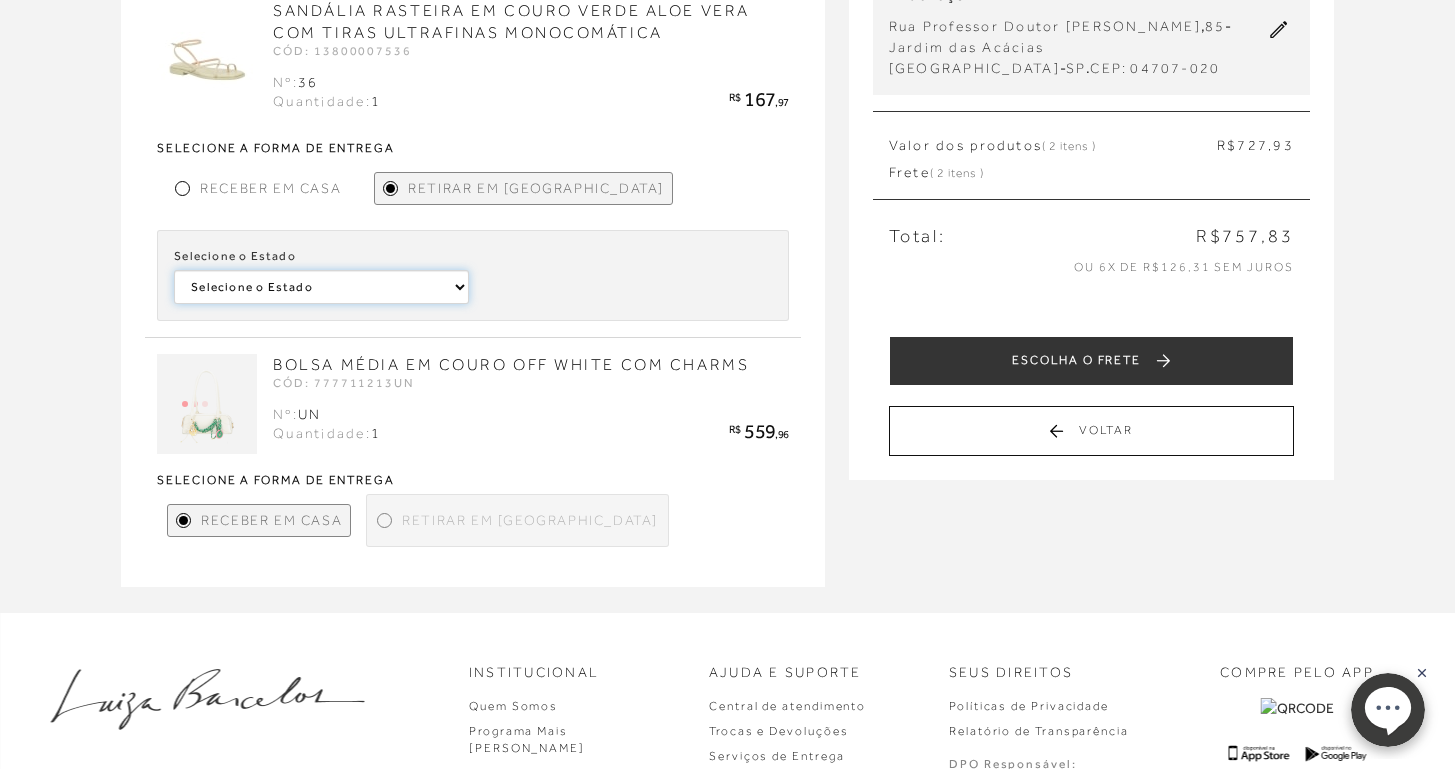 select 